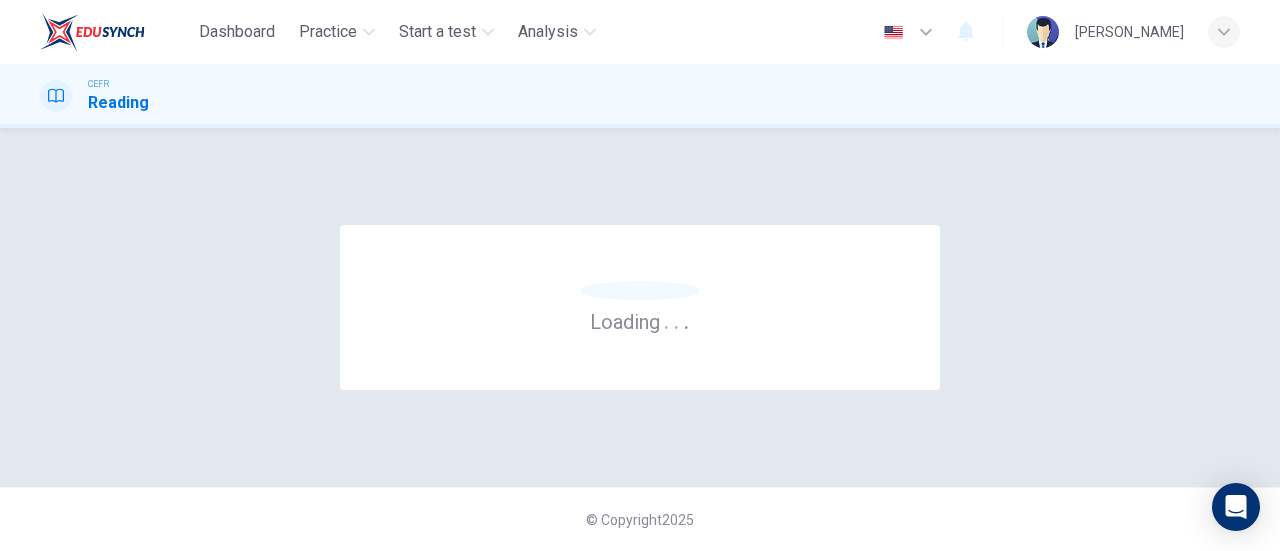 scroll, scrollTop: 0, scrollLeft: 0, axis: both 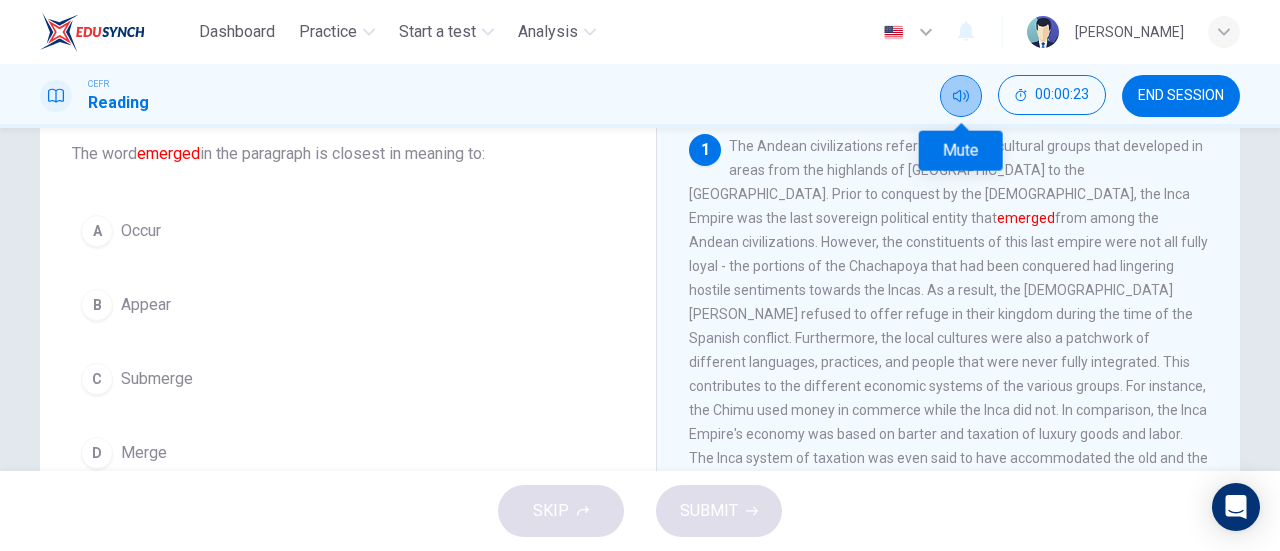 click 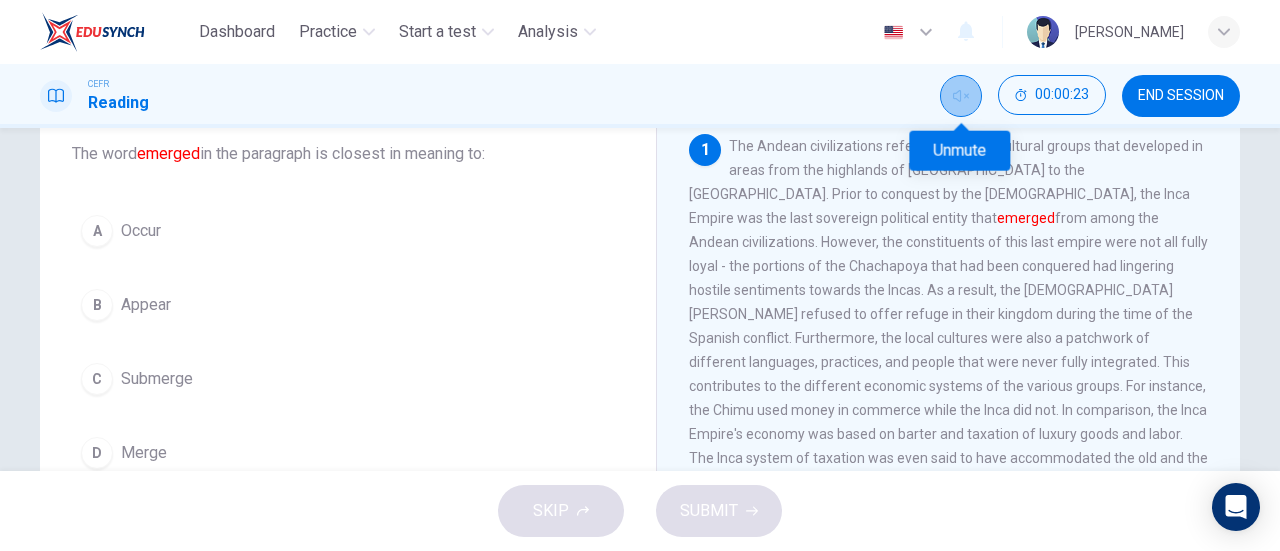 click 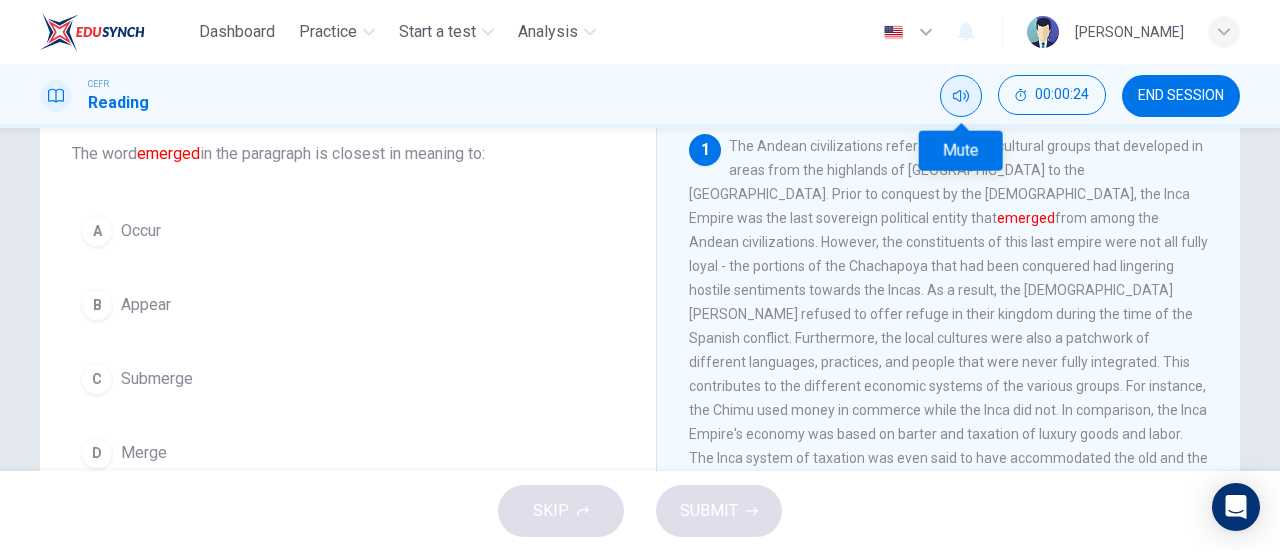 type 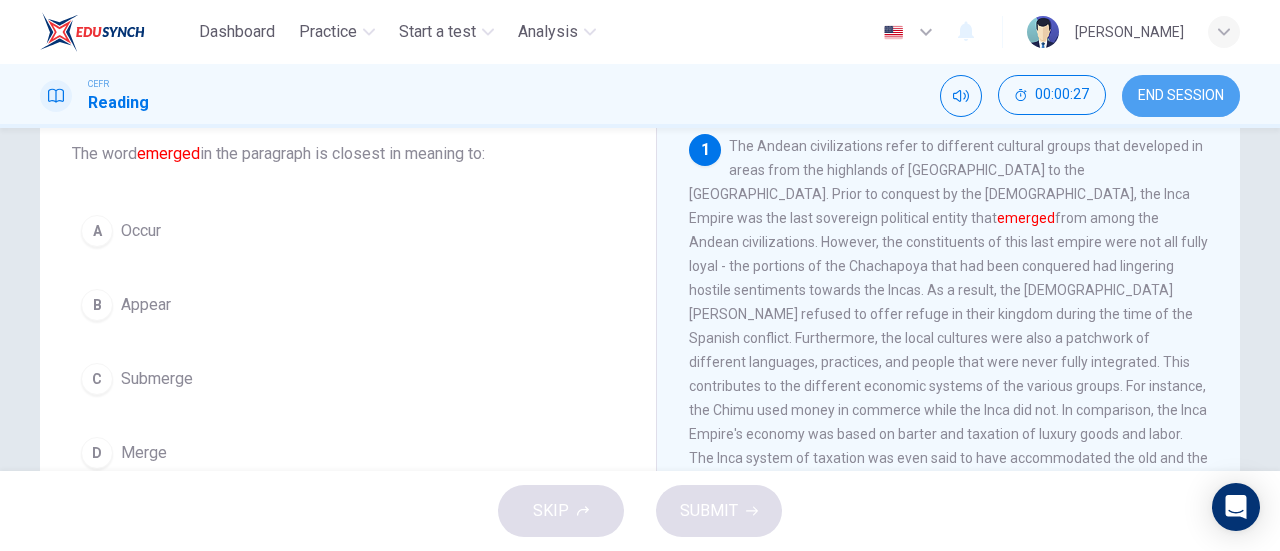 click on "END SESSION" at bounding box center [1181, 96] 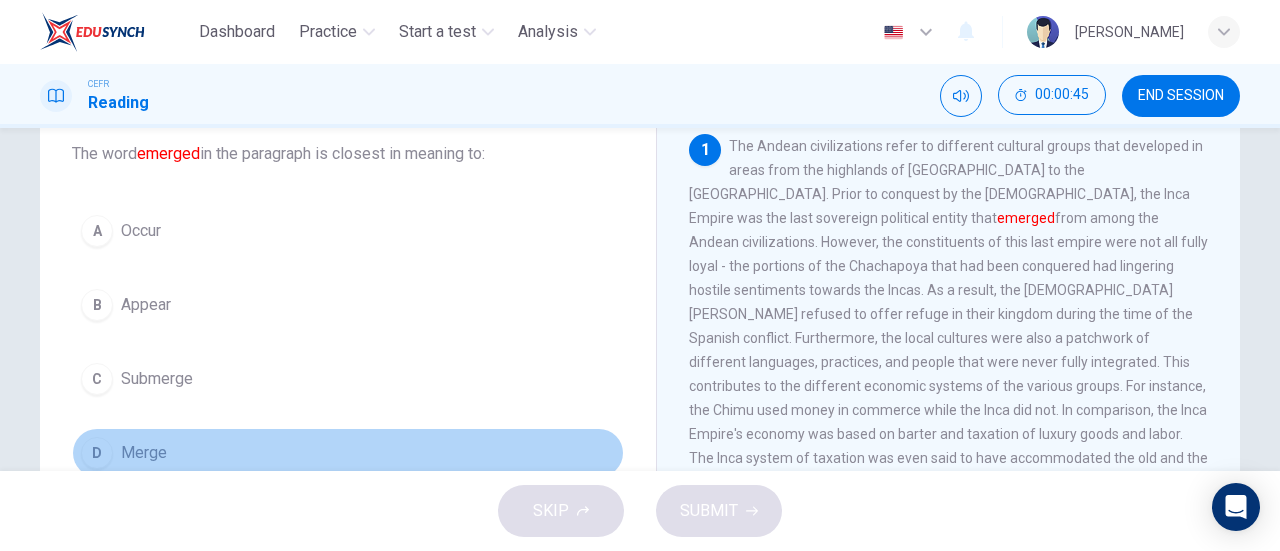 click on "D Merge" at bounding box center (348, 453) 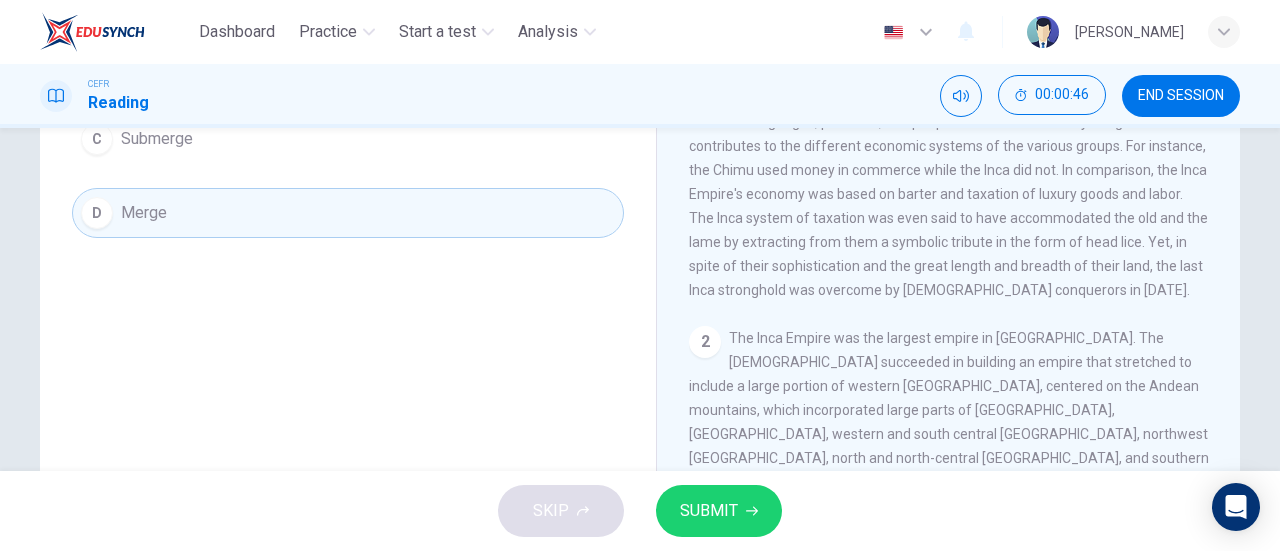 scroll, scrollTop: 366, scrollLeft: 0, axis: vertical 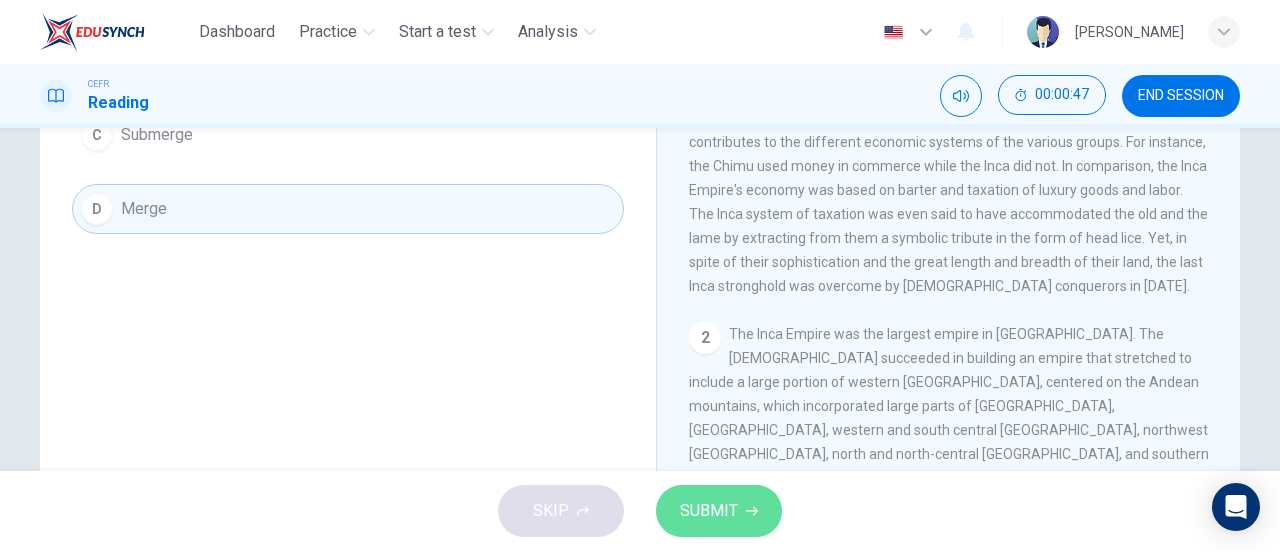 click on "SUBMIT" at bounding box center (709, 511) 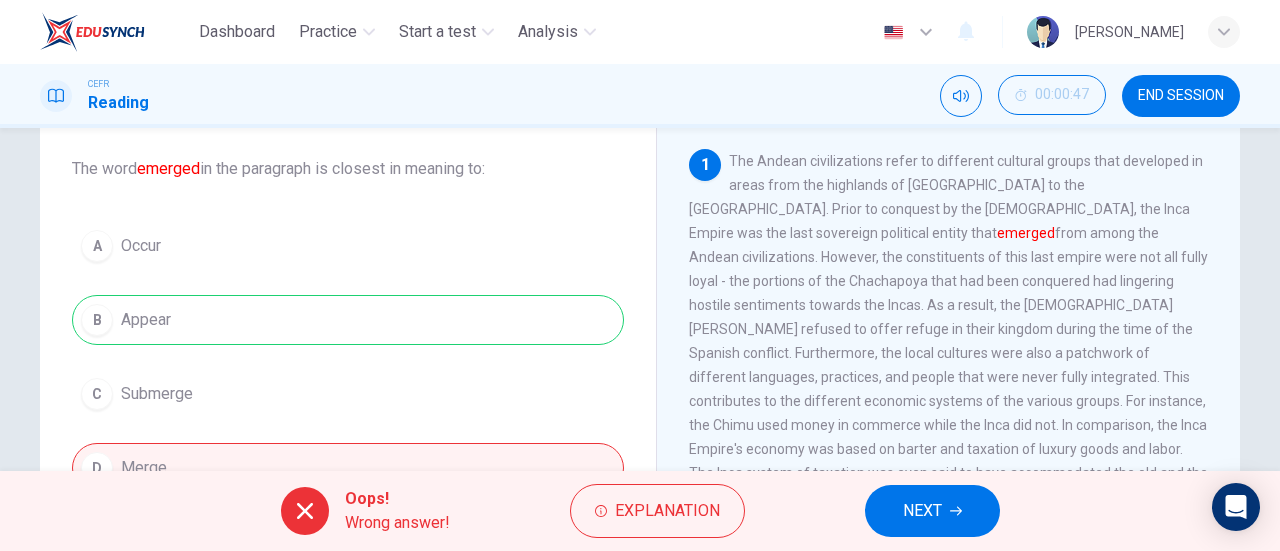 scroll, scrollTop: 102, scrollLeft: 0, axis: vertical 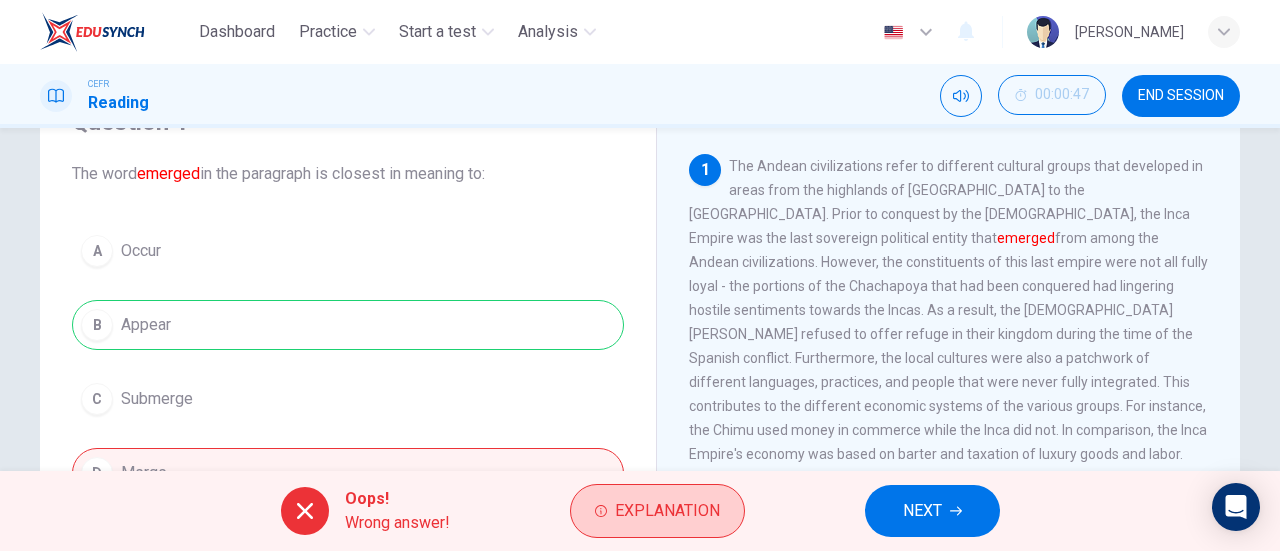 click on "Explanation" at bounding box center [667, 511] 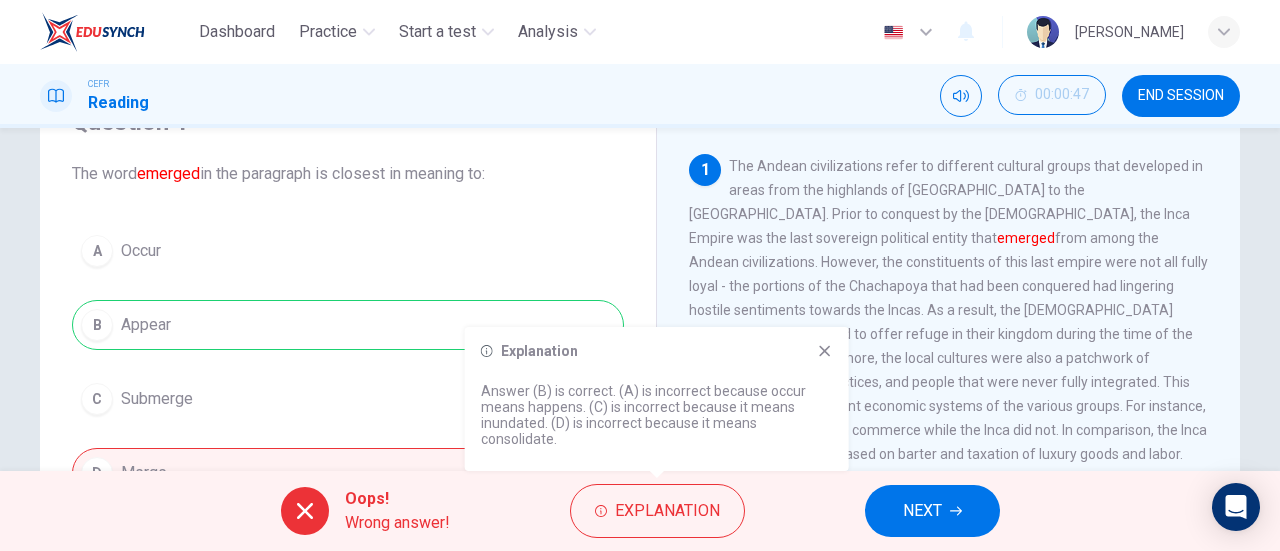 type 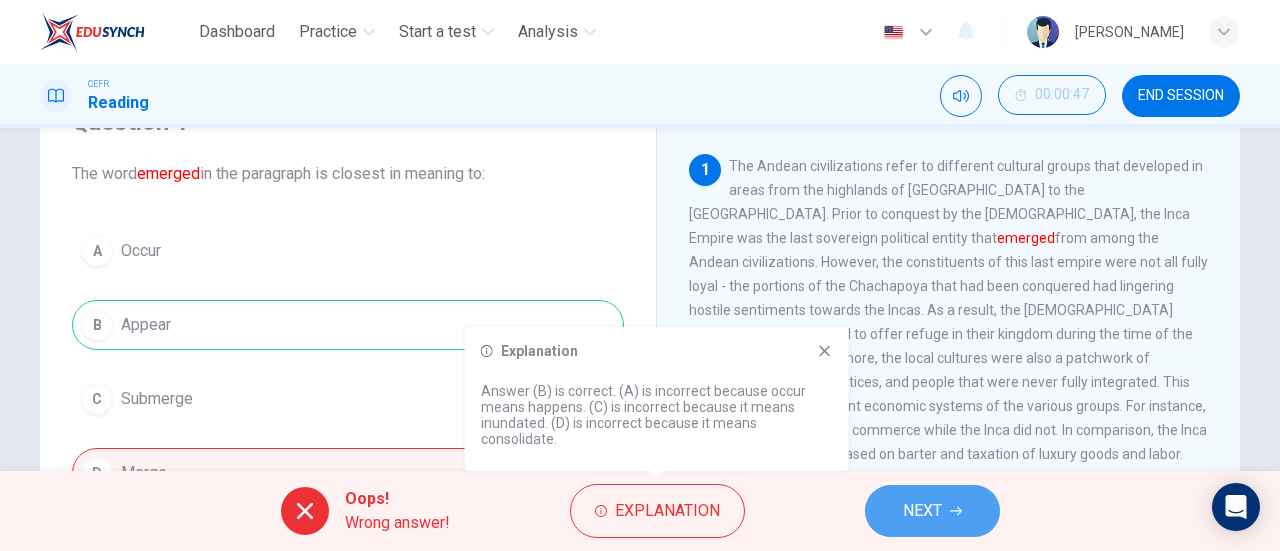 click on "NEXT" at bounding box center [922, 511] 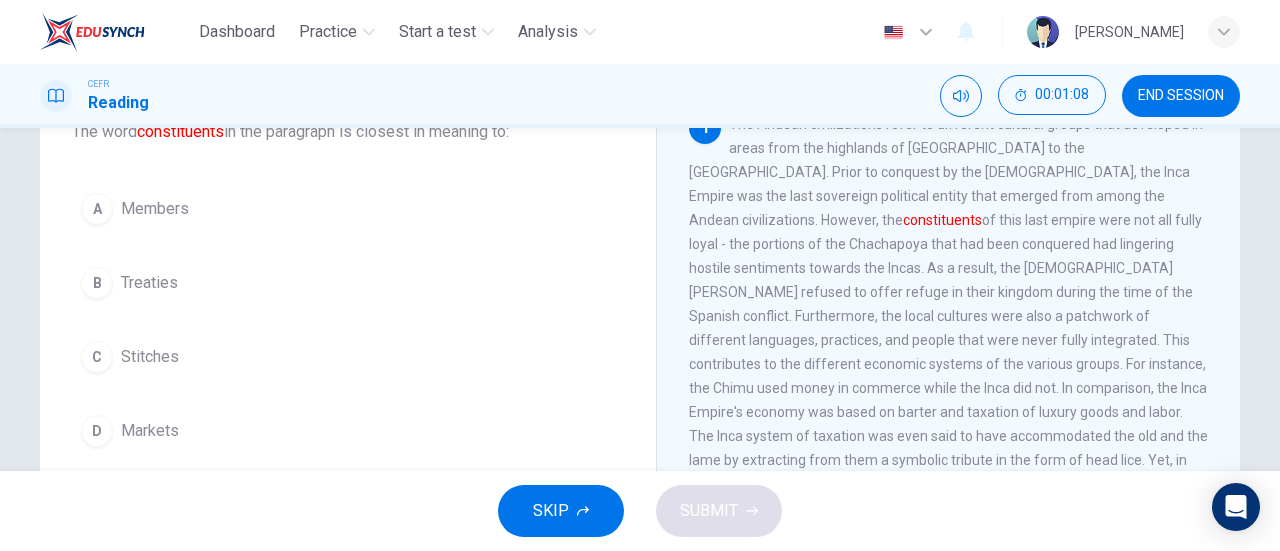scroll, scrollTop: 144, scrollLeft: 0, axis: vertical 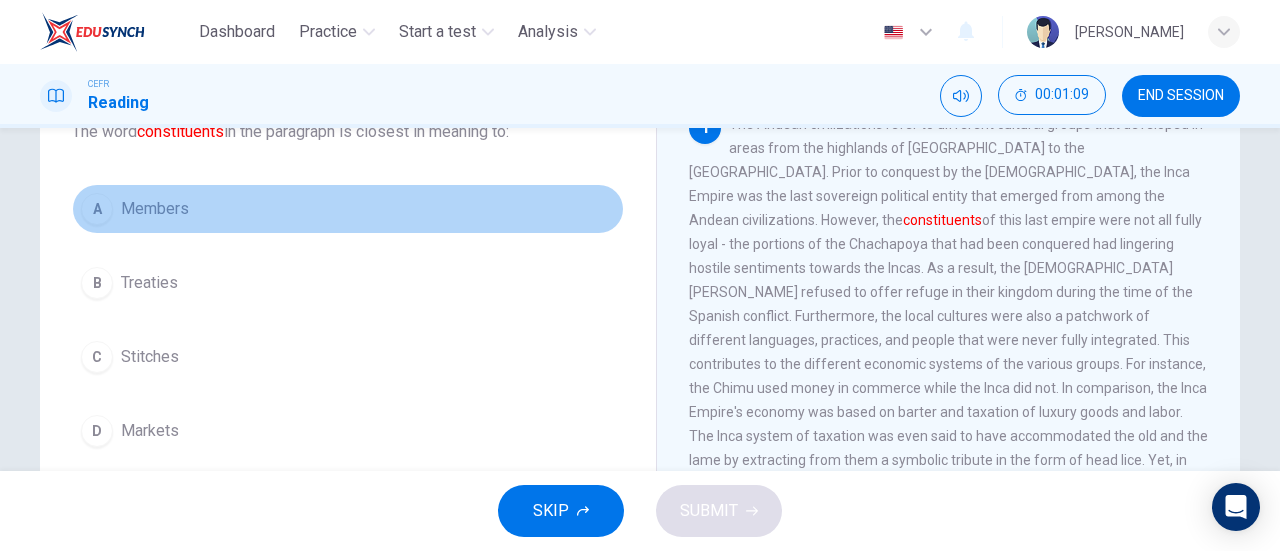 click on "Members" at bounding box center [155, 209] 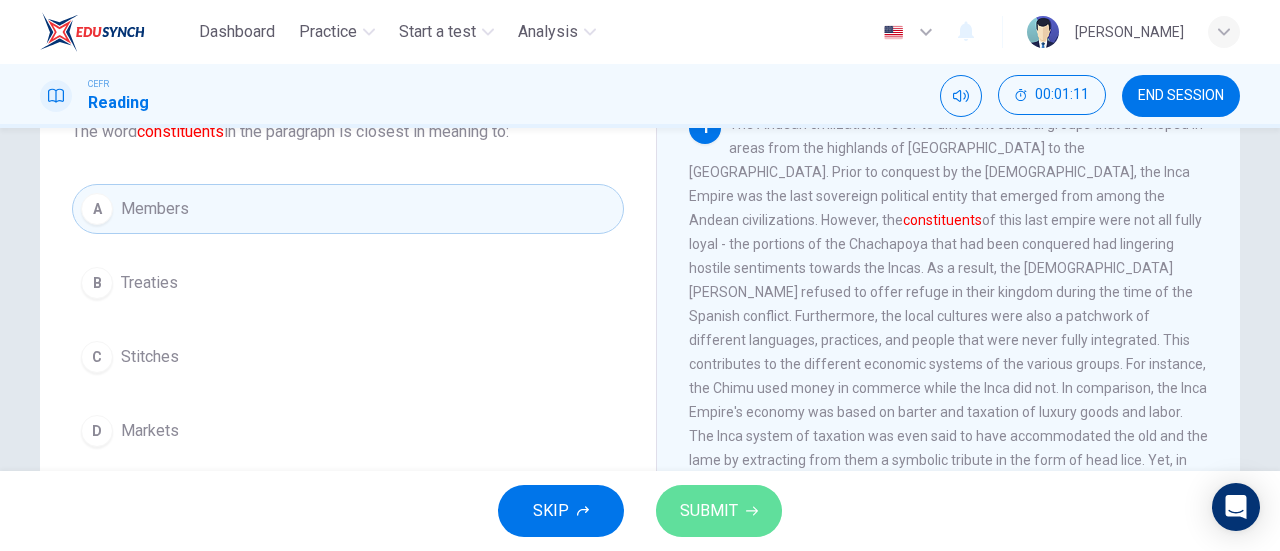 click on "SUBMIT" at bounding box center (719, 511) 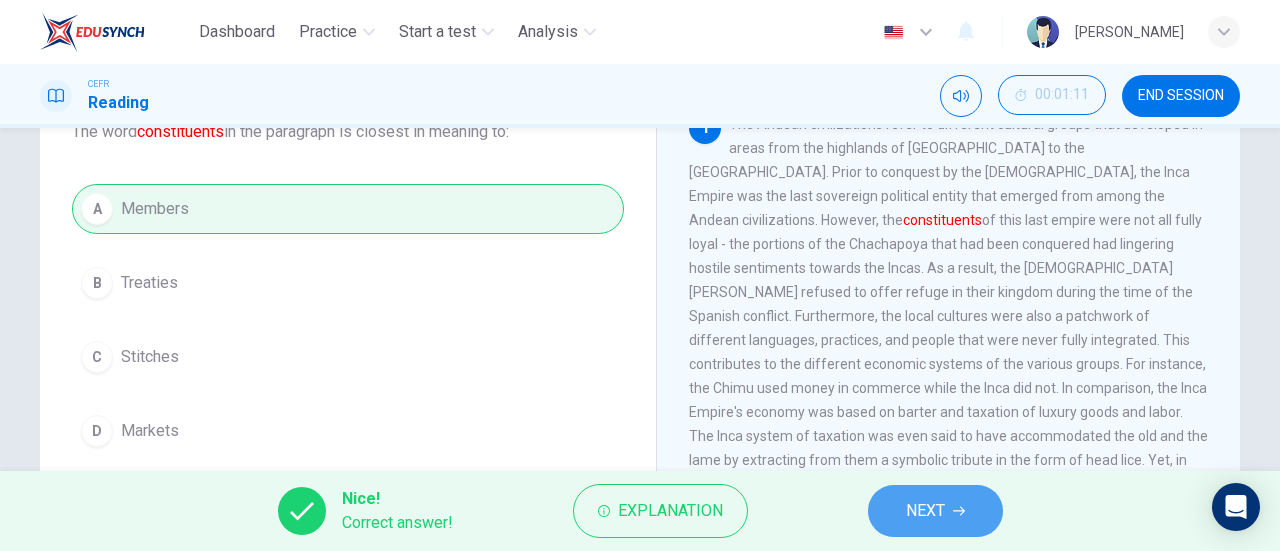 click on "NEXT" at bounding box center (935, 511) 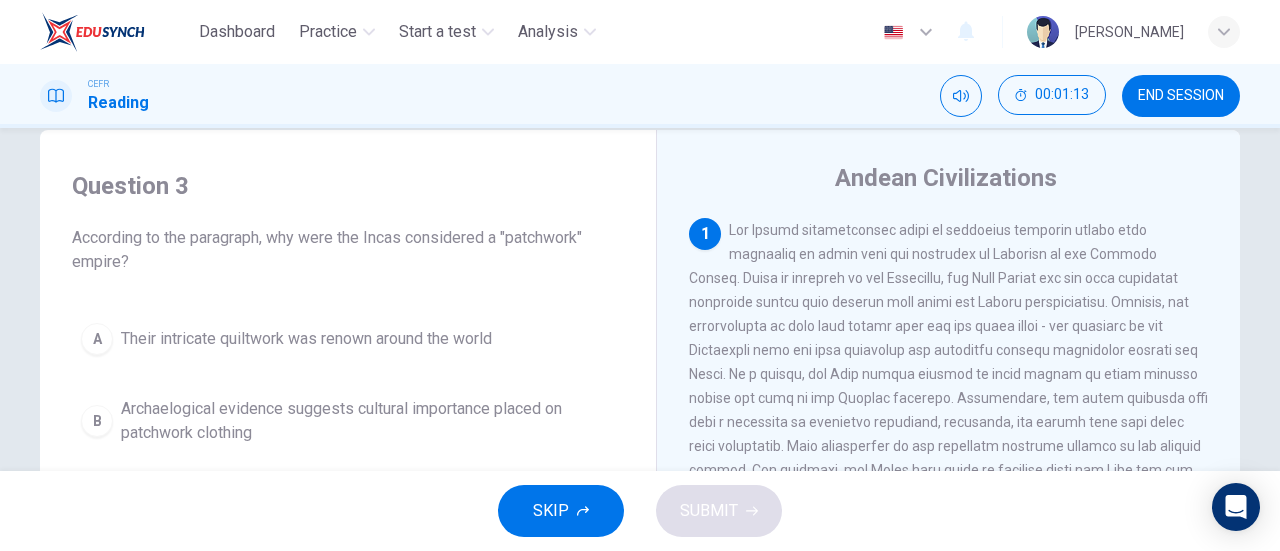 scroll, scrollTop: 53, scrollLeft: 0, axis: vertical 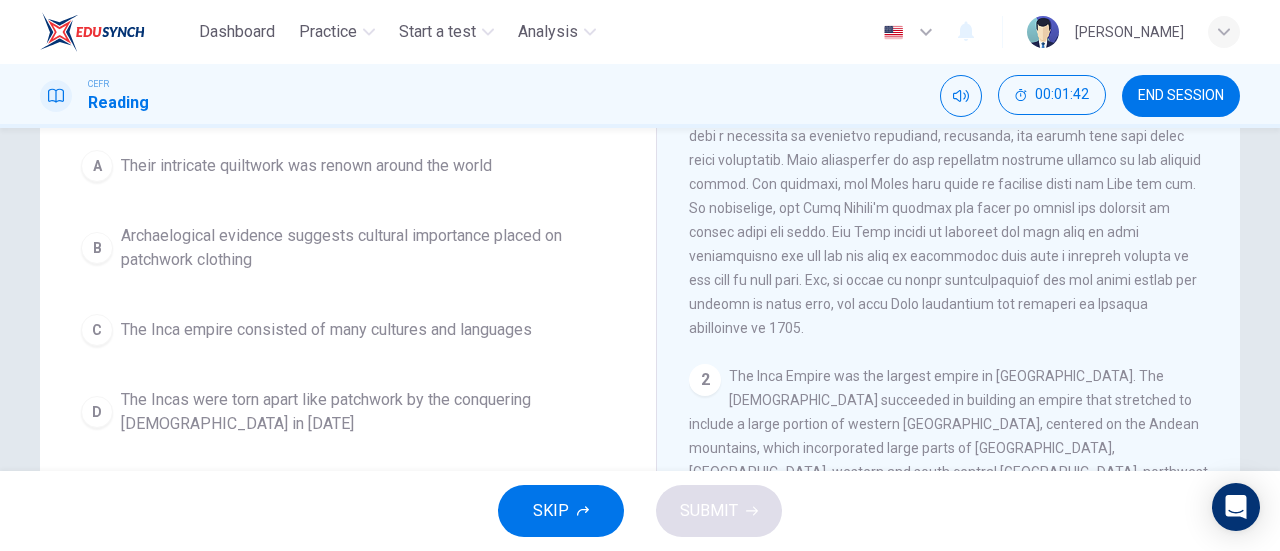 click on "A Their intricate quiltwork was renown around the world B Archaelogical evidence suggests cultural importance placed on patchwork clothing C The Inca empire consisted of many cultures and languages D The Incas were torn apart like patchwork by the conquering Spanish in 1572" at bounding box center (348, 293) 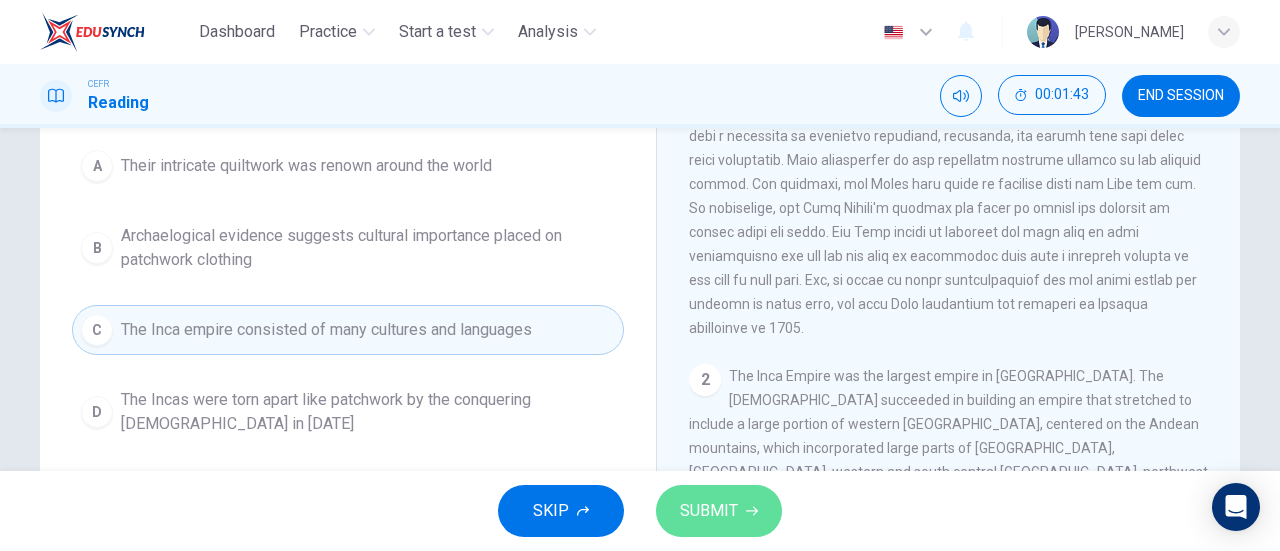 click on "SUBMIT" at bounding box center (719, 511) 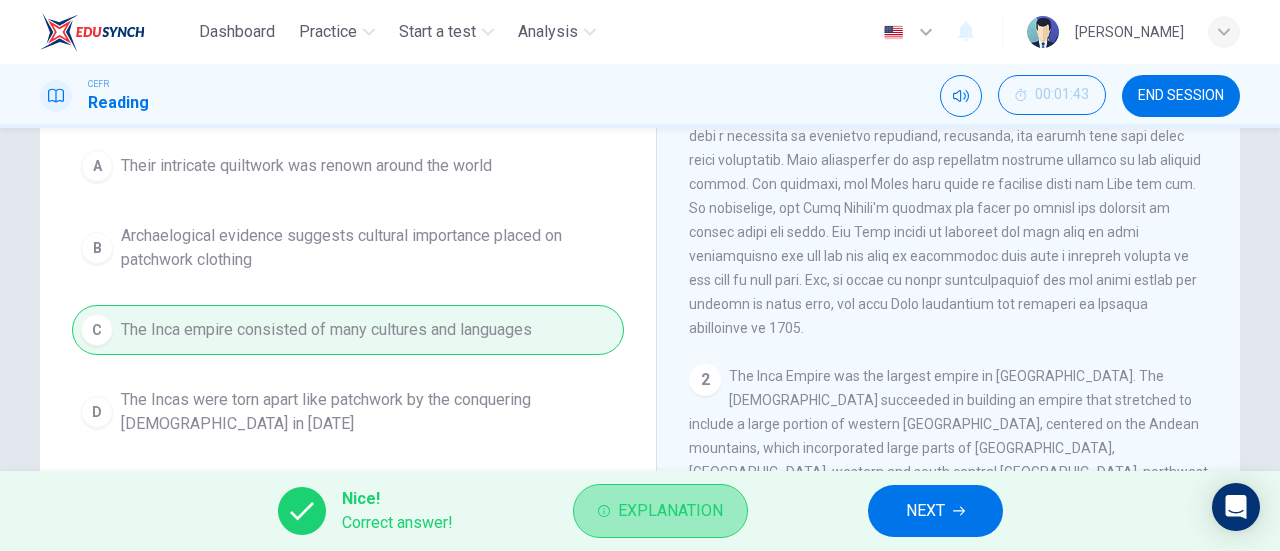 click on "Explanation" at bounding box center (670, 511) 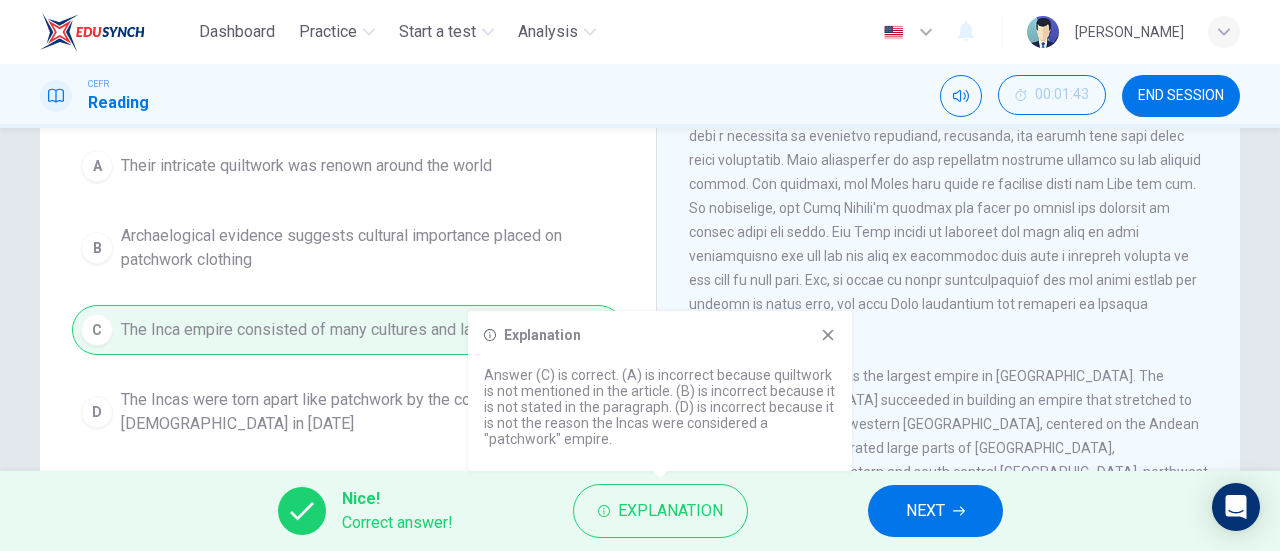 click 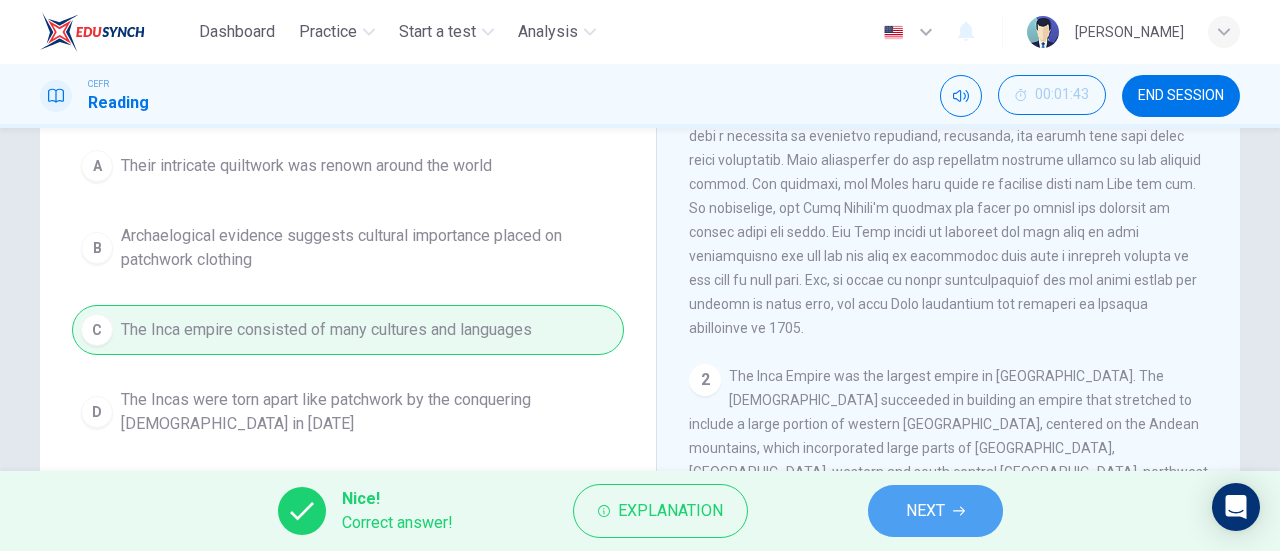 click on "NEXT" at bounding box center (925, 511) 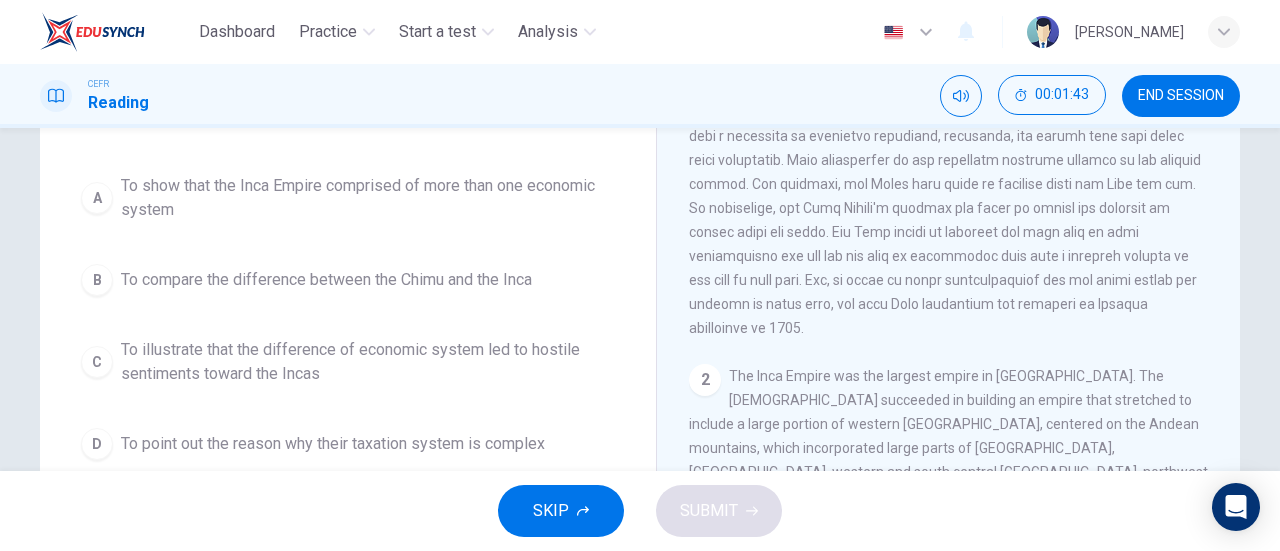scroll, scrollTop: 0, scrollLeft: 0, axis: both 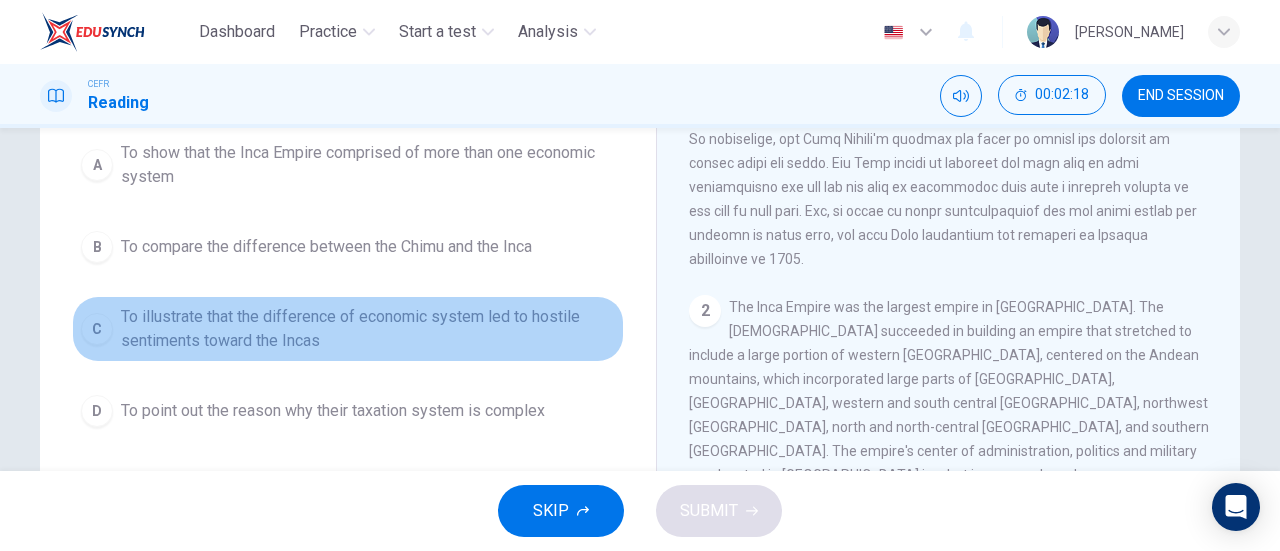 click on "To illustrate that the difference of economic system led to hostile sentiments toward the Incas" at bounding box center [368, 329] 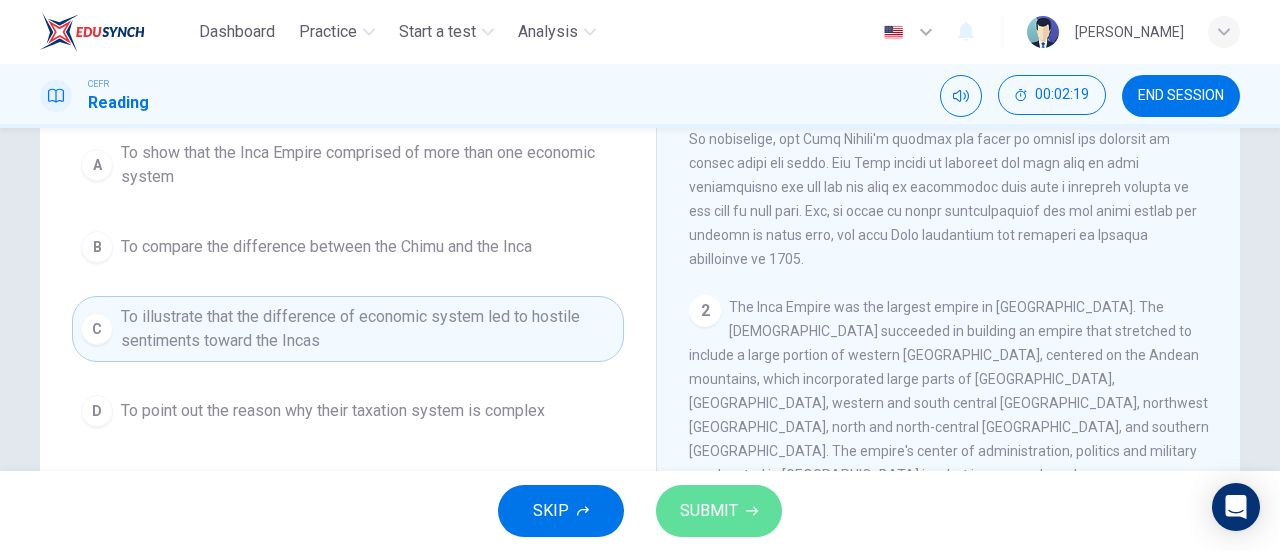 click on "SUBMIT" at bounding box center (719, 511) 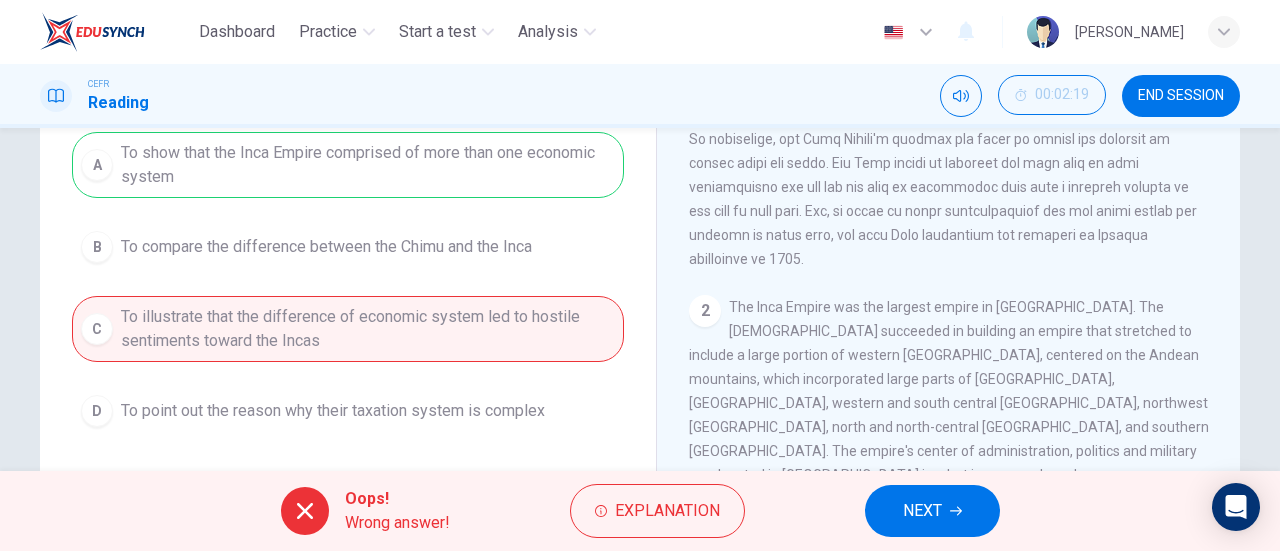 click on "Oops! Wrong answer! Explanation NEXT" at bounding box center (640, 511) 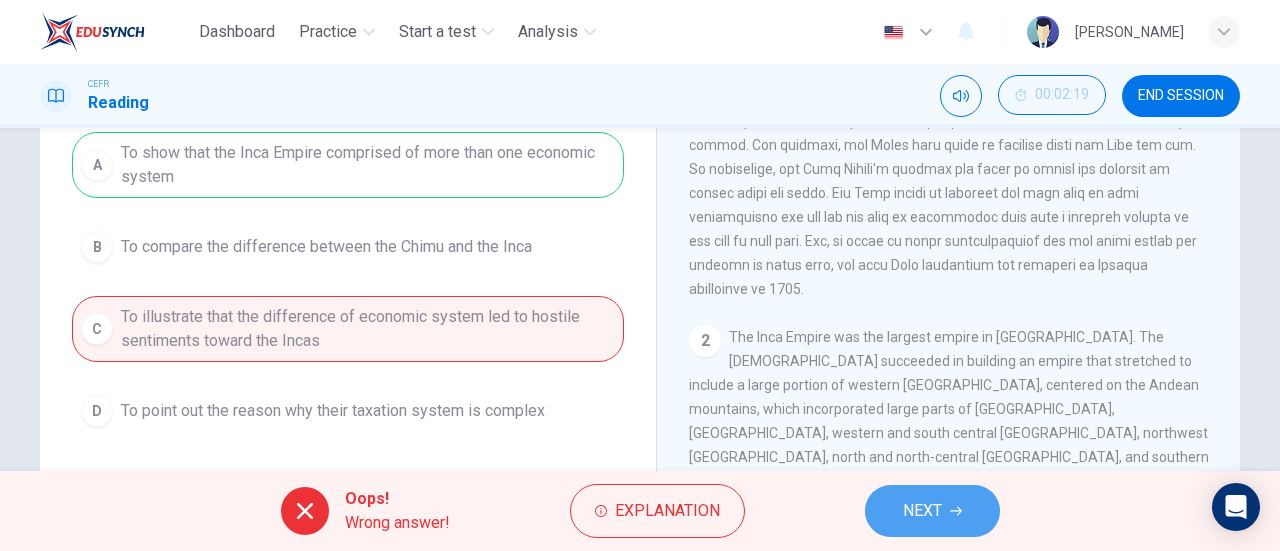 click on "NEXT" at bounding box center (922, 511) 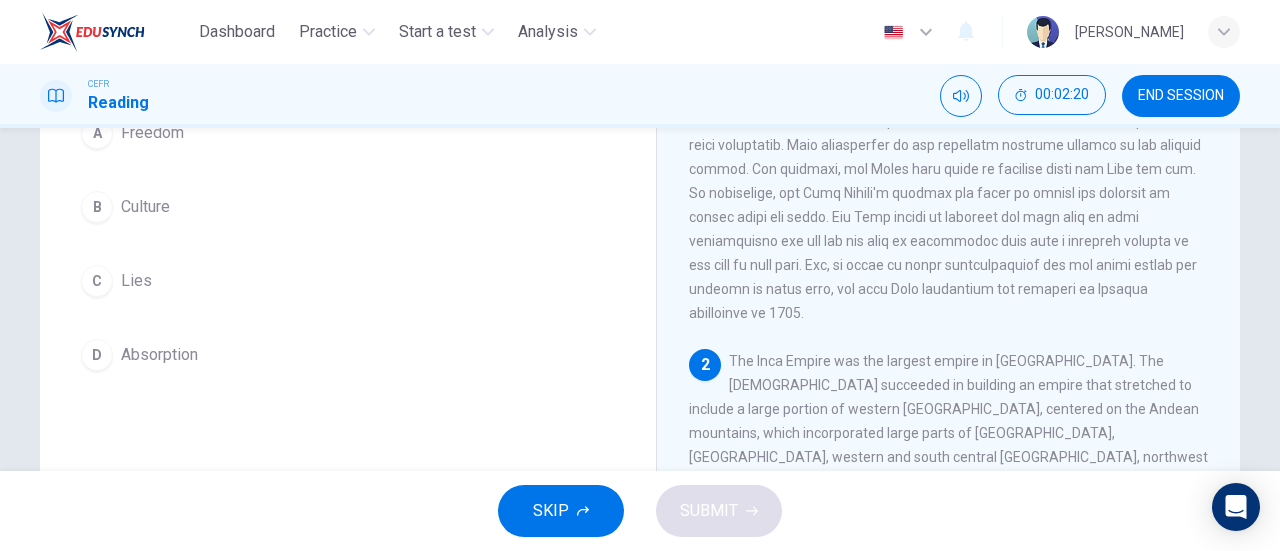 click on "1 2 The Inca Empire was the largest empire in Pre-Columbian America. The Incas succeeded in building an empire that stretched to include a large portion of western South America, centered on the Andean mountains, which incorporated large parts of Peru, Ecuador, western and south central Bolivia, northwest Argentina, north and north-central Chile, and southern Colombia. The empire's center of administration, politics and military was located in Cusco in what is now modern-day Peru. This is due to the fact that the Incas originated from the highlands of Peru sometime in the early 13th century. Nevertheless, the Incas used a variety of ways, from bloody conquest to peaceful  assimilation , to expand their territory into a state comparable to the historical empires of the Old World order. 3 4 5" at bounding box center (962, 339) 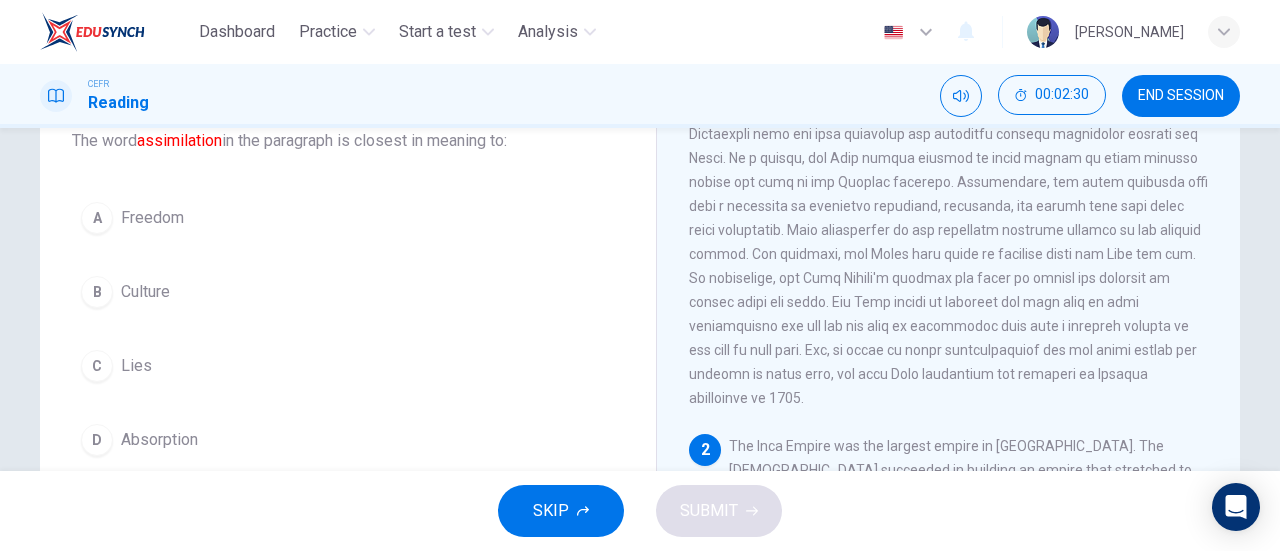 scroll, scrollTop: 134, scrollLeft: 0, axis: vertical 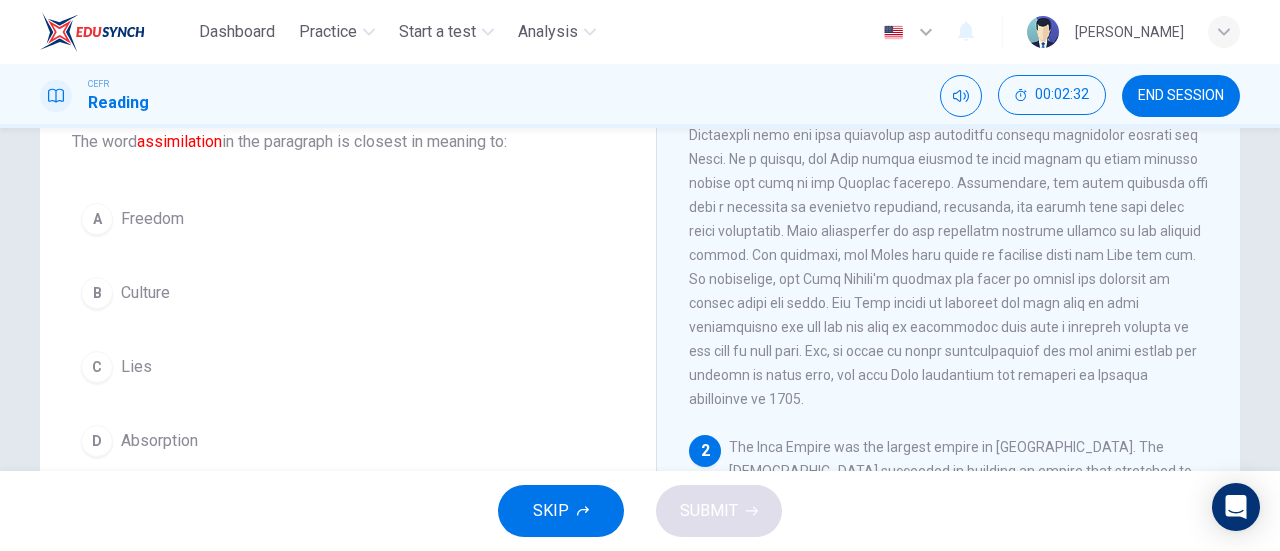 click on "A Freedom" at bounding box center [348, 219] 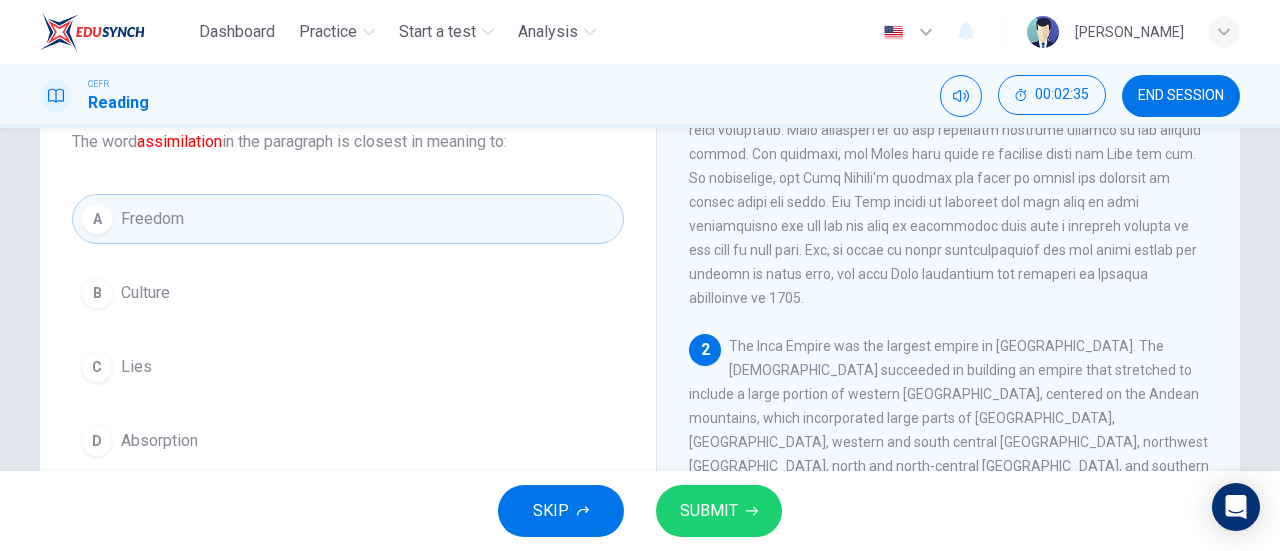 scroll, scrollTop: 221, scrollLeft: 0, axis: vertical 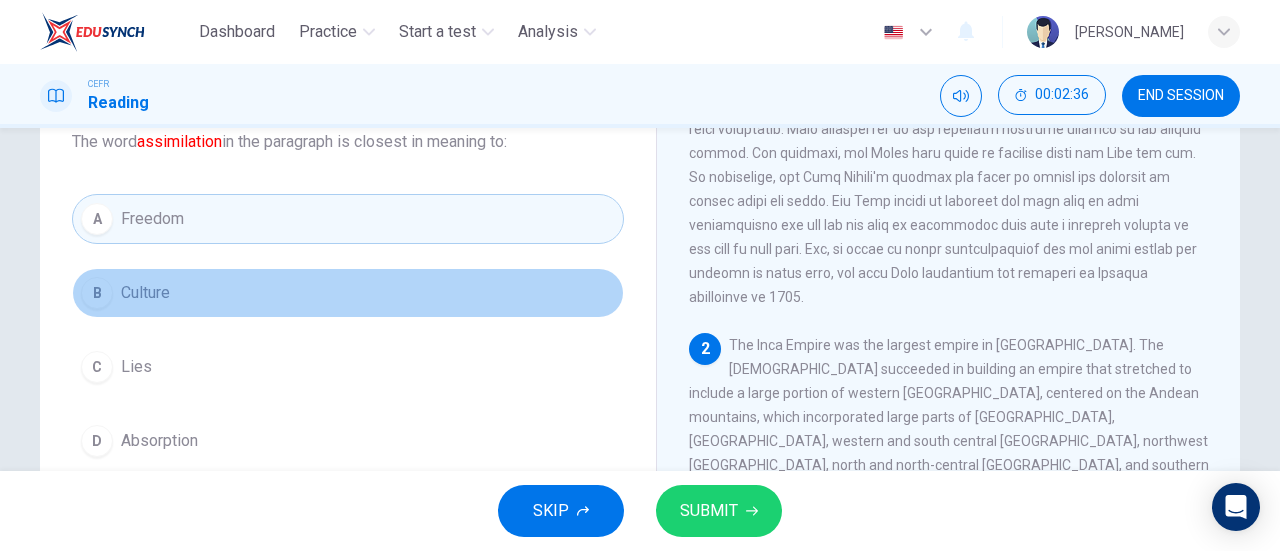 click on "B Culture" at bounding box center [348, 293] 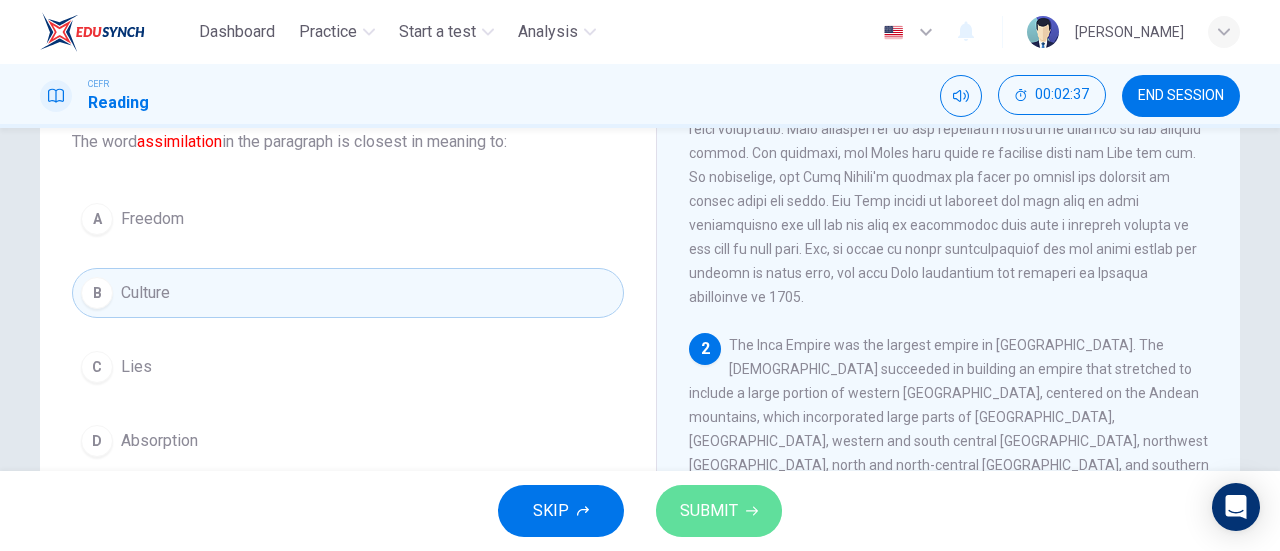 click 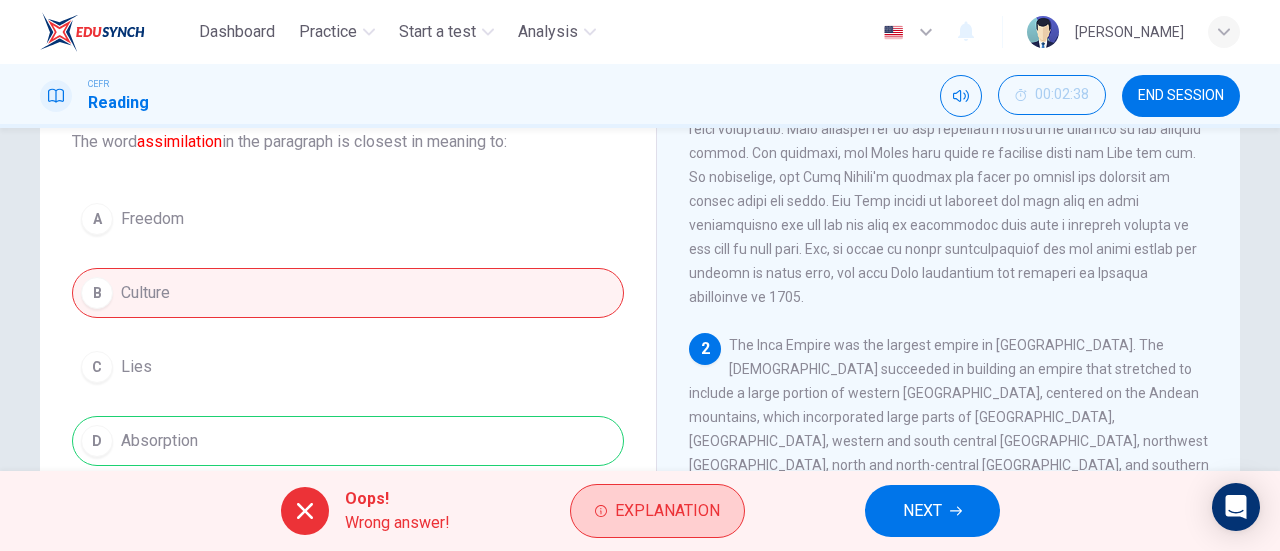 click on "Explanation" at bounding box center [667, 511] 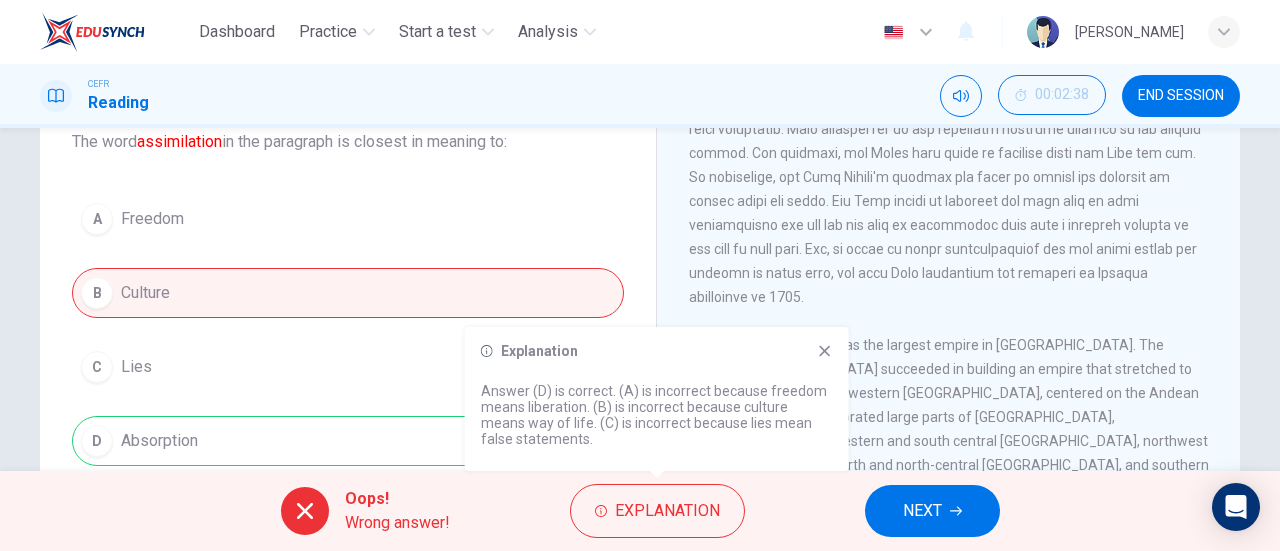 click on "NEXT" at bounding box center [922, 511] 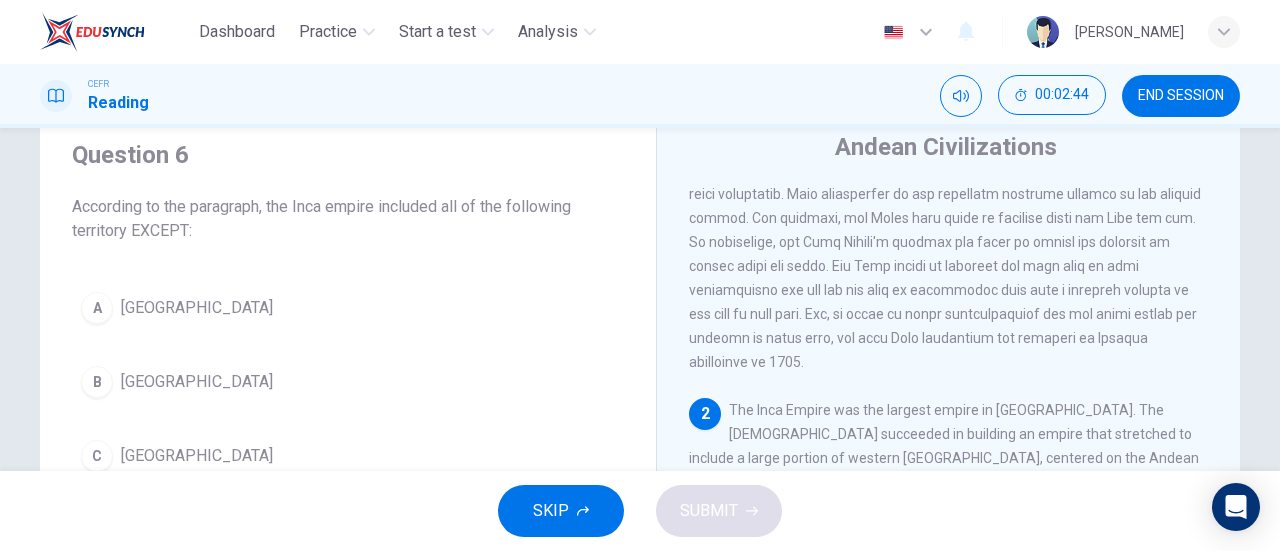 scroll, scrollTop: 69, scrollLeft: 0, axis: vertical 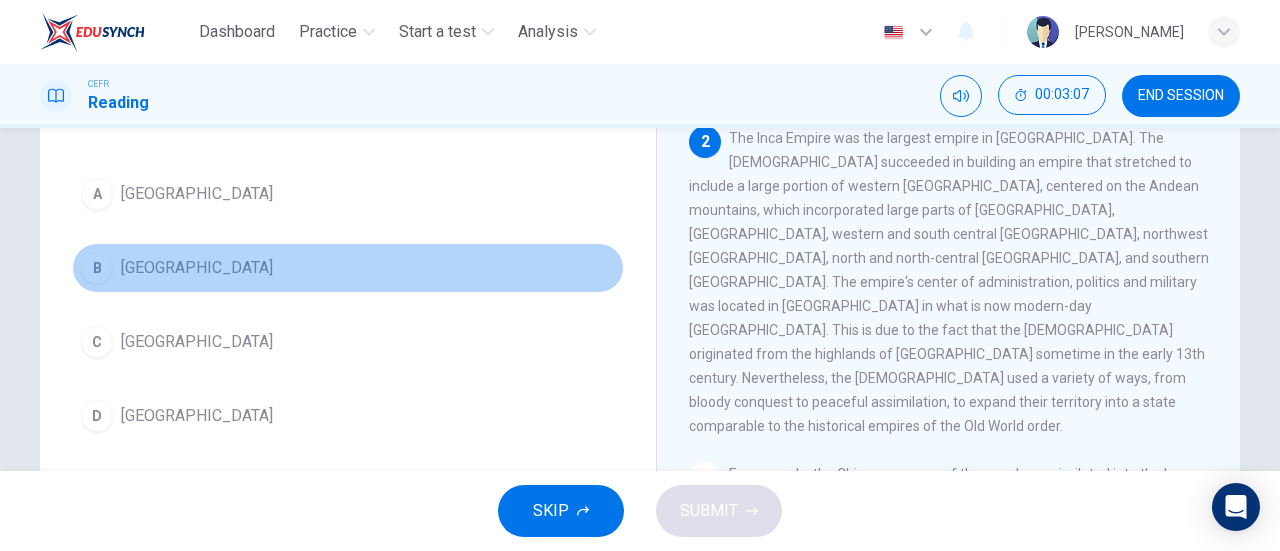click on "B Brazil" at bounding box center (348, 268) 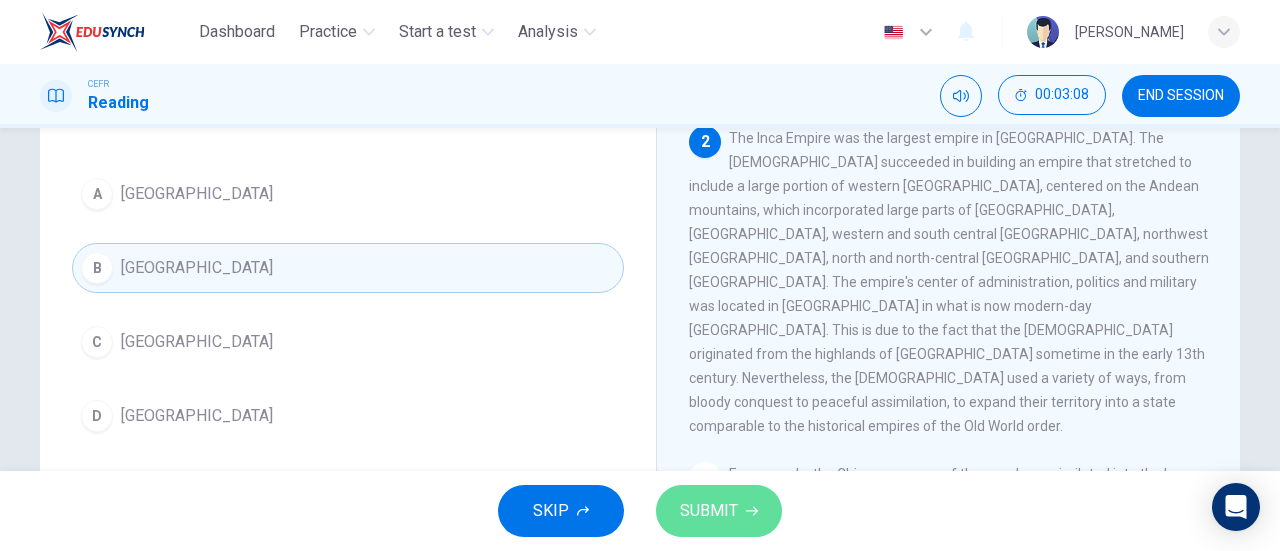 click on "SUBMIT" at bounding box center (719, 511) 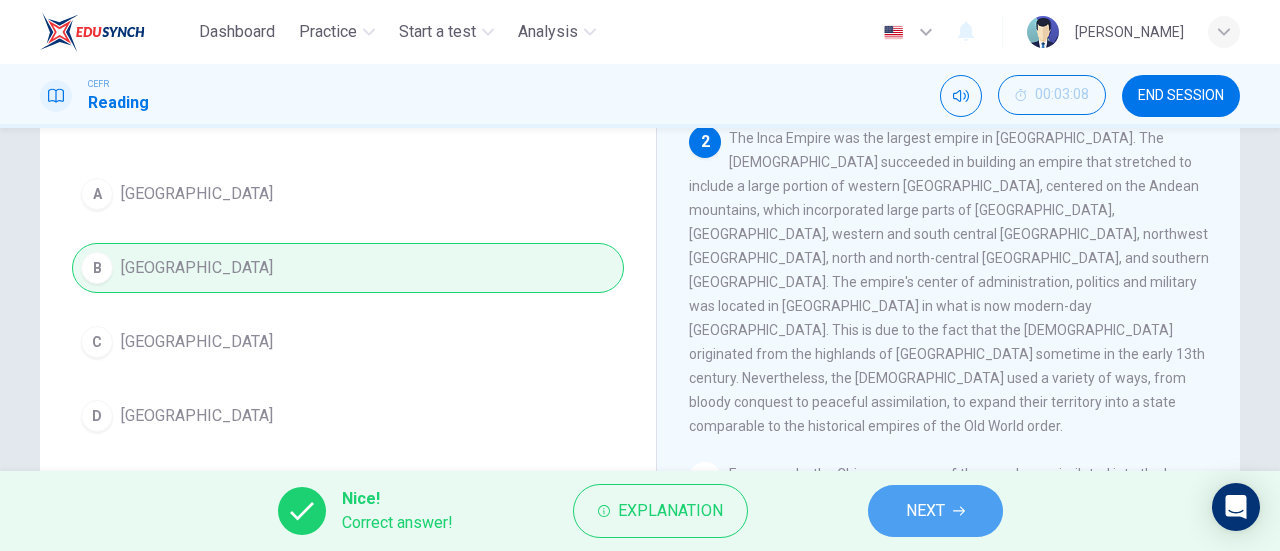 click on "NEXT" at bounding box center [925, 511] 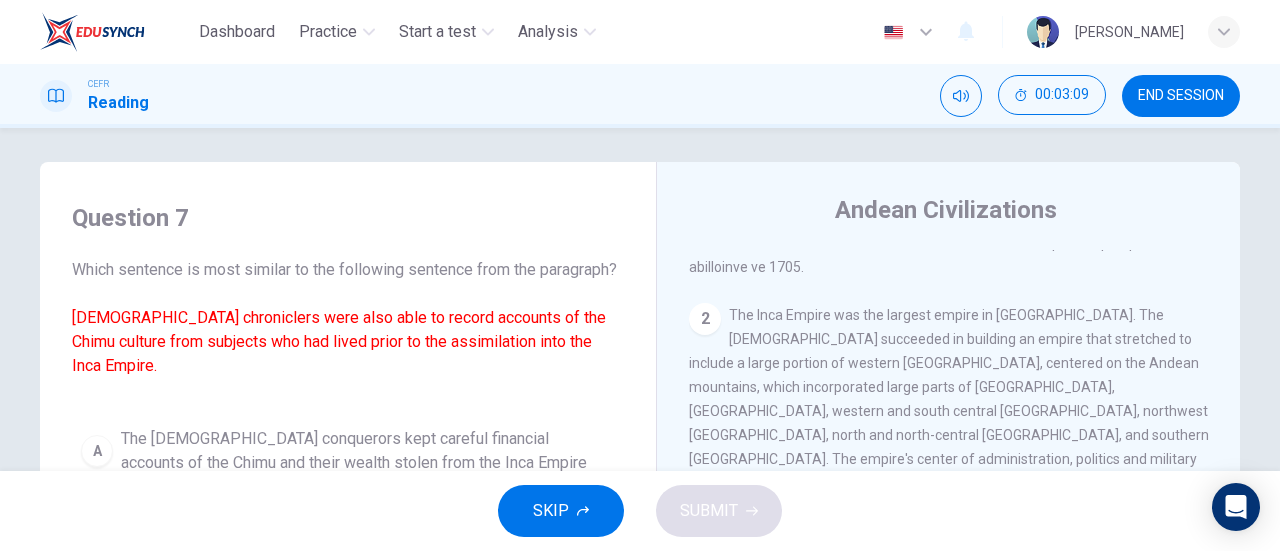 scroll, scrollTop: 5, scrollLeft: 0, axis: vertical 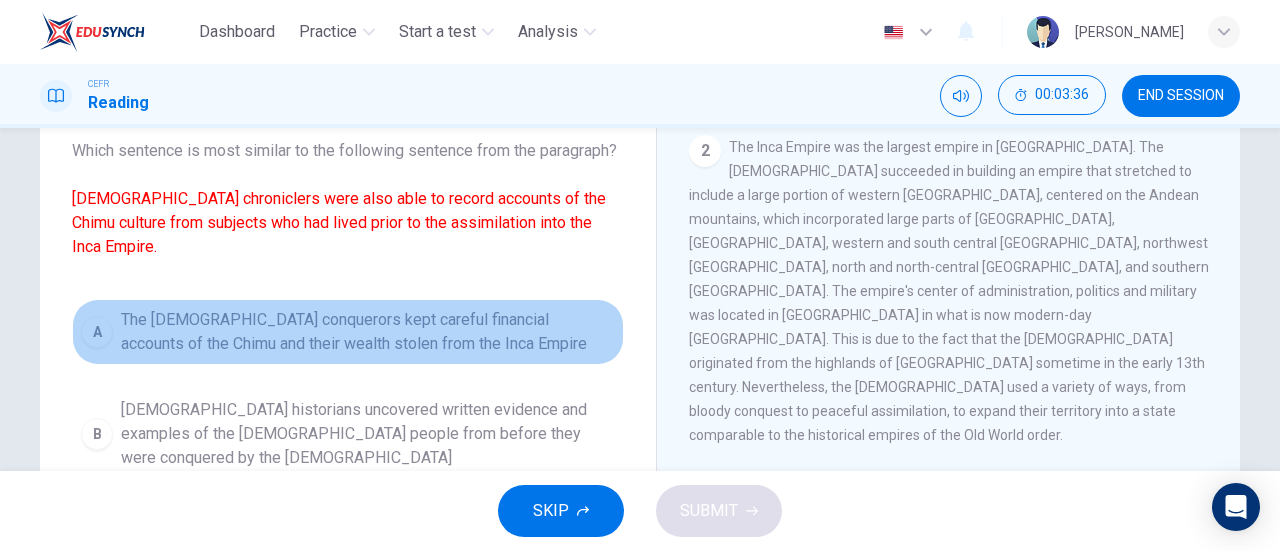 click on "The Spanish conquerors kept careful financial accounts of the Chimu and their wealth stolen from the Inca Empire" at bounding box center [368, 332] 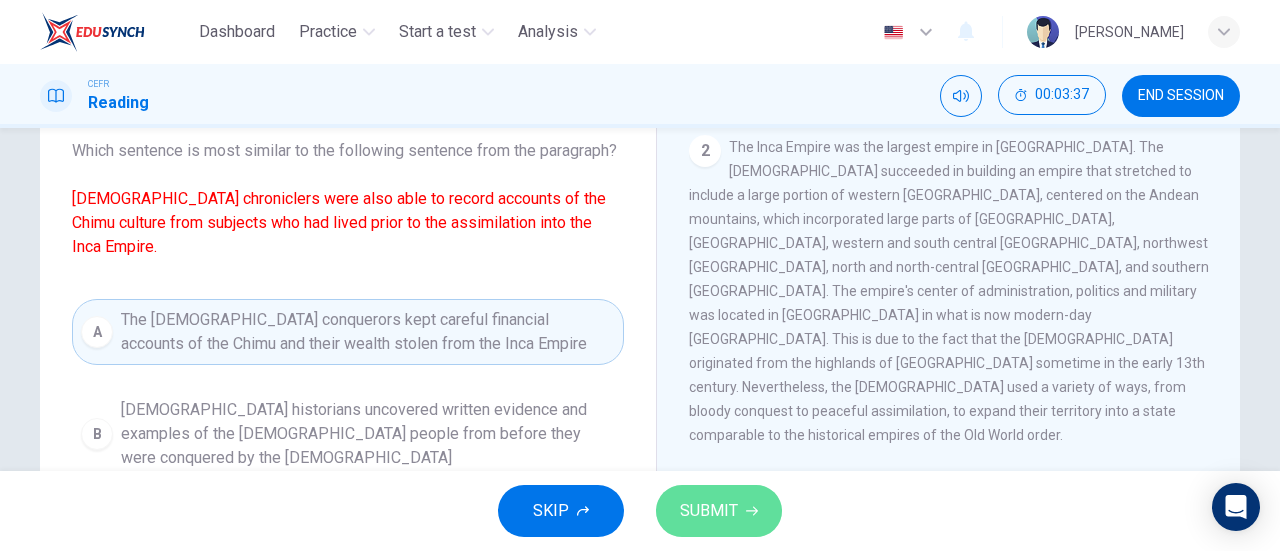 click on "SUBMIT" at bounding box center [709, 511] 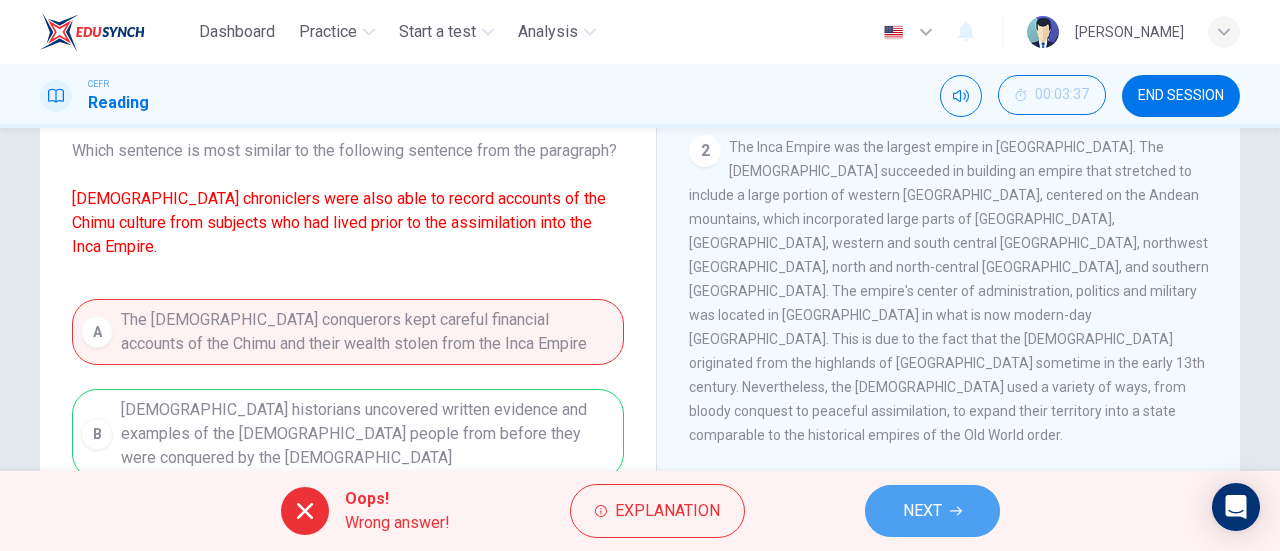 click on "NEXT" at bounding box center (922, 511) 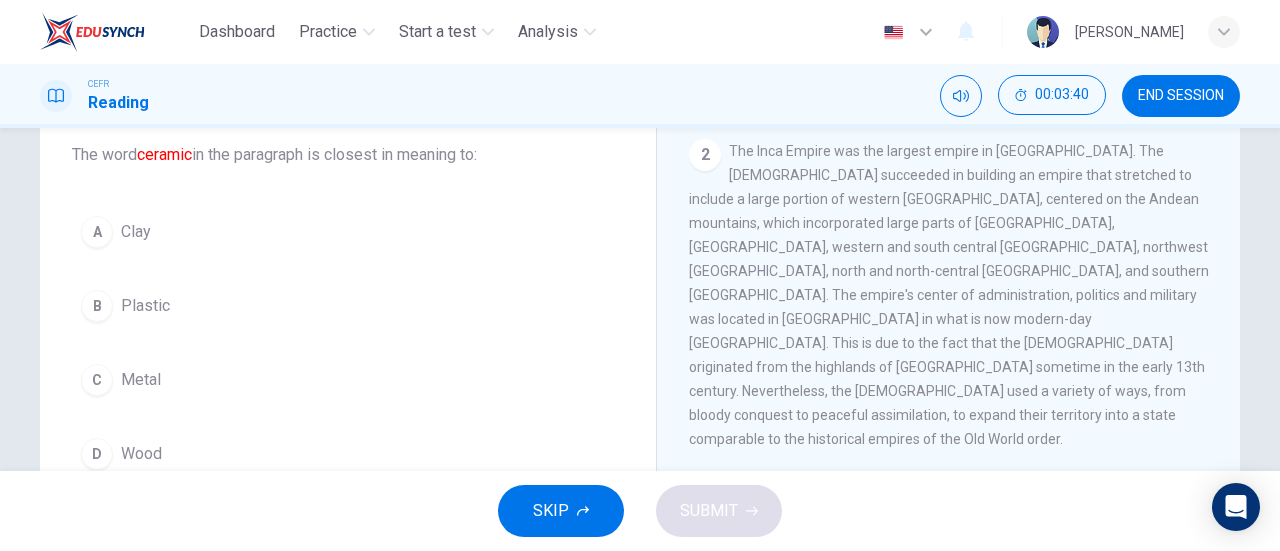 scroll, scrollTop: 119, scrollLeft: 0, axis: vertical 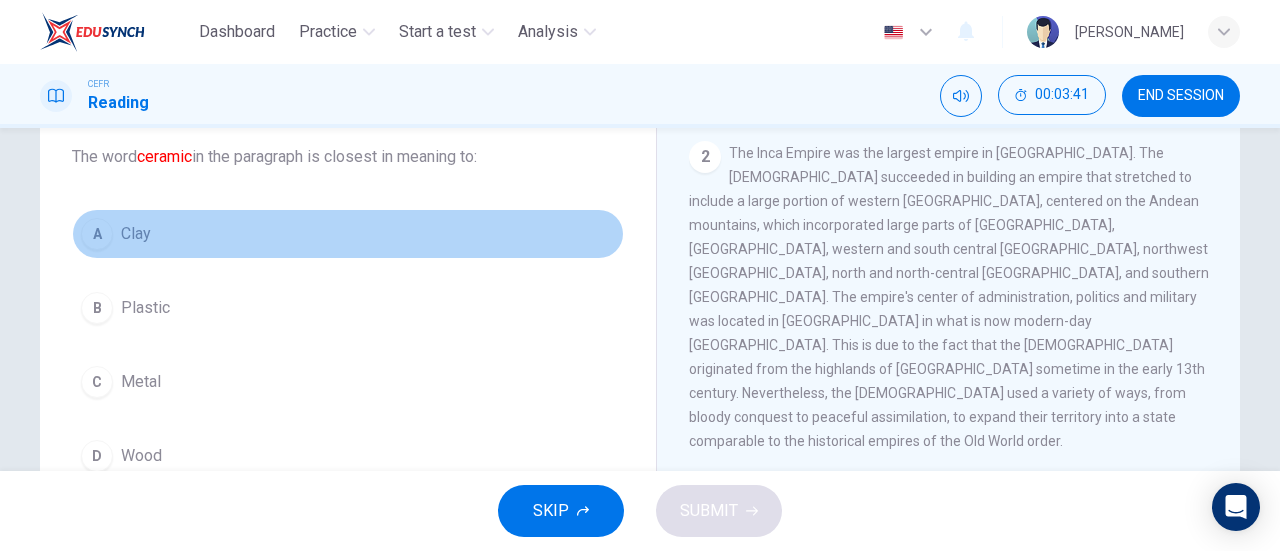 click on "A Clay" at bounding box center [348, 234] 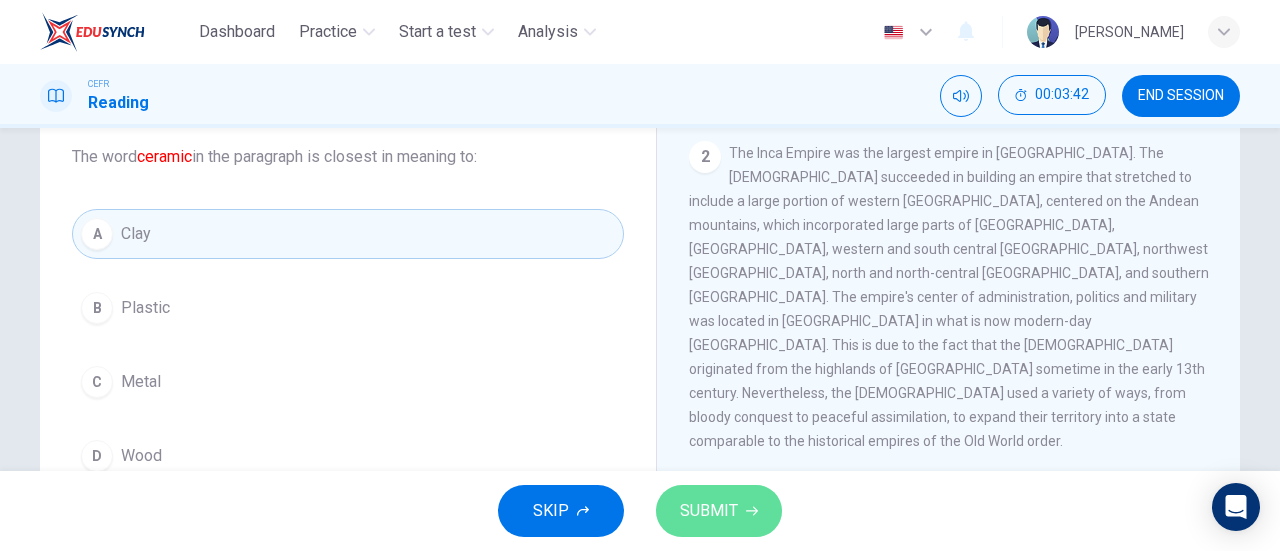 click on "SUBMIT" at bounding box center (719, 511) 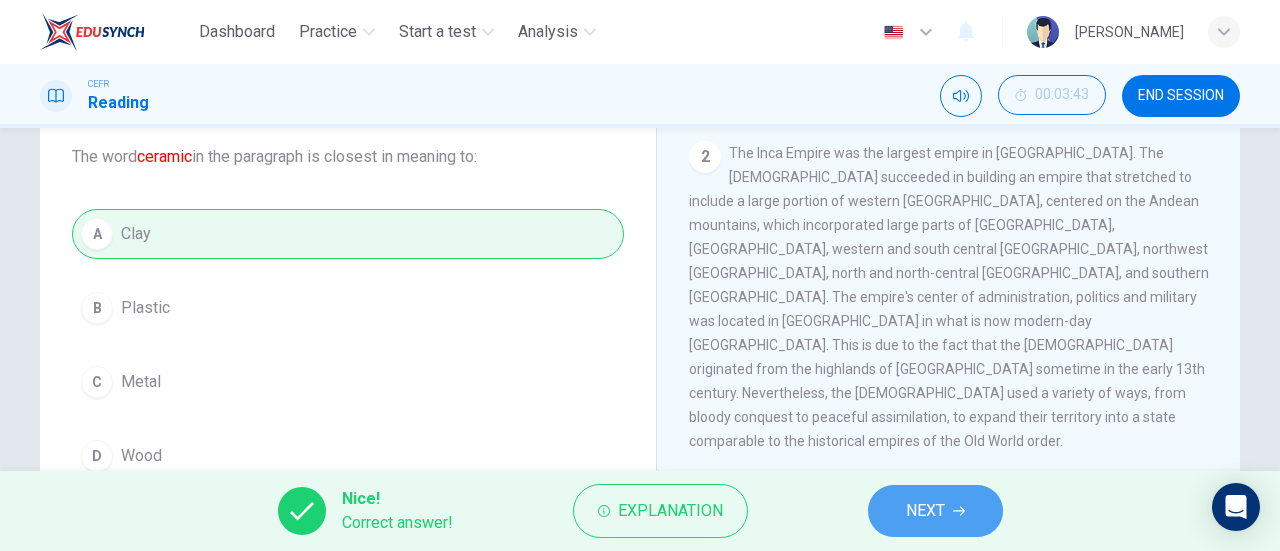 click on "NEXT" at bounding box center (925, 511) 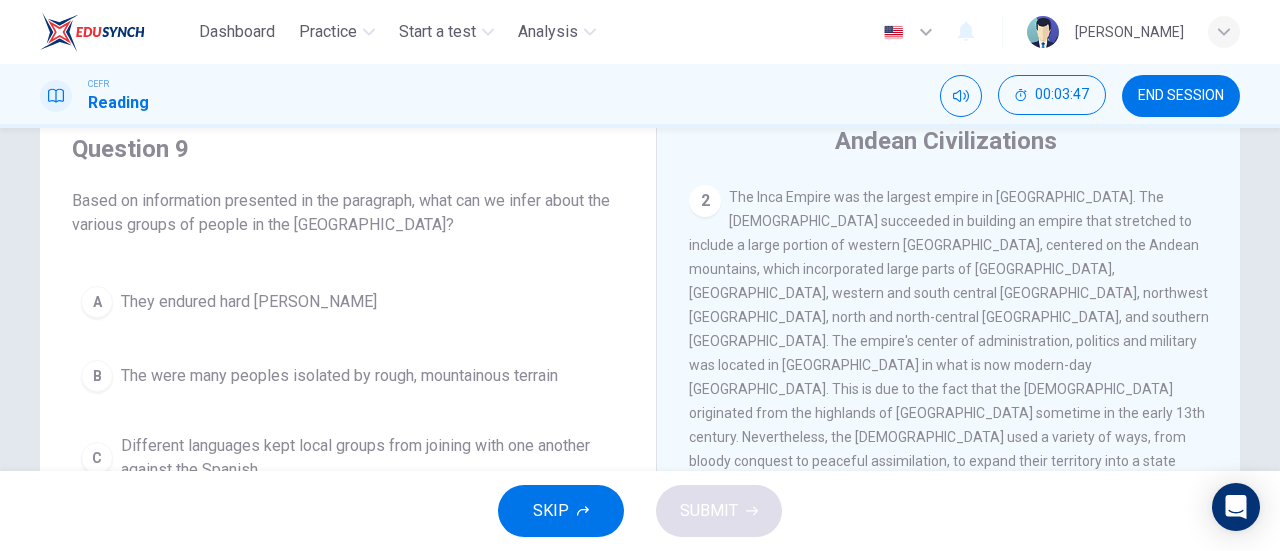 scroll, scrollTop: 76, scrollLeft: 0, axis: vertical 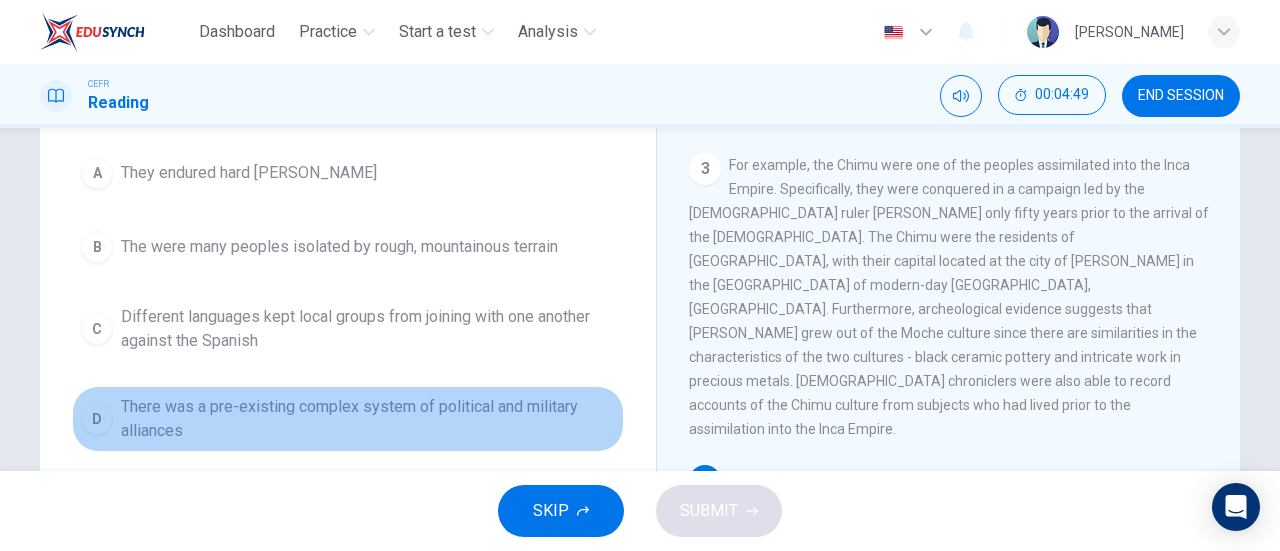click on "There was a pre-existing complex system of political and military alliances" at bounding box center (368, 419) 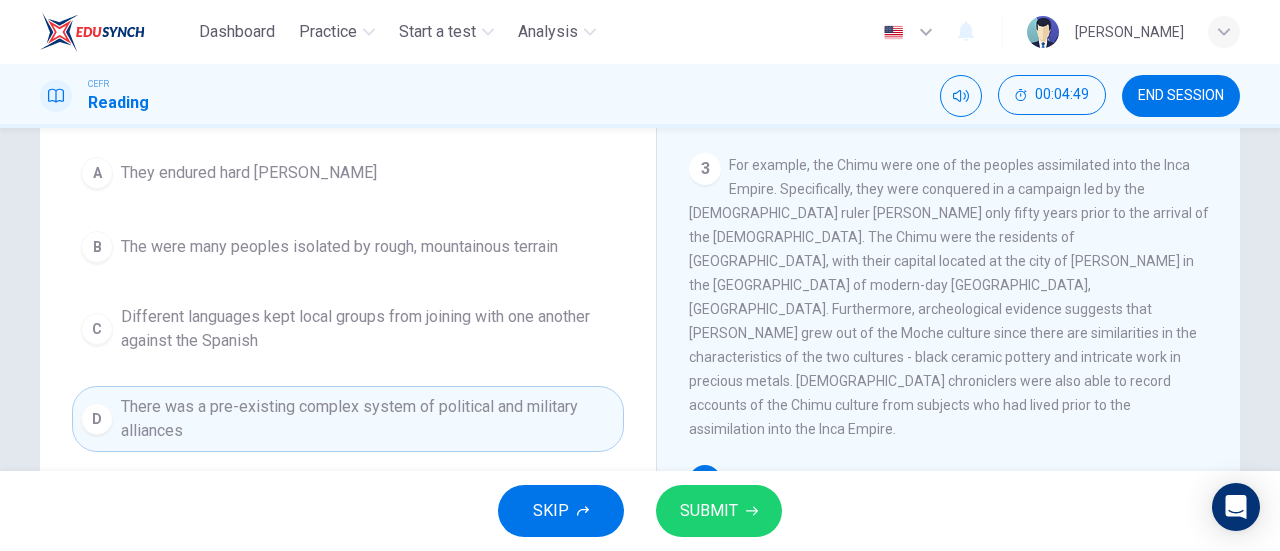 click on "SKIP SUBMIT" at bounding box center (640, 511) 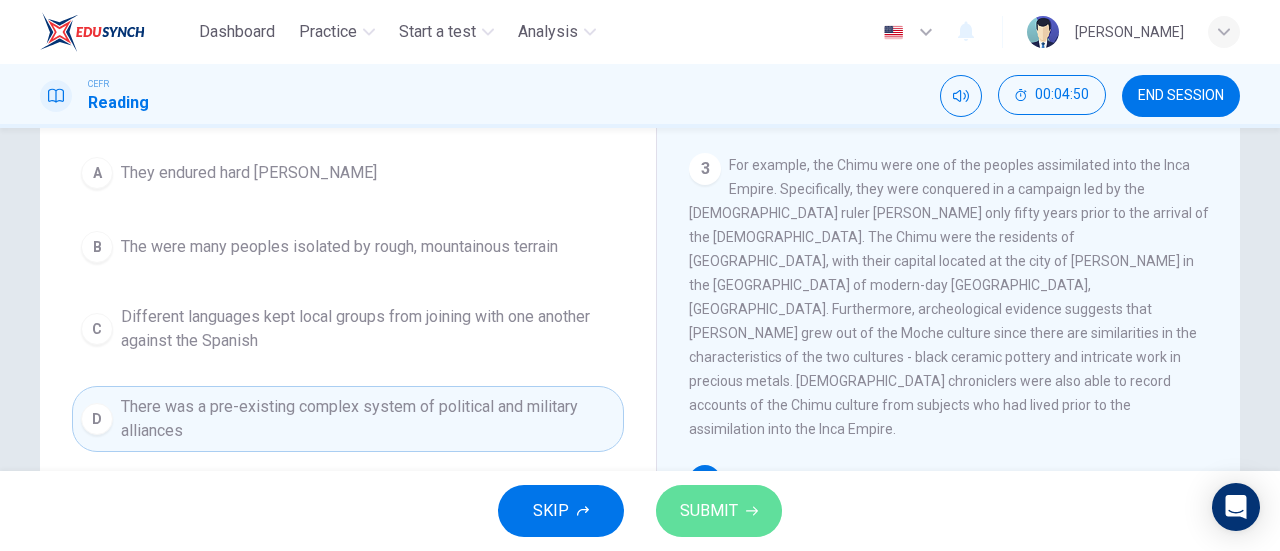 click on "SUBMIT" at bounding box center (709, 511) 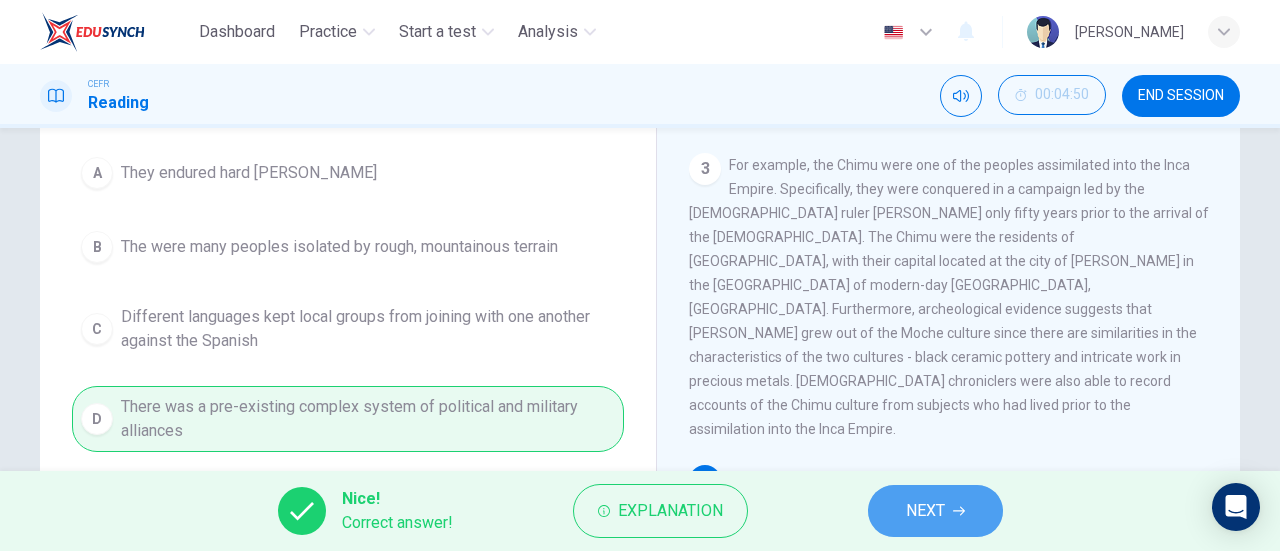 click on "NEXT" at bounding box center (935, 511) 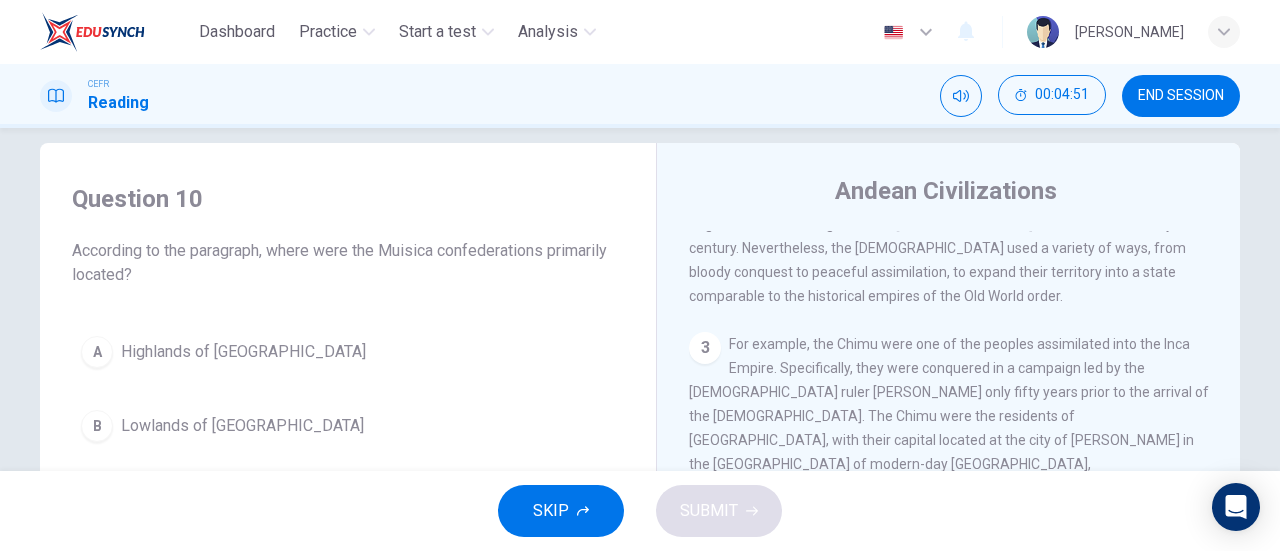 scroll, scrollTop: 15, scrollLeft: 0, axis: vertical 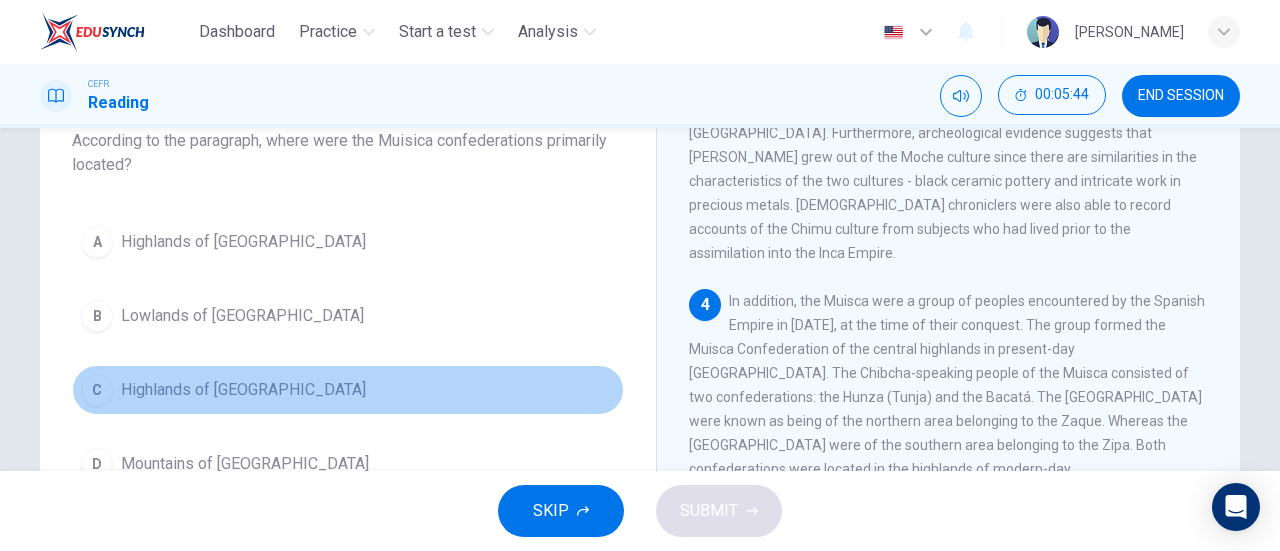 click on "Highlands of Colombia" at bounding box center [243, 390] 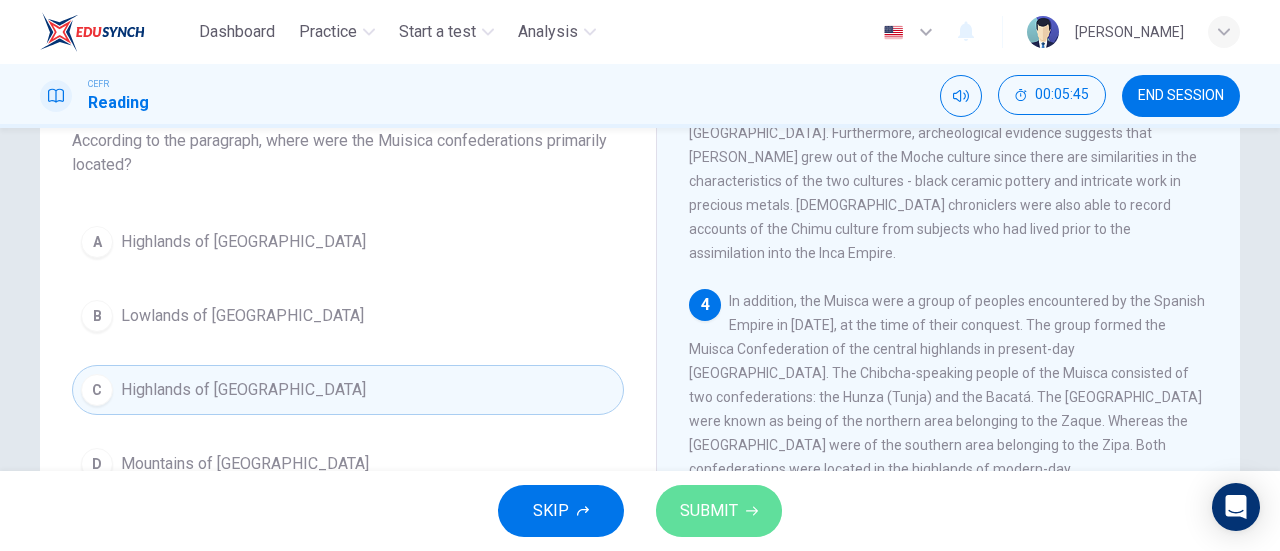click on "SUBMIT" at bounding box center [719, 511] 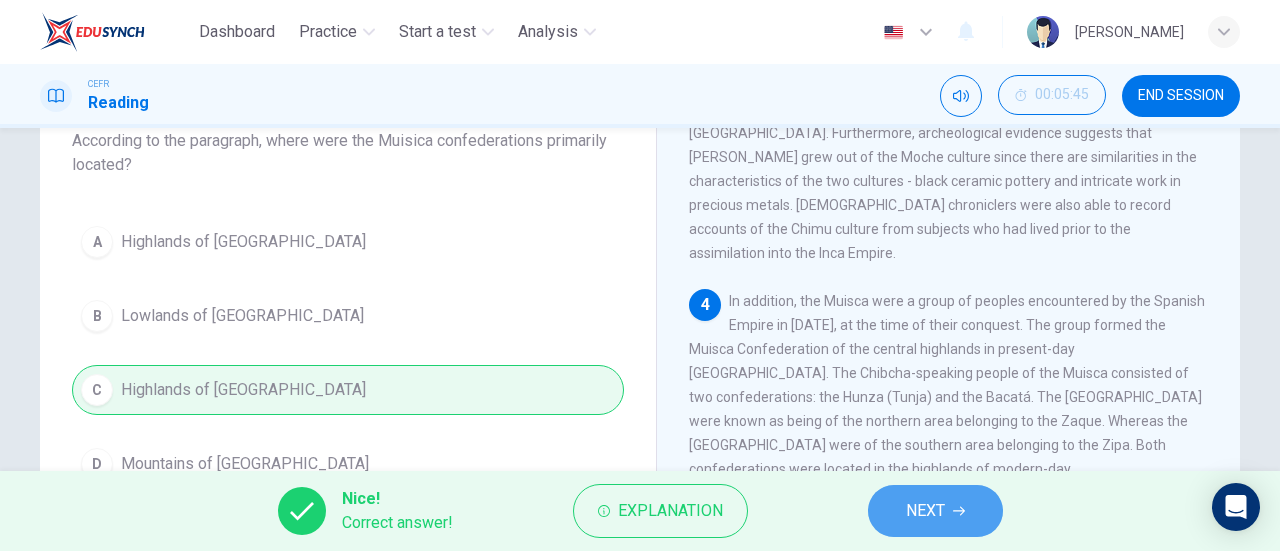click on "NEXT" at bounding box center [935, 511] 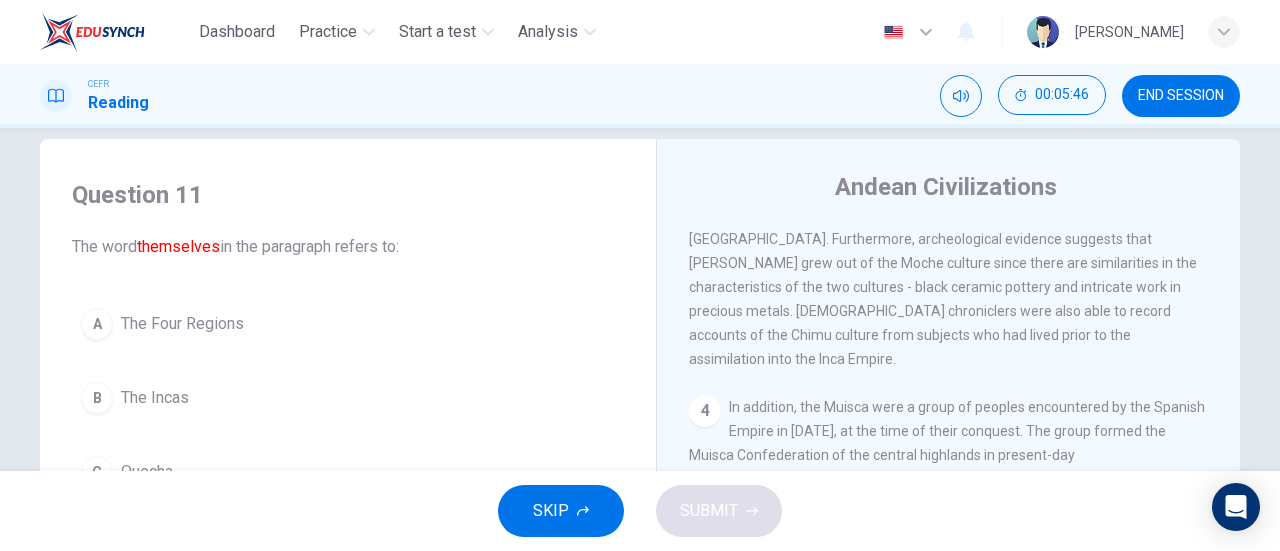 scroll, scrollTop: 26, scrollLeft: 0, axis: vertical 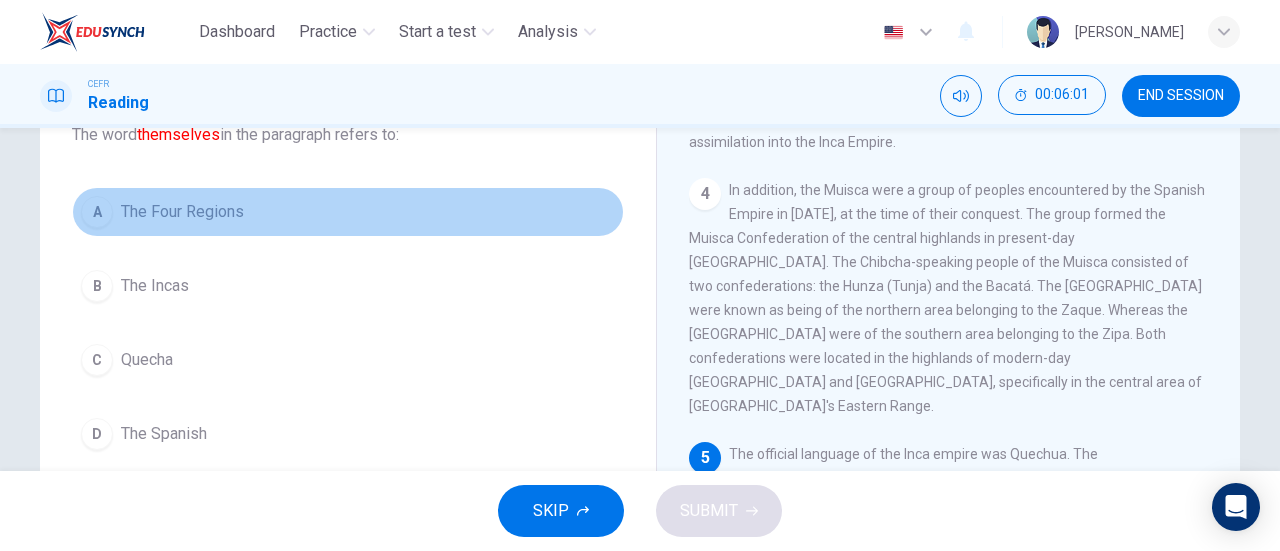 click on "A The Four Regions" at bounding box center (348, 212) 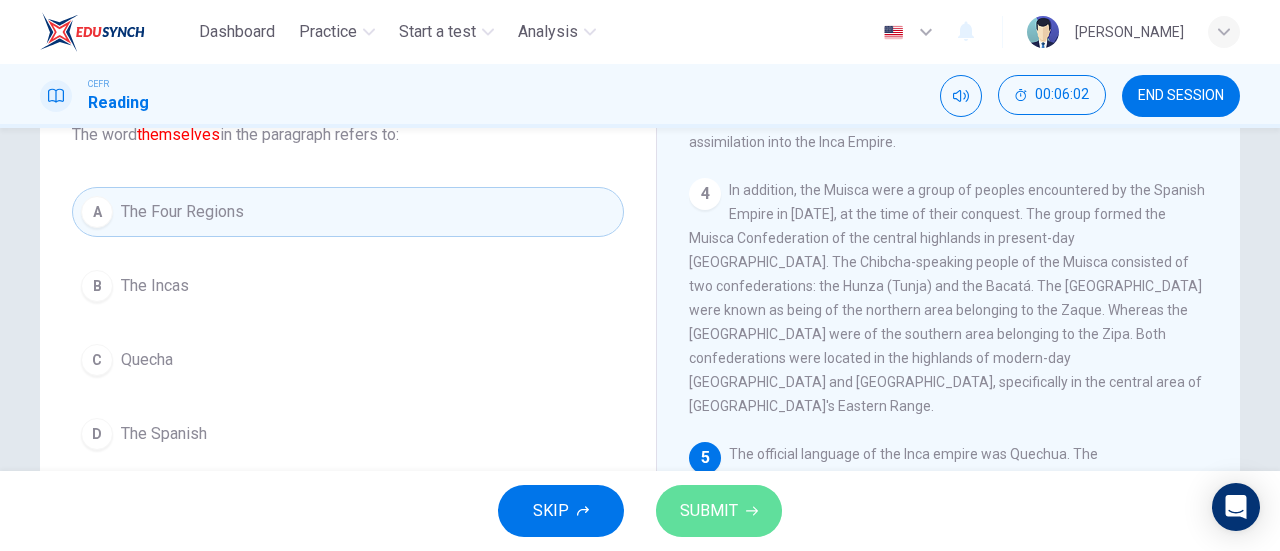 click on "SUBMIT" at bounding box center [709, 511] 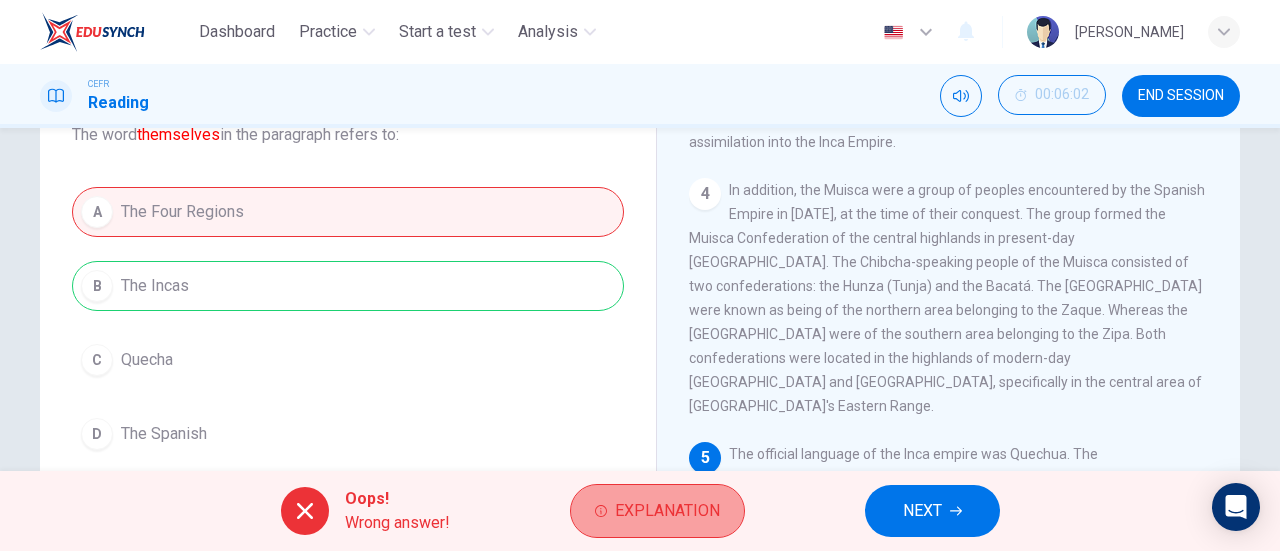 click on "Explanation" at bounding box center [667, 511] 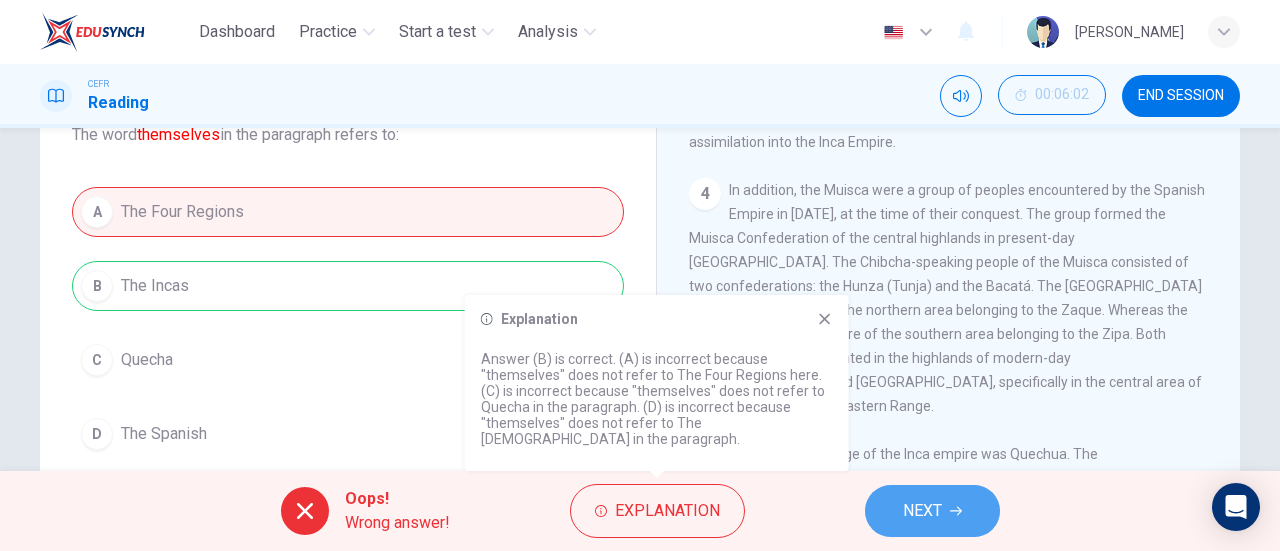 click on "NEXT" at bounding box center (932, 511) 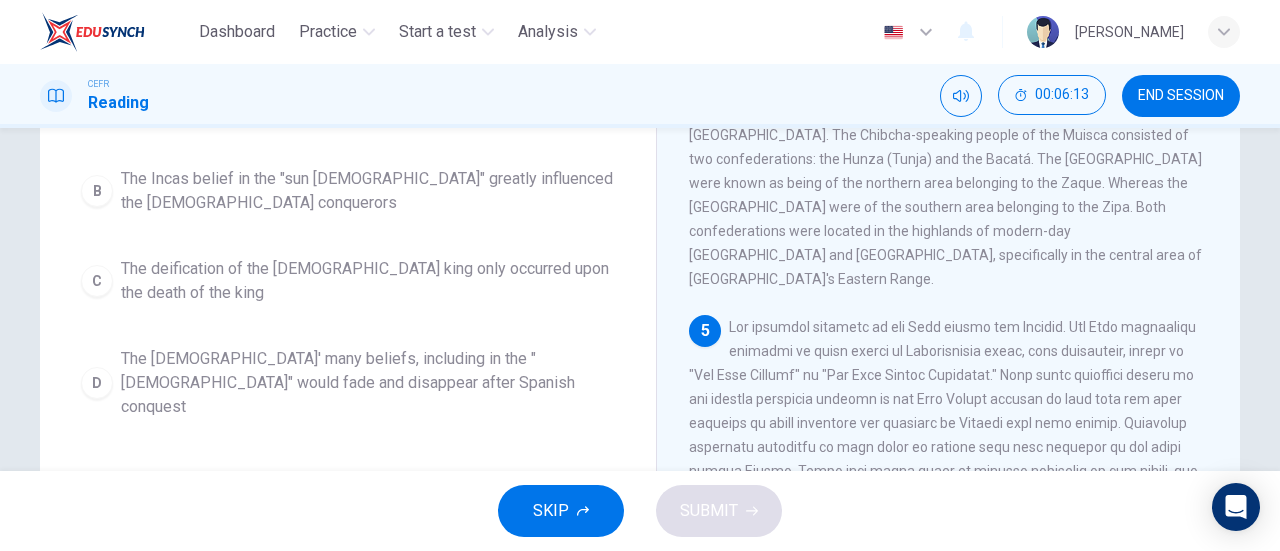 scroll, scrollTop: 274, scrollLeft: 0, axis: vertical 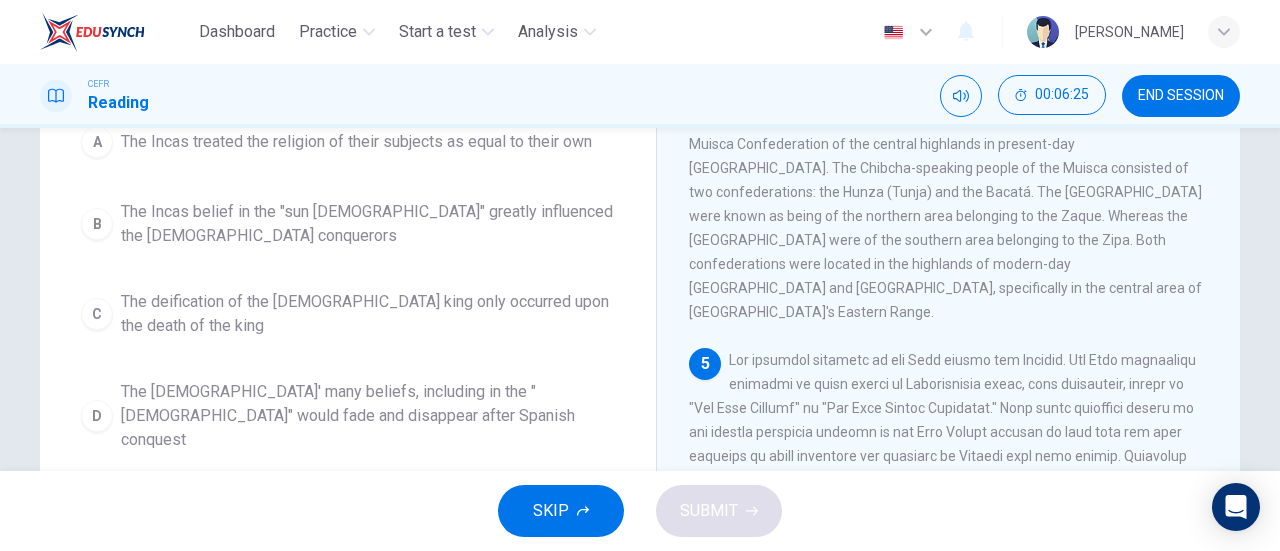 click on "The Incas' many beliefs, including in the "sun god" would fade and disappear after Spanish conquest" at bounding box center (368, 416) 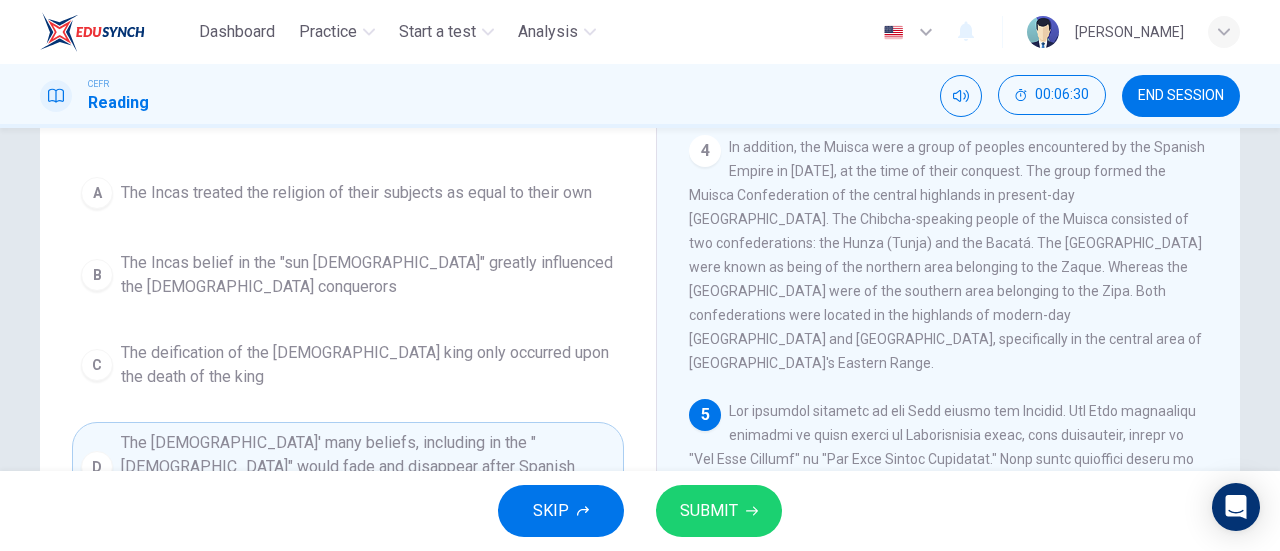 scroll, scrollTop: 230, scrollLeft: 0, axis: vertical 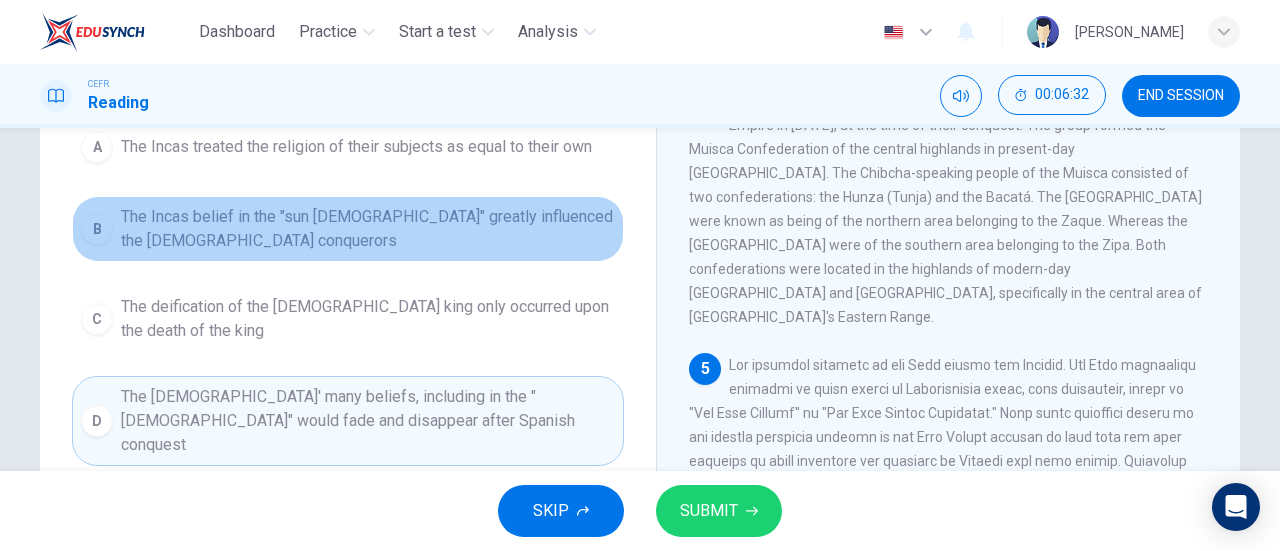 click on "The Incas belief in the "sun god" greatly influenced the Spanish conquerors" at bounding box center (368, 229) 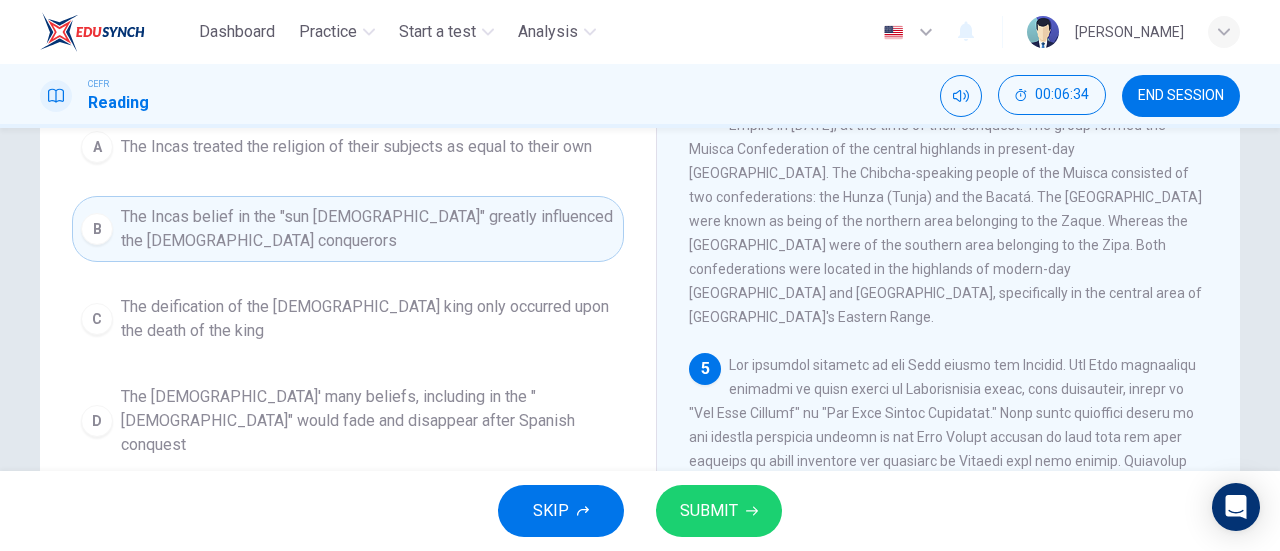scroll, scrollTop: 242, scrollLeft: 0, axis: vertical 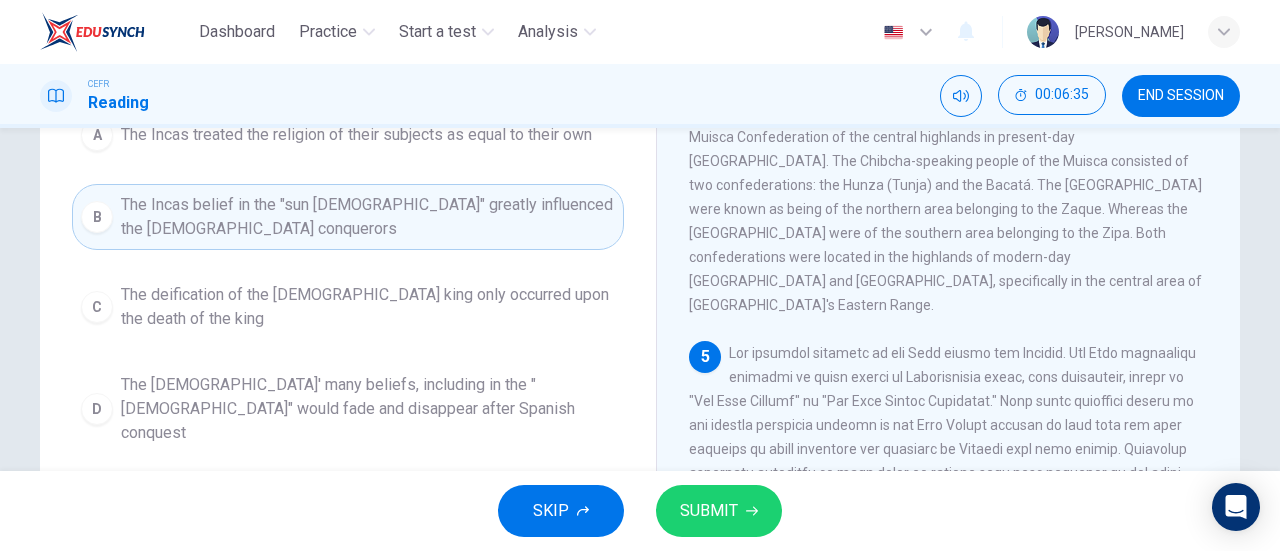 click 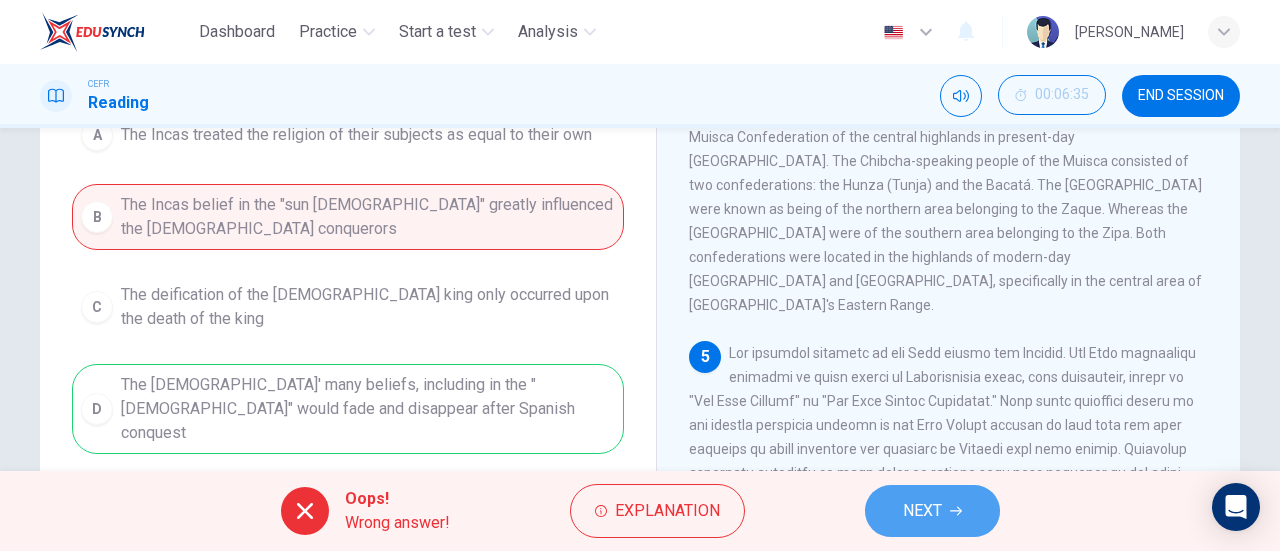click on "NEXT" at bounding box center [932, 511] 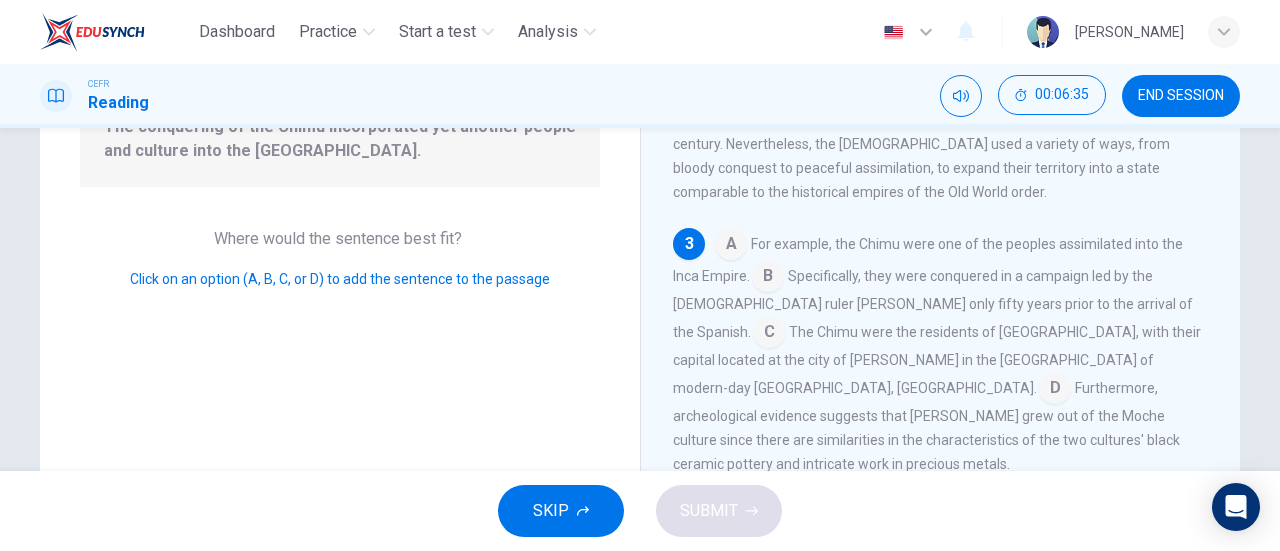 scroll, scrollTop: 538, scrollLeft: 0, axis: vertical 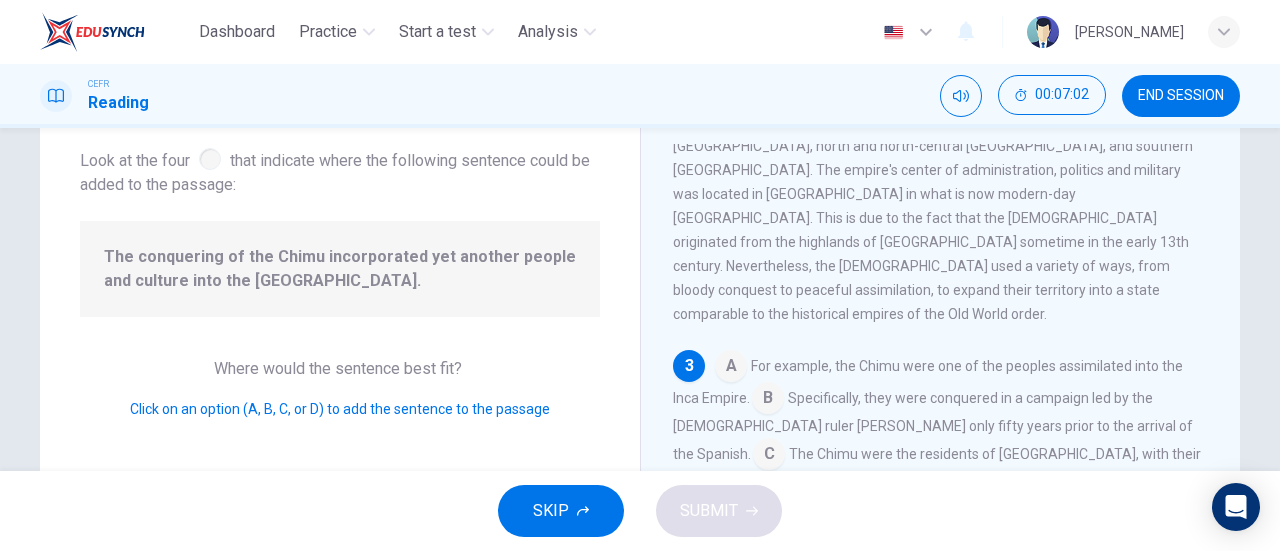 click at bounding box center [768, 400] 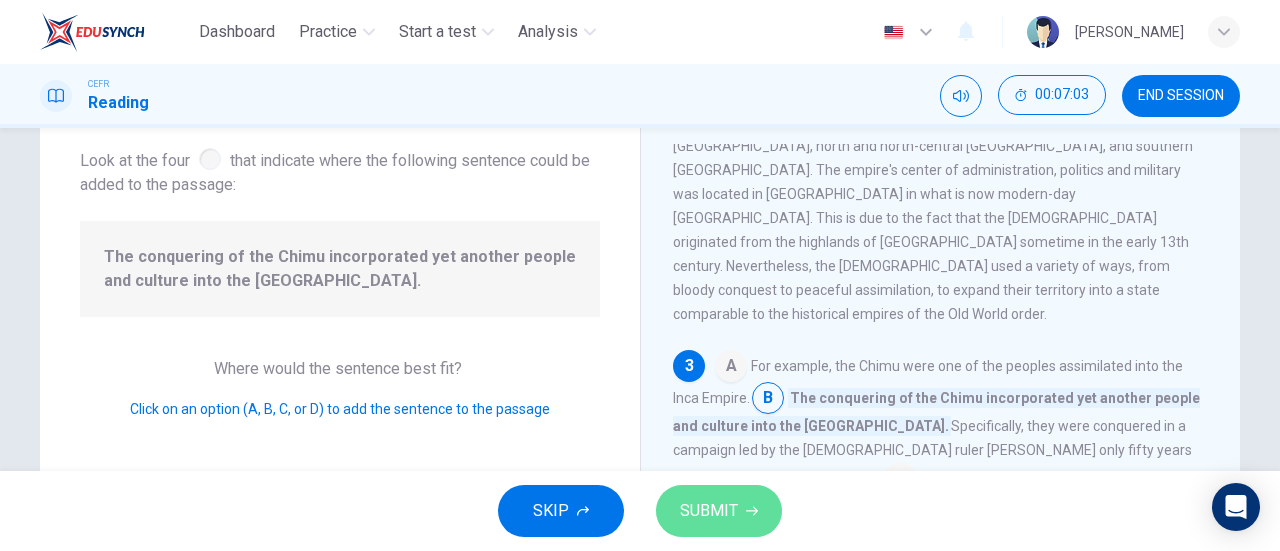 click on "SUBMIT" at bounding box center (719, 511) 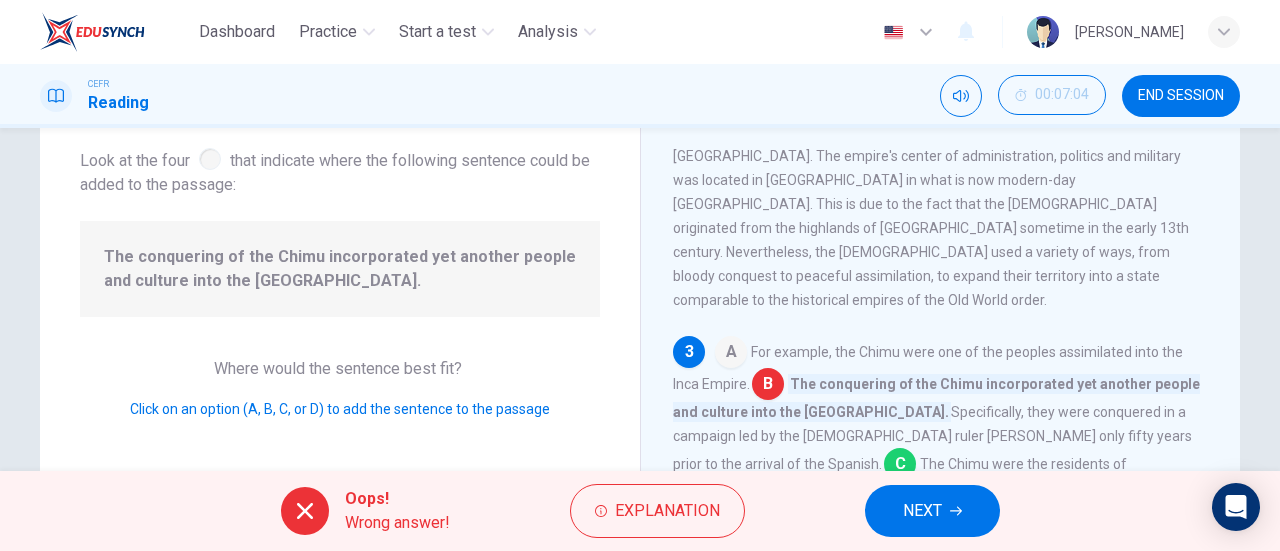 scroll, scrollTop: 553, scrollLeft: 0, axis: vertical 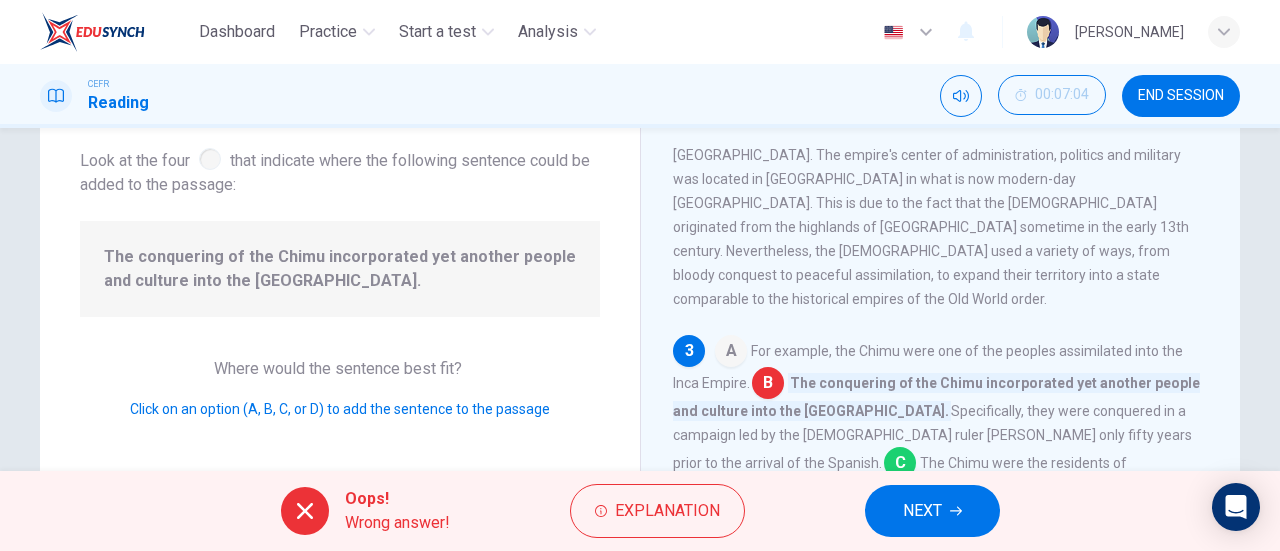 click on "NEXT" at bounding box center (932, 511) 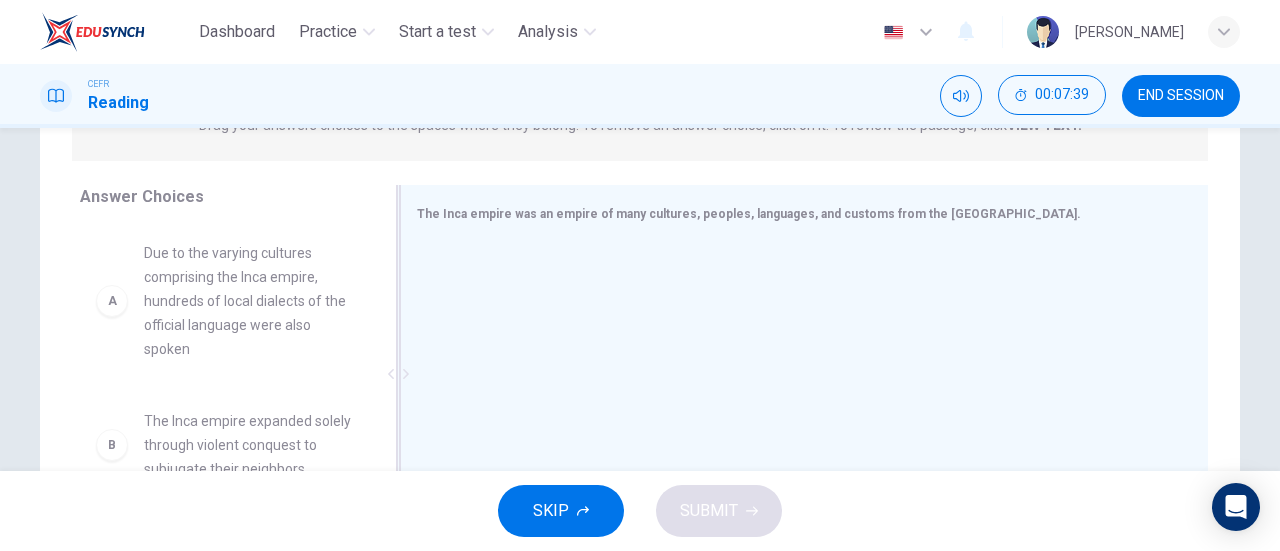 scroll, scrollTop: 309, scrollLeft: 0, axis: vertical 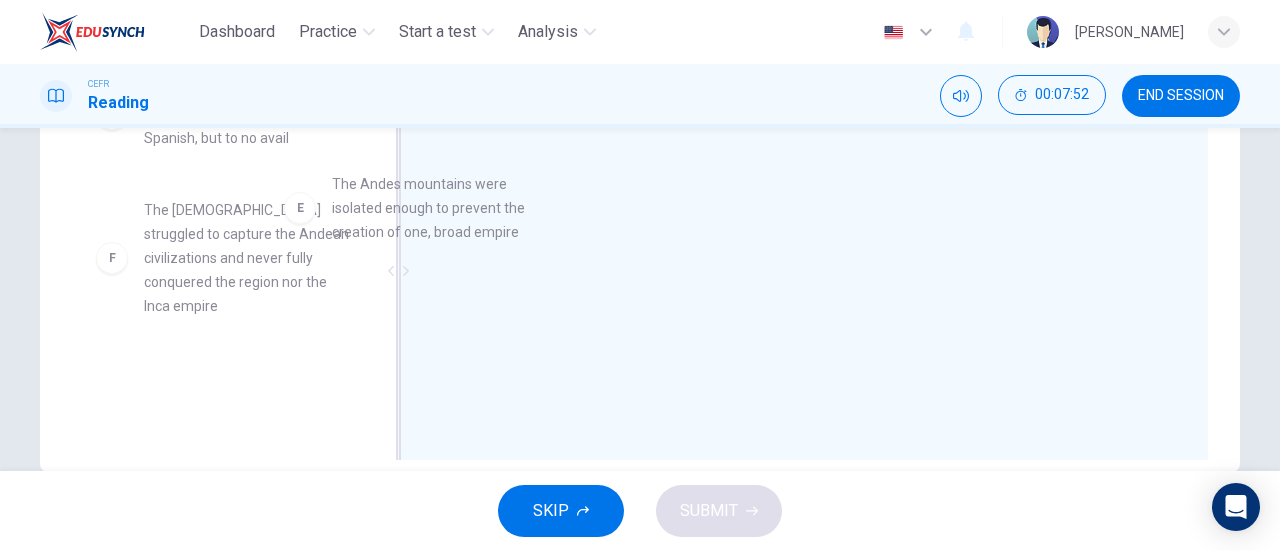 drag, startPoint x: 231, startPoint y: 231, endPoint x: 531, endPoint y: 228, distance: 300.015 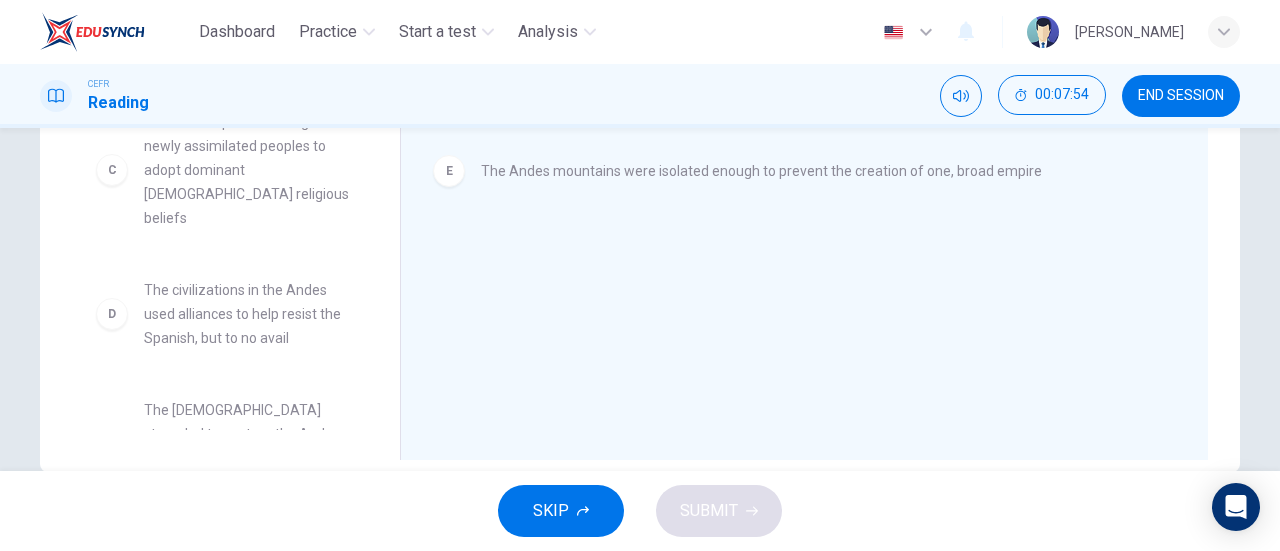 scroll, scrollTop: 240, scrollLeft: 0, axis: vertical 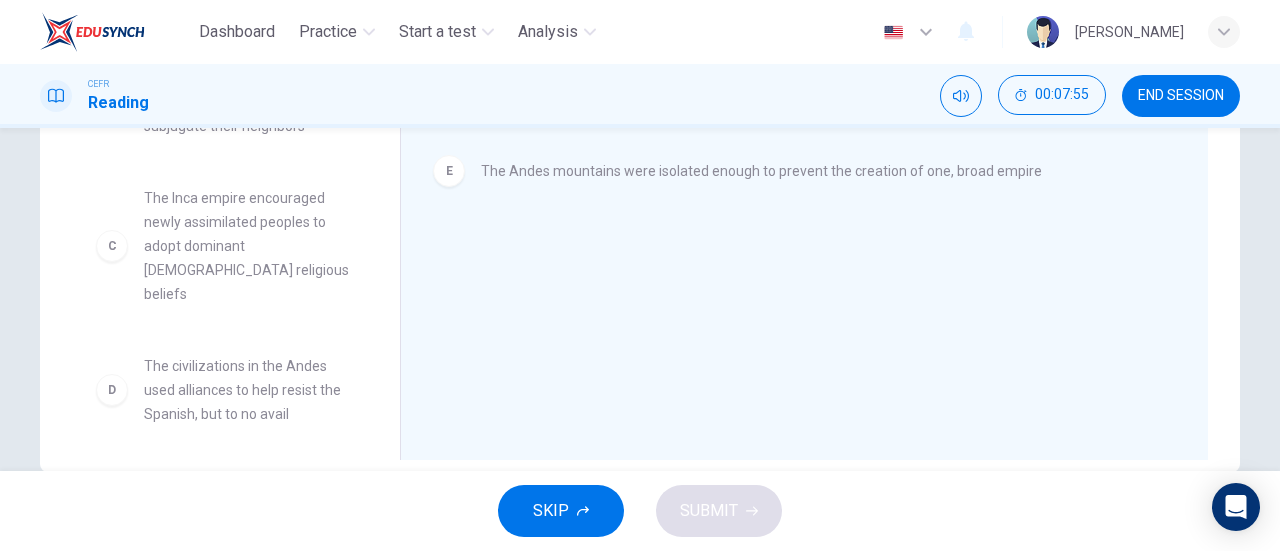 click on "The Inca empire encouraged newly assimilated peoples to adopt dominant Inca religious beliefs" at bounding box center [248, 246] 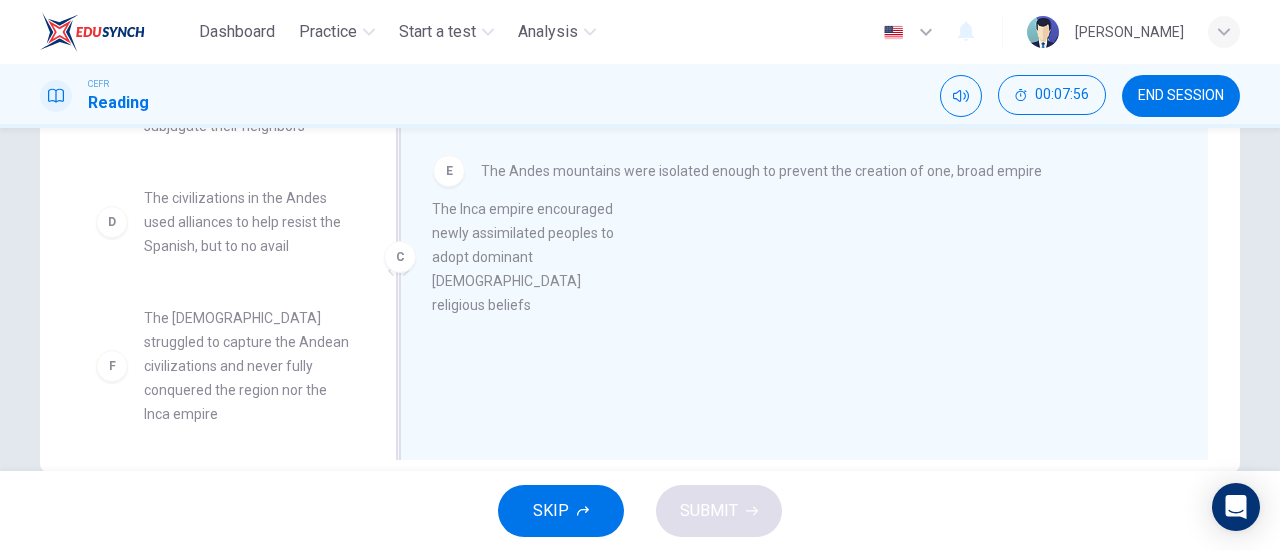 drag, startPoint x: 378, startPoint y: 276, endPoint x: 566, endPoint y: 304, distance: 190.07367 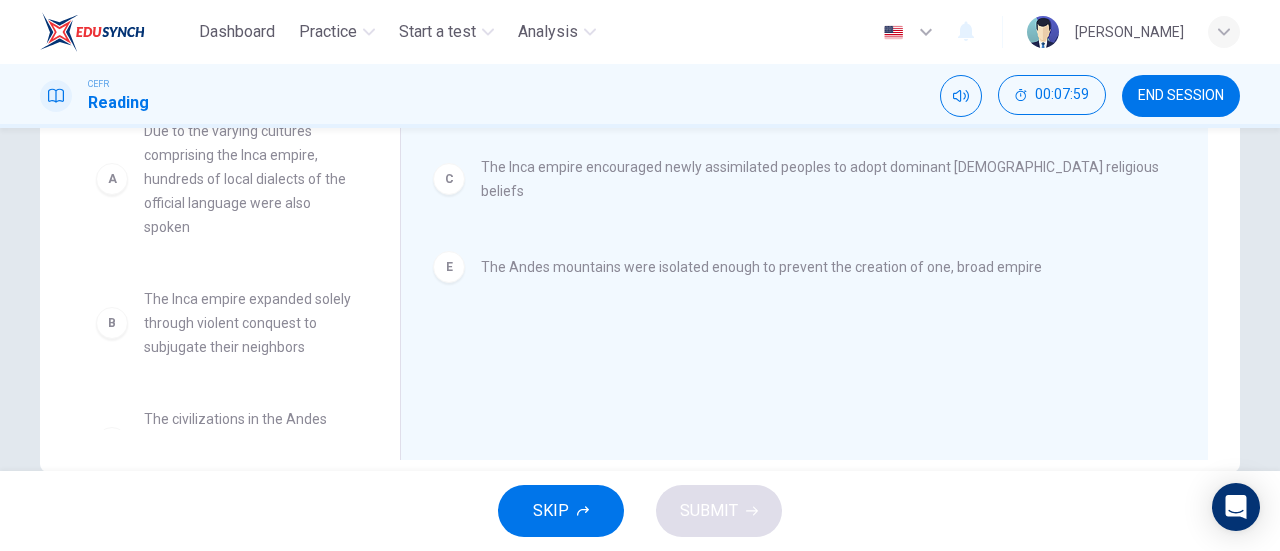 scroll, scrollTop: 16, scrollLeft: 0, axis: vertical 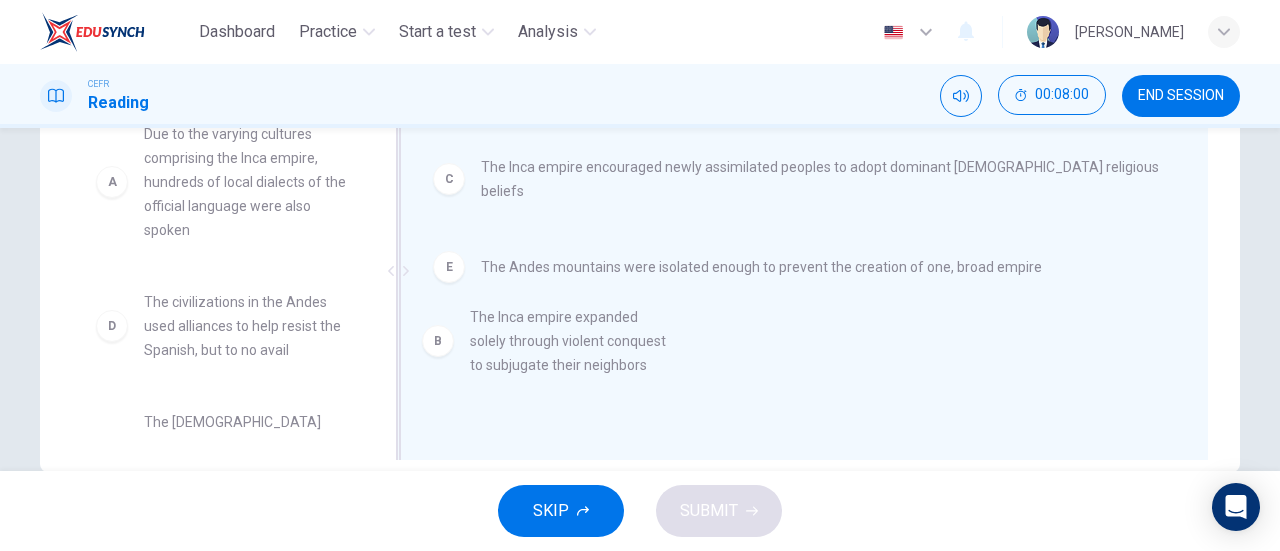 drag, startPoint x: 252, startPoint y: 339, endPoint x: 662, endPoint y: 359, distance: 410.48752 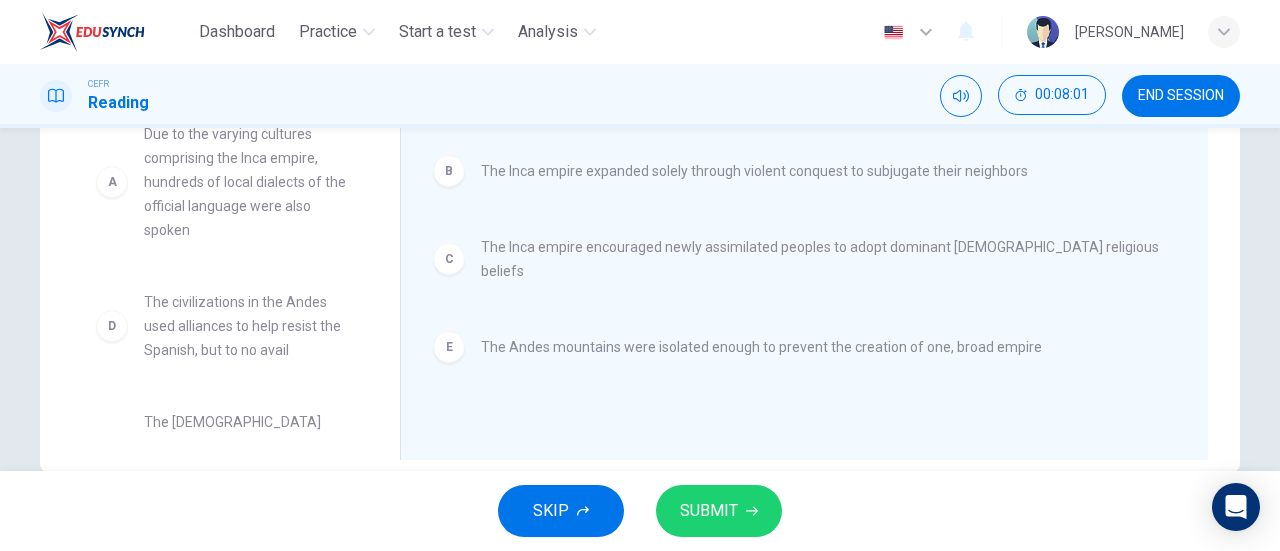 click on "SKIP SUBMIT" at bounding box center [640, 511] 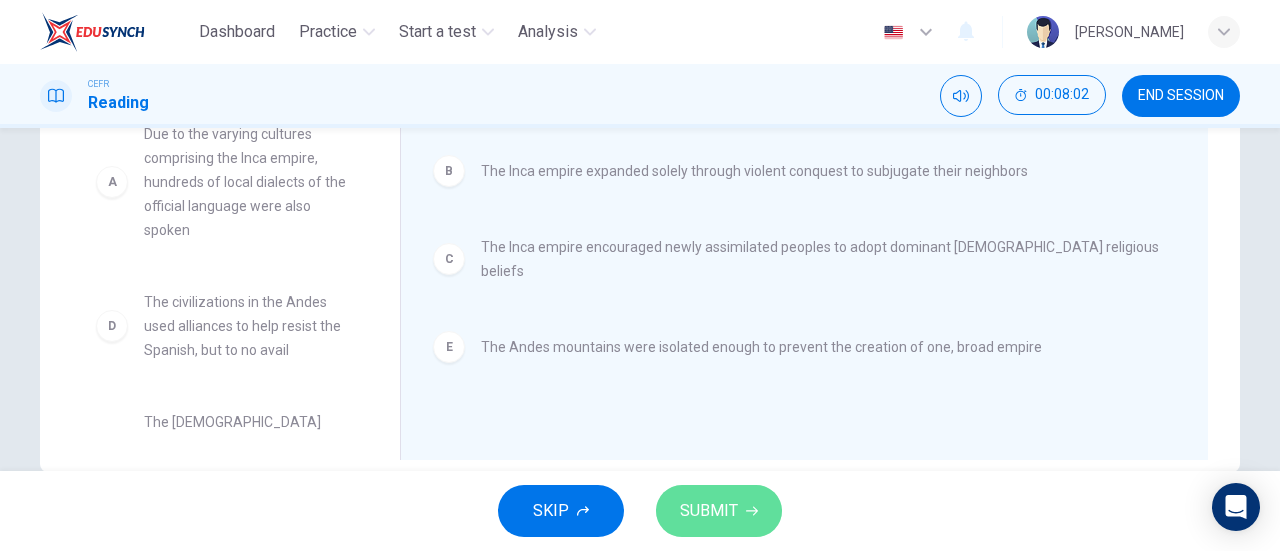 click on "SUBMIT" at bounding box center (709, 511) 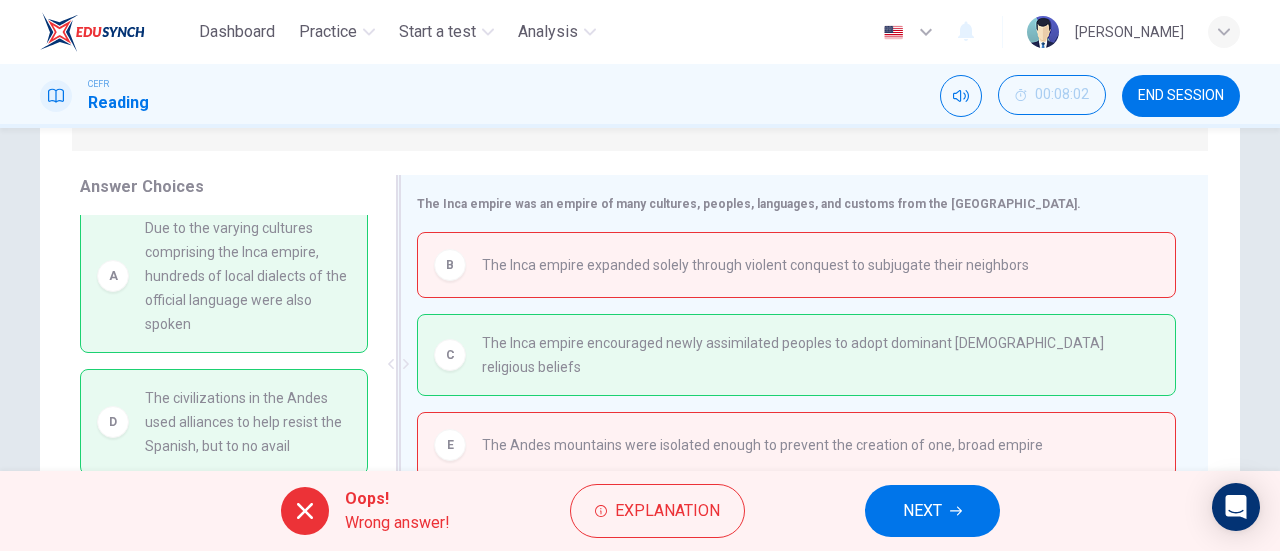 scroll, scrollTop: 296, scrollLeft: 0, axis: vertical 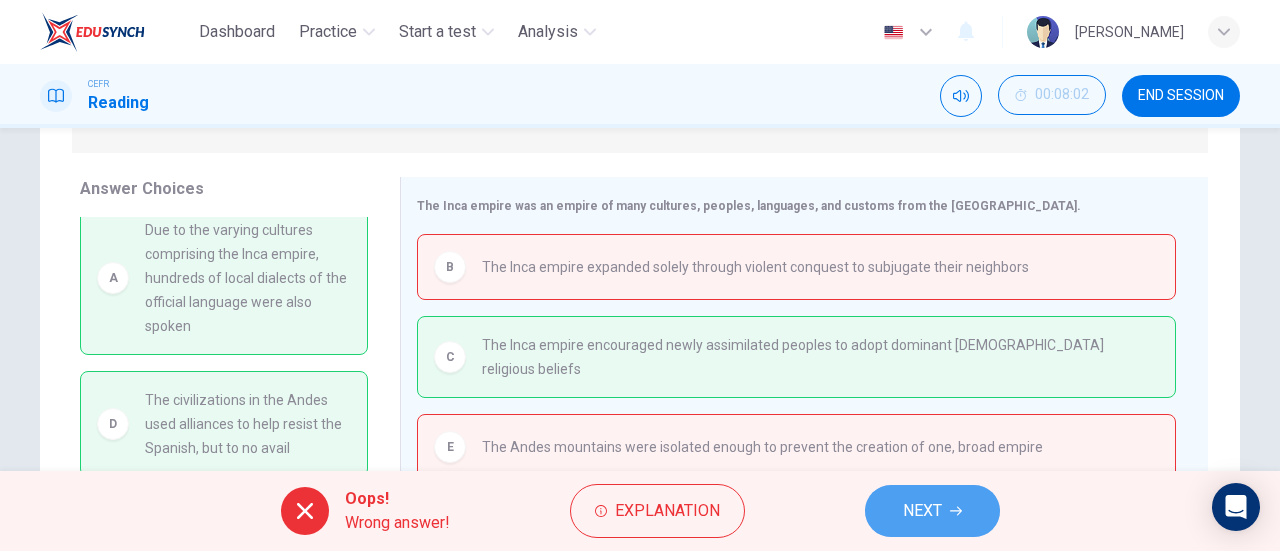 click on "NEXT" at bounding box center (922, 511) 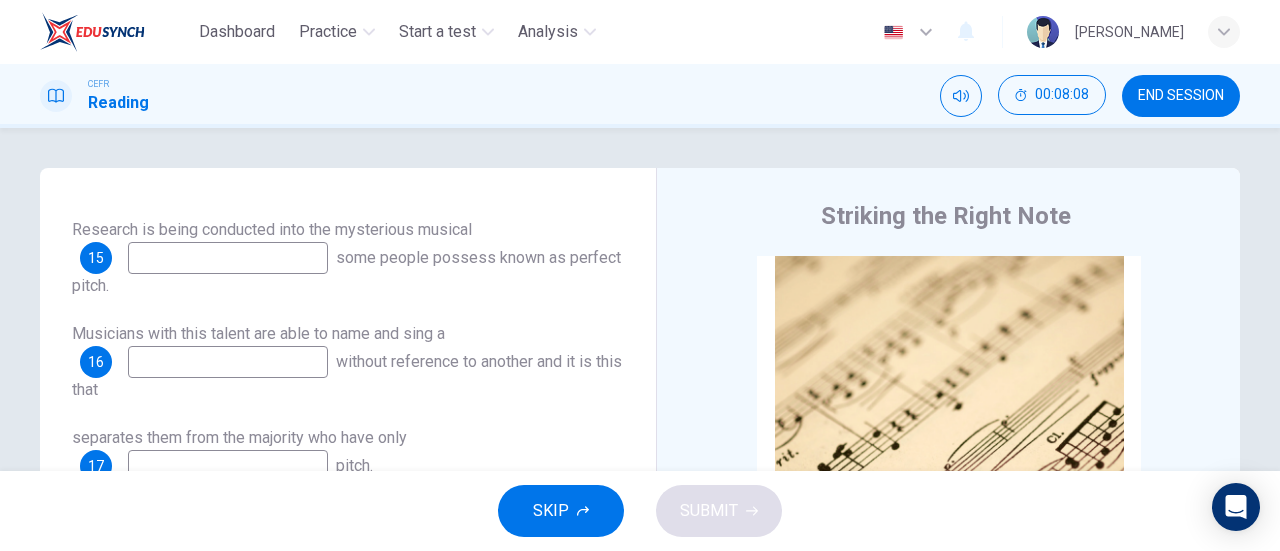 scroll, scrollTop: 210, scrollLeft: 0, axis: vertical 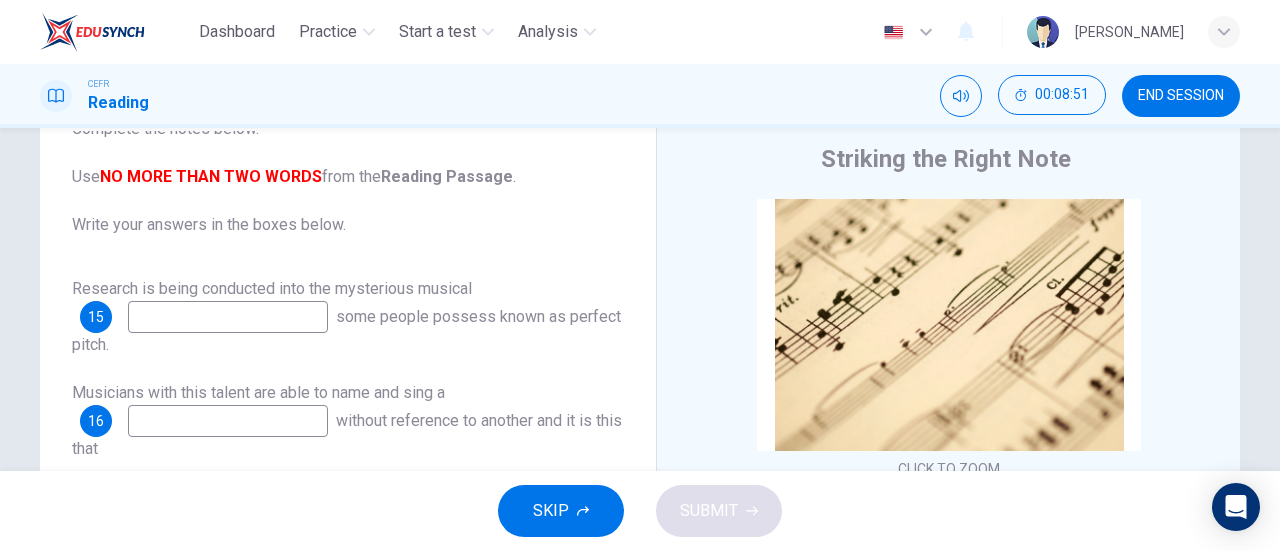 click on "Click to Zoom" at bounding box center (949, 293) 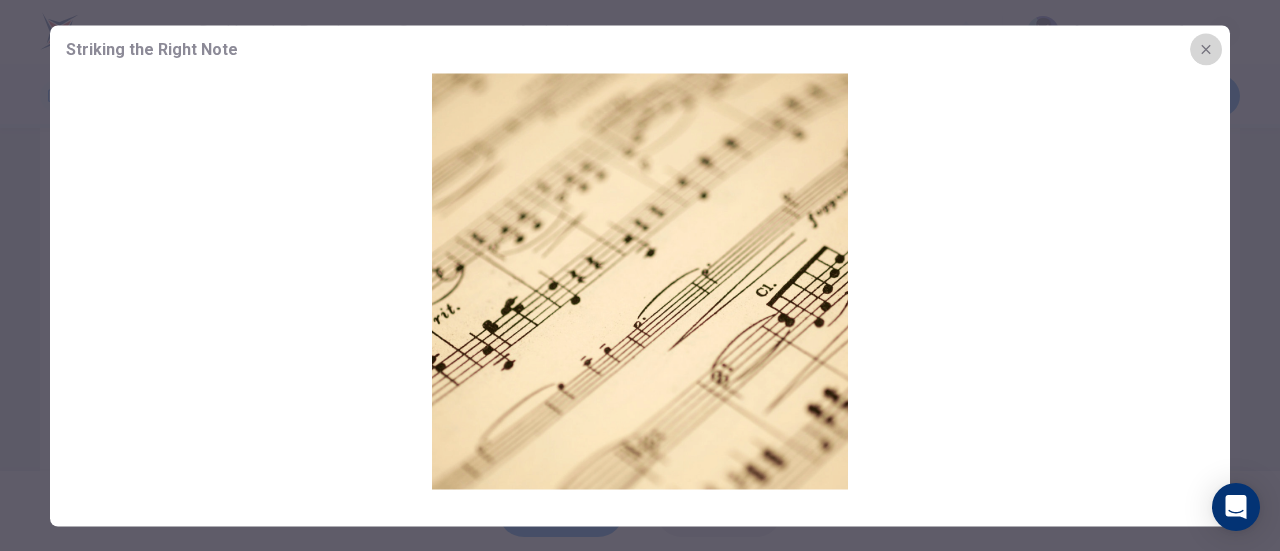 click 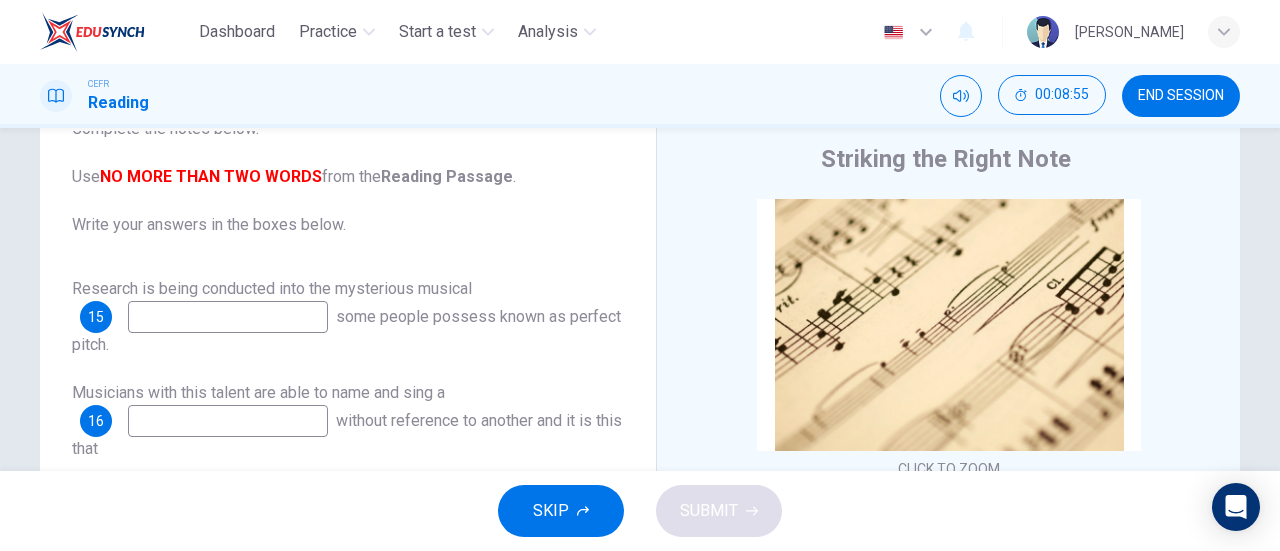 click at bounding box center (228, 317) 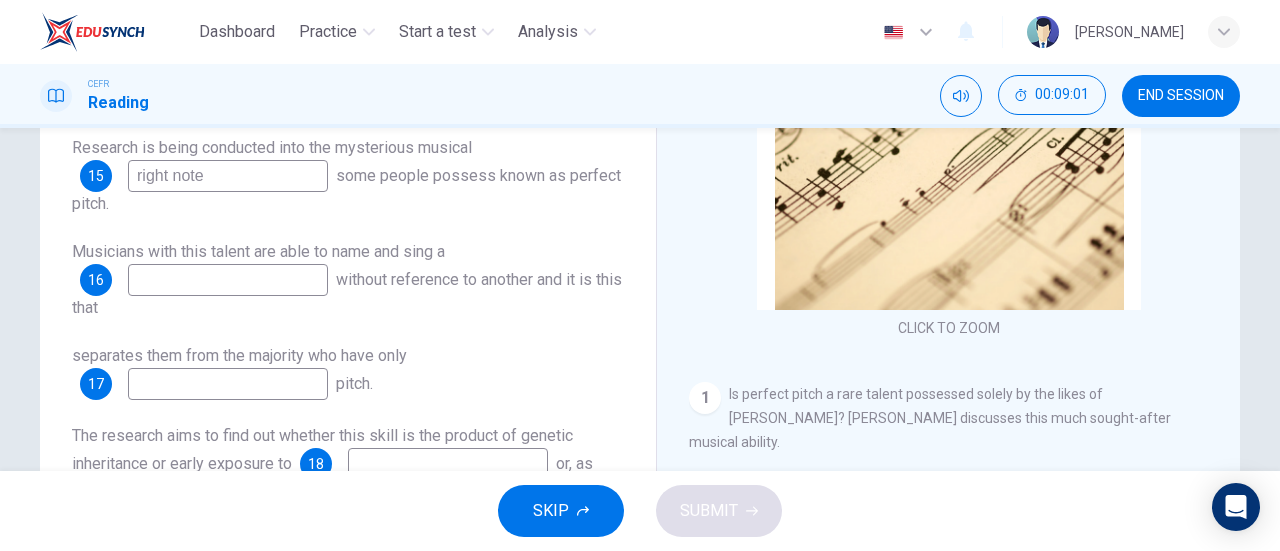 scroll, scrollTop: 199, scrollLeft: 0, axis: vertical 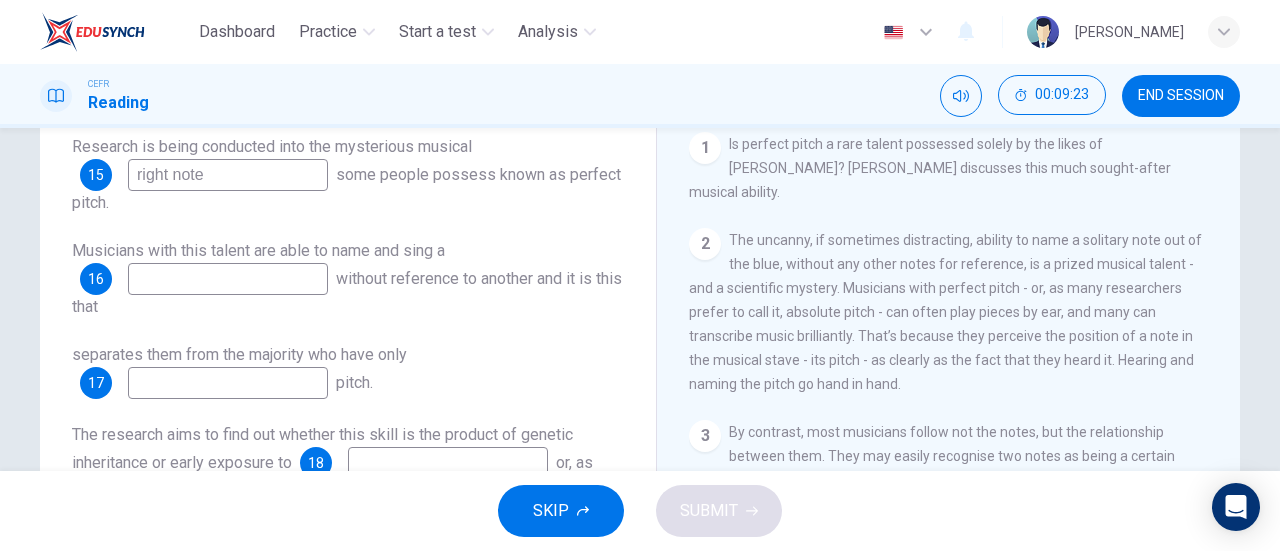 type on "right note" 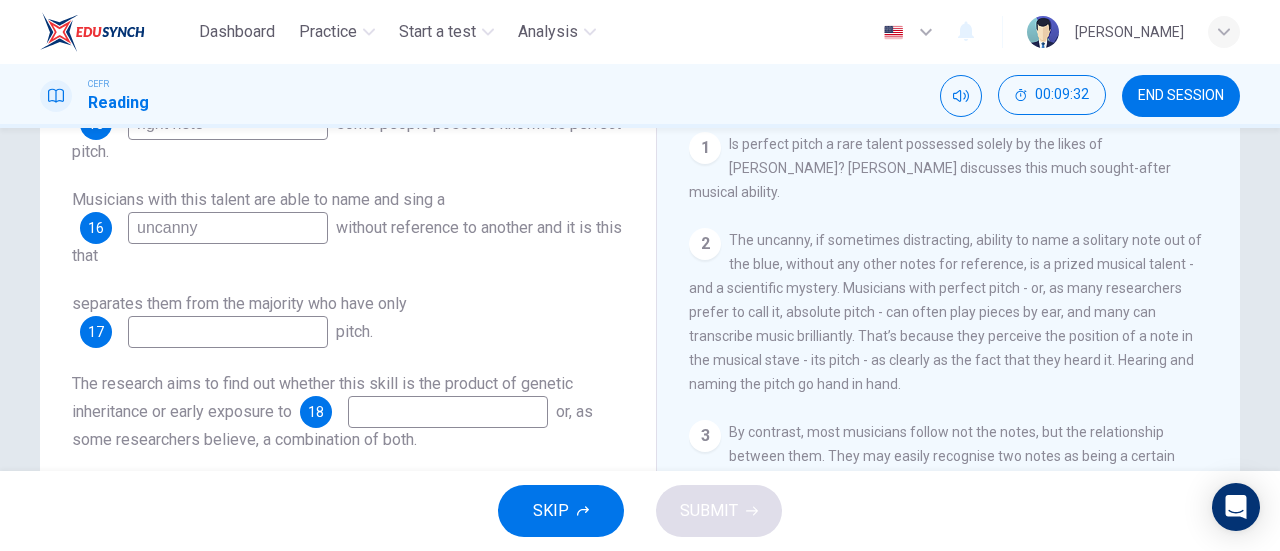 scroll, scrollTop: 142, scrollLeft: 0, axis: vertical 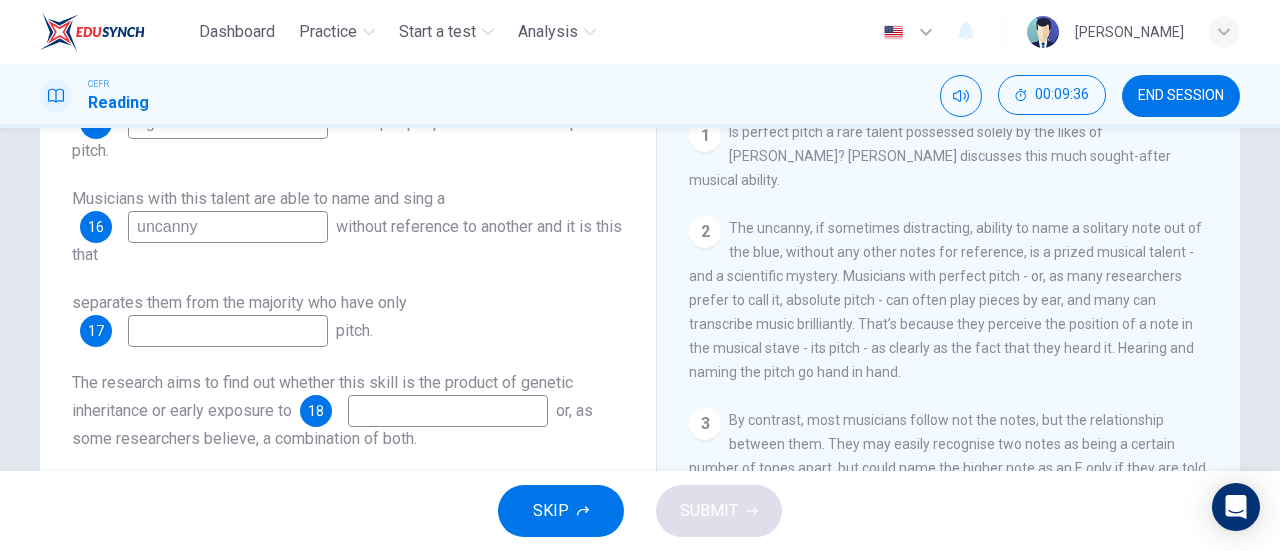 type on "uncanny" 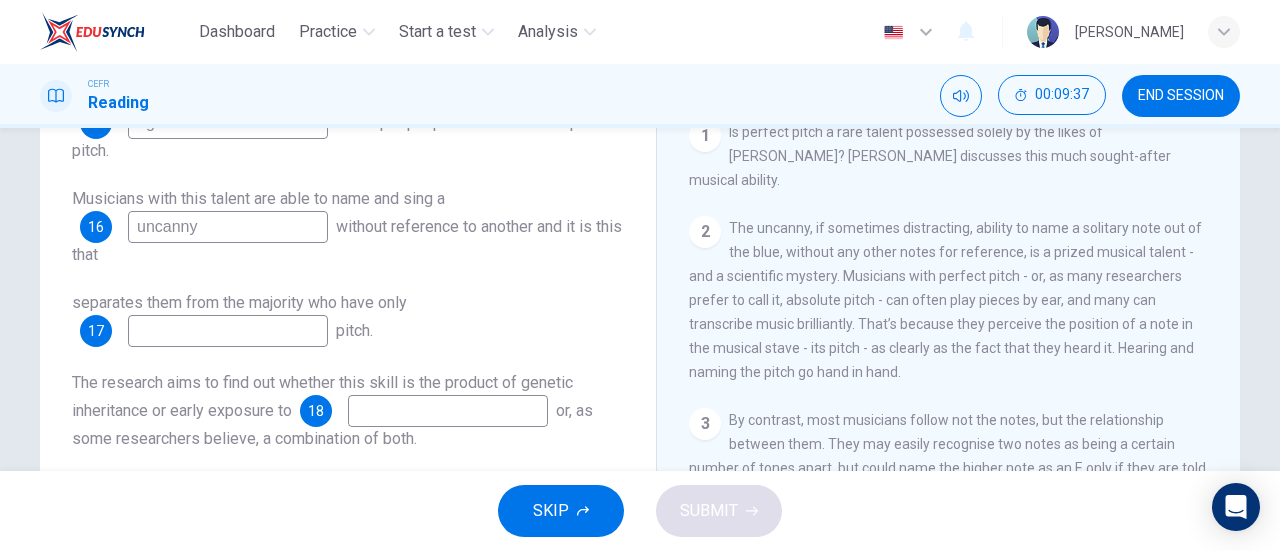 click at bounding box center (228, 331) 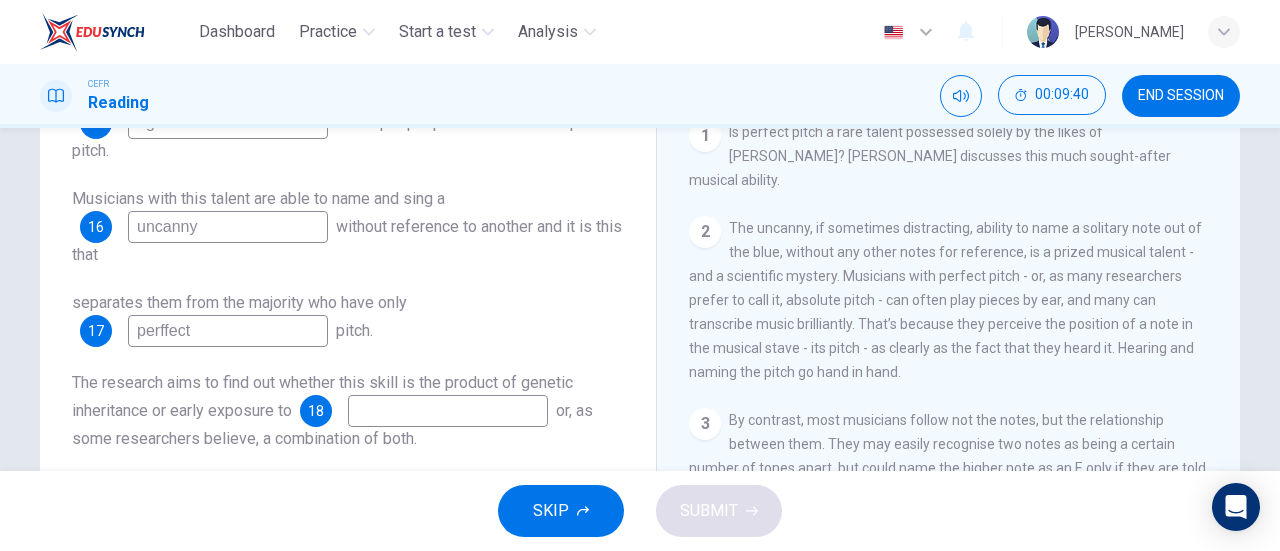 click on "perffect" at bounding box center [228, 331] 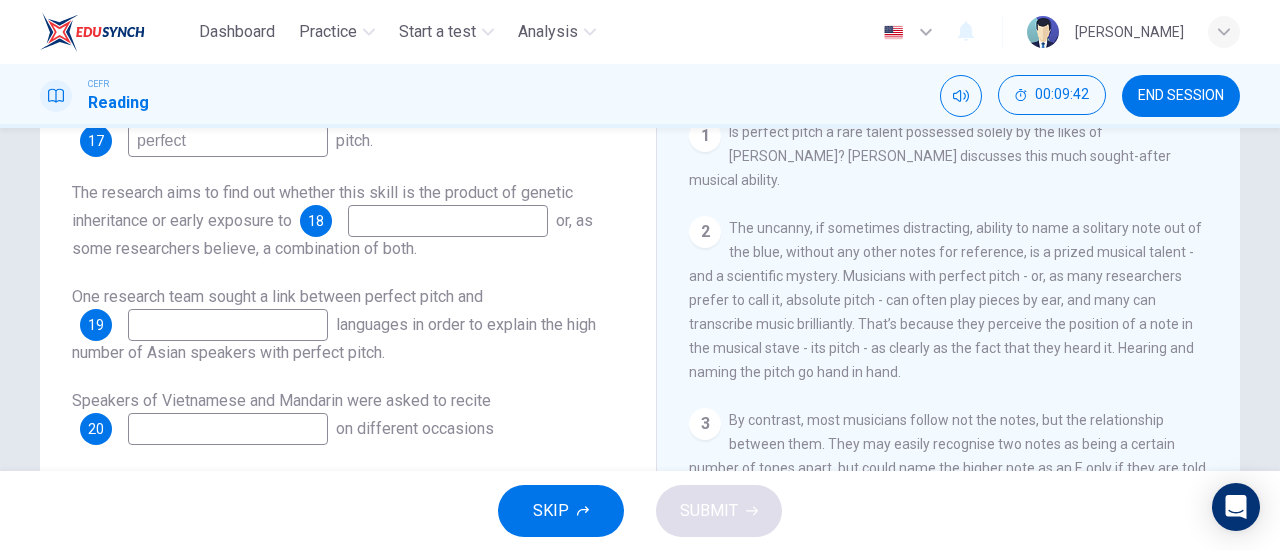 scroll, scrollTop: 336, scrollLeft: 0, axis: vertical 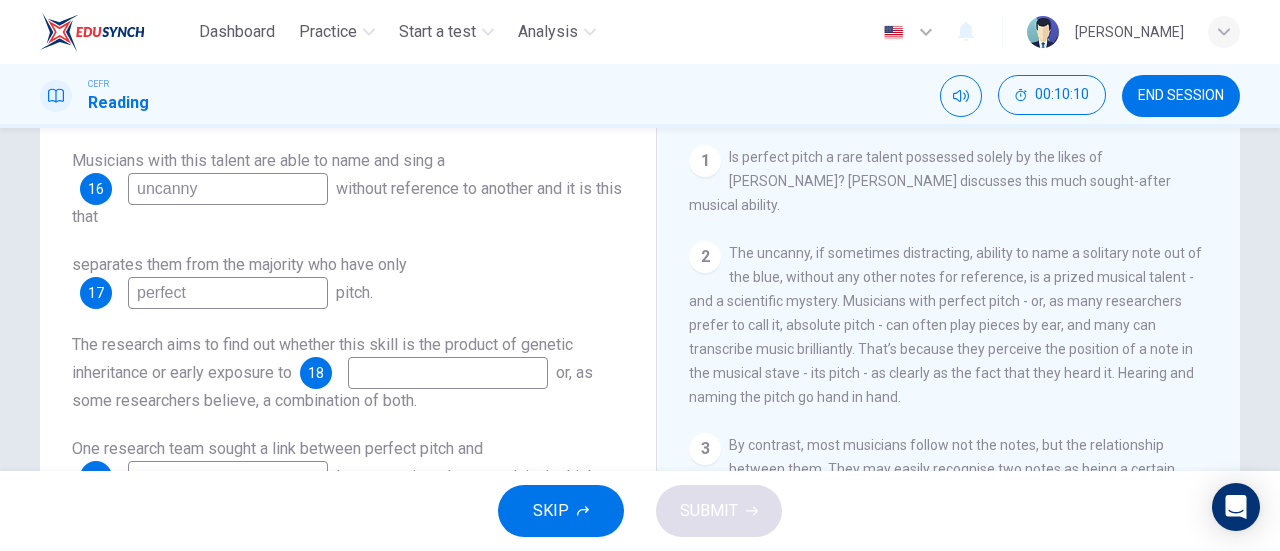 drag, startPoint x: 280, startPoint y: 296, endPoint x: 86, endPoint y: 283, distance: 194.43507 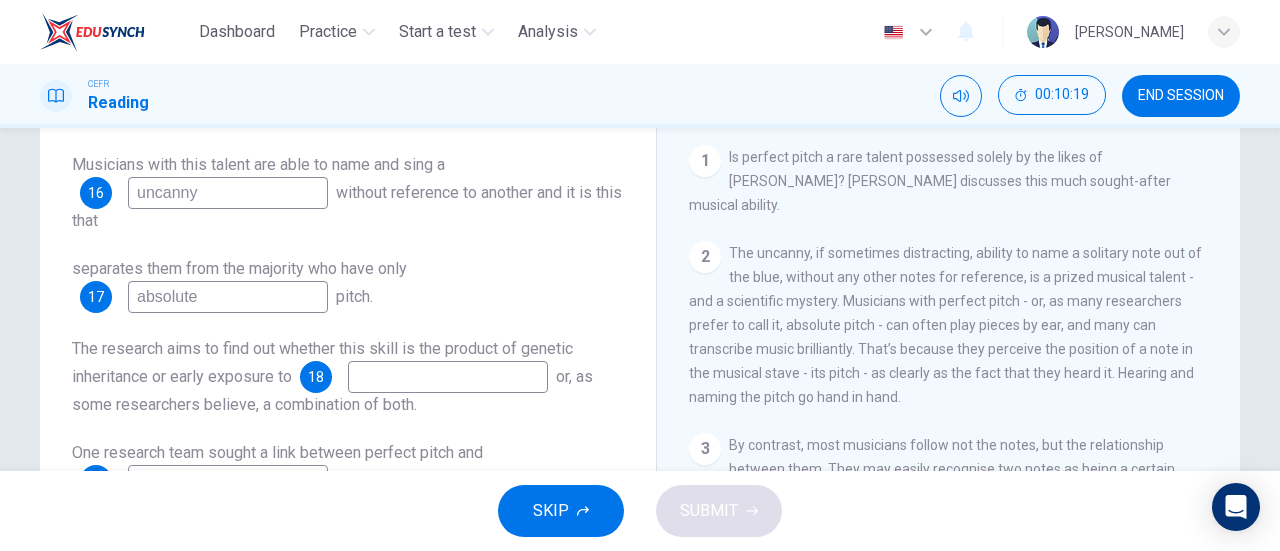 scroll, scrollTop: 174, scrollLeft: 0, axis: vertical 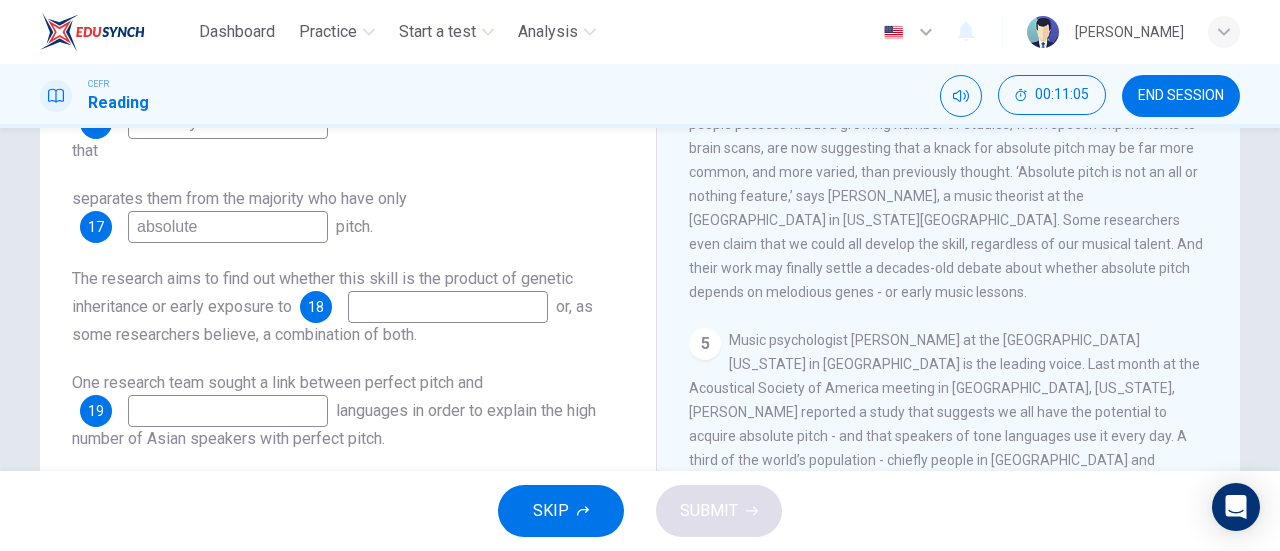 type on "absolute" 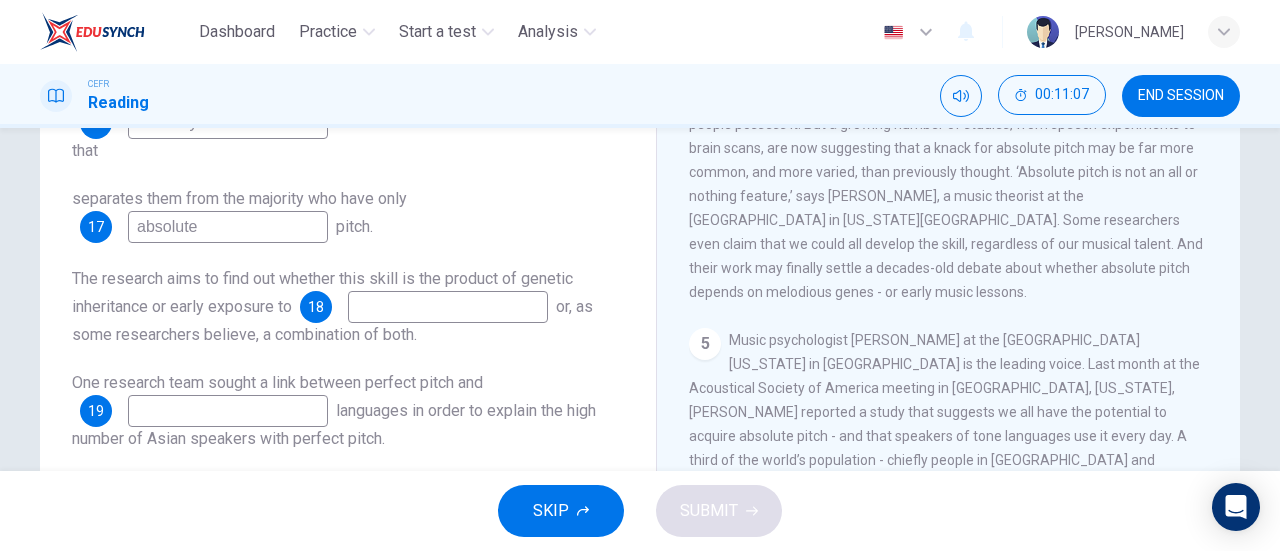 drag, startPoint x: 685, startPoint y: 285, endPoint x: 762, endPoint y: 281, distance: 77.10383 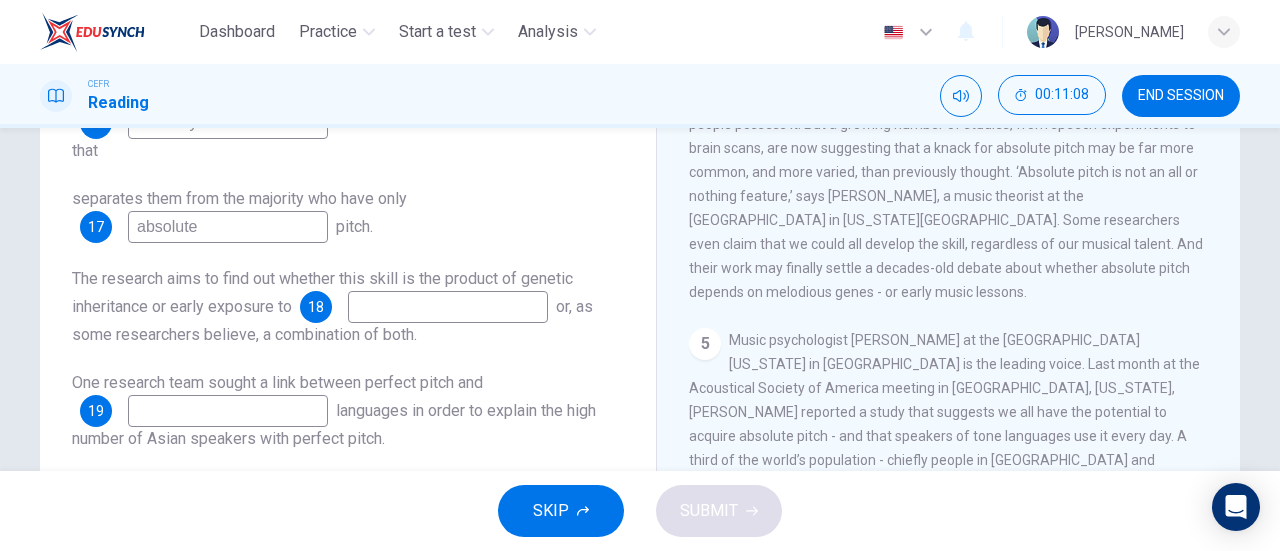 click at bounding box center (448, 307) 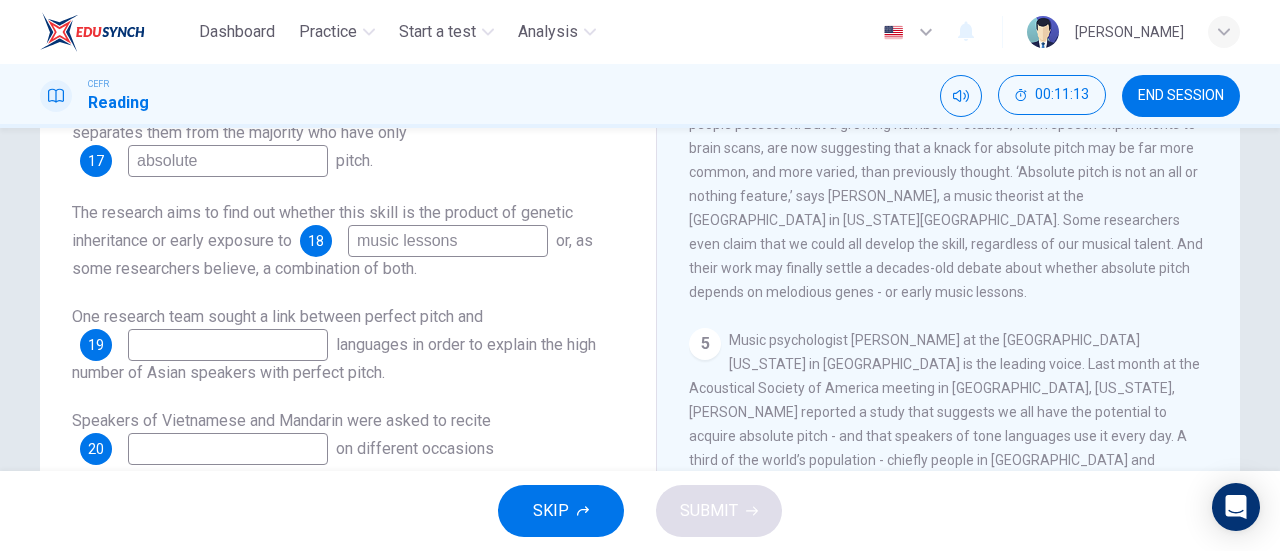 scroll, scrollTop: 336, scrollLeft: 0, axis: vertical 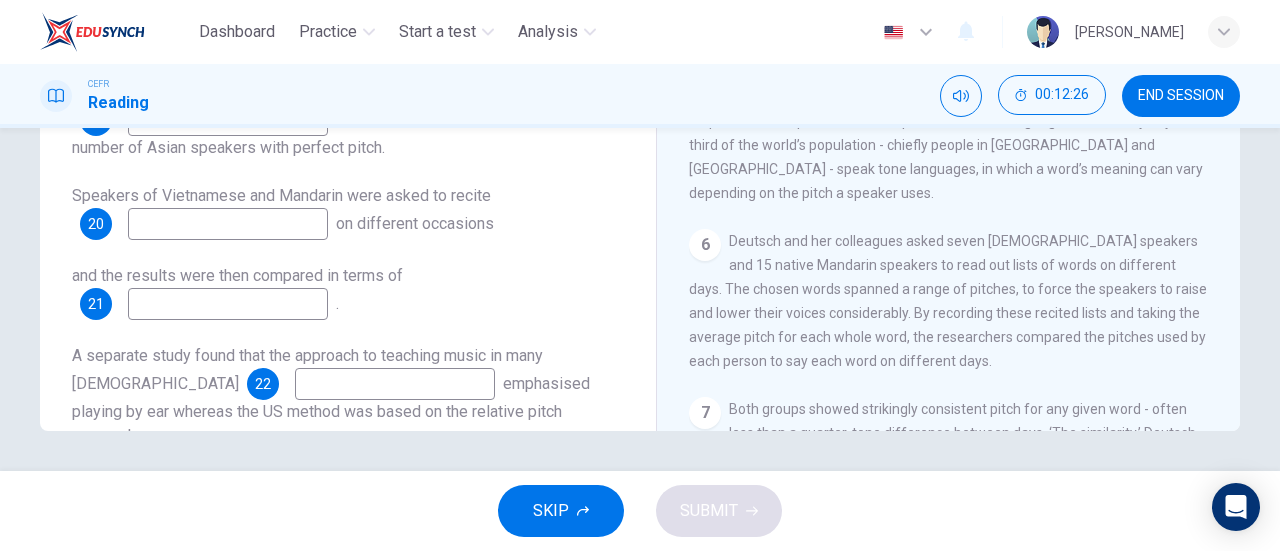 type on "music lessons" 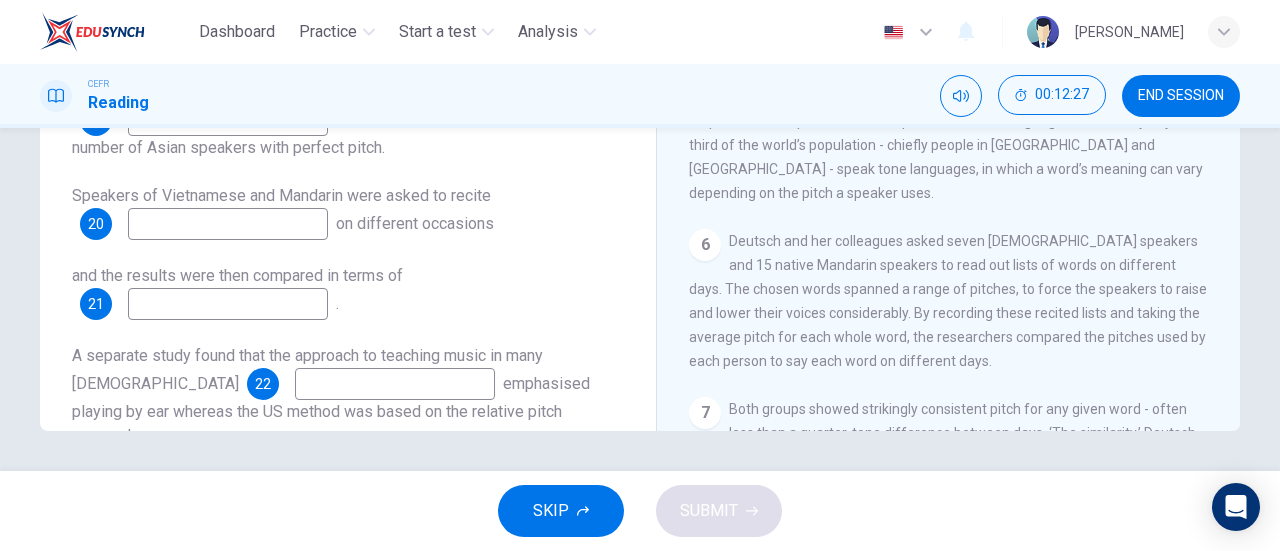 click at bounding box center [228, 224] 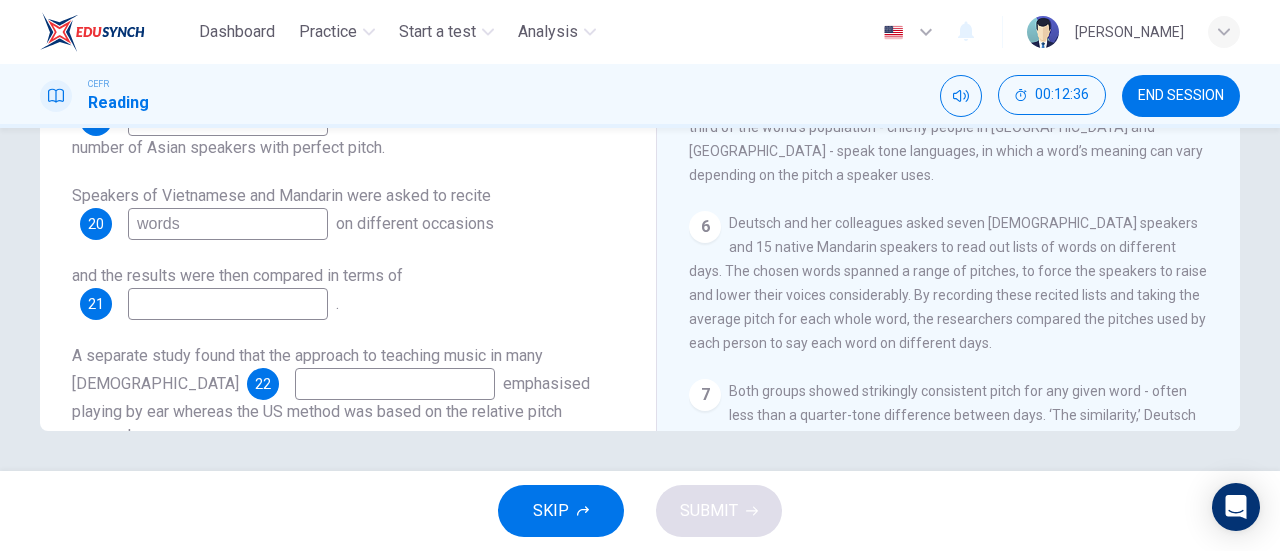 scroll, scrollTop: 945, scrollLeft: 0, axis: vertical 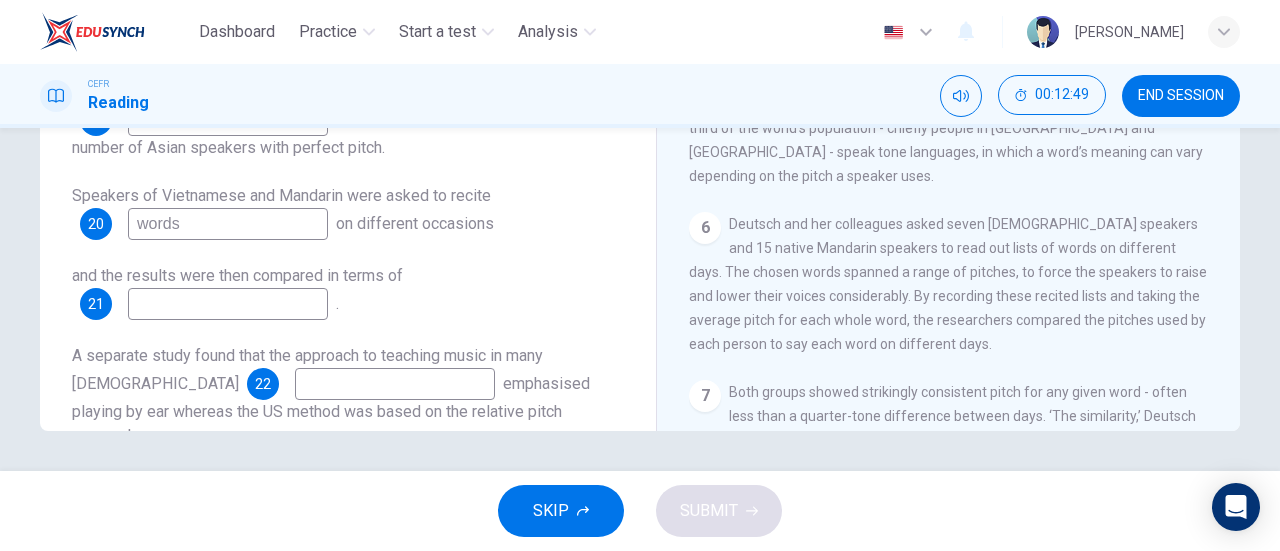 type on "words" 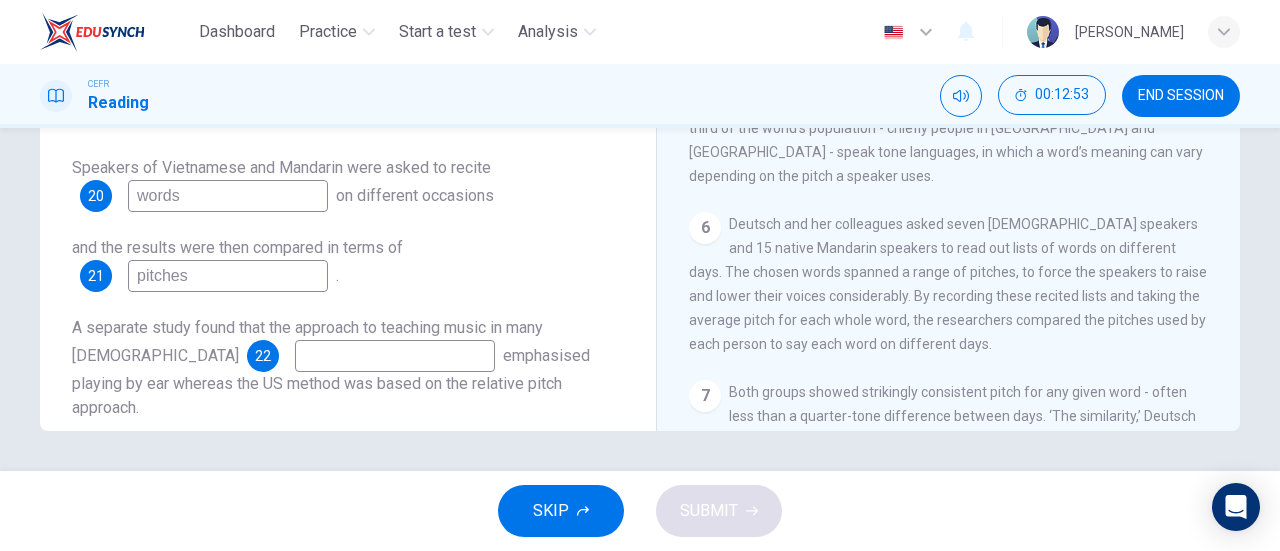 scroll, scrollTop: 336, scrollLeft: 0, axis: vertical 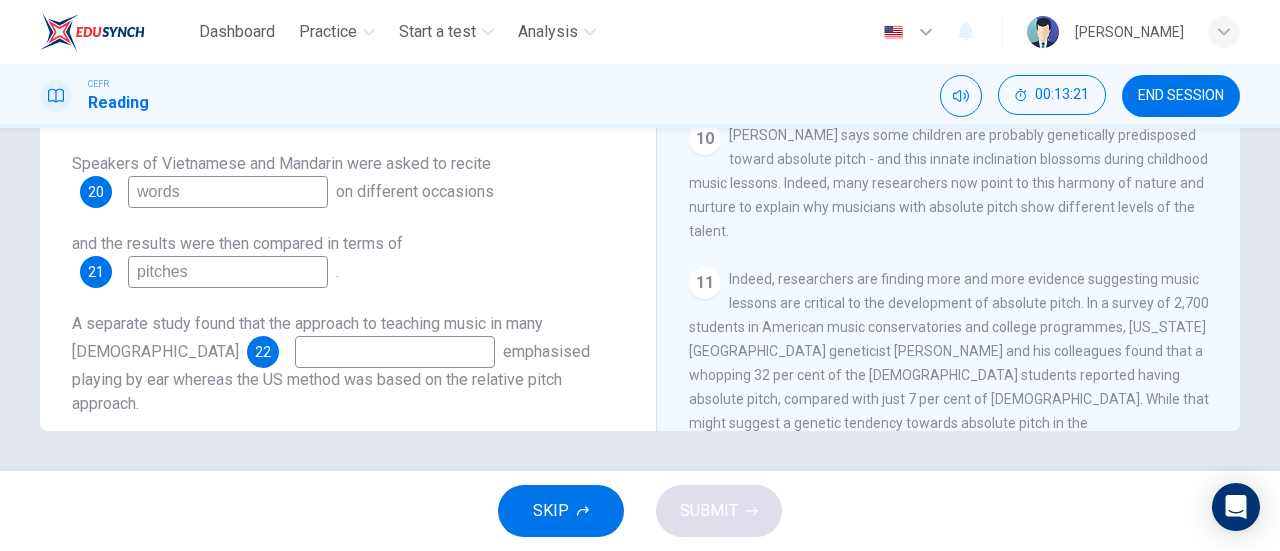 type on "pitches" 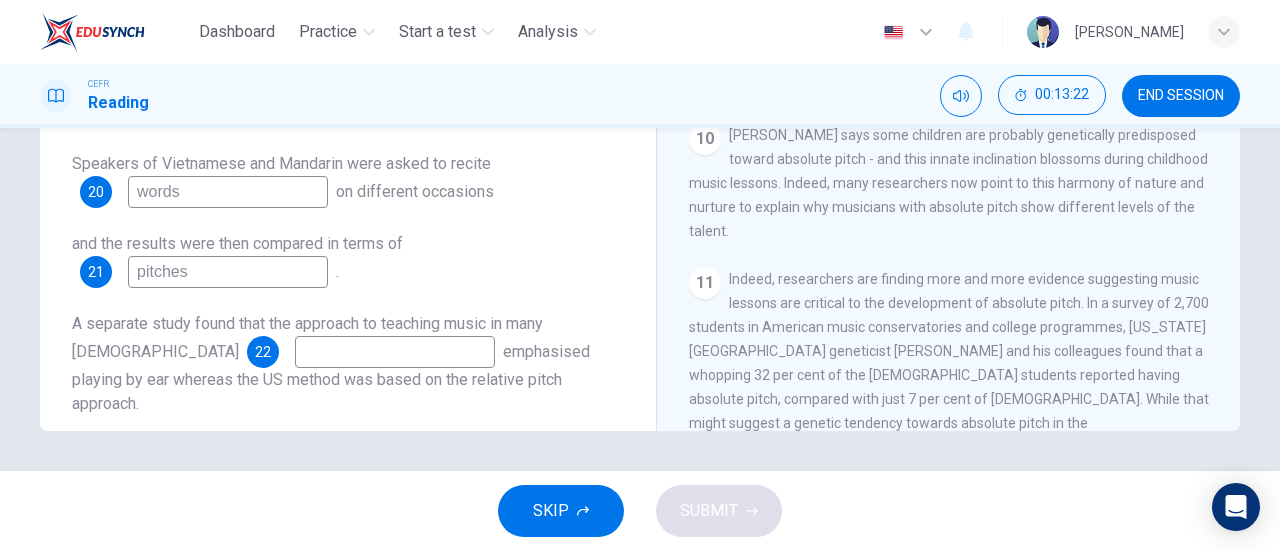 click at bounding box center [395, 352] 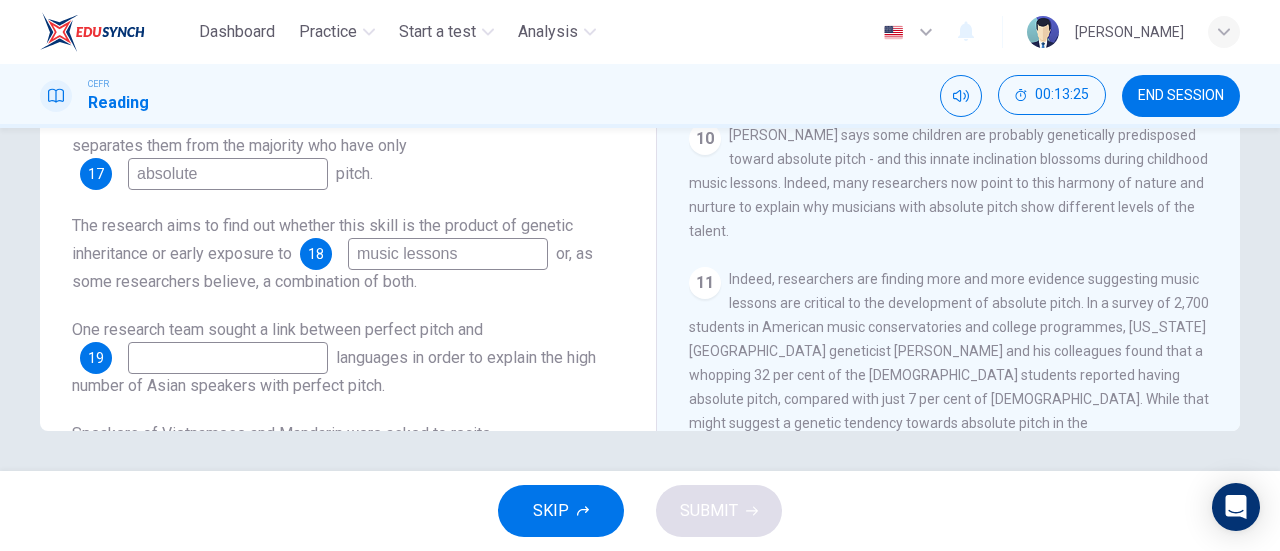 scroll, scrollTop: 66, scrollLeft: 0, axis: vertical 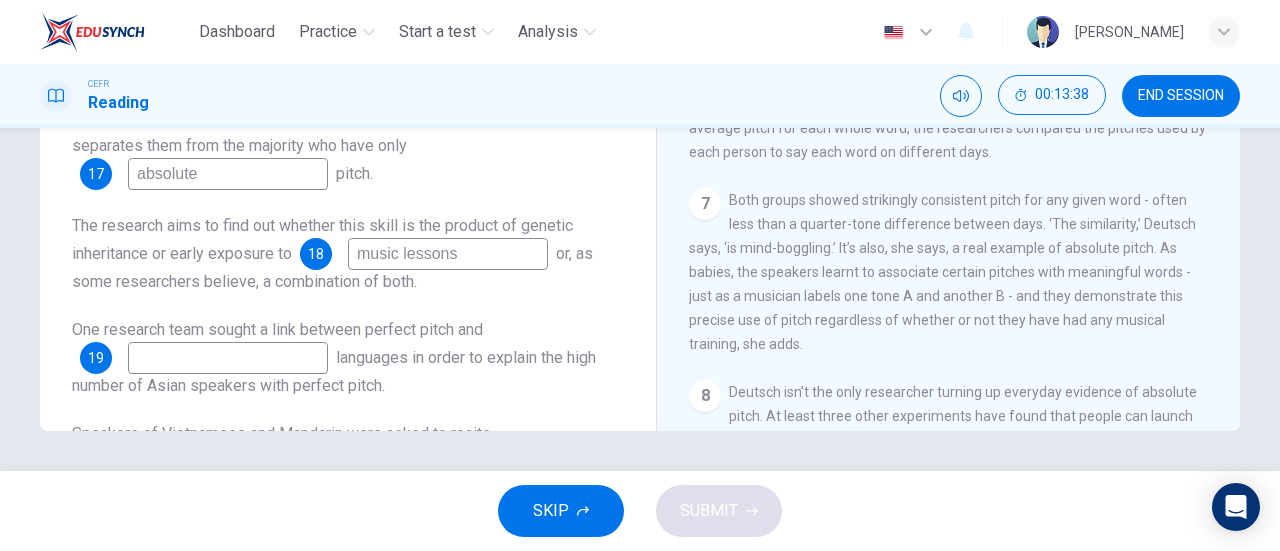 type on "students" 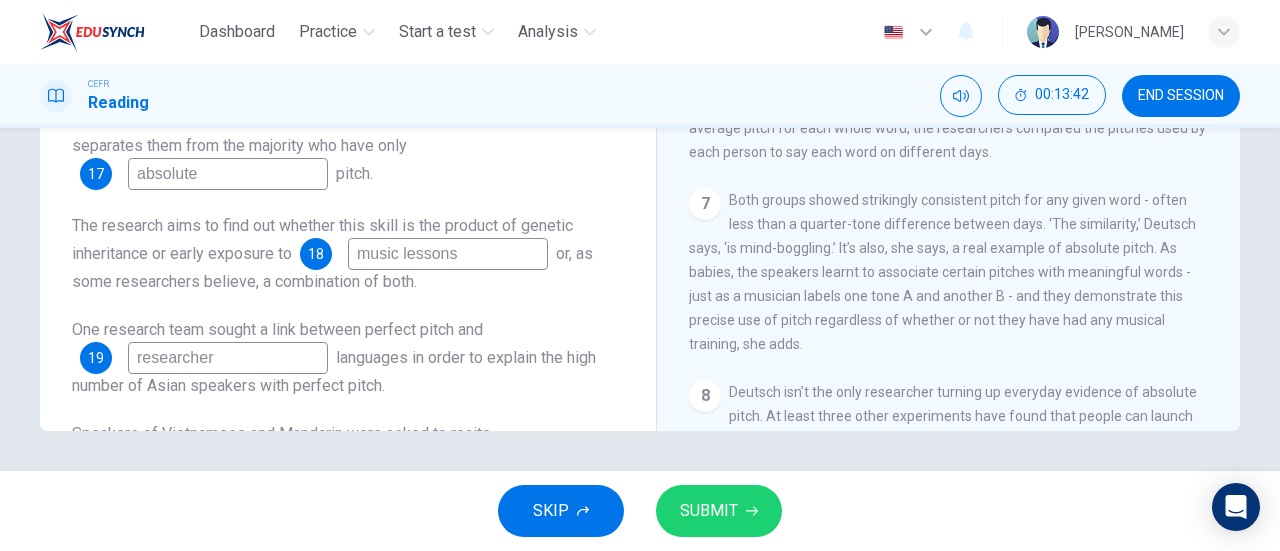 type on "researcher" 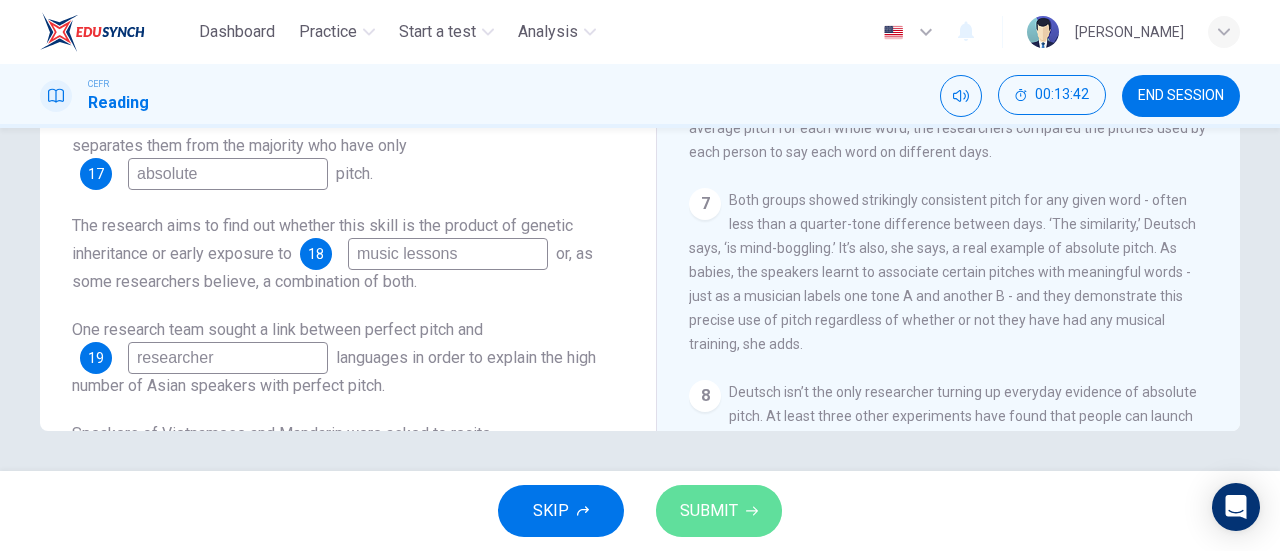 click on "SUBMIT" at bounding box center (719, 511) 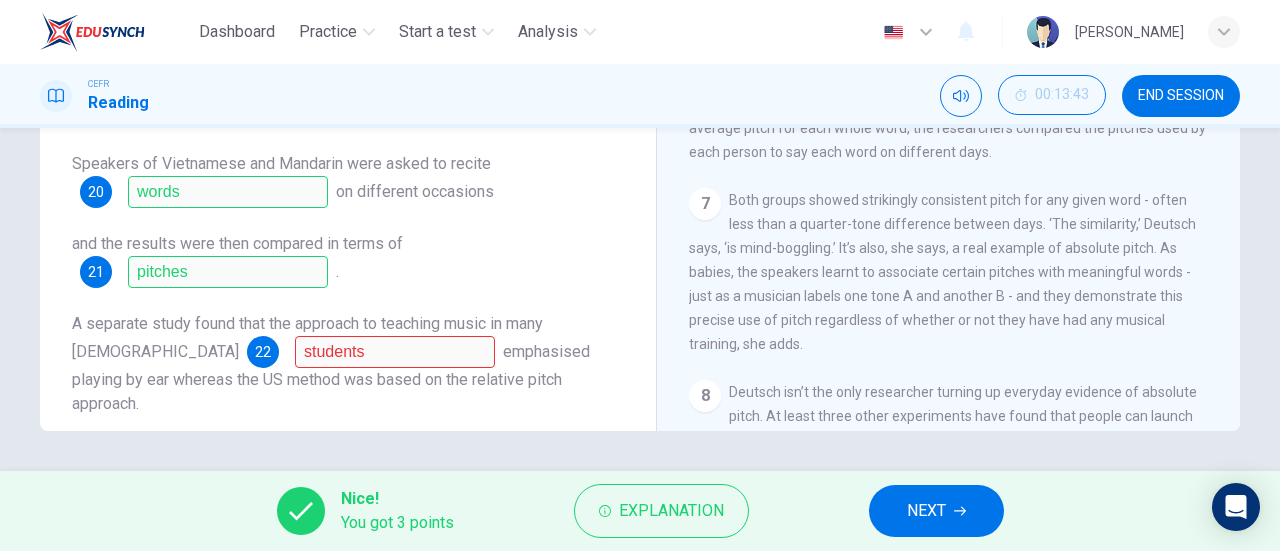 scroll, scrollTop: 0, scrollLeft: 0, axis: both 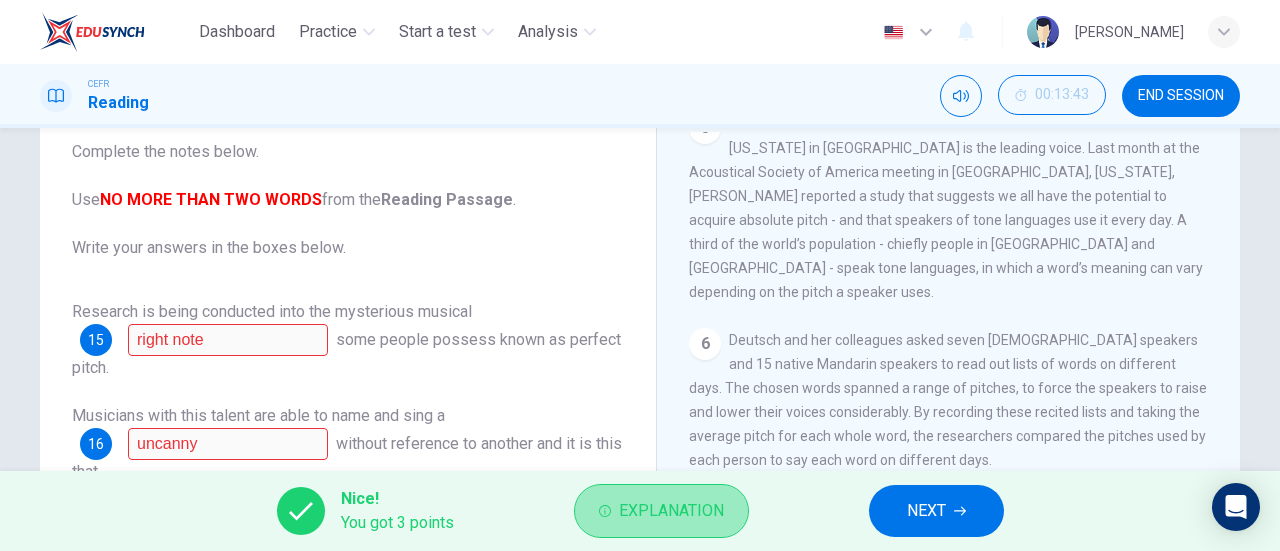 click on "Explanation" at bounding box center [671, 511] 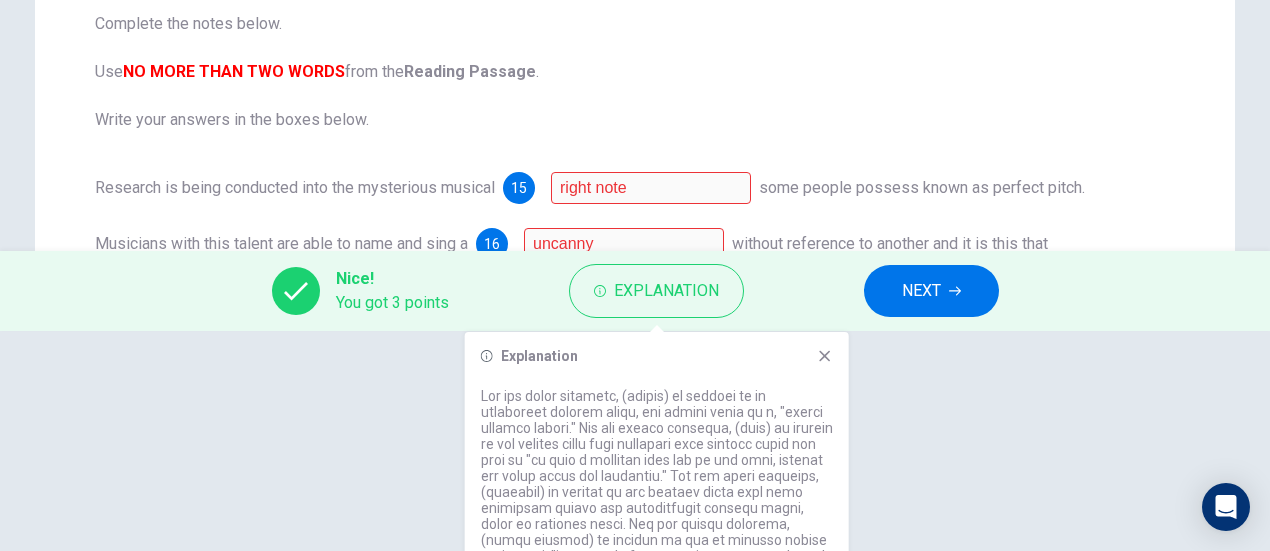 scroll, scrollTop: 219, scrollLeft: 0, axis: vertical 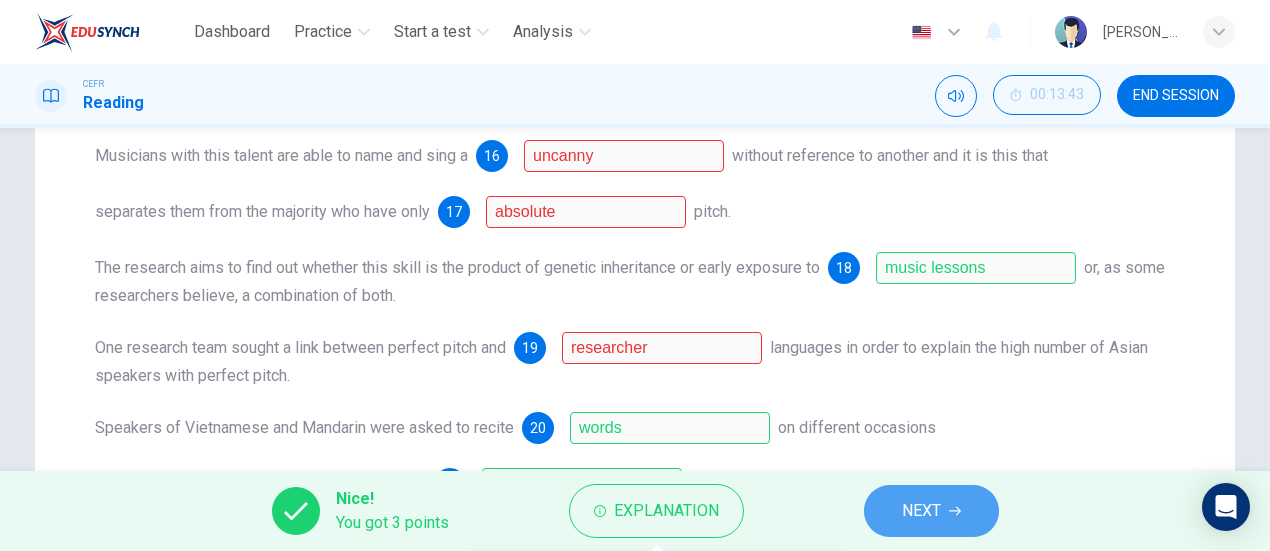 click on "NEXT" at bounding box center (921, 511) 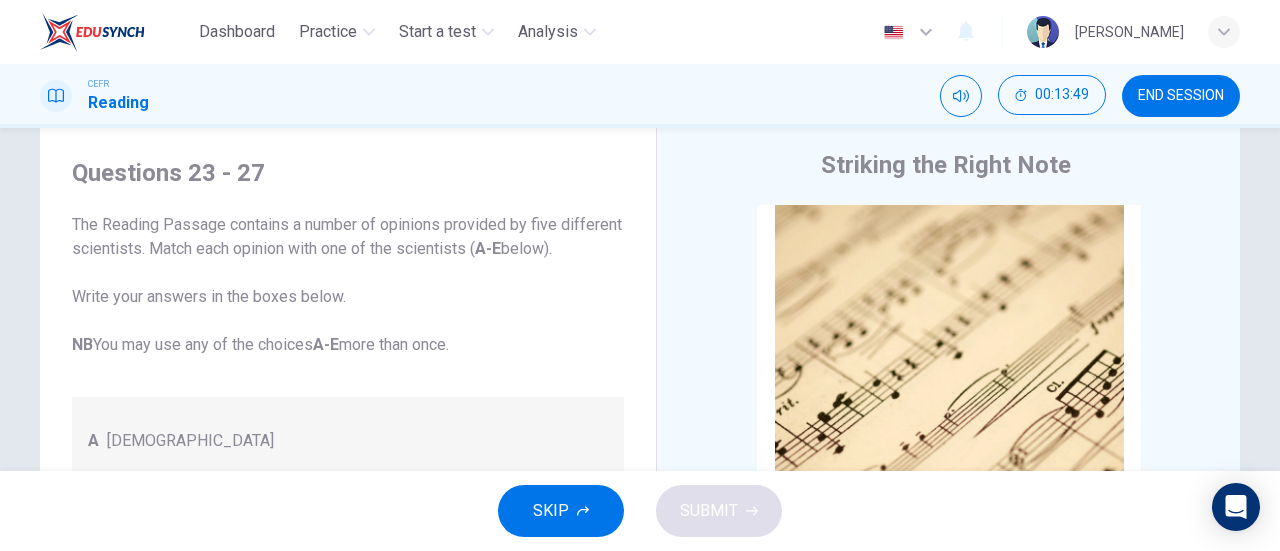 scroll, scrollTop: 50, scrollLeft: 0, axis: vertical 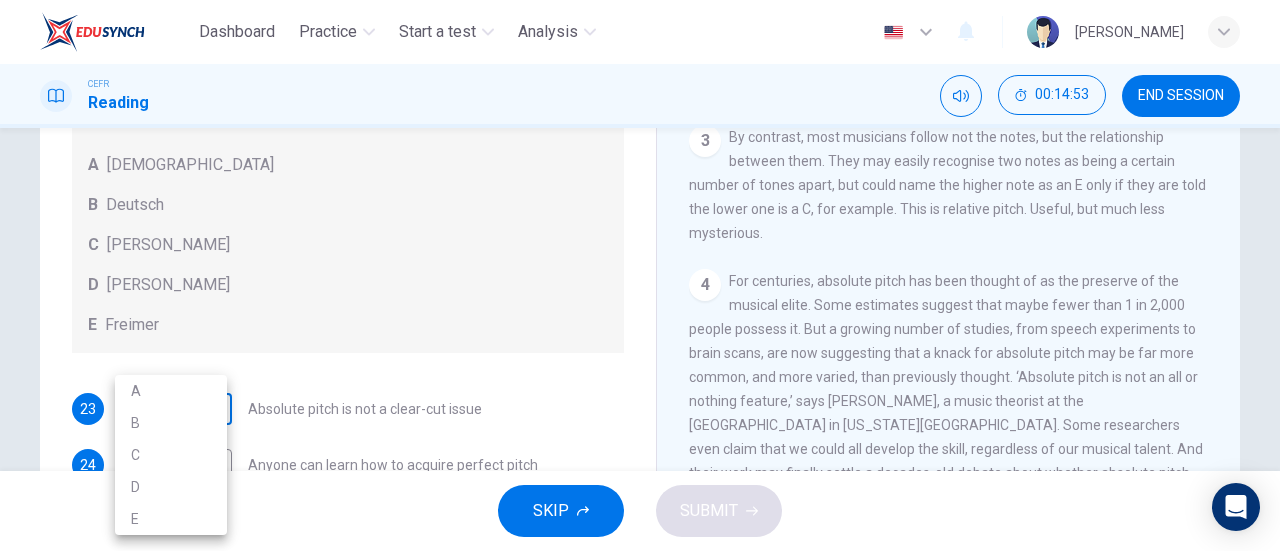click on "Dashboard Practice Start a test Analysis English en ​ NURUL AQILAH BINTI HARZARI CEFR Reading 00:14:53 END SESSION Questions 23 - 27 The Reading Passage contains a number of opinions provided by five different scientists. Match each opinion with one of the scientists ( A-E  below).
Write your answers in the boxes below.
NB  You may use any of the choices  A-E  more than once. A Levitin B Deutsch C Gregersen D Marvin E Freimer 23 ​ ​ Absolute pitch is not a clear-cut issue 24 ​ ​ Anyone can learn how to acquire perfect pitch 25 ​ ​ It's actually surprising that not everyone has absolute pitch 26 ​ ​ The perfect pitch ability is genetic 27 ​ ​ The important thing is the age at which music lessons are started Striking the Right Note CLICK TO ZOOM Click to Zoom 1 Is perfect pitch a rare talent possessed solely by the likes of
Beethoven? Kathryn Brown discusses this much sought-after musical ability. 2 3 4 5 6 7 8 9 10 11 12 13 SKIP SUBMIT Dashboard Practice Start a test Analysis 2025" at bounding box center [640, 275] 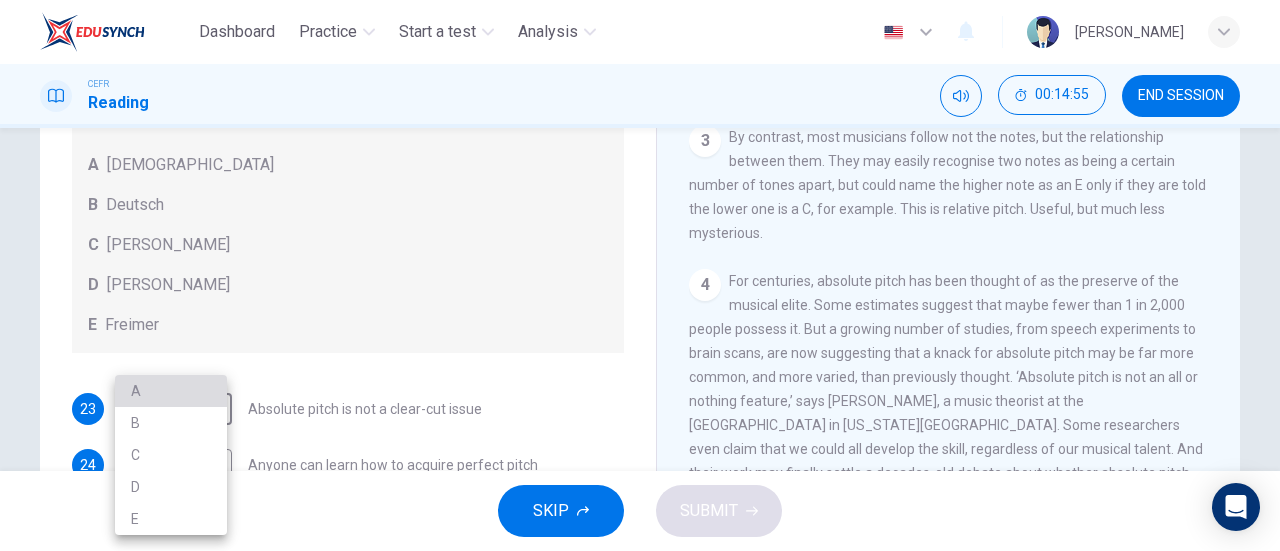 click on "A" at bounding box center [171, 391] 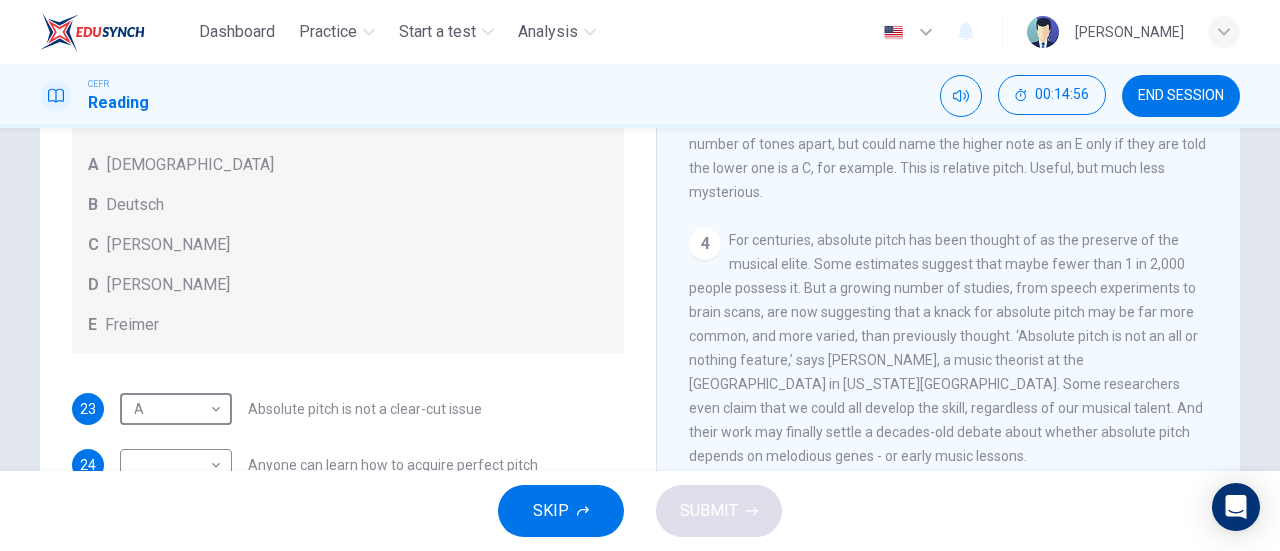 scroll, scrollTop: 559, scrollLeft: 0, axis: vertical 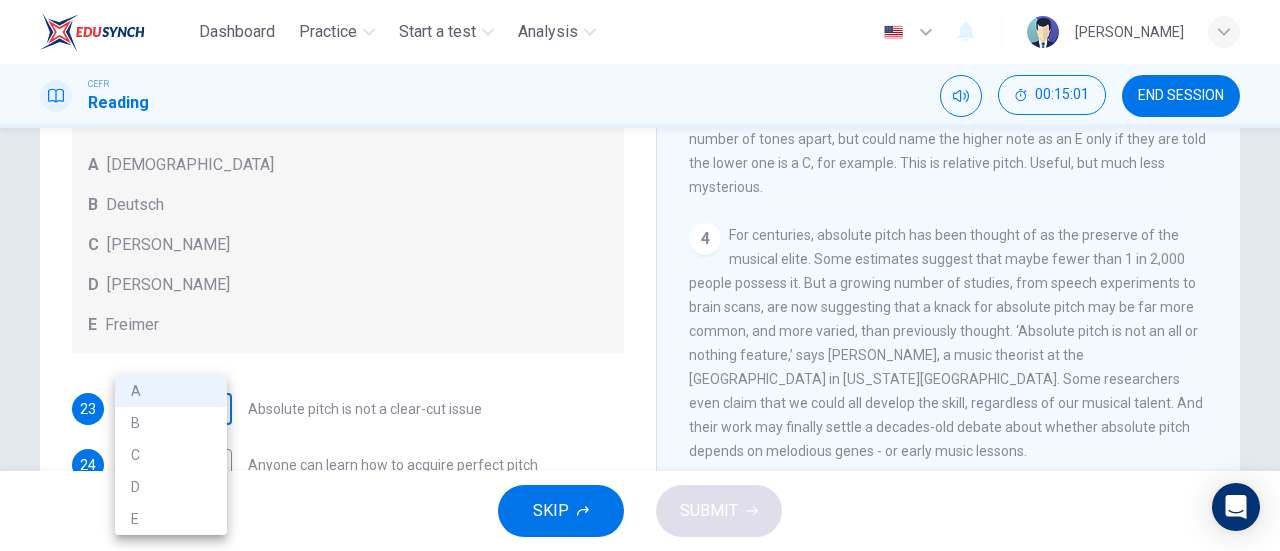 click on "Dashboard Practice Start a test Analysis English en ​ NURUL AQILAH BINTI HARZARI CEFR Reading 00:15:01 END SESSION Questions 23 - 27 The Reading Passage contains a number of opinions provided by five different scientists. Match each opinion with one of the scientists ( A-E  below).
Write your answers in the boxes below.
NB  You may use any of the choices  A-E  more than once. A Levitin B Deutsch C Gregersen D Marvin E Freimer 23 A A ​ Absolute pitch is not a clear-cut issue 24 ​ ​ Anyone can learn how to acquire perfect pitch 25 ​ ​ It's actually surprising that not everyone has absolute pitch 26 ​ ​ The perfect pitch ability is genetic 27 ​ ​ The important thing is the age at which music lessons are started Striking the Right Note CLICK TO ZOOM Click to Zoom 1 Is perfect pitch a rare talent possessed solely by the likes of
Beethoven? Kathryn Brown discusses this much sought-after musical ability. 2 3 4 5 6 7 8 9 10 11 12 13 SKIP SUBMIT Dashboard Practice Start a test Analysis 2025" at bounding box center (640, 275) 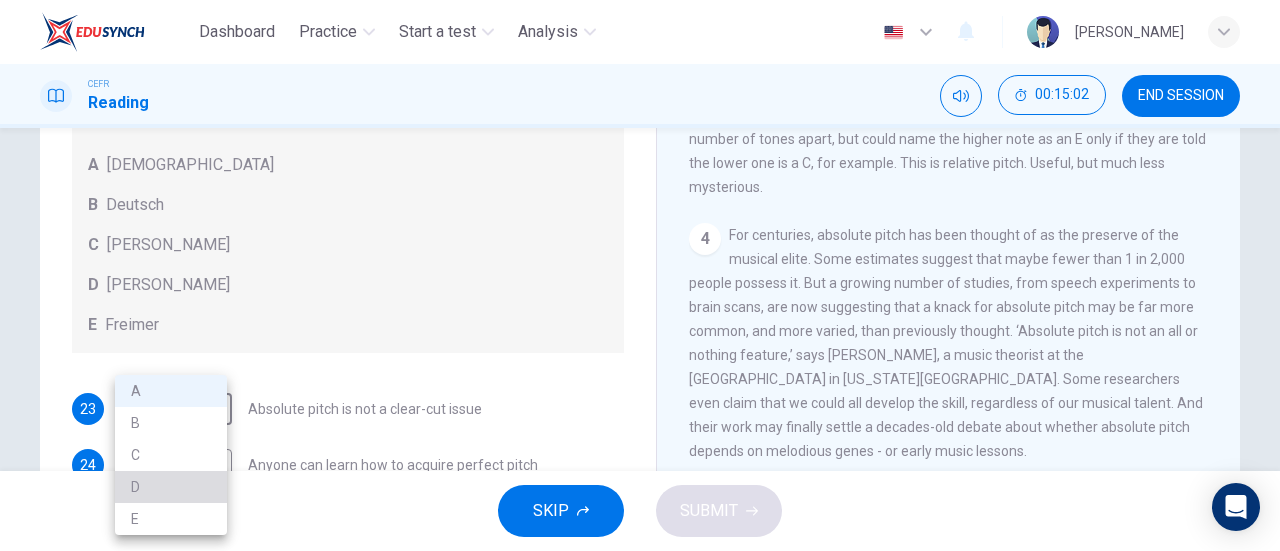 click on "D" at bounding box center [171, 487] 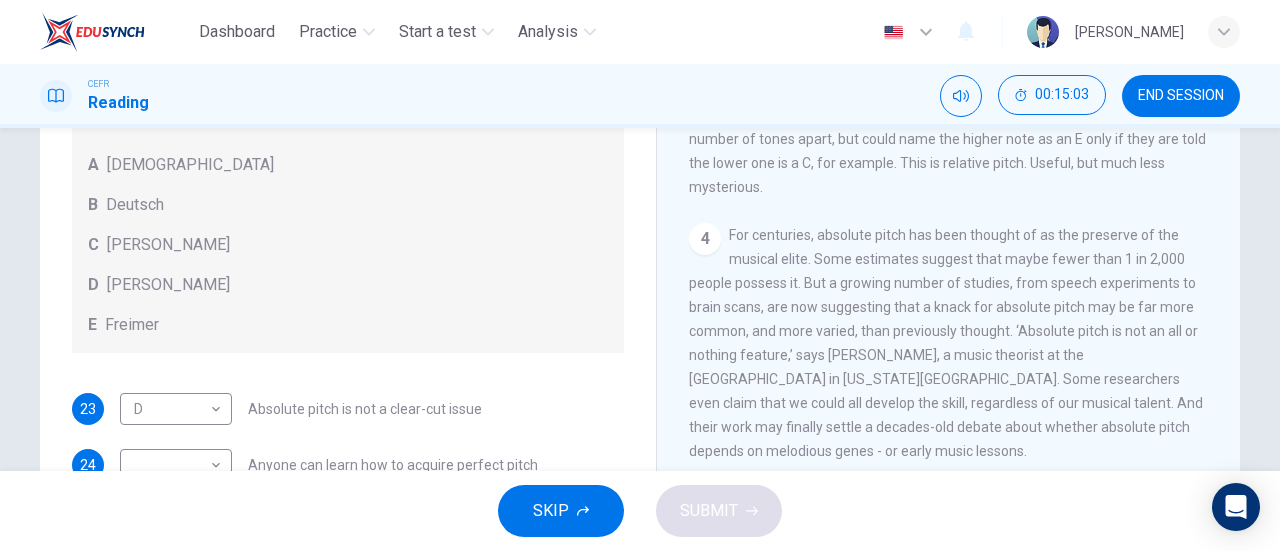 click on "4 For centuries, absolute pitch has been thought of as the preserve of the musical elite. Some estimates suggest that maybe fewer than 1 in 2,000 people possess it. But a growing number of studies, from speech experiments to brain scans, are now suggesting that a knack for absolute pitch may be far more common, and more varied, than previously thought. ‘Absolute pitch is not an all or nothing feature,’ says Marvin, a music theorist at the University of Rochester in New York state. Some researchers even claim that we could all develop the skill, regardless of our musical talent. And their work may finally settle a decades-old debate about whether absolute pitch depends on melodious genes - or early music lessons." at bounding box center (949, 343) 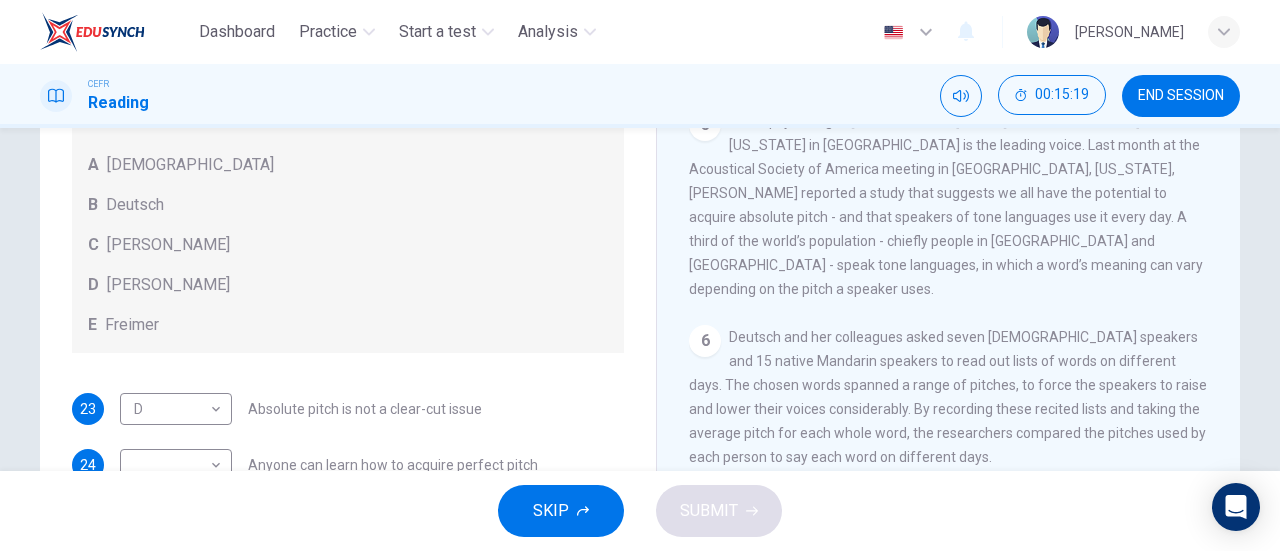scroll, scrollTop: 938, scrollLeft: 0, axis: vertical 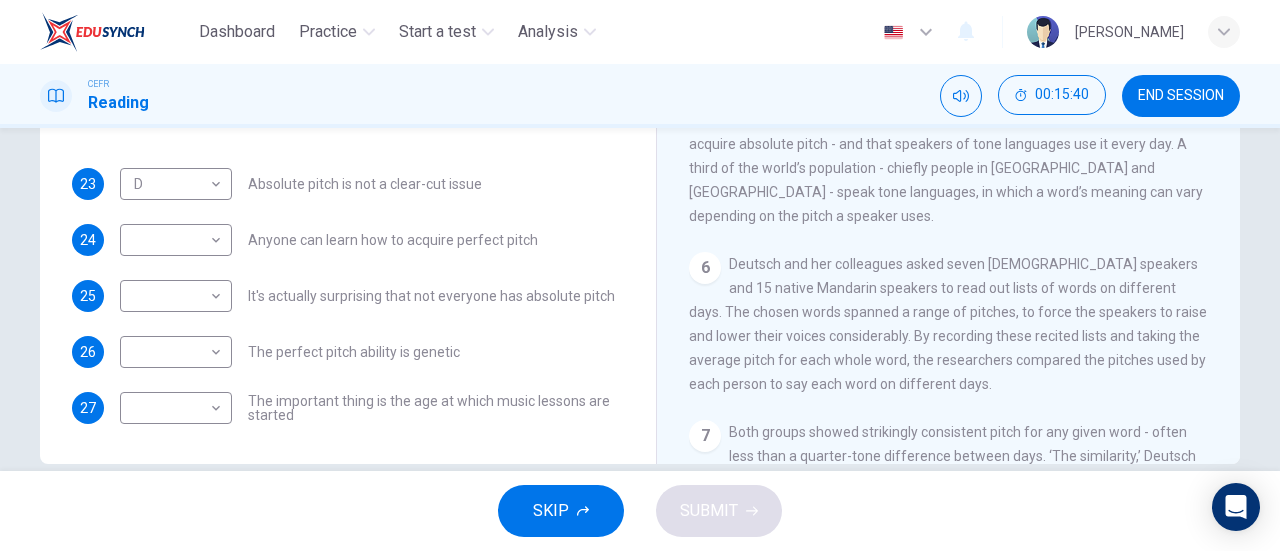 click on "Anyone can learn how to acquire perfect pitch" at bounding box center [393, 240] 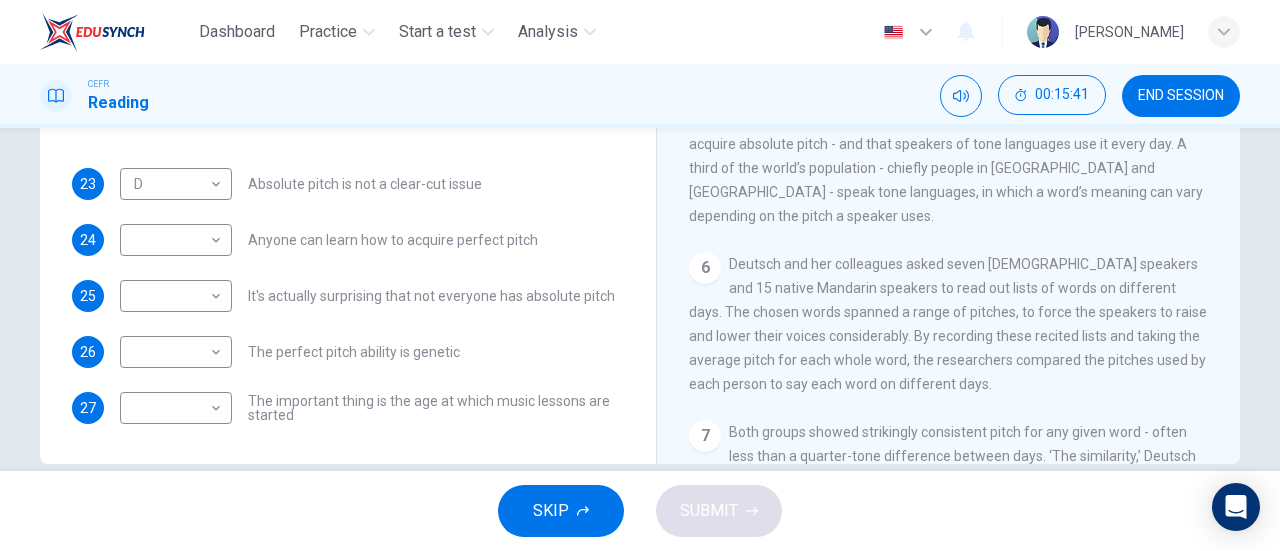 scroll, scrollTop: 168, scrollLeft: 0, axis: vertical 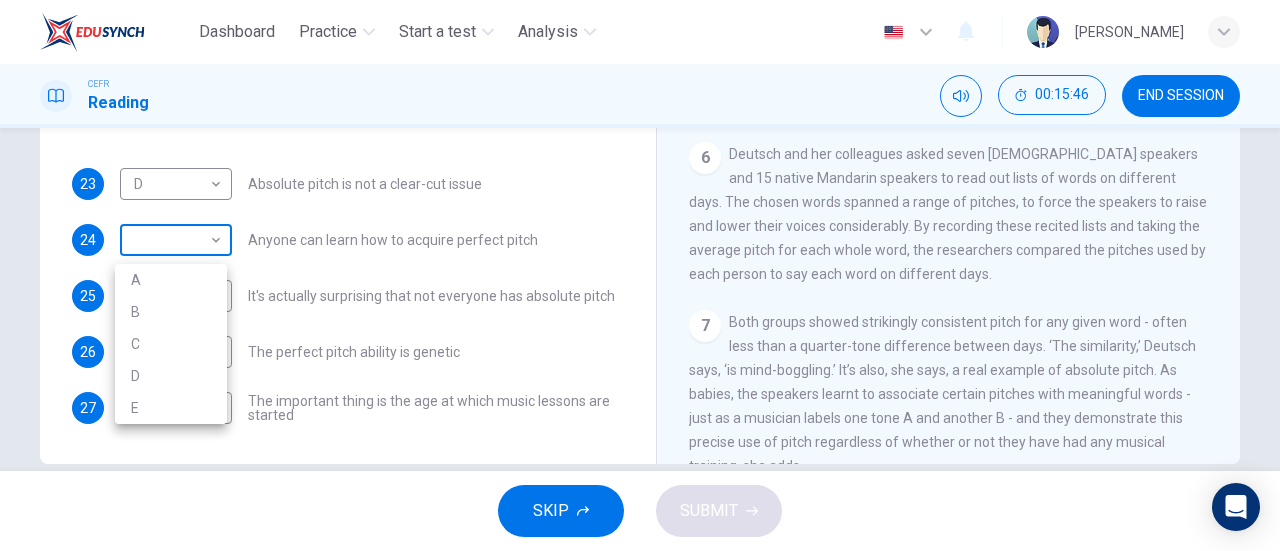 click on "Dashboard Practice Start a test Analysis English en ​ NURUL AQILAH BINTI HARZARI CEFR Reading 00:15:46 END SESSION Questions 23 - 27 The Reading Passage contains a number of opinions provided by five different scientists. Match each opinion with one of the scientists ( A-E  below).
Write your answers in the boxes below.
NB  You may use any of the choices  A-E  more than once. A Levitin B Deutsch C Gregersen D Marvin E Freimer 23 D D ​ Absolute pitch is not a clear-cut issue 24 ​ ​ Anyone can learn how to acquire perfect pitch 25 ​ ​ It's actually surprising that not everyone has absolute pitch 26 ​ ​ The perfect pitch ability is genetic 27 ​ ​ The important thing is the age at which music lessons are started Striking the Right Note CLICK TO ZOOM Click to Zoom 1 Is perfect pitch a rare talent possessed solely by the likes of
Beethoven? Kathryn Brown discusses this much sought-after musical ability. 2 3 4 5 6 7 8 9 10 11 12 13 SKIP SUBMIT Dashboard Practice Start a test Analysis 2025" at bounding box center (640, 275) 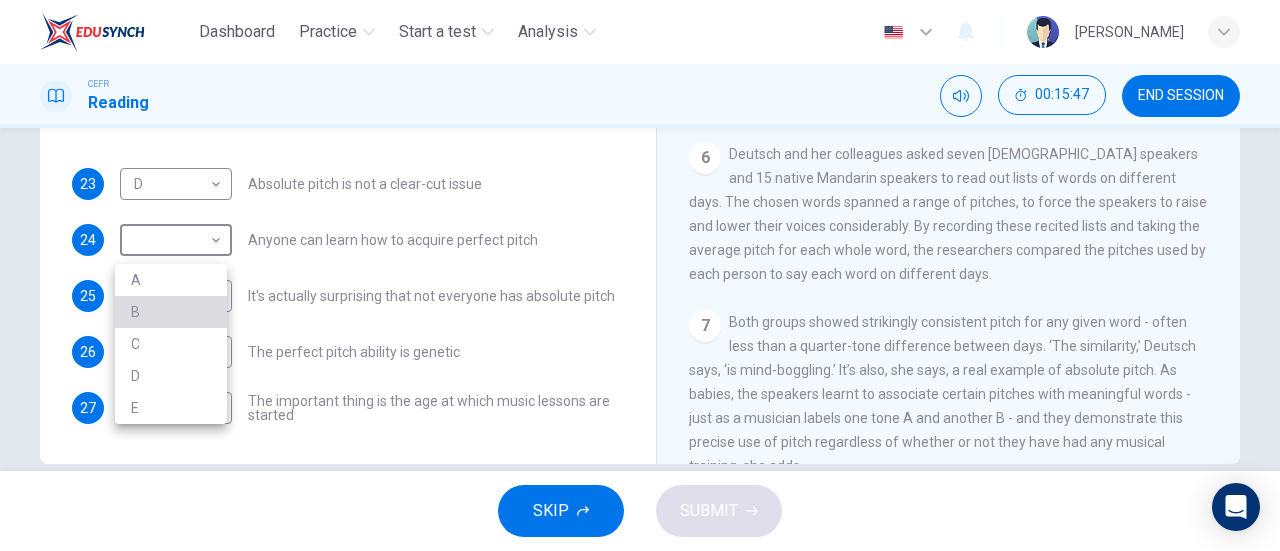 click on "B" at bounding box center (171, 312) 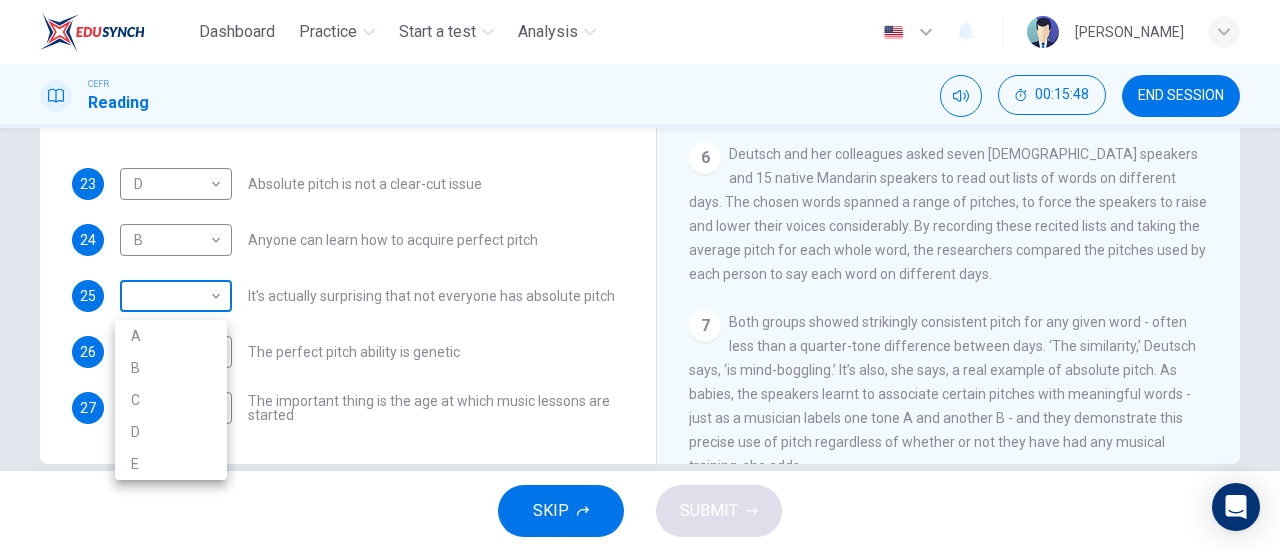 click on "Dashboard Practice Start a test Analysis English en ​ NURUL AQILAH BINTI HARZARI CEFR Reading 00:15:48 END SESSION Questions 23 - 27 The Reading Passage contains a number of opinions provided by five different scientists. Match each opinion with one of the scientists ( A-E  below).
Write your answers in the boxes below.
NB  You may use any of the choices  A-E  more than once. A Levitin B Deutsch C Gregersen D Marvin E Freimer 23 D D ​ Absolute pitch is not a clear-cut issue 24 B B ​ Anyone can learn how to acquire perfect pitch 25 ​ ​ It's actually surprising that not everyone has absolute pitch 26 ​ ​ The perfect pitch ability is genetic 27 ​ ​ The important thing is the age at which music lessons are started Striking the Right Note CLICK TO ZOOM Click to Zoom 1 Is perfect pitch a rare talent possessed solely by the likes of
Beethoven? Kathryn Brown discusses this much sought-after musical ability. 2 3 4 5 6 7 8 9 10 11 12 13 SKIP SUBMIT Dashboard Practice Start a test Analysis 2025" at bounding box center (640, 275) 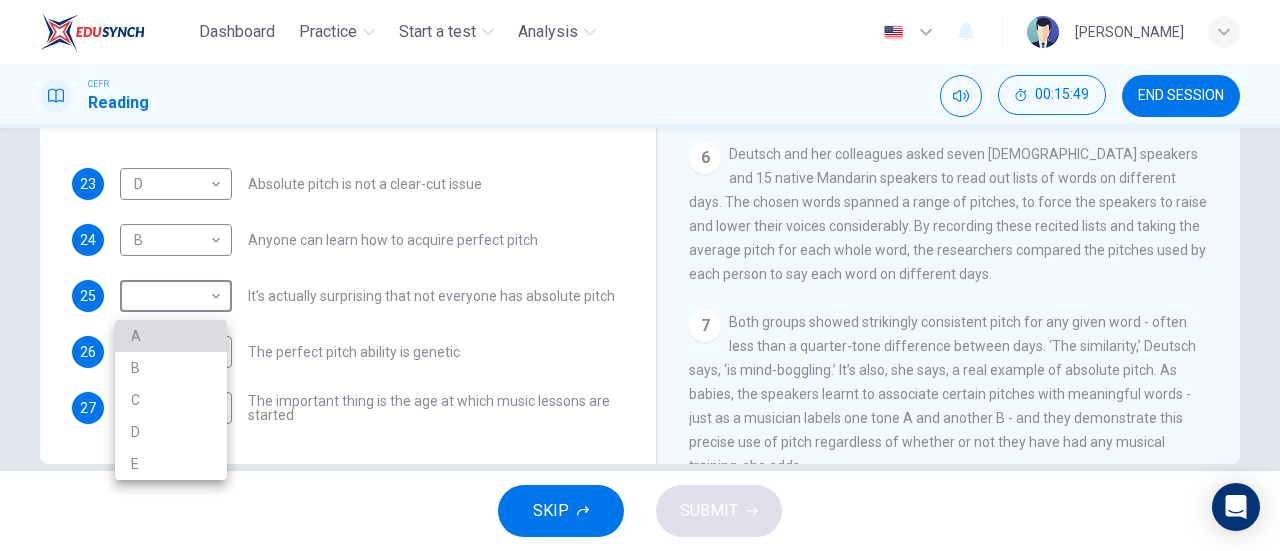 click on "A" at bounding box center [171, 336] 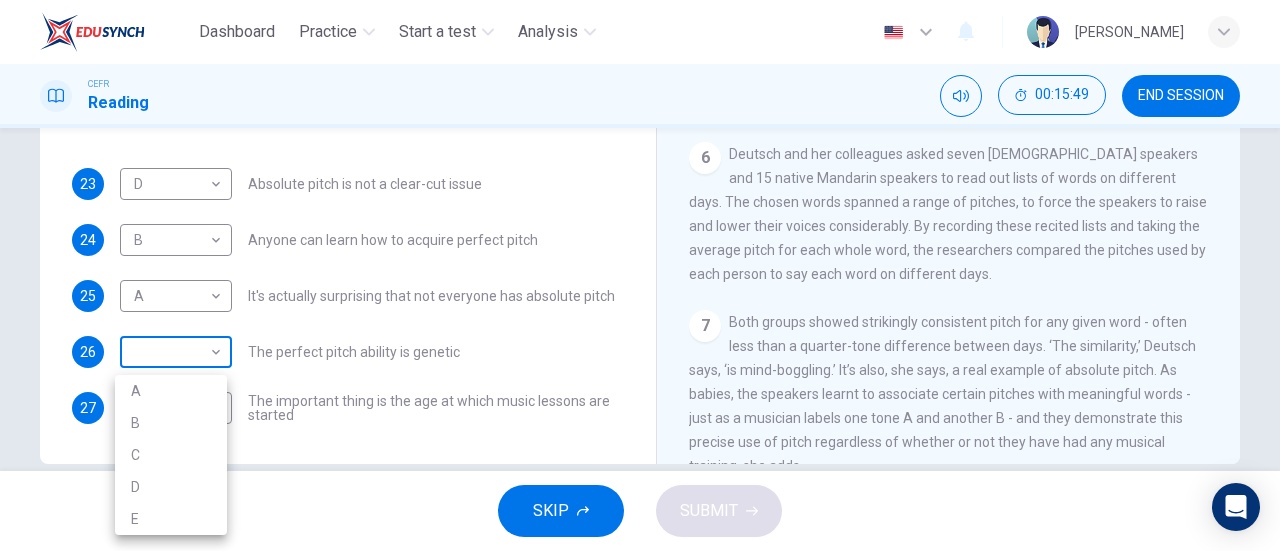 click on "Dashboard Practice Start a test Analysis English en ​ NURUL AQILAH BINTI HARZARI CEFR Reading 00:15:49 END SESSION Questions 23 - 27 The Reading Passage contains a number of opinions provided by five different scientists. Match each opinion with one of the scientists ( A-E  below).
Write your answers in the boxes below.
NB  You may use any of the choices  A-E  more than once. A Levitin B Deutsch C Gregersen D Marvin E Freimer 23 D D ​ Absolute pitch is not a clear-cut issue 24 B B ​ Anyone can learn how to acquire perfect pitch 25 A A ​ It's actually surprising that not everyone has absolute pitch 26 ​ ​ The perfect pitch ability is genetic 27 ​ ​ The important thing is the age at which music lessons are started Striking the Right Note CLICK TO ZOOM Click to Zoom 1 Is perfect pitch a rare talent possessed solely by the likes of
Beethoven? Kathryn Brown discusses this much sought-after musical ability. 2 3 4 5 6 7 8 9 10 11 12 13 SKIP SUBMIT Dashboard Practice Start a test Analysis 2025" at bounding box center [640, 275] 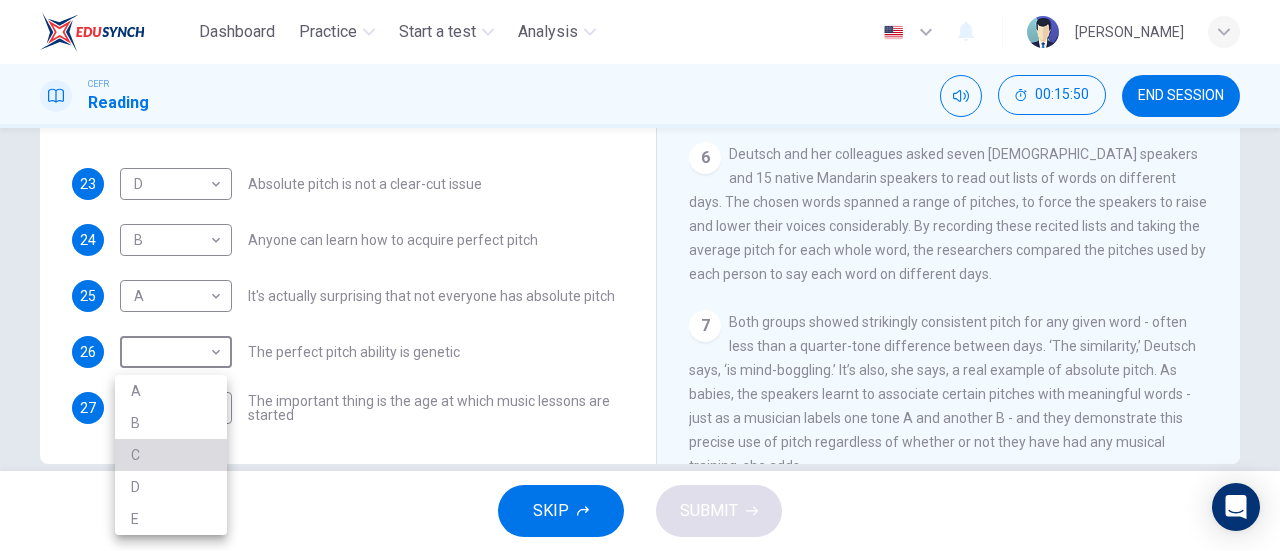 click on "C" at bounding box center [171, 455] 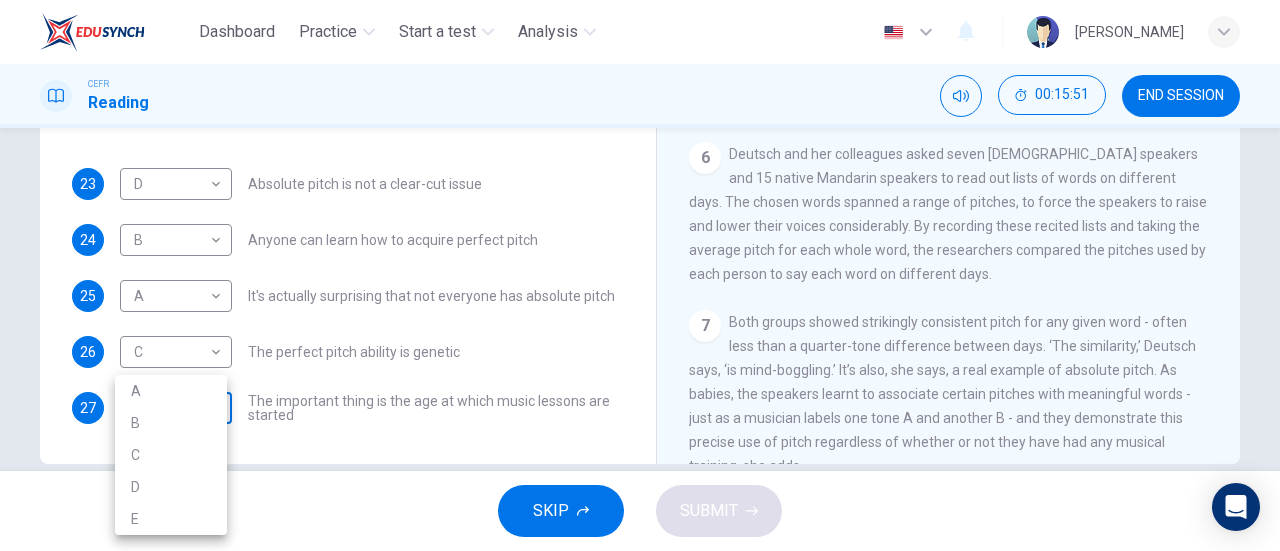 click on "Dashboard Practice Start a test Analysis English en ​ NURUL AQILAH BINTI HARZARI CEFR Reading 00:15:51 END SESSION Questions 23 - 27 The Reading Passage contains a number of opinions provided by five different scientists. Match each opinion with one of the scientists ( A-E  below).
Write your answers in the boxes below.
NB  You may use any of the choices  A-E  more than once. A Levitin B Deutsch C Gregersen D Marvin E Freimer 23 D D ​ Absolute pitch is not a clear-cut issue 24 B B ​ Anyone can learn how to acquire perfect pitch 25 A A ​ It's actually surprising that not everyone has absolute pitch 26 C C ​ The perfect pitch ability is genetic 27 ​ ​ The important thing is the age at which music lessons are started Striking the Right Note CLICK TO ZOOM Click to Zoom 1 Is perfect pitch a rare talent possessed solely by the likes of
Beethoven? Kathryn Brown discusses this much sought-after musical ability. 2 3 4 5 6 7 8 9 10 11 12 13 SKIP SUBMIT Dashboard Practice Start a test Analysis 2025" at bounding box center [640, 275] 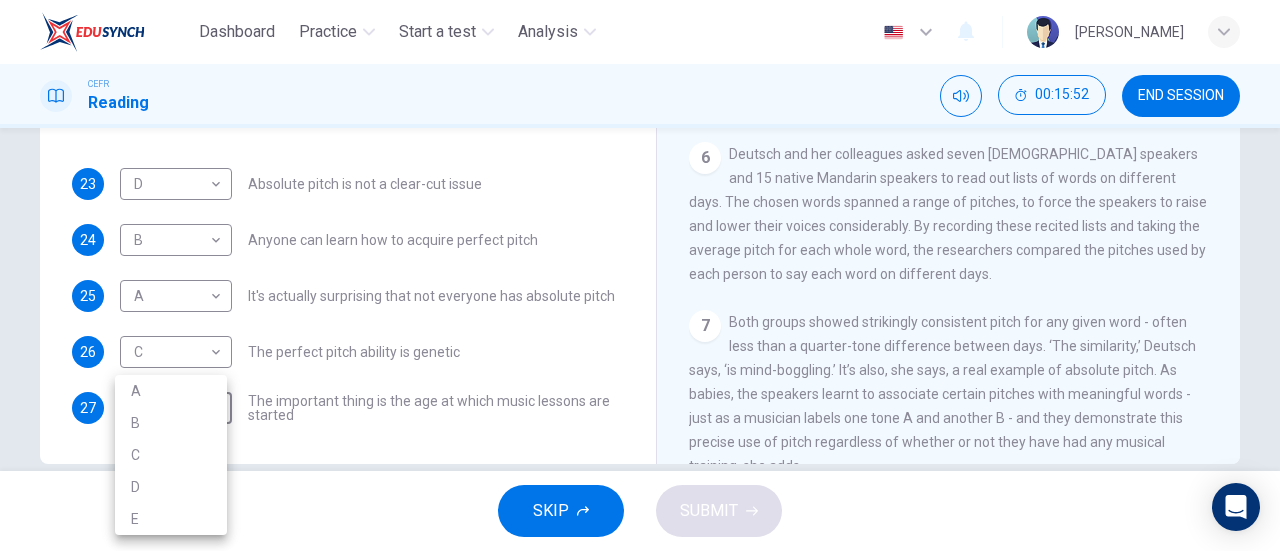drag, startPoint x: 203, startPoint y: 501, endPoint x: 208, endPoint y: 521, distance: 20.615528 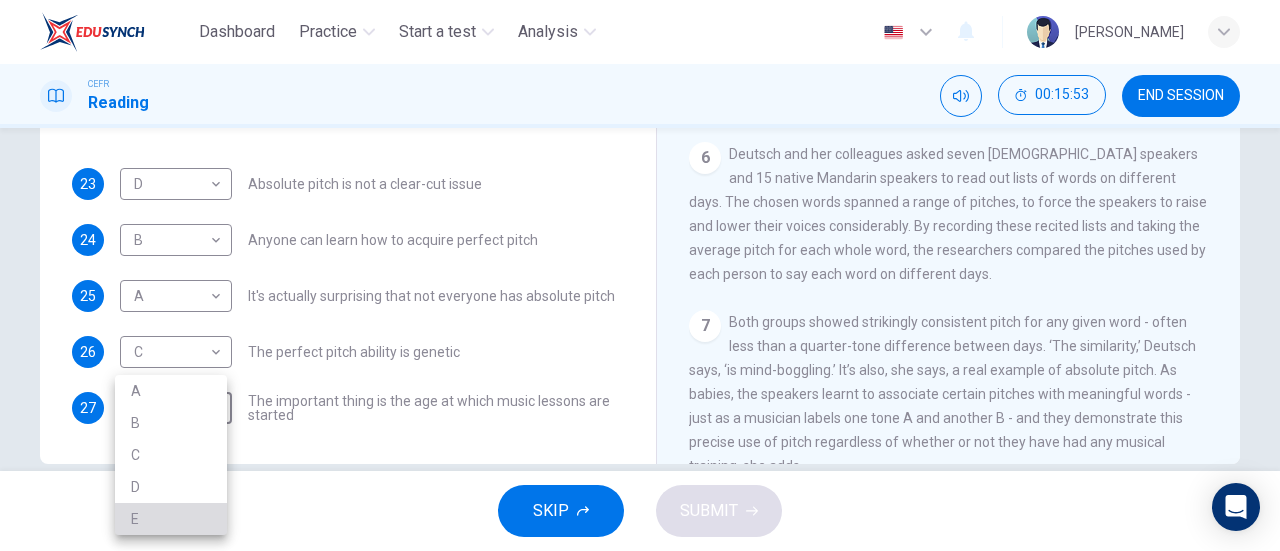 click on "E" at bounding box center (171, 519) 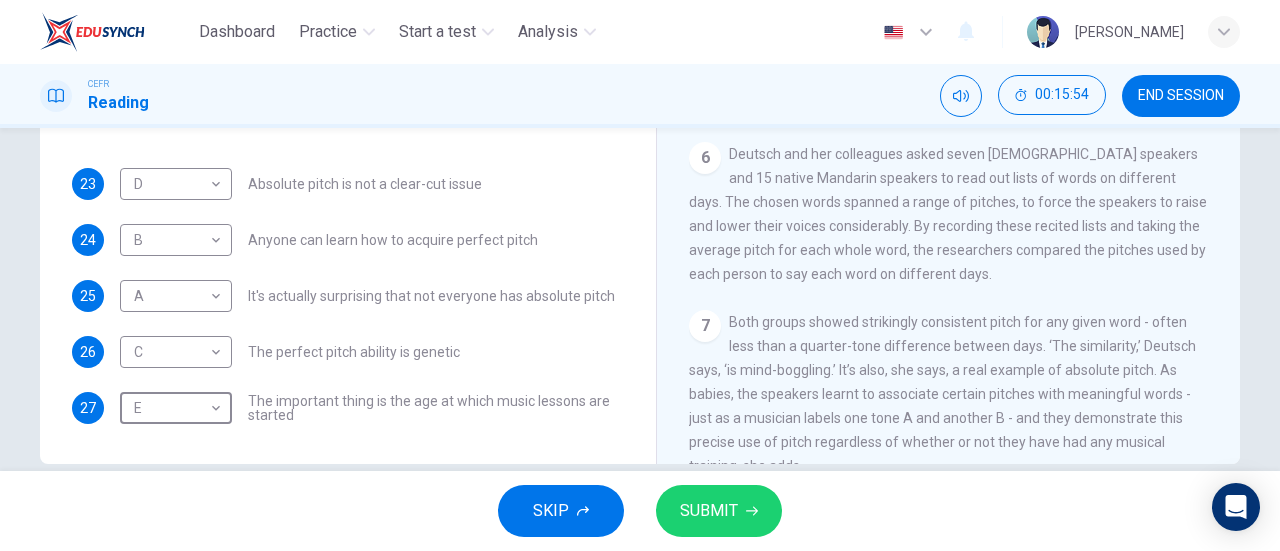 click on "SUBMIT" at bounding box center [719, 511] 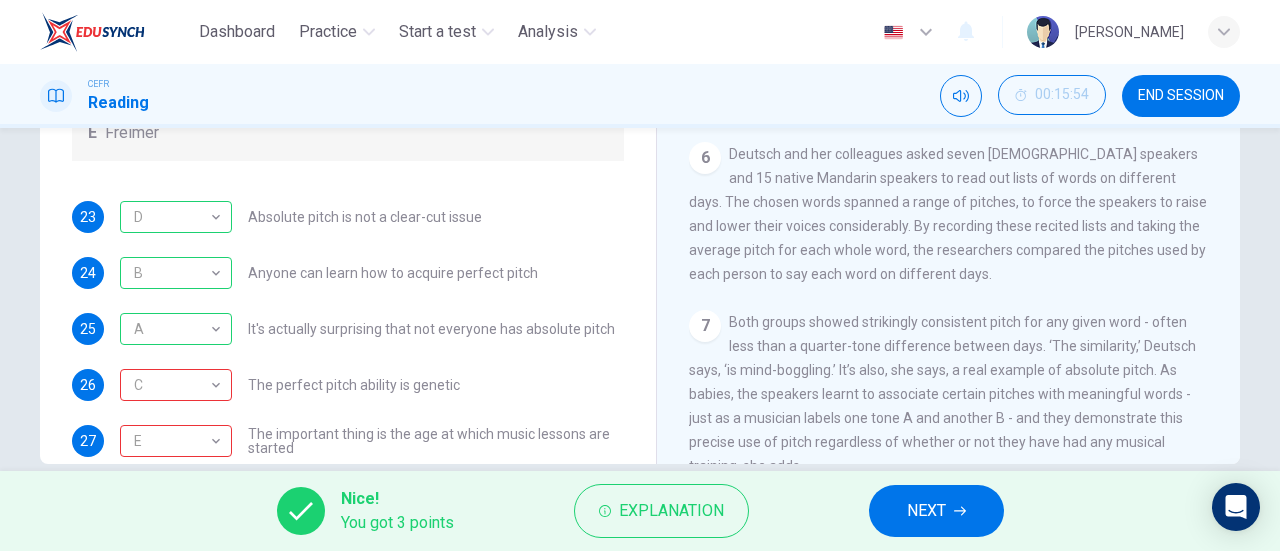 scroll, scrollTop: 176, scrollLeft: 0, axis: vertical 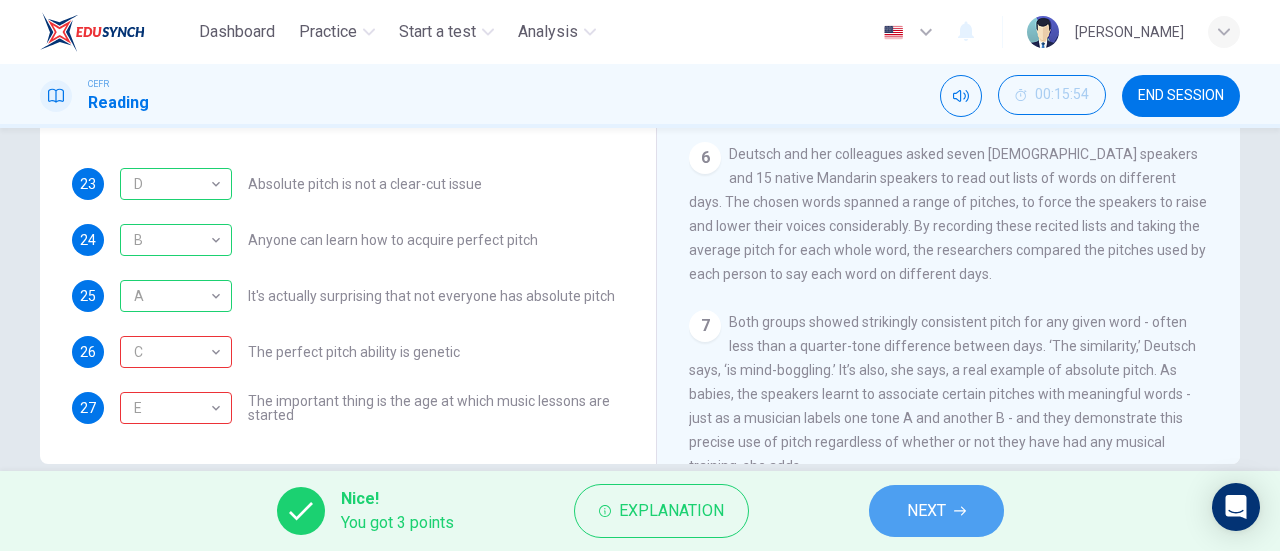 click on "NEXT" at bounding box center (936, 511) 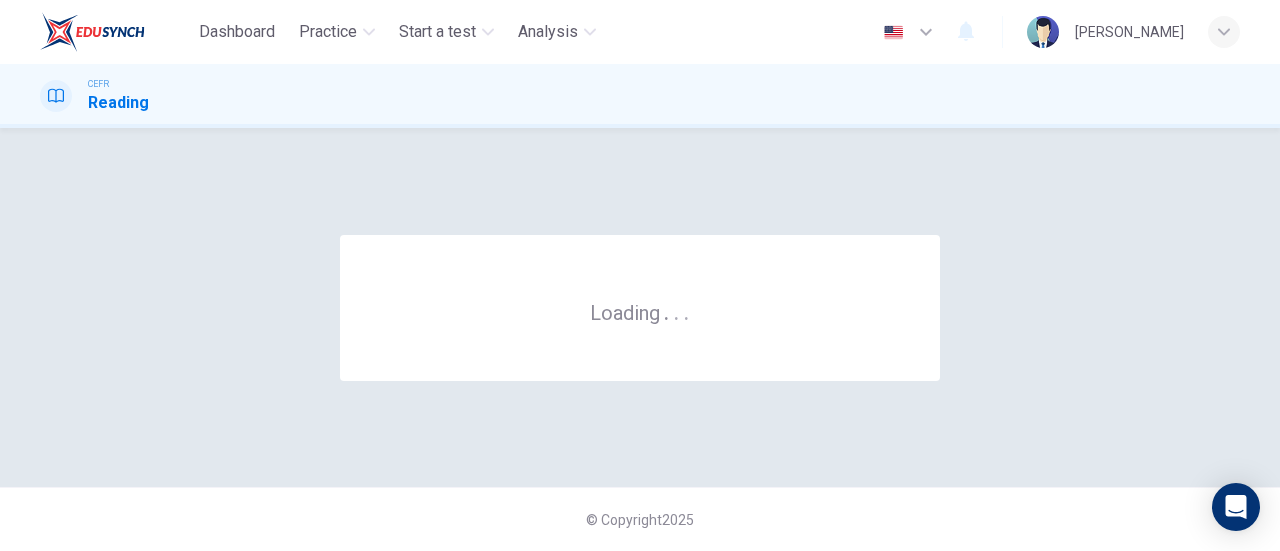 scroll, scrollTop: 0, scrollLeft: 0, axis: both 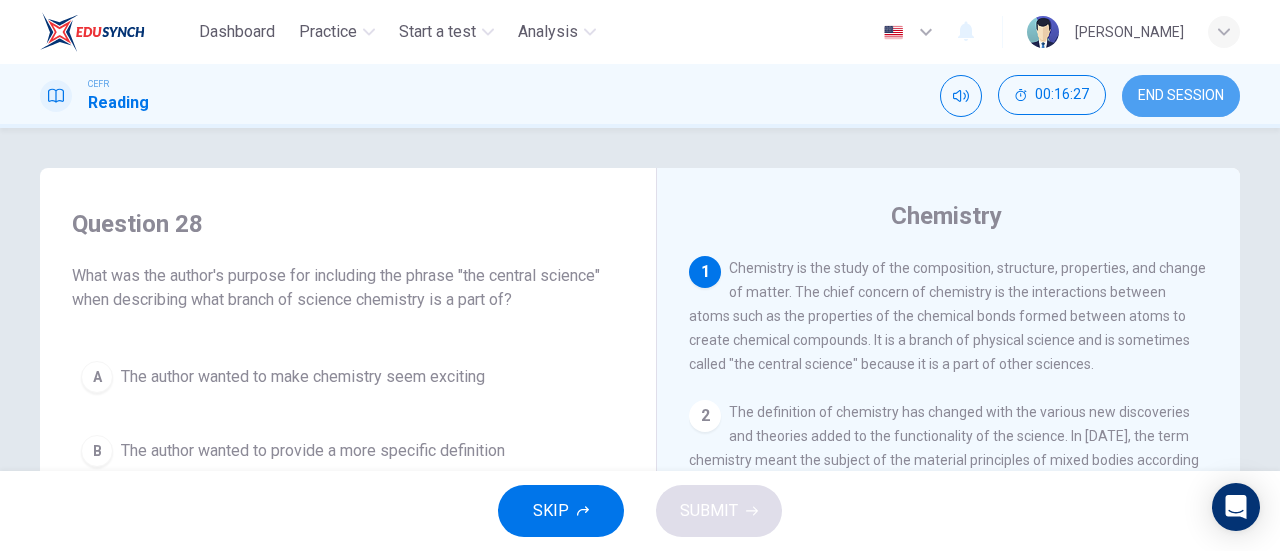 click on "END SESSION" at bounding box center [1181, 96] 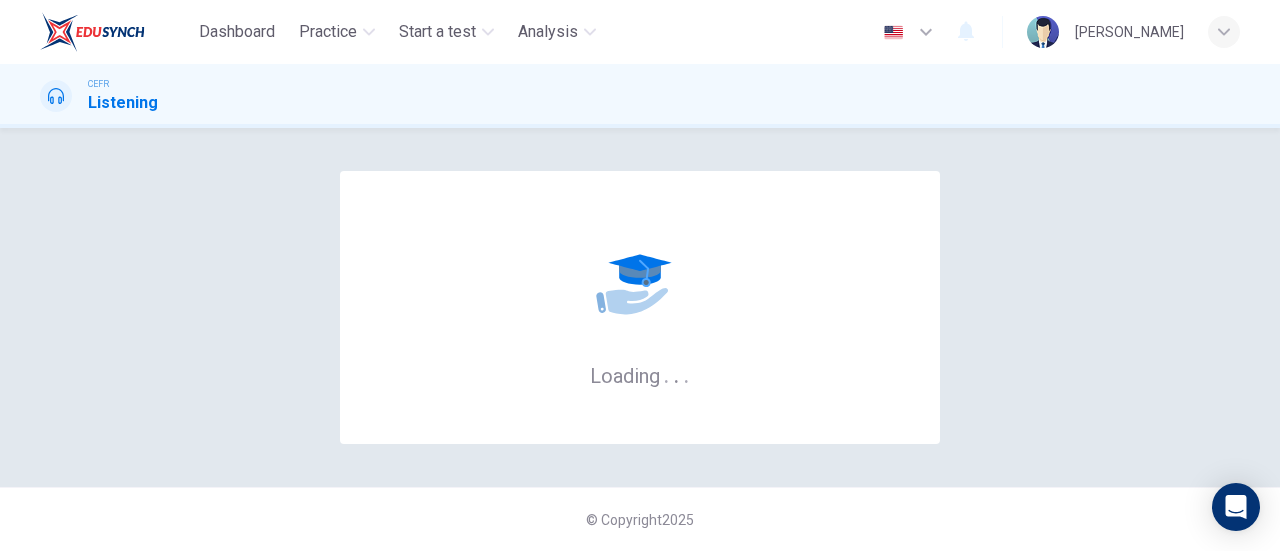 scroll, scrollTop: 0, scrollLeft: 0, axis: both 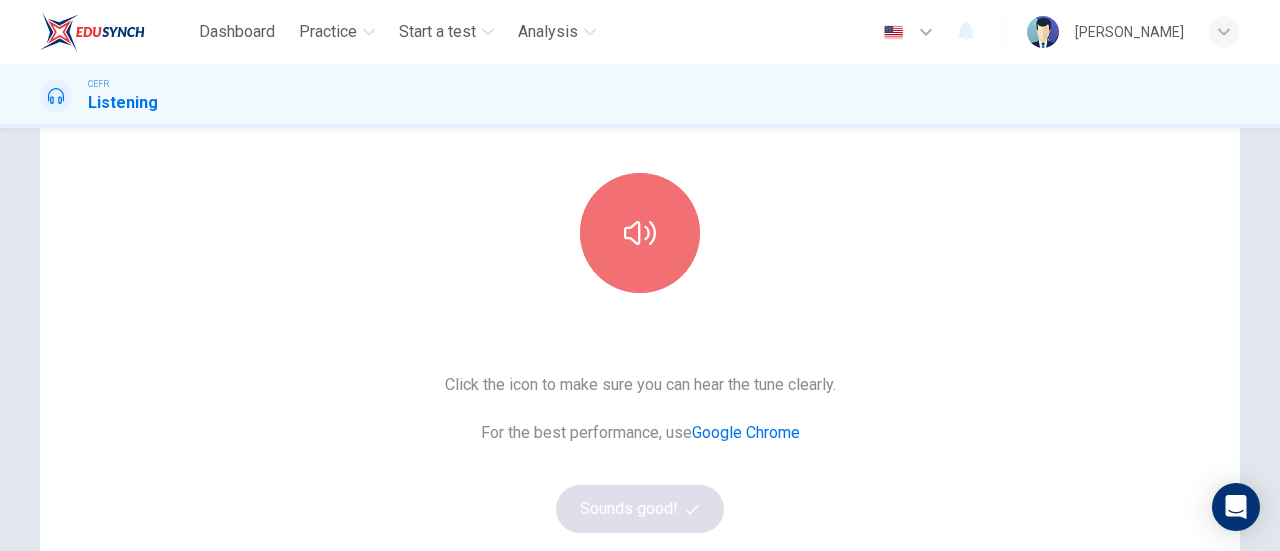 click at bounding box center (640, 233) 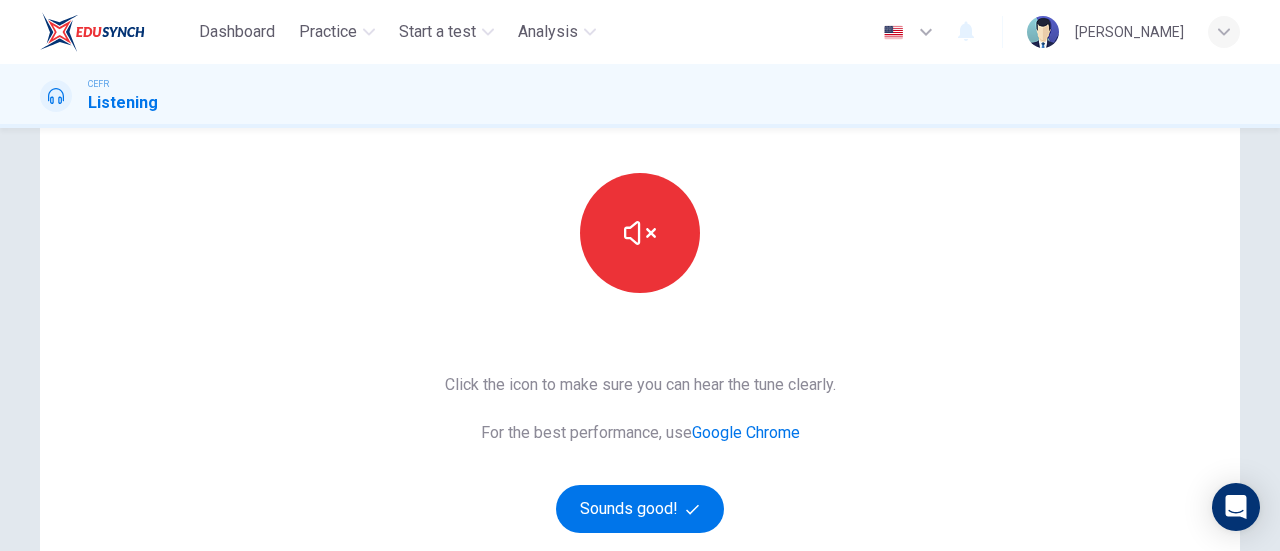 type 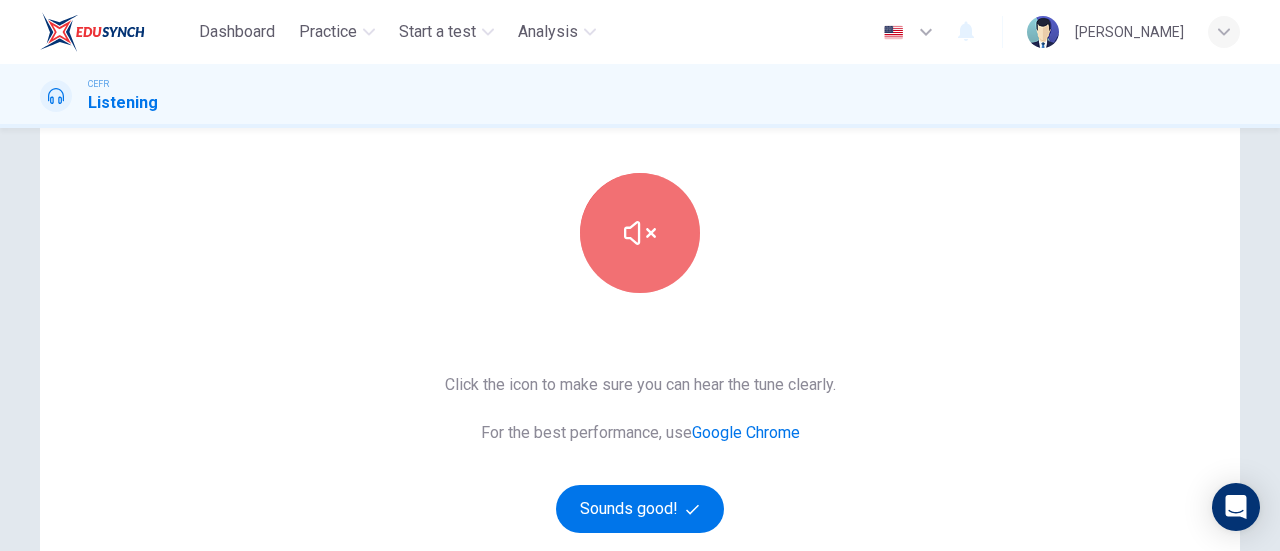 click at bounding box center [640, 233] 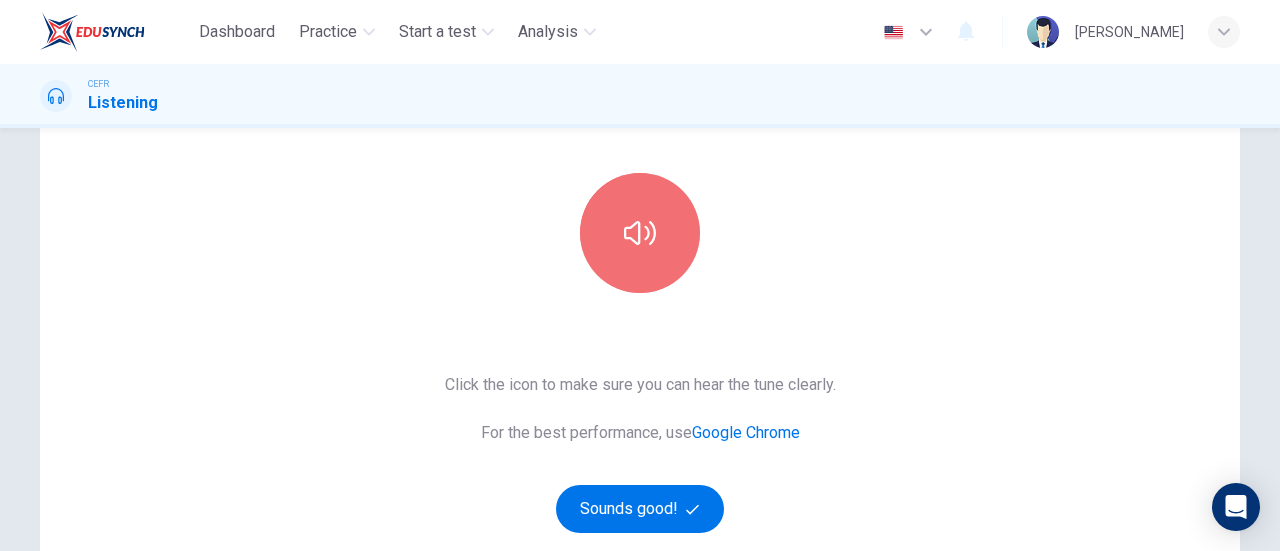 click at bounding box center [640, 233] 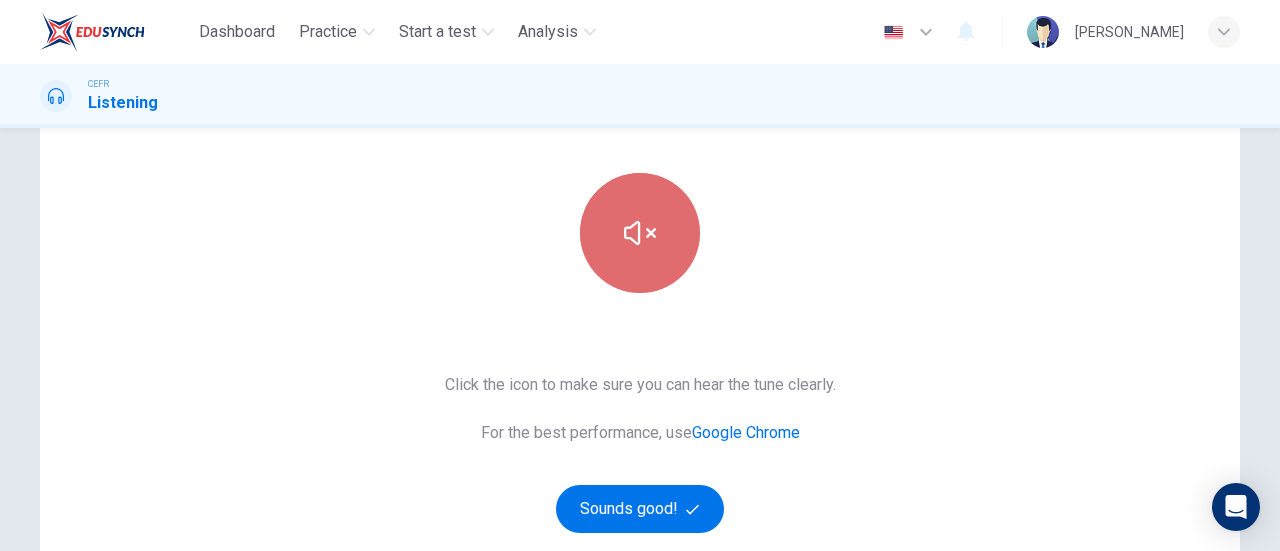 click at bounding box center (640, 233) 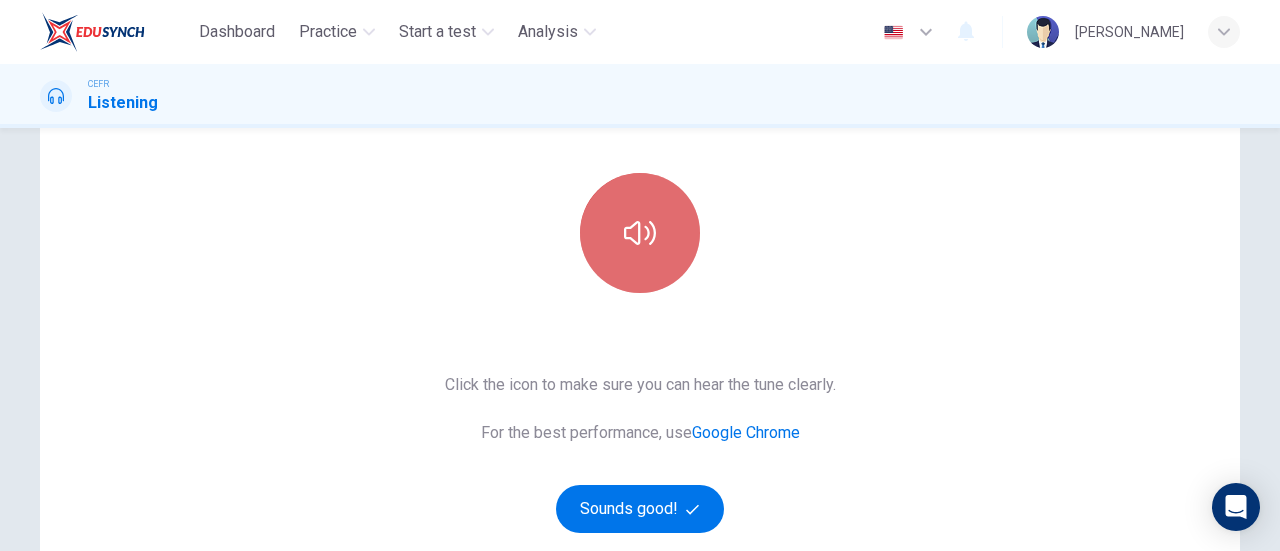 click at bounding box center (640, 233) 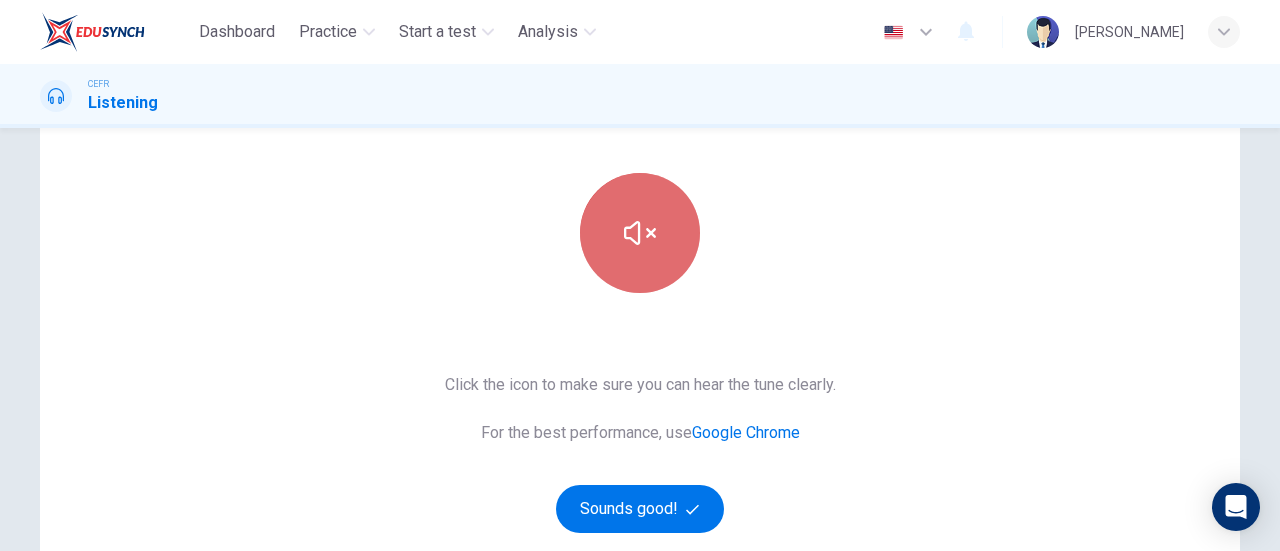 click at bounding box center [640, 233] 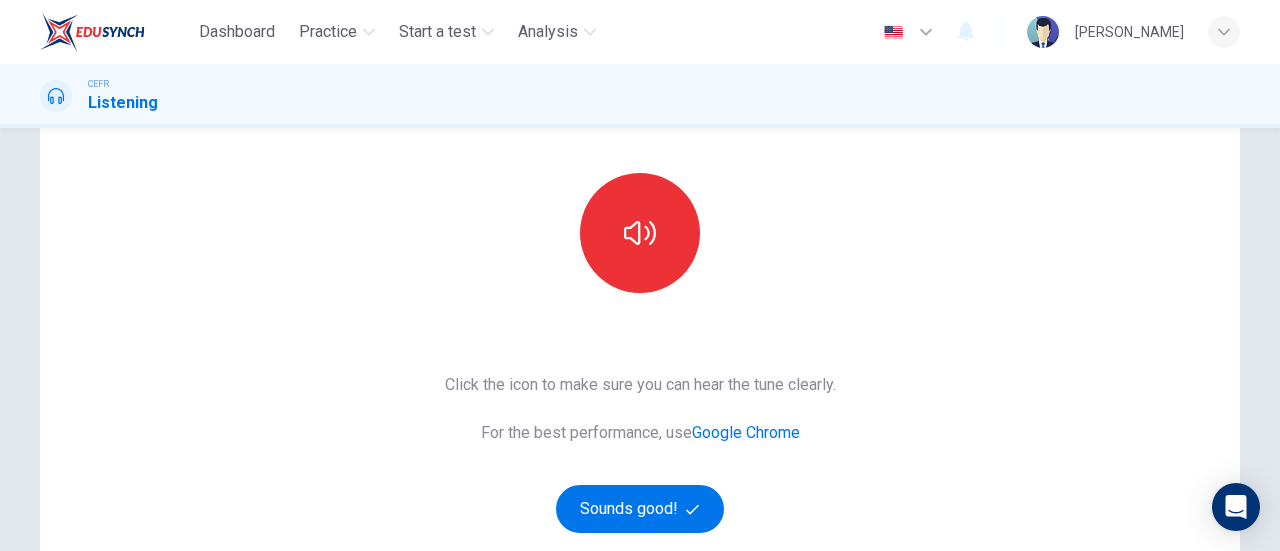 drag, startPoint x: 848, startPoint y: 461, endPoint x: 740, endPoint y: 416, distance: 117 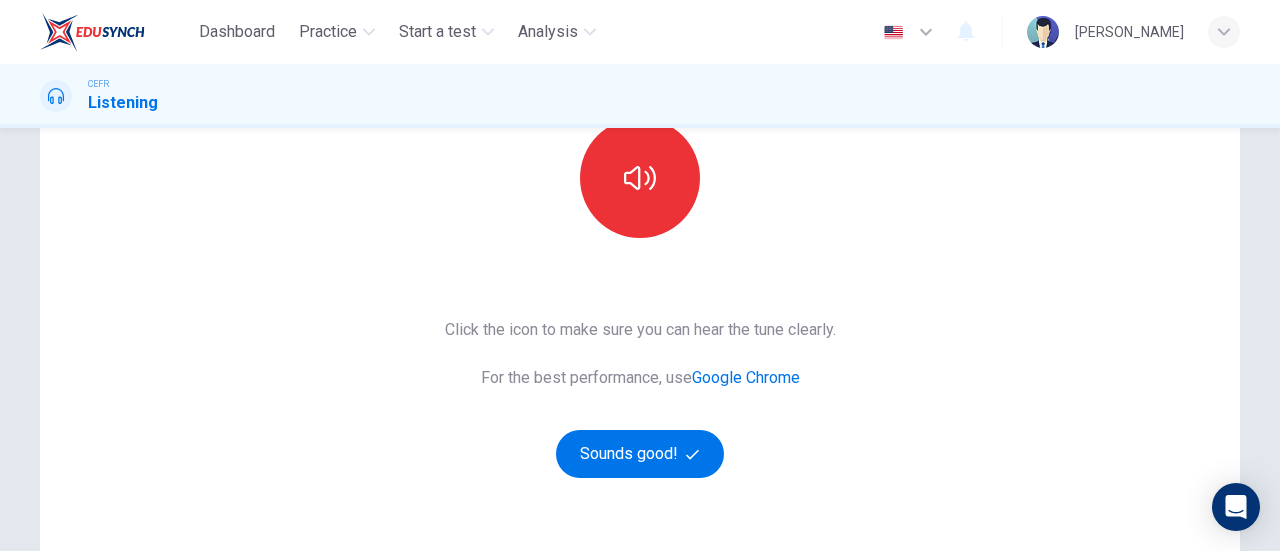 scroll, scrollTop: 238, scrollLeft: 0, axis: vertical 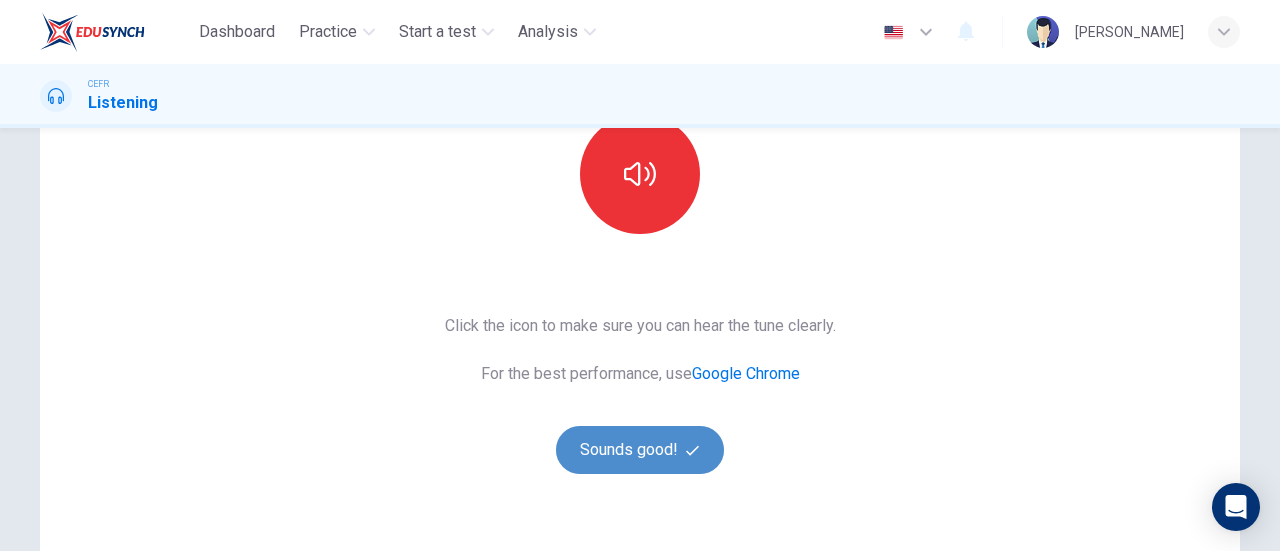 click on "Sounds good!" at bounding box center (640, 450) 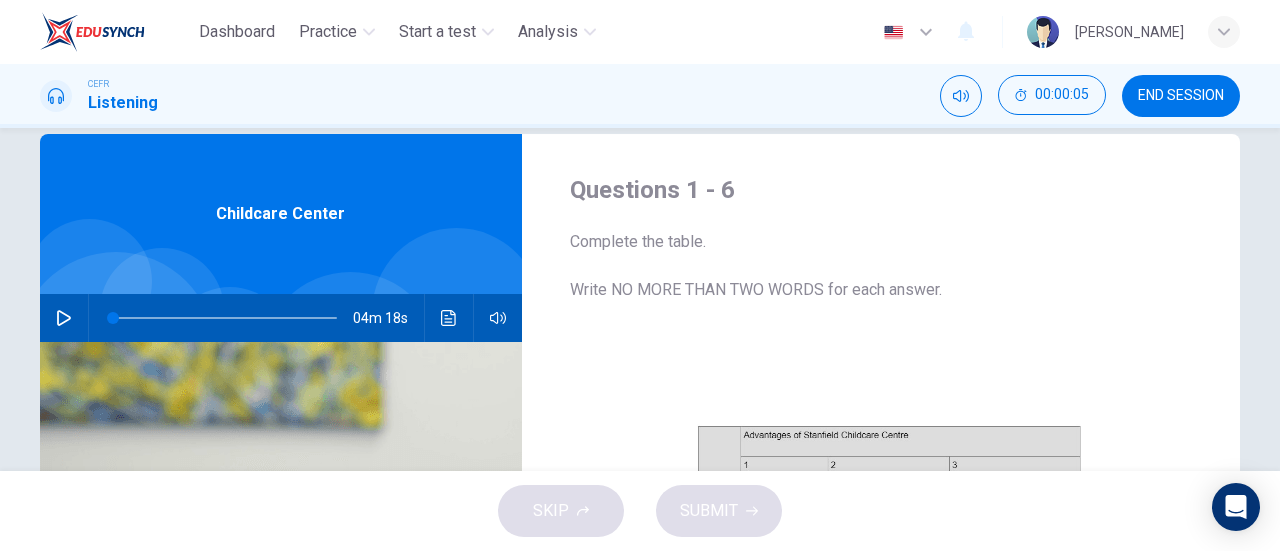 scroll, scrollTop: 35, scrollLeft: 0, axis: vertical 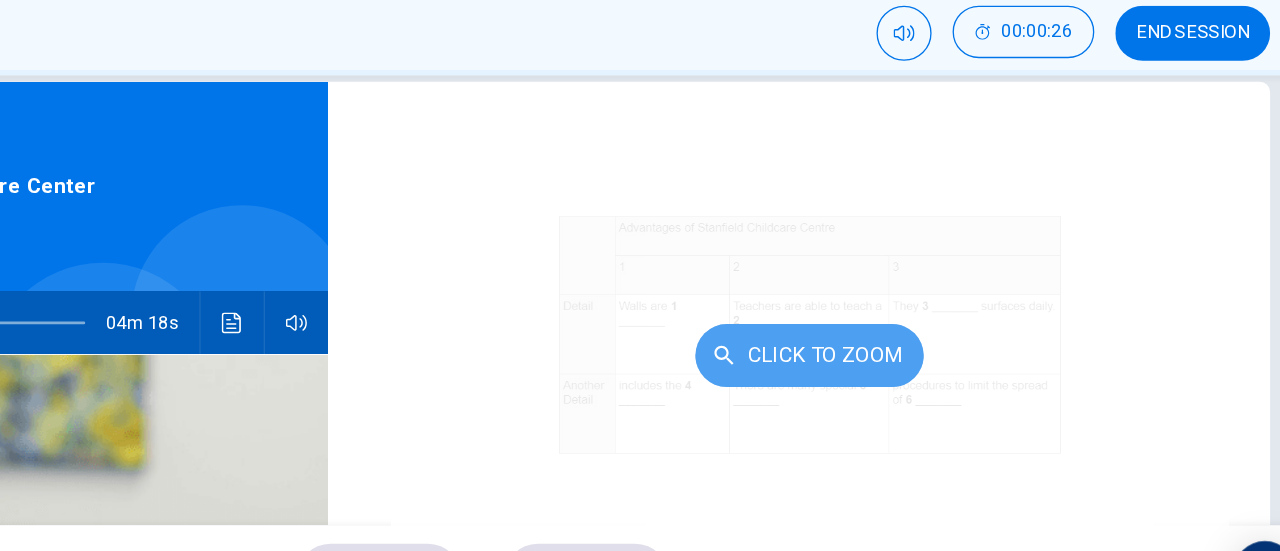 click on "Click to Zoom" at bounding box center [889, 342] 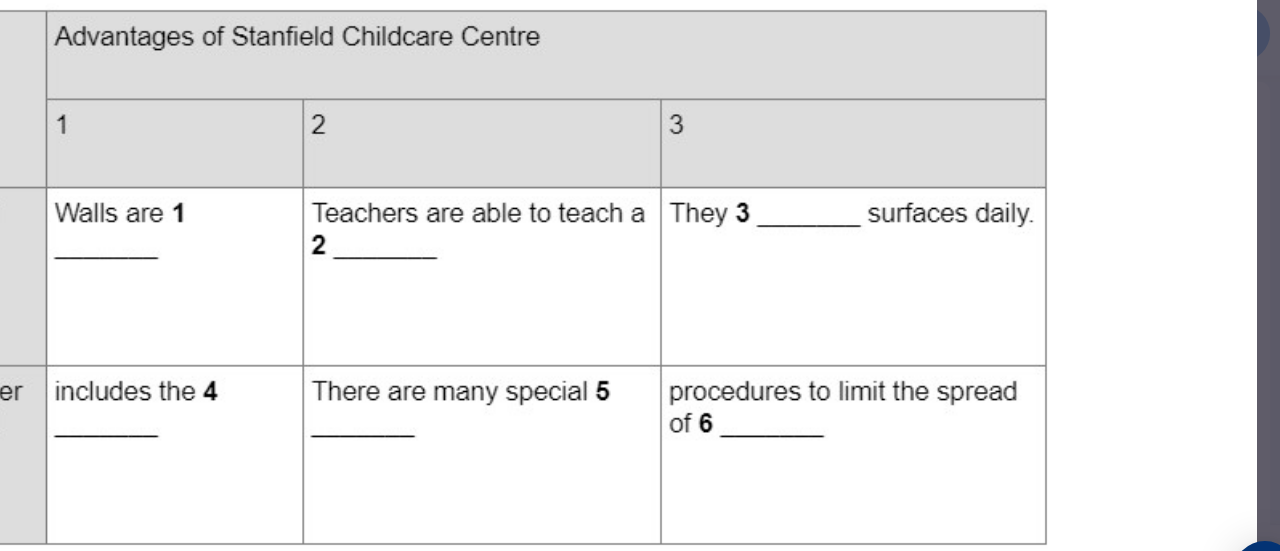 click at bounding box center [640, 281] 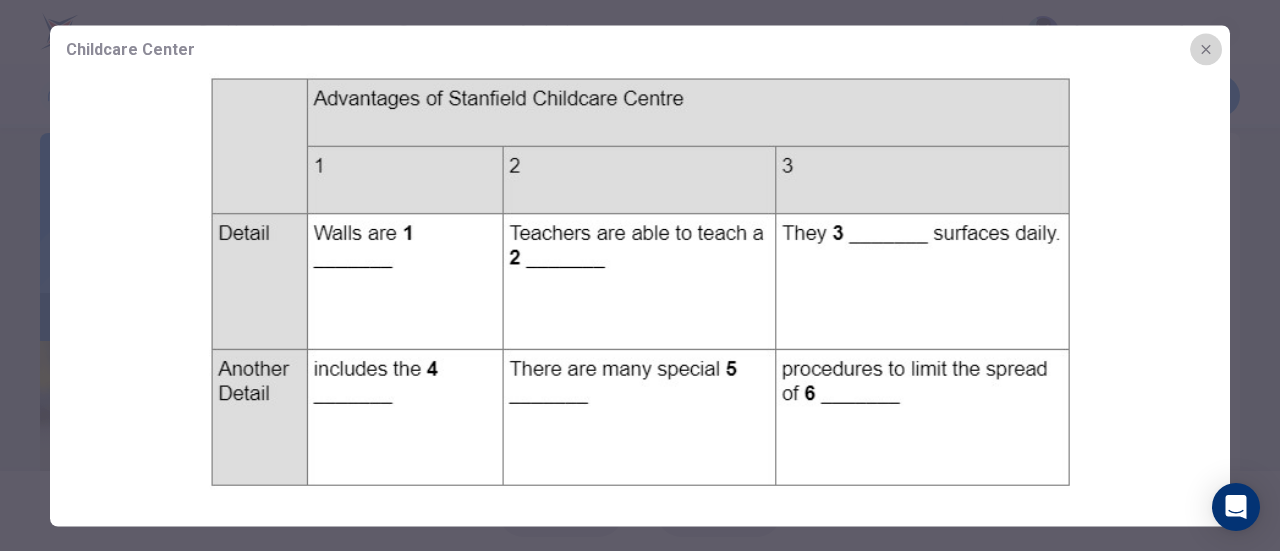 click at bounding box center [1206, 49] 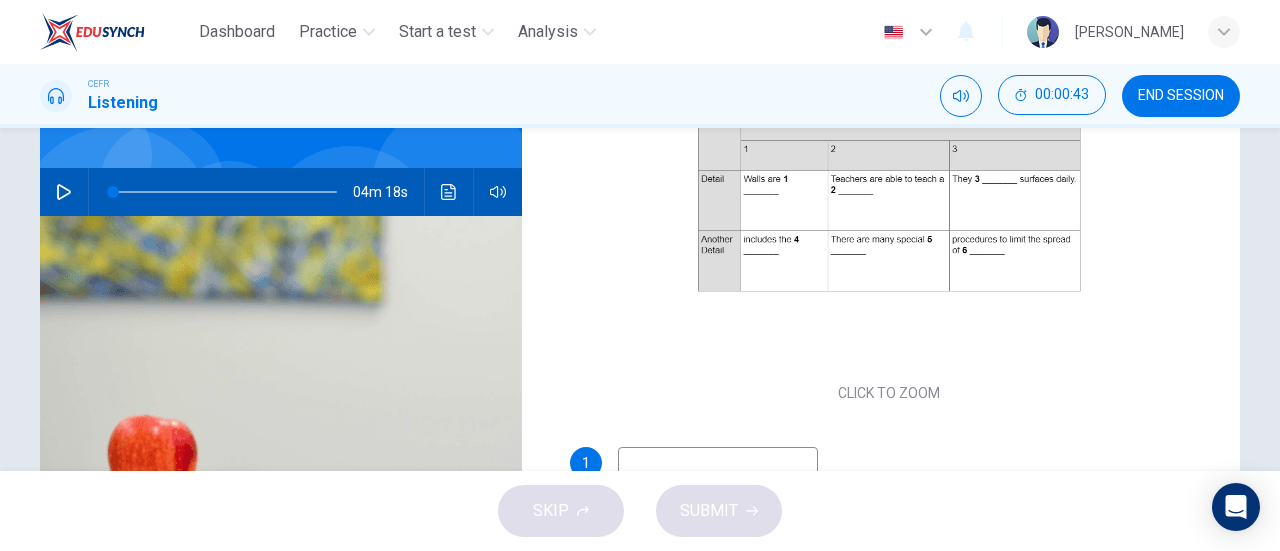 scroll, scrollTop: 432, scrollLeft: 0, axis: vertical 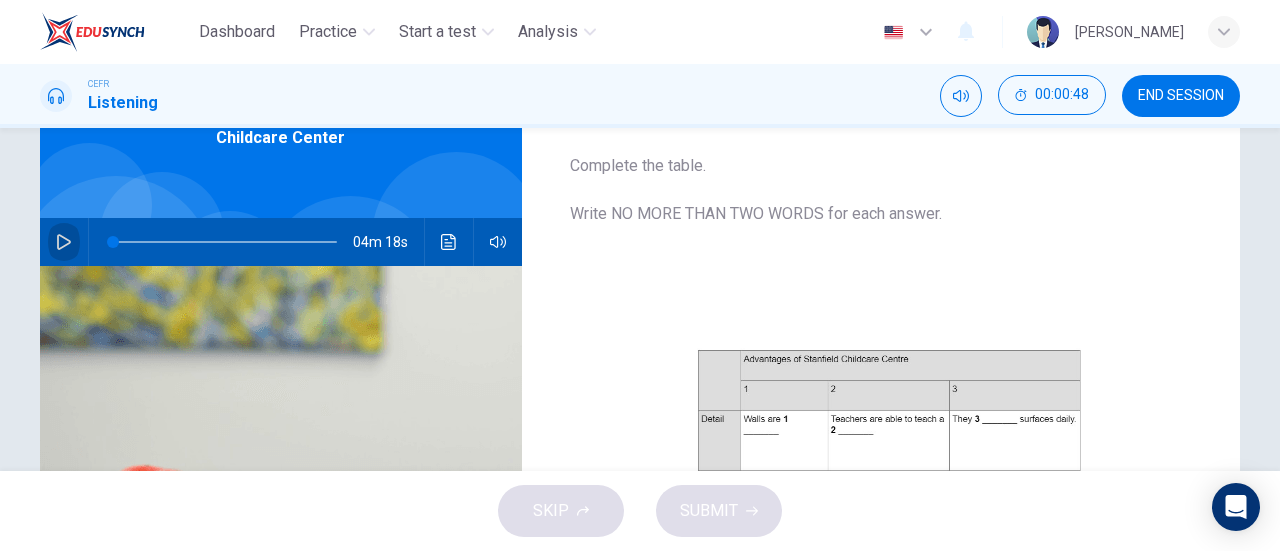 click 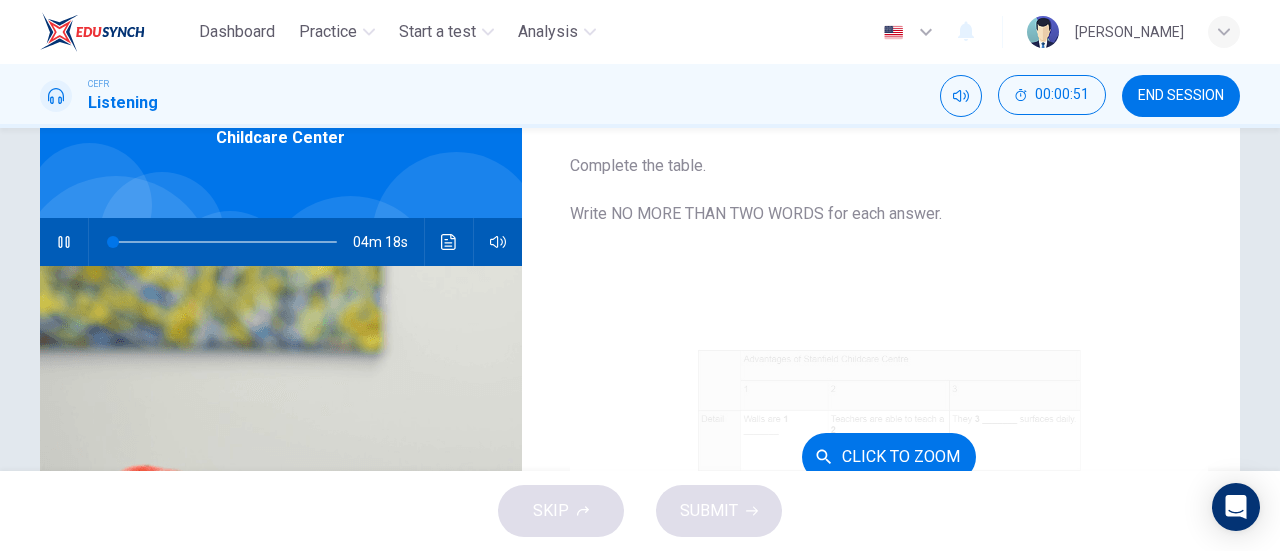 type on "0" 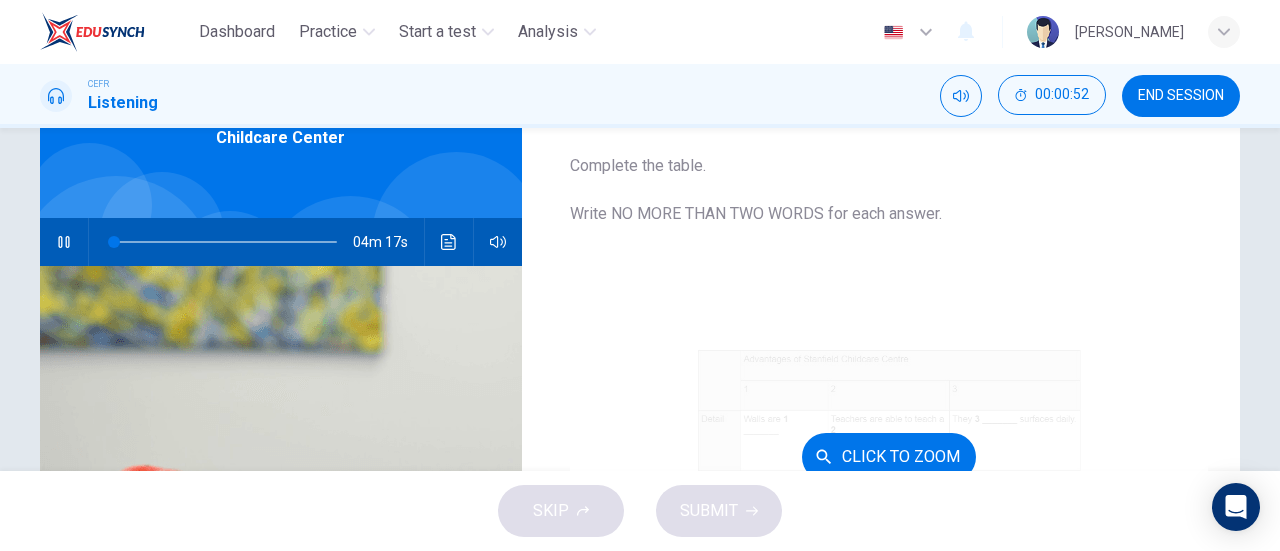 type 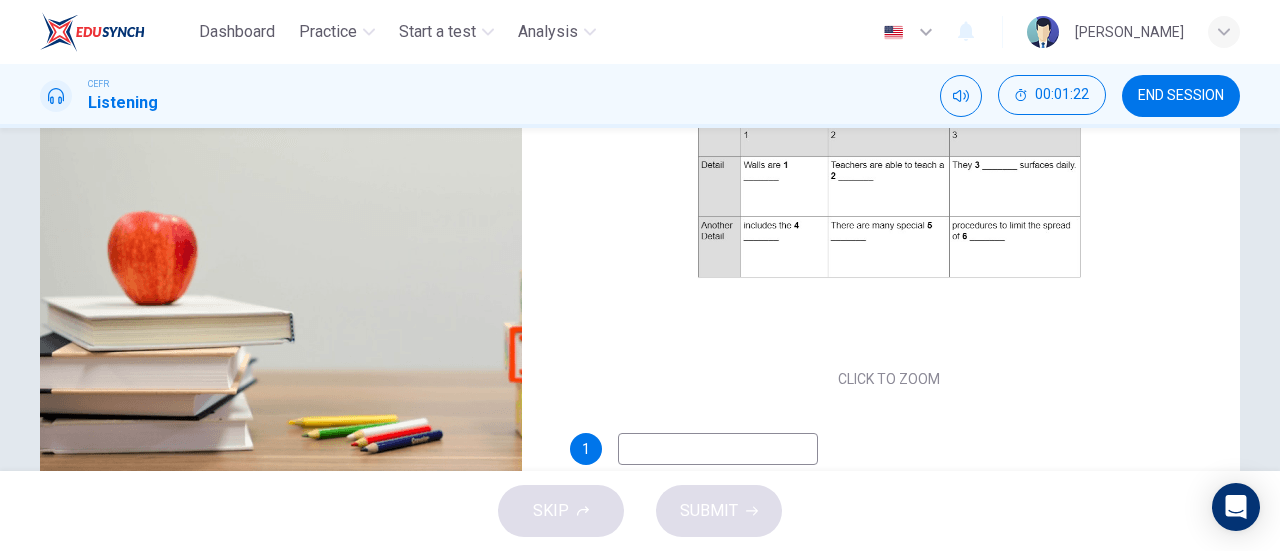 scroll, scrollTop: 365, scrollLeft: 0, axis: vertical 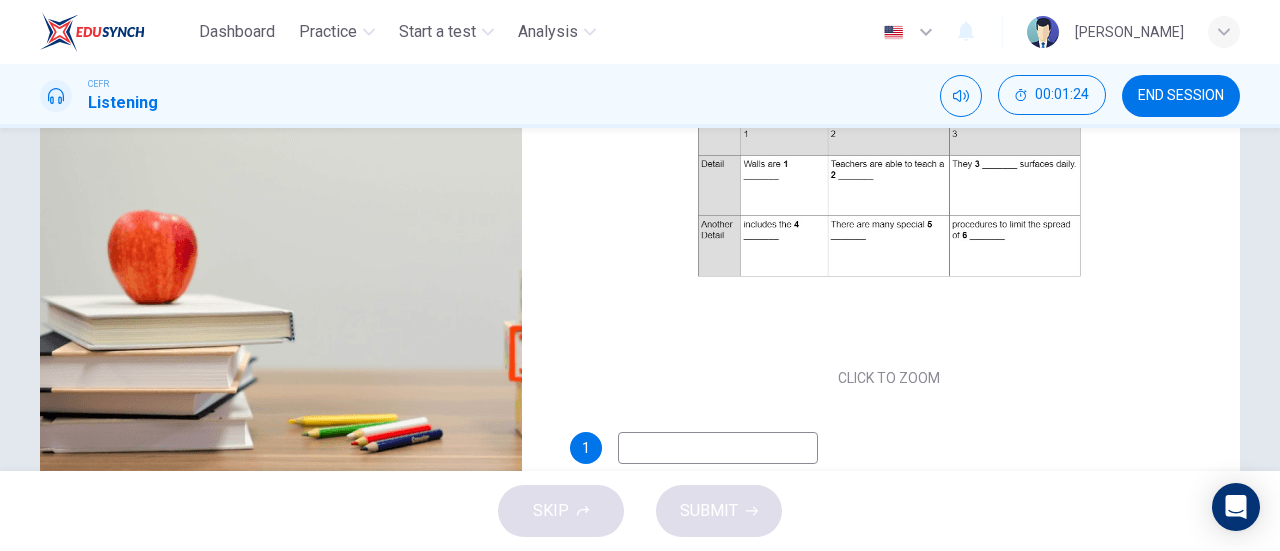 click at bounding box center [718, 448] 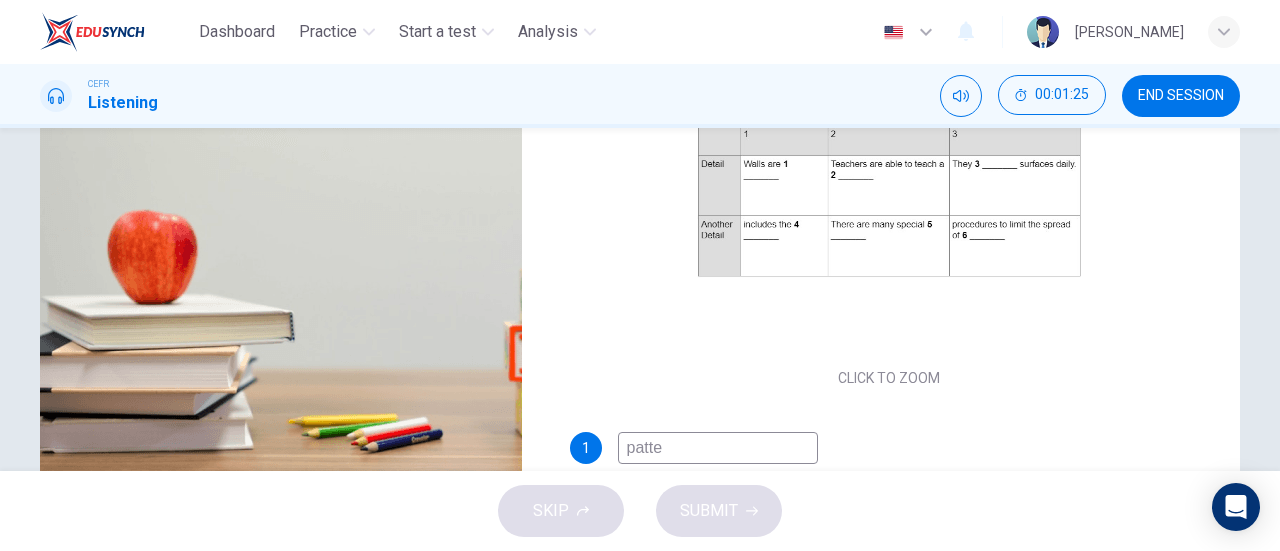 type on "patter" 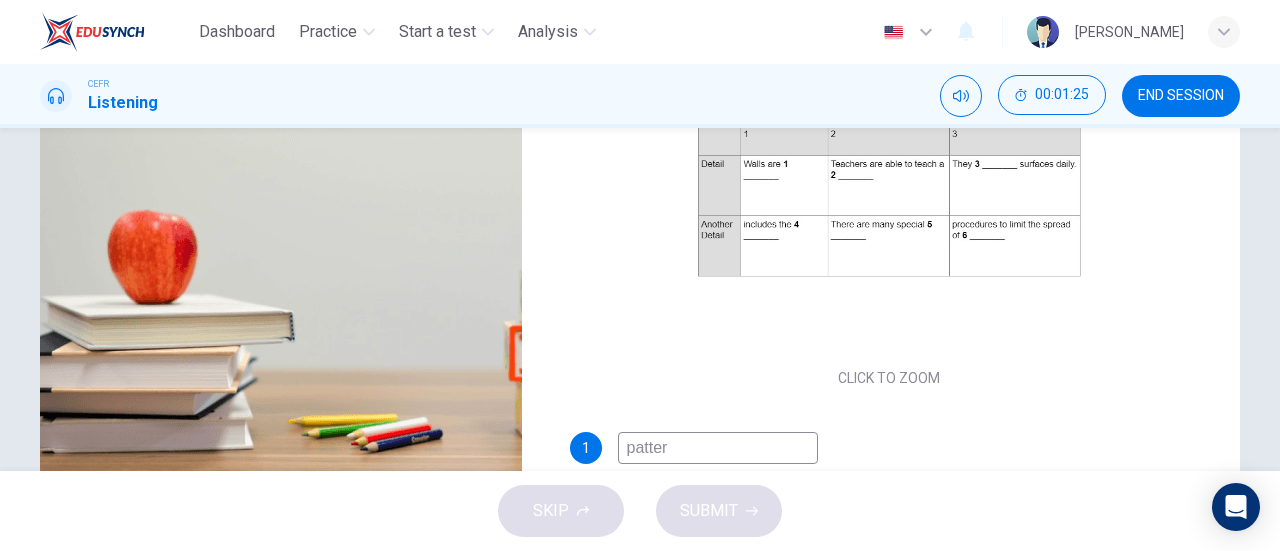 type on "14" 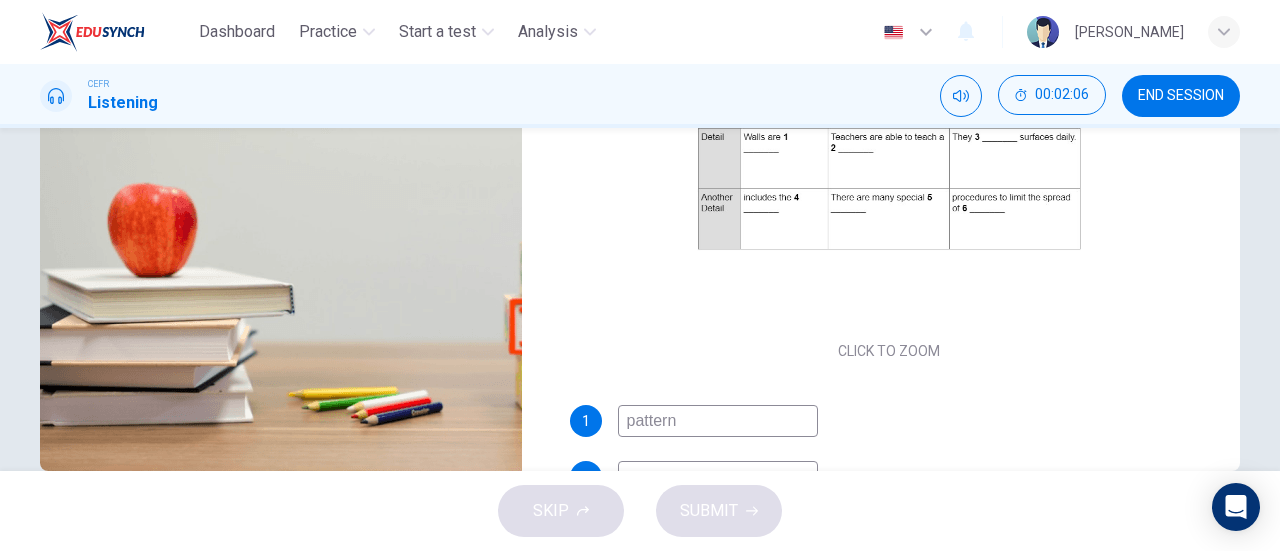 scroll, scrollTop: 394, scrollLeft: 0, axis: vertical 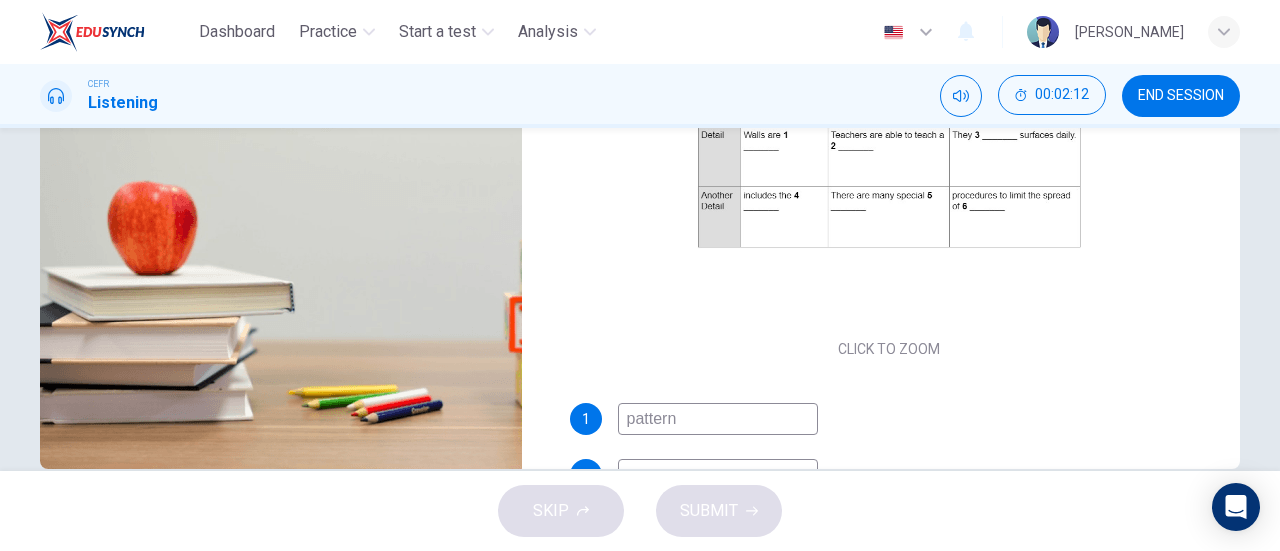 type on "32" 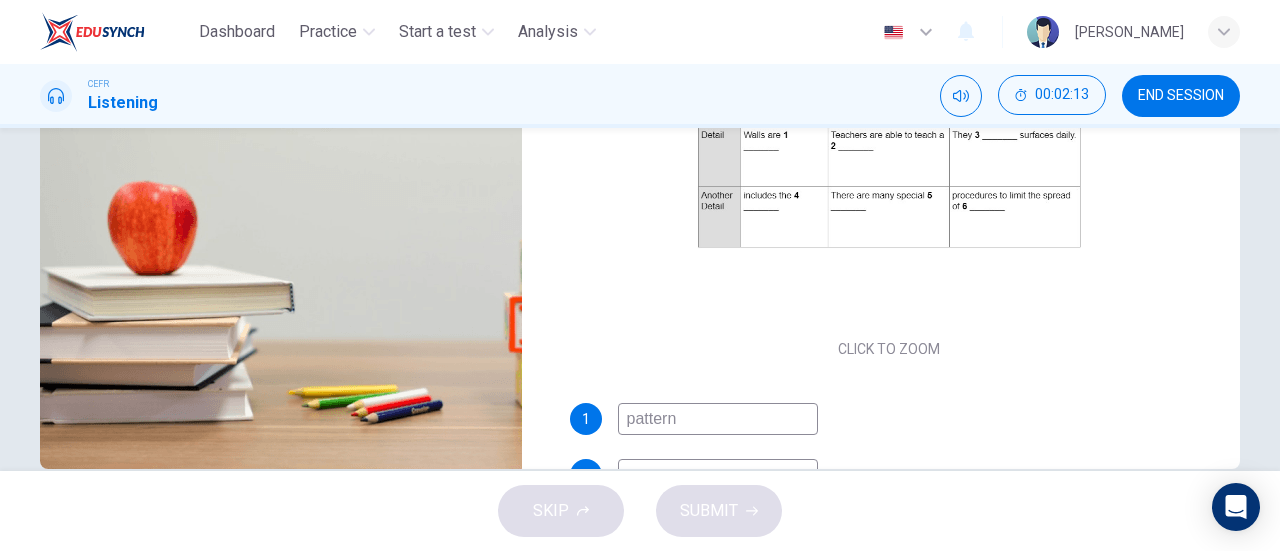 type on "pattern" 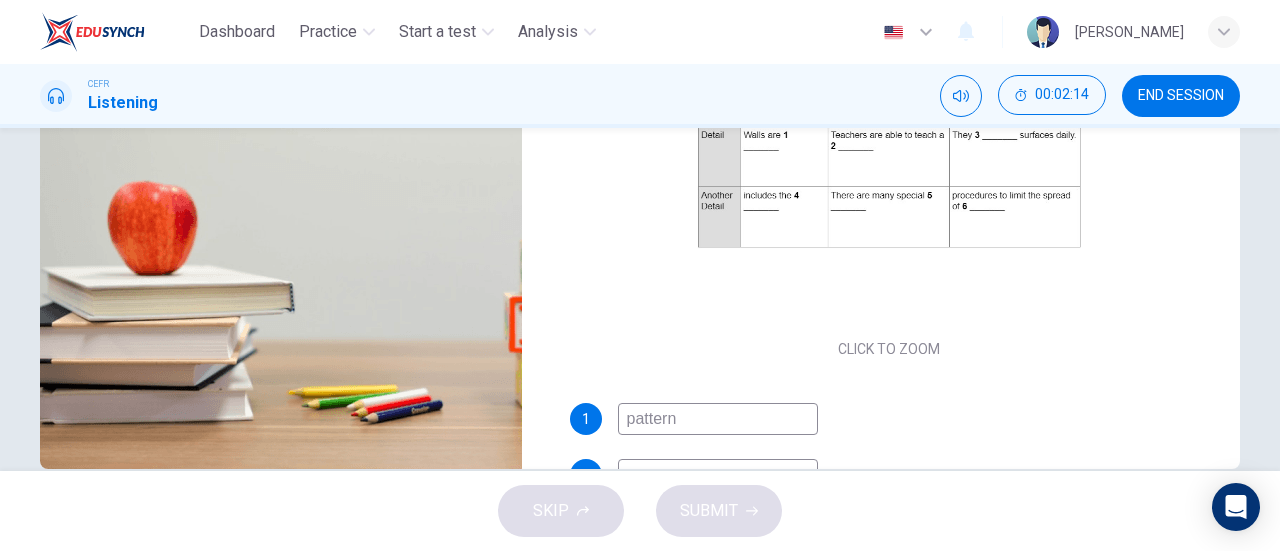scroll, scrollTop: 36, scrollLeft: 0, axis: vertical 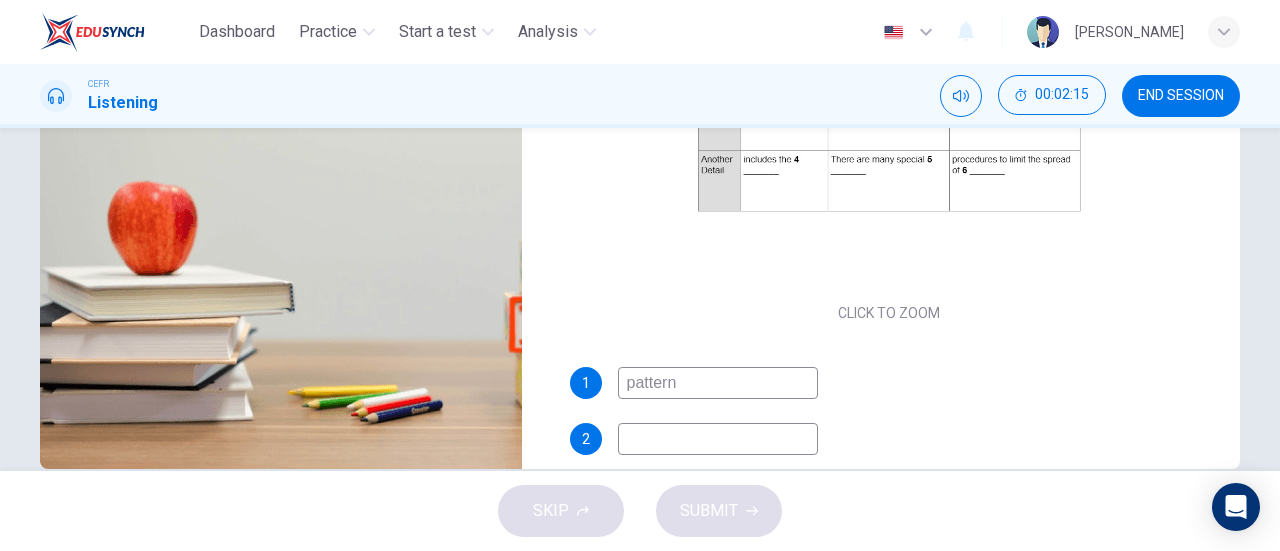 click at bounding box center (718, 439) 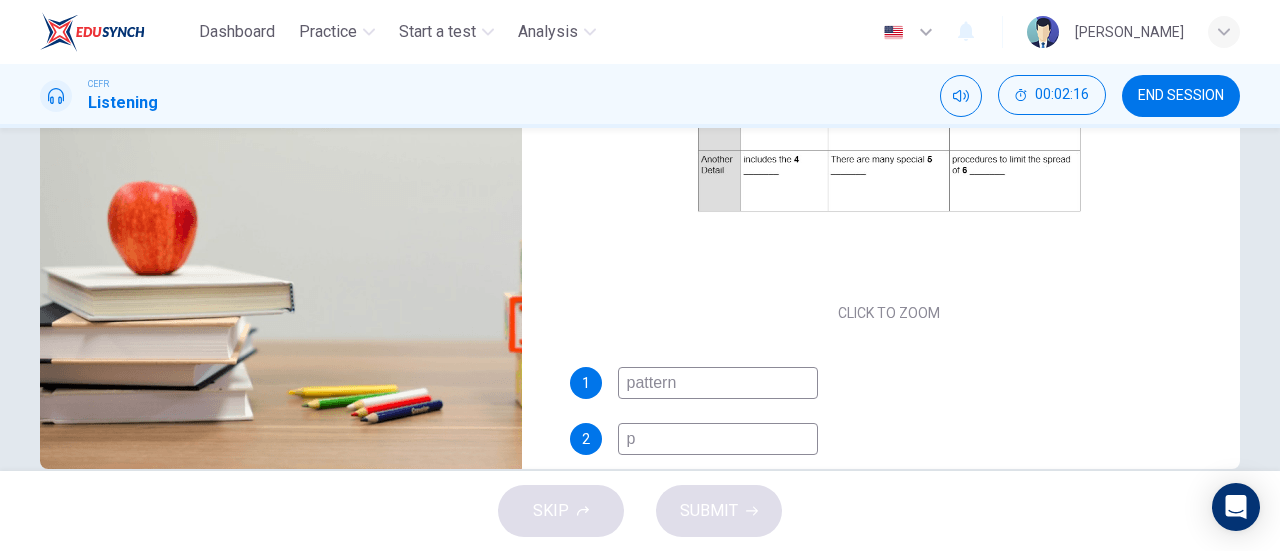 type on "ph" 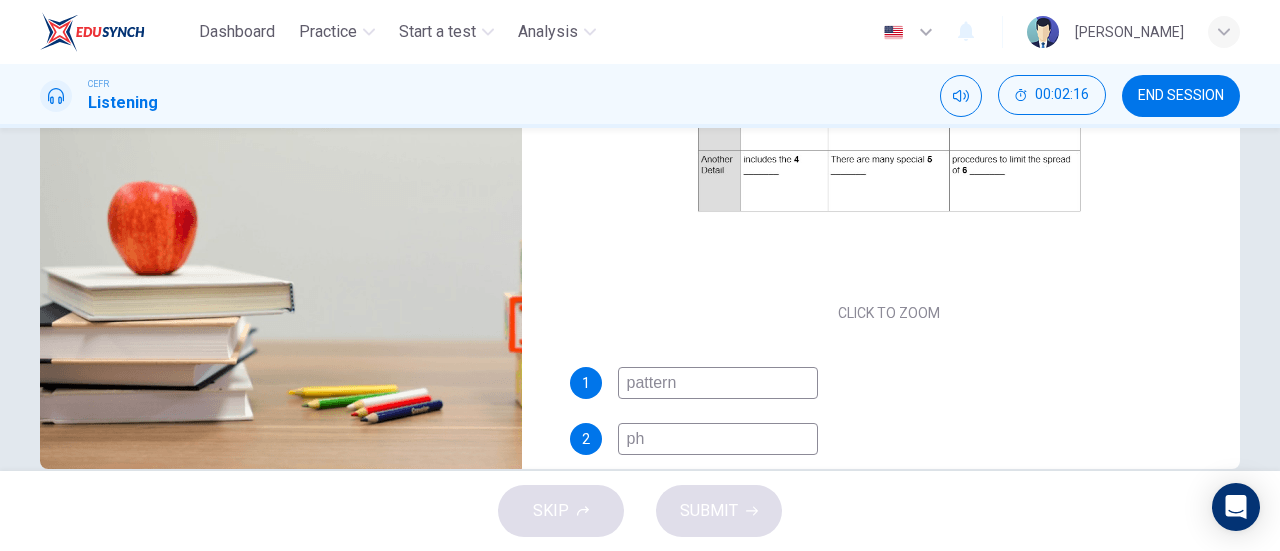 type on "33" 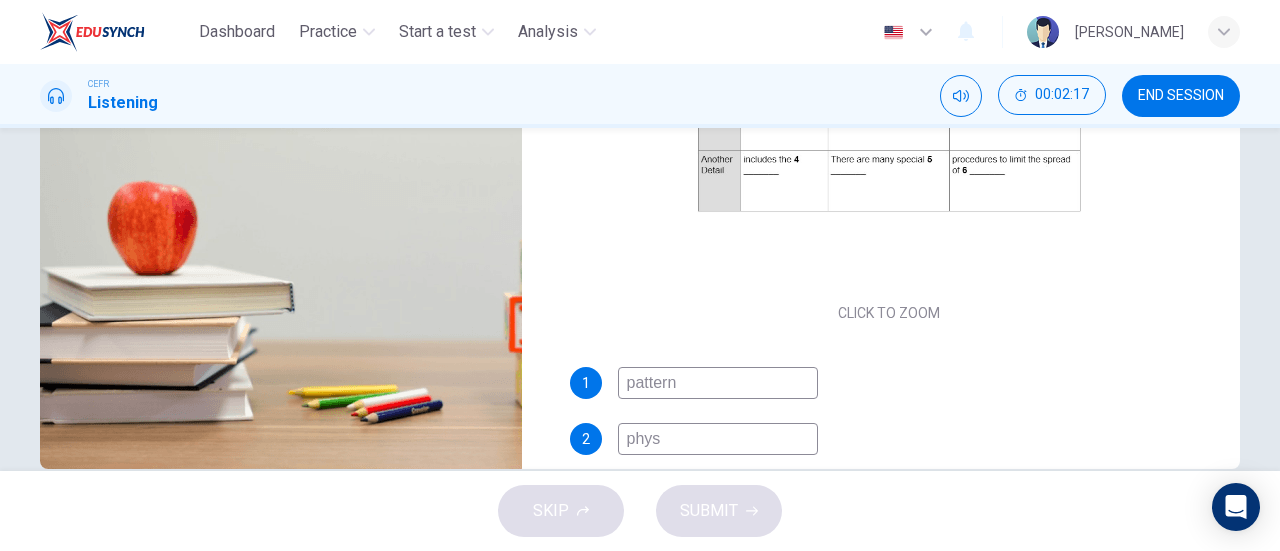 type on "phy" 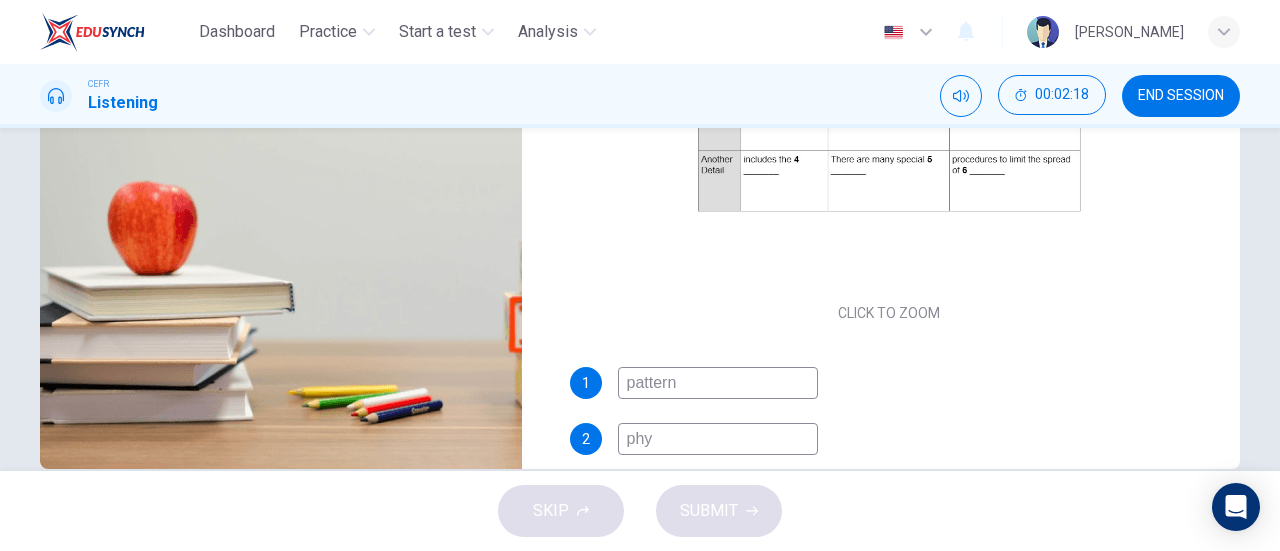 type on "34" 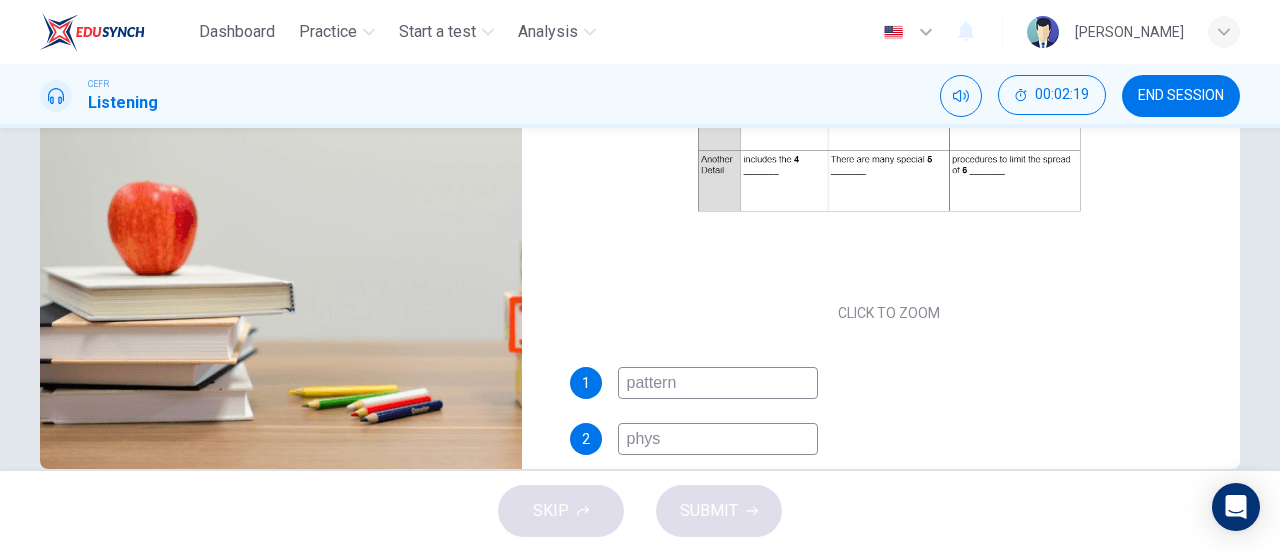scroll, scrollTop: 0, scrollLeft: 0, axis: both 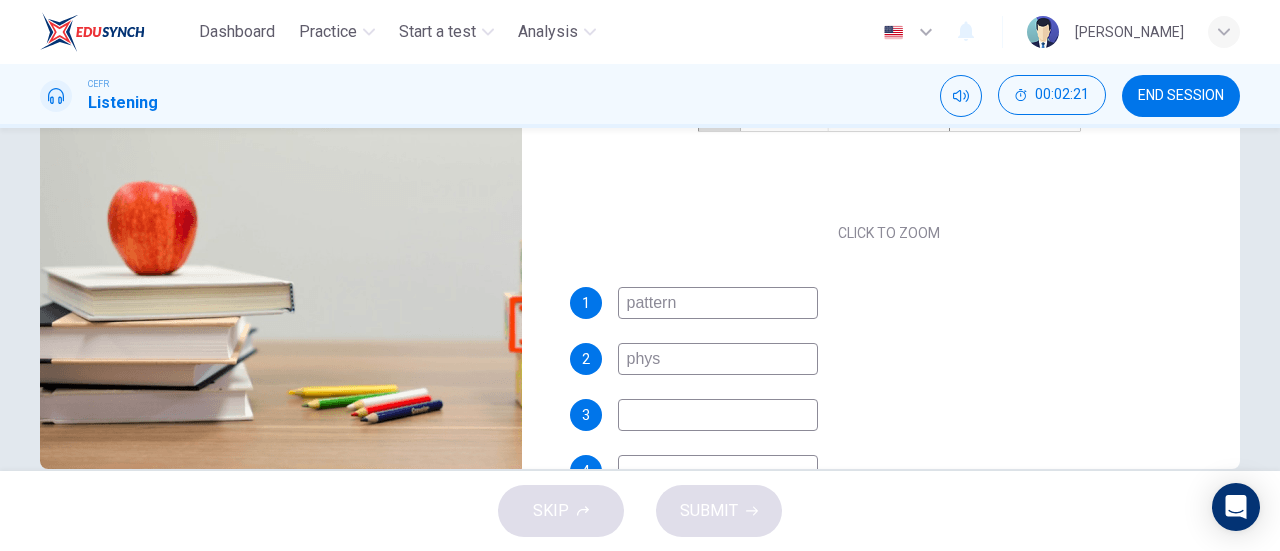 type on "35" 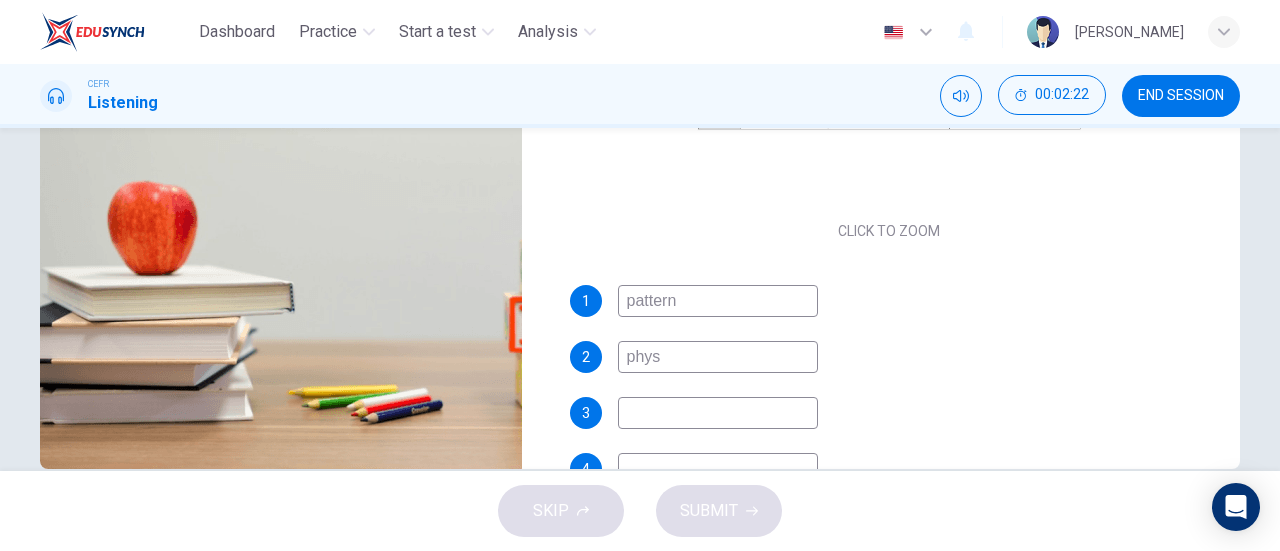 type on "phys" 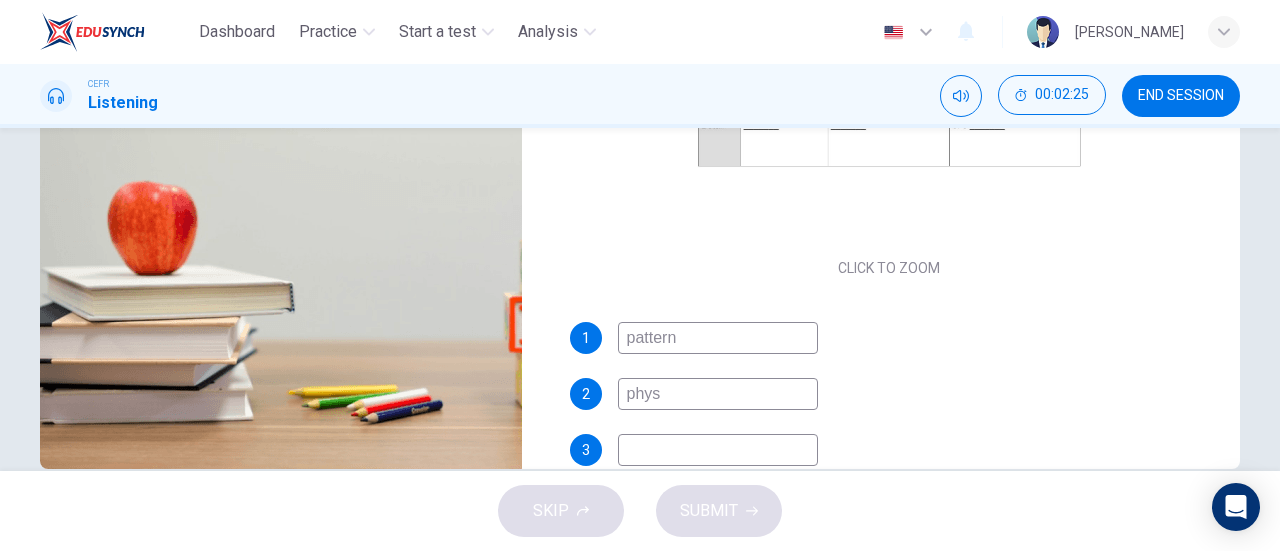 scroll, scrollTop: 92, scrollLeft: 0, axis: vertical 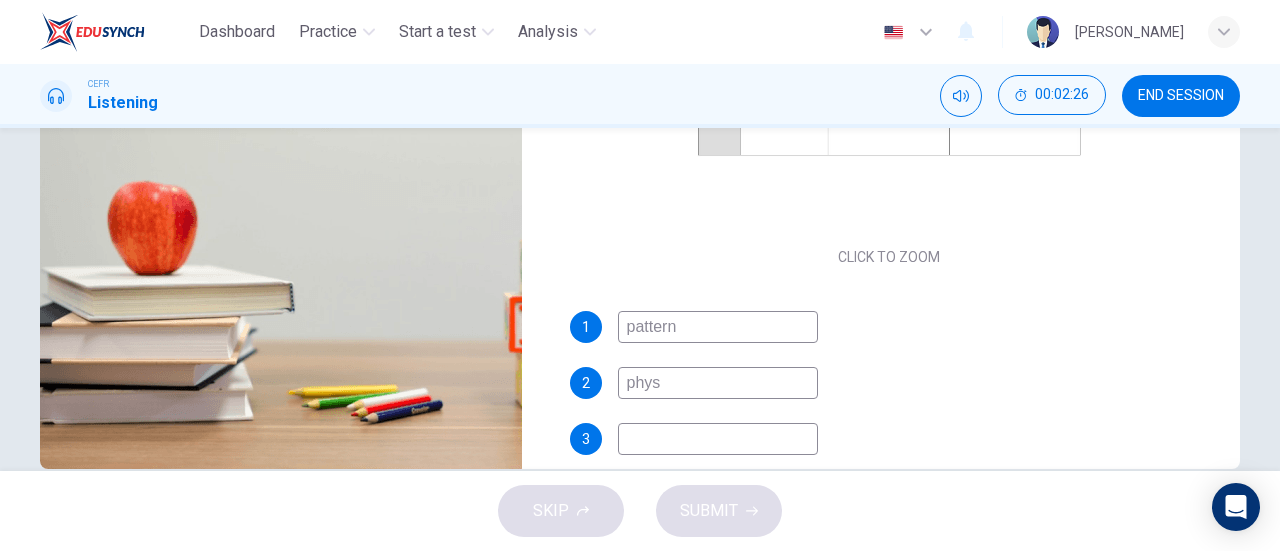 type on "37" 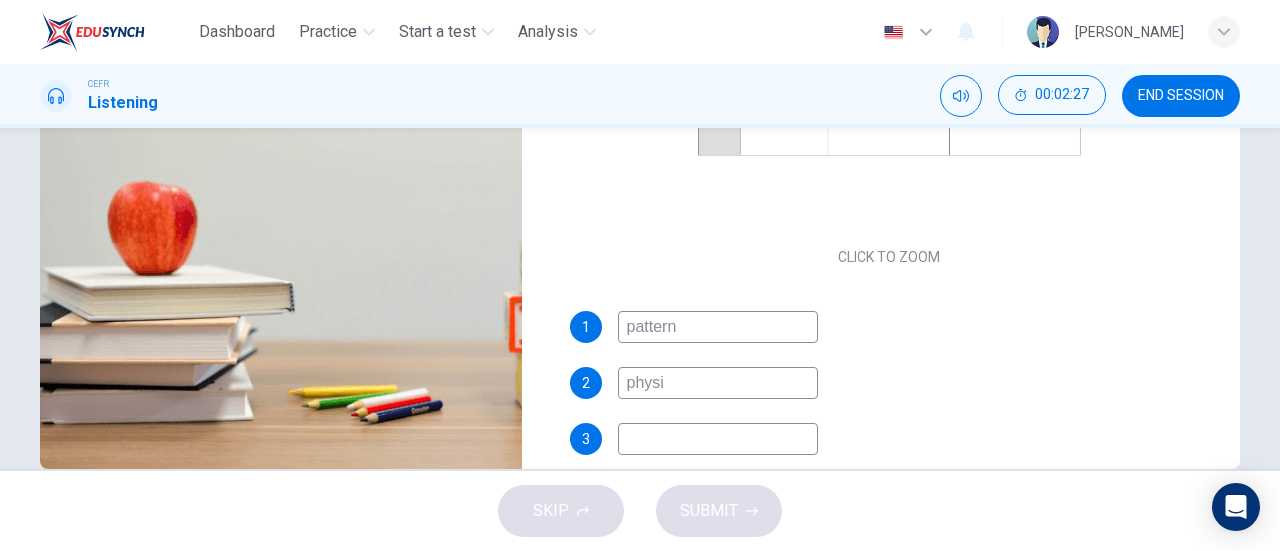 type on "physic" 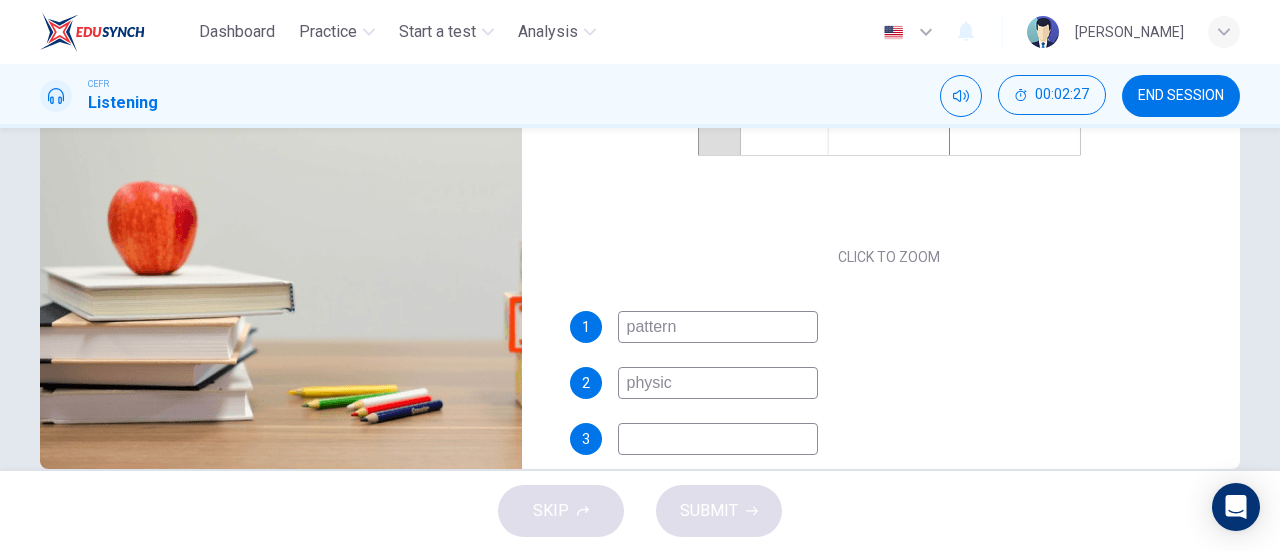 type on "37" 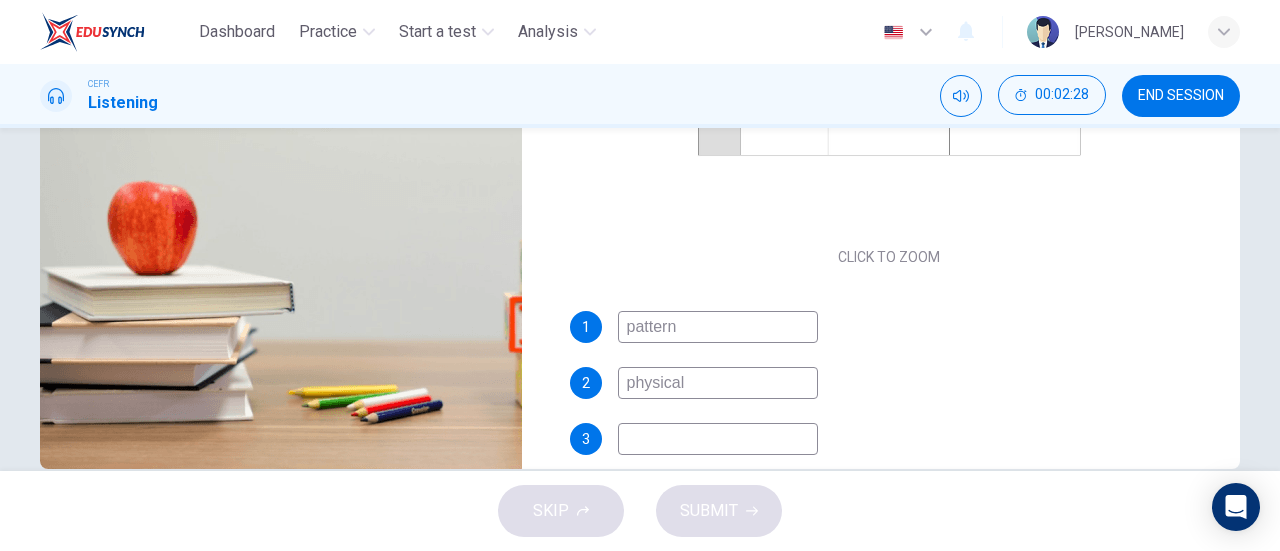 type on "physical" 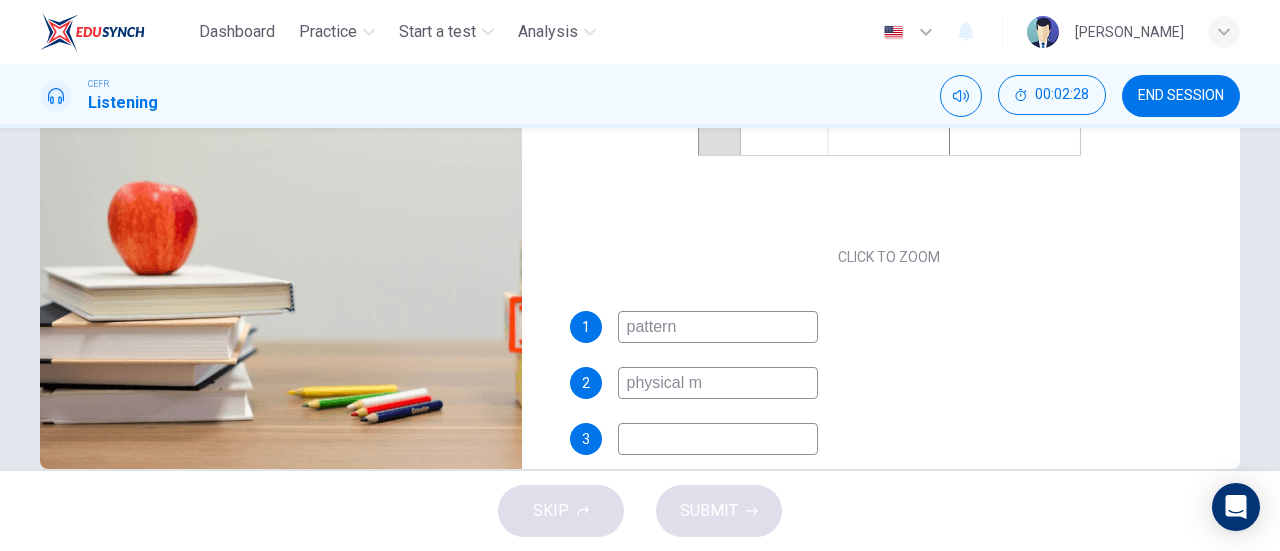 type on "physical ma" 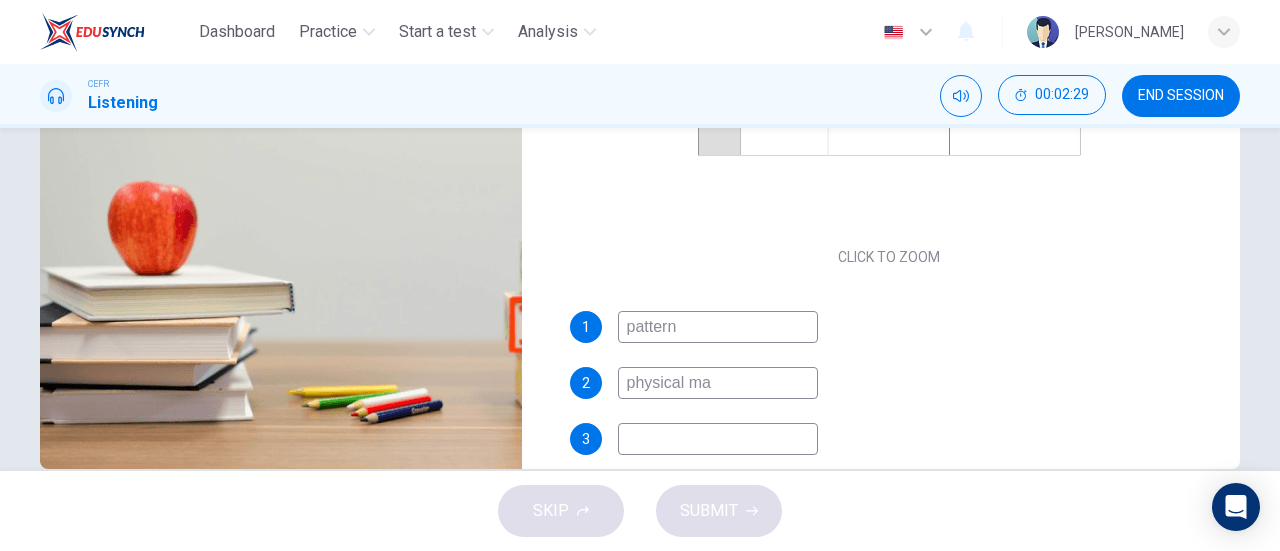 type on "38" 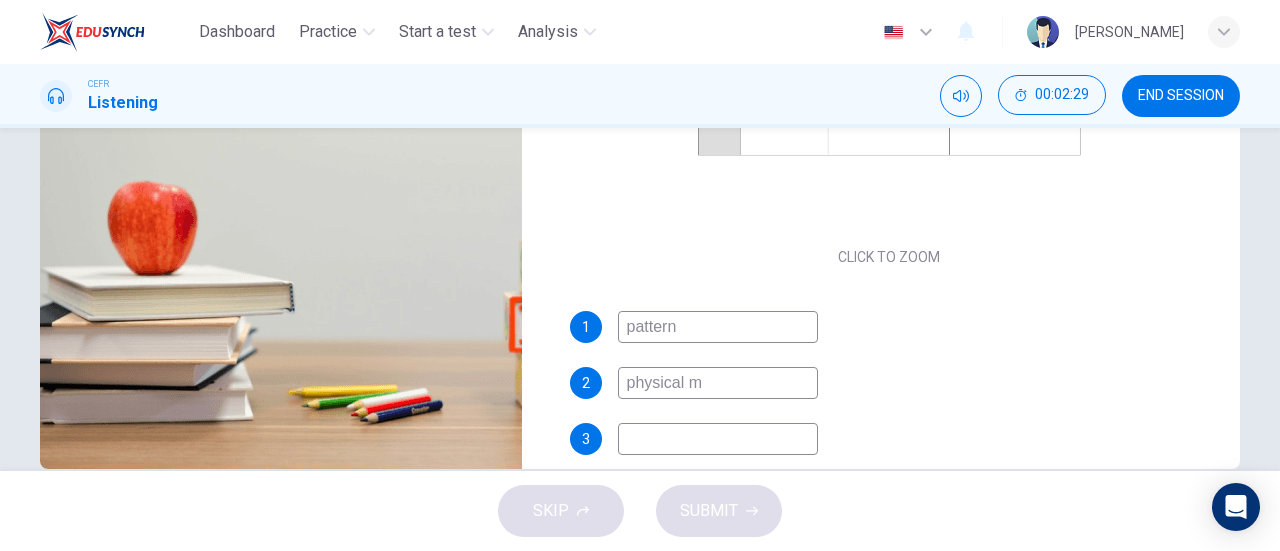 type on "physical" 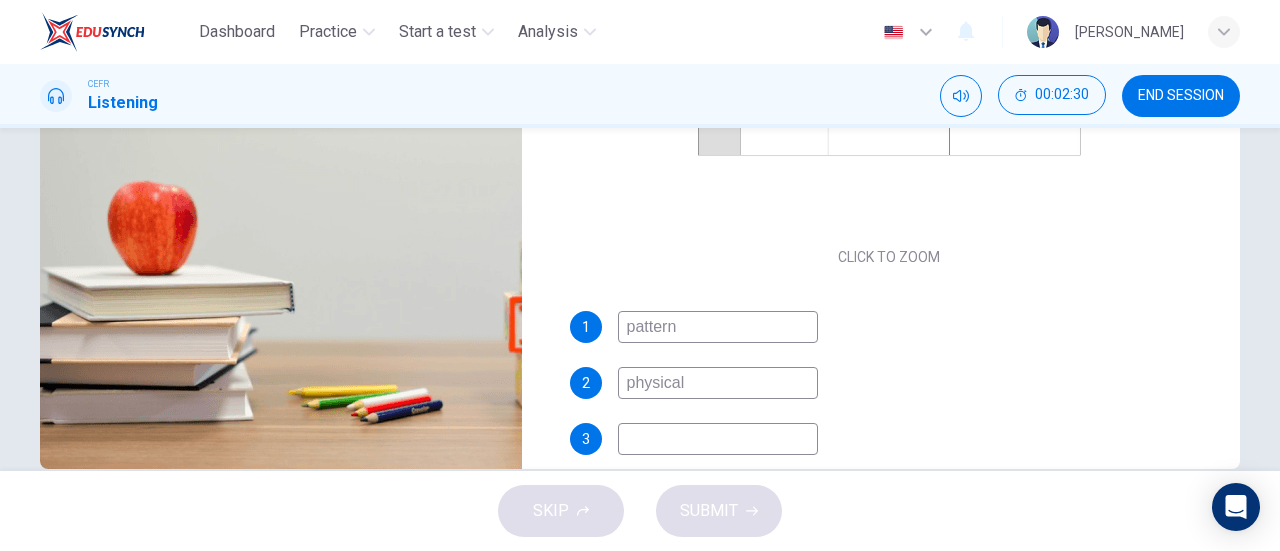 scroll, scrollTop: 0, scrollLeft: 0, axis: both 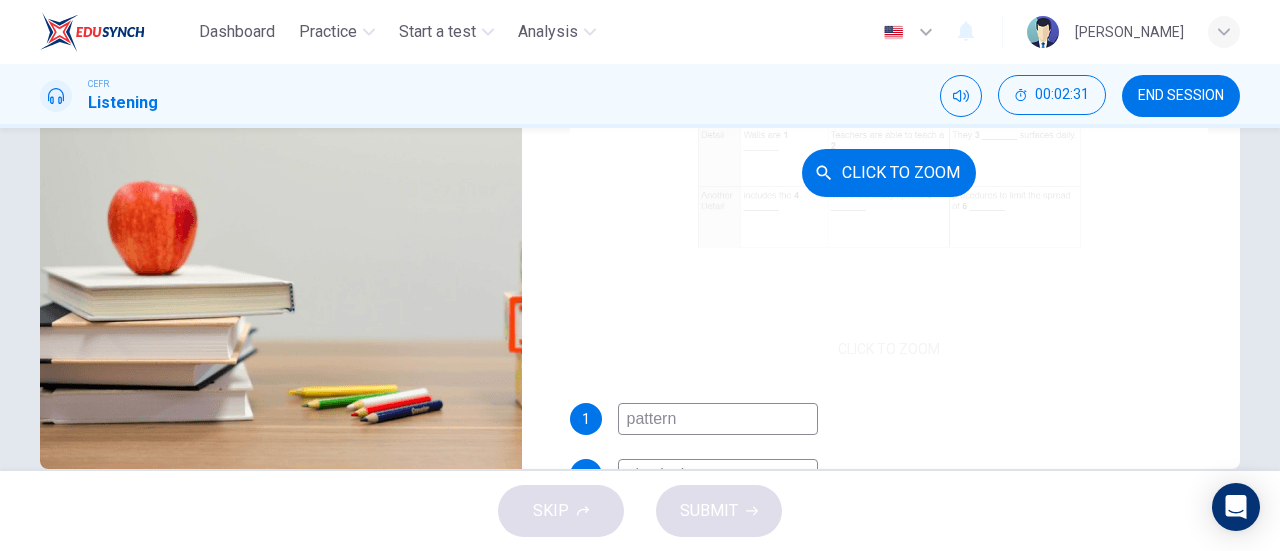 type on "39" 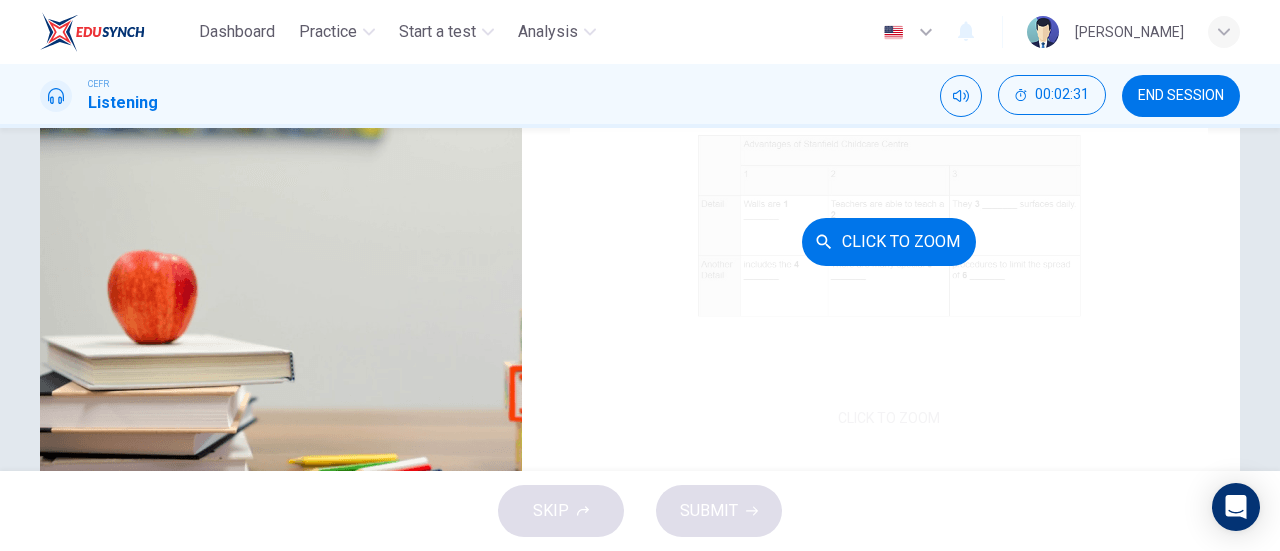 scroll, scrollTop: 324, scrollLeft: 0, axis: vertical 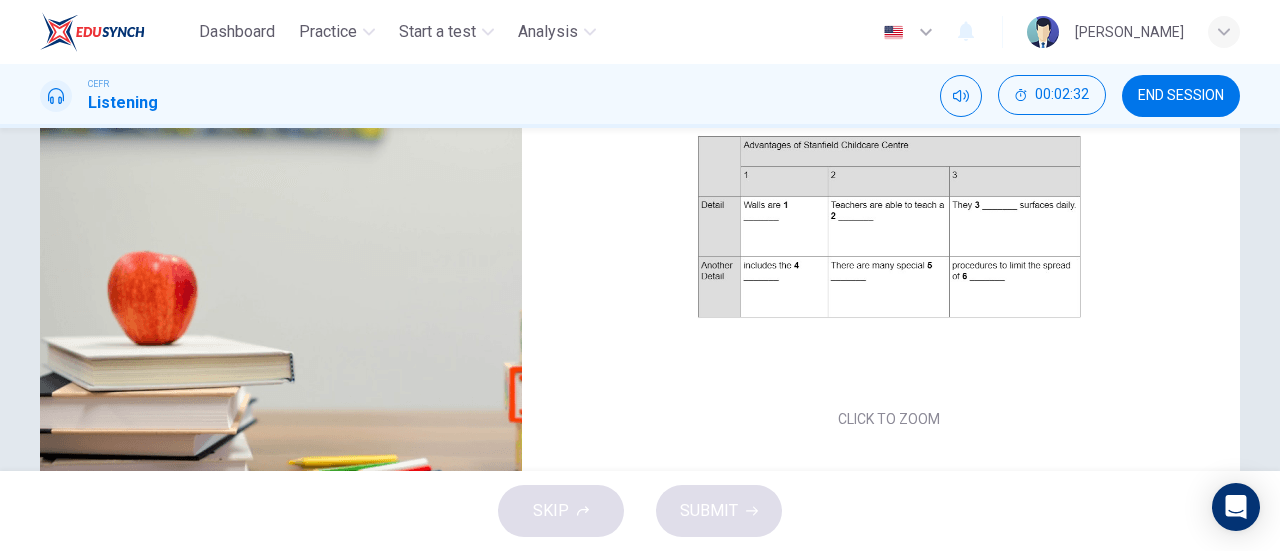 type on "physical" 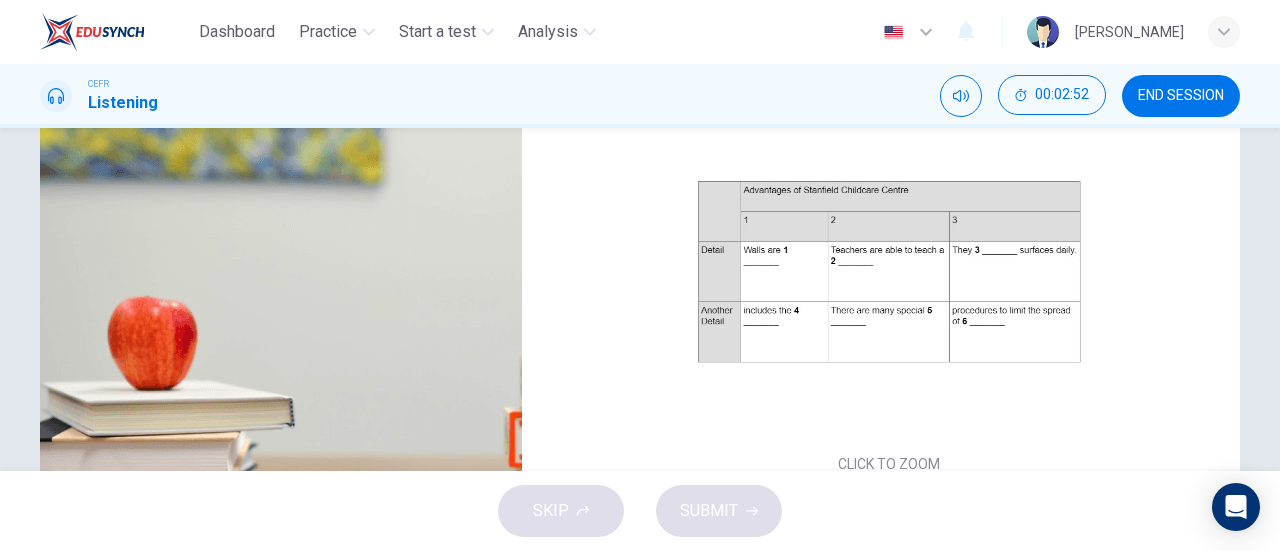 scroll, scrollTop: 432, scrollLeft: 0, axis: vertical 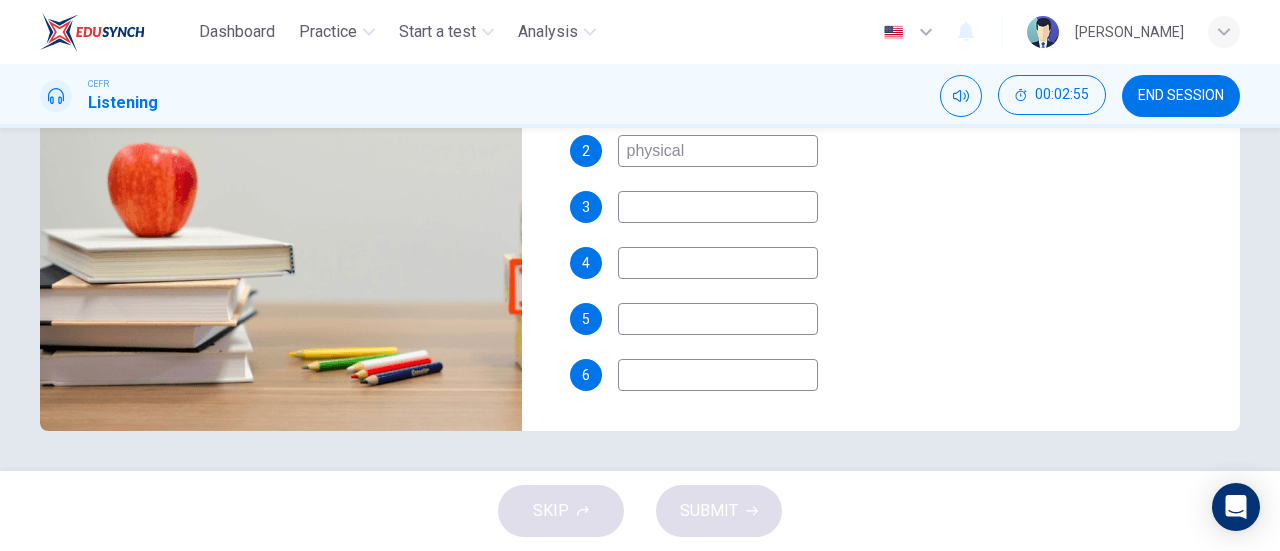 click at bounding box center [718, 207] 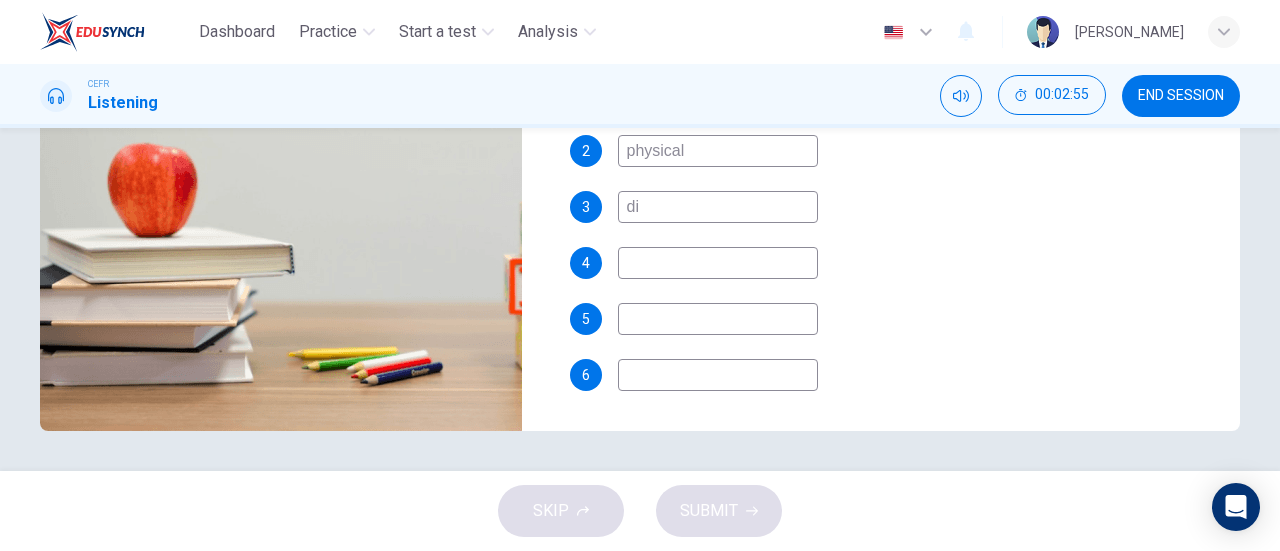 type on "dif" 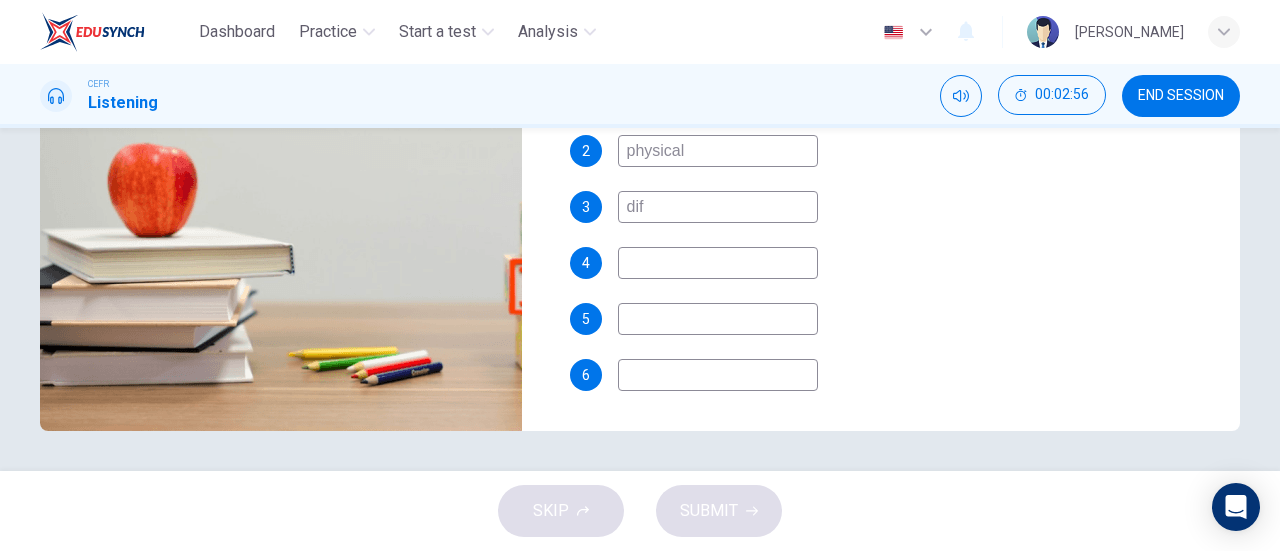 type on "49" 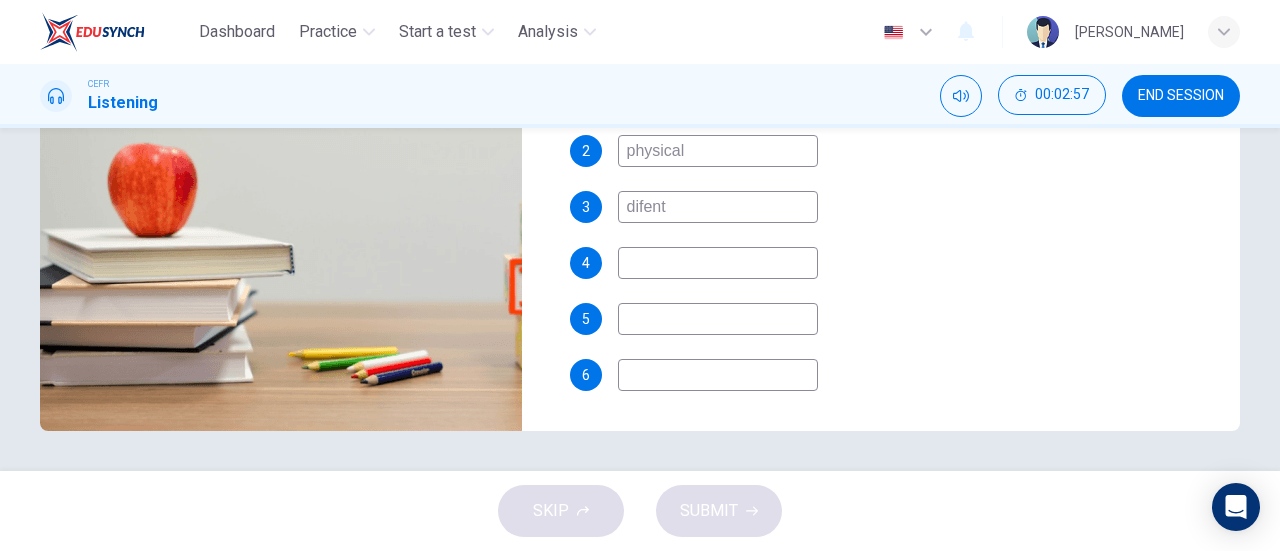 type on "difente" 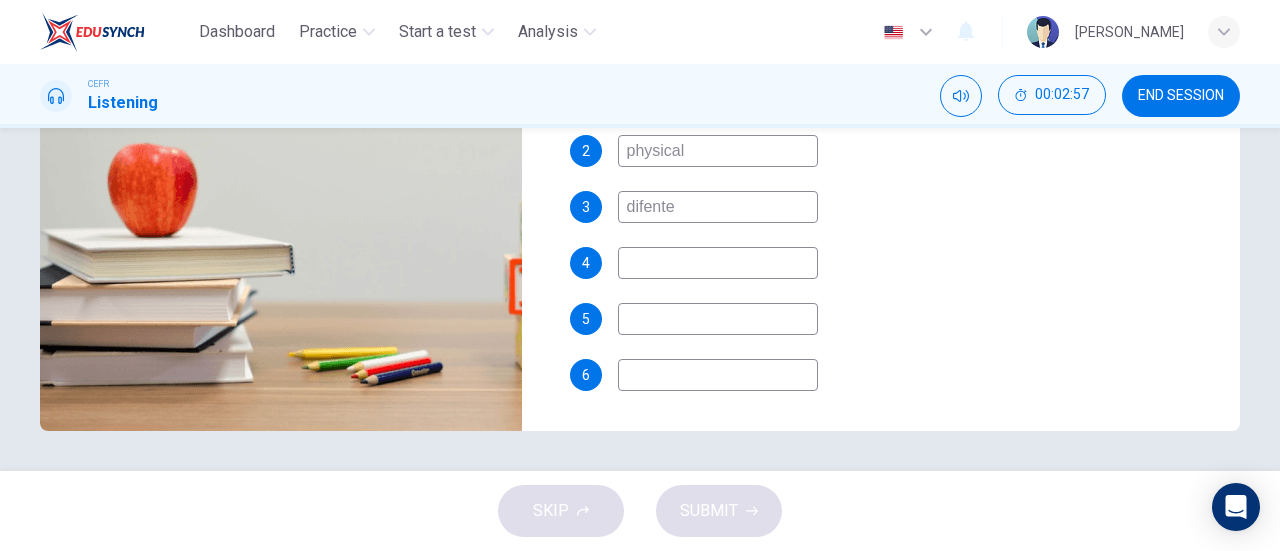type on "49" 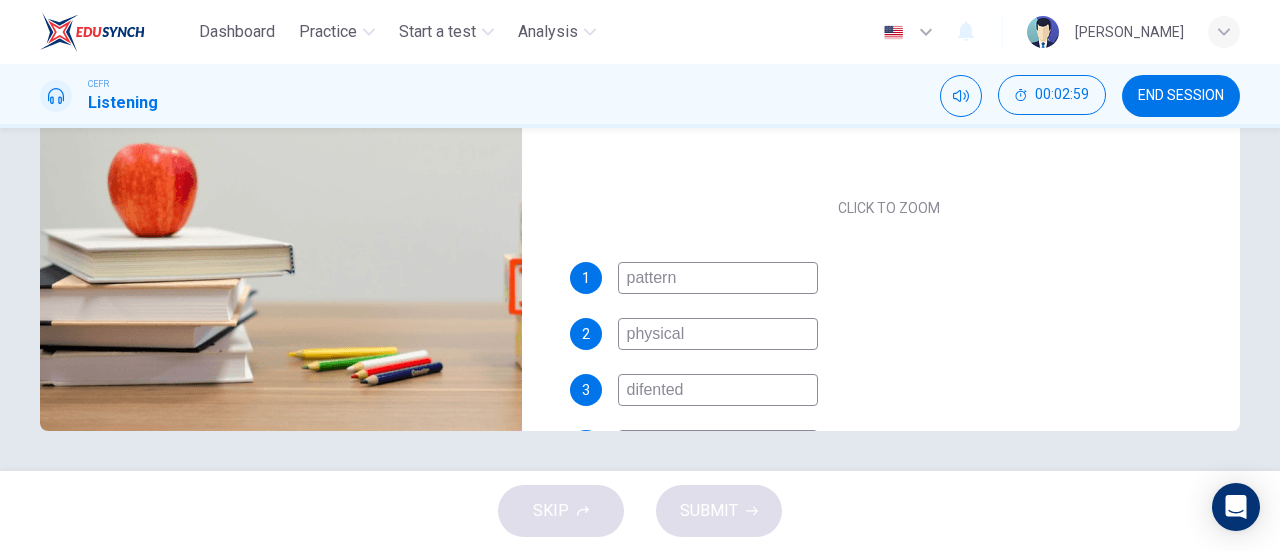 scroll, scrollTop: 90, scrollLeft: 0, axis: vertical 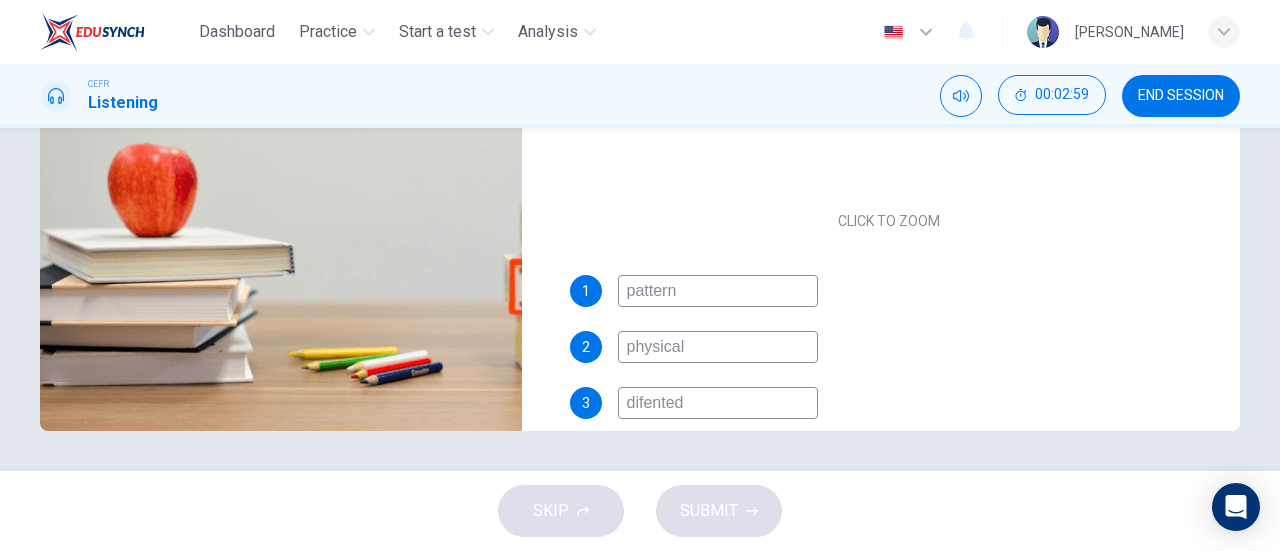 type on "50" 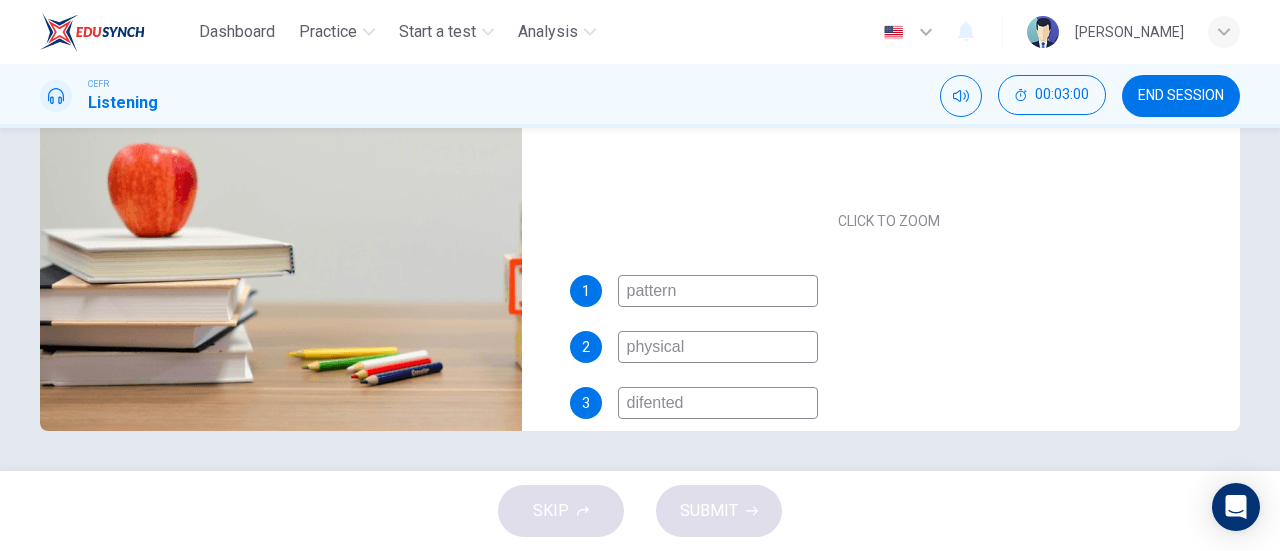 type on "difented" 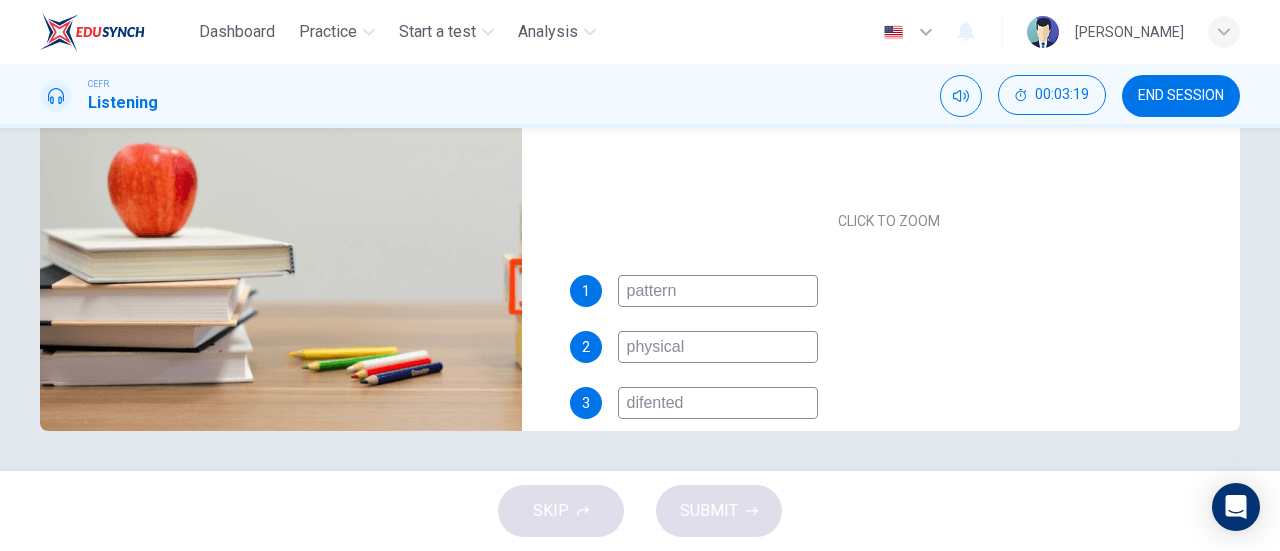 click on "difented" at bounding box center [718, 403] 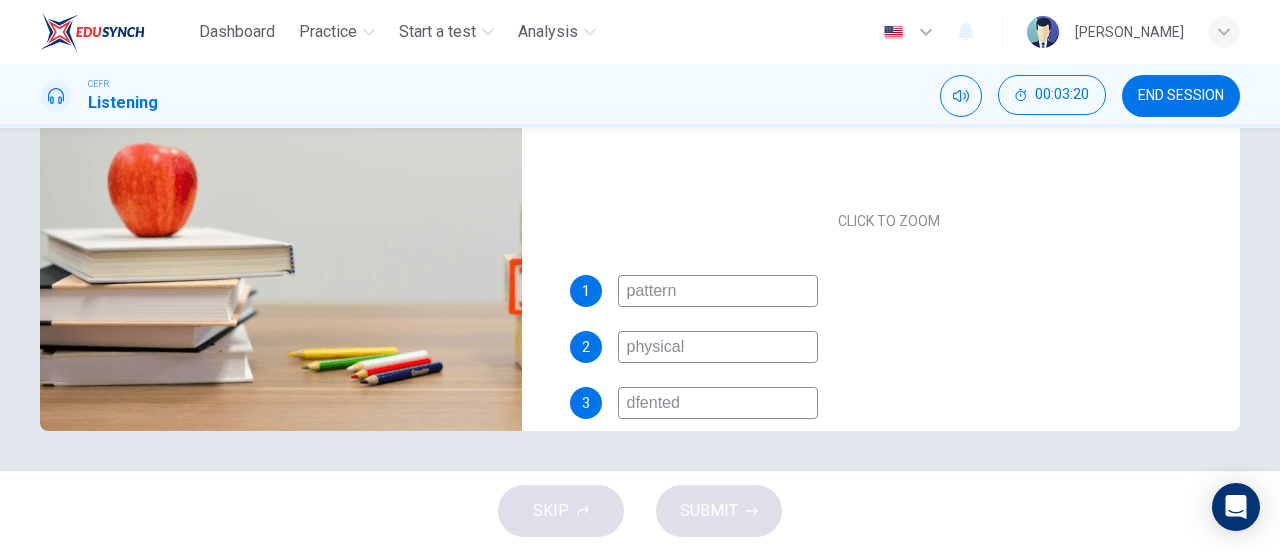 type on "defented" 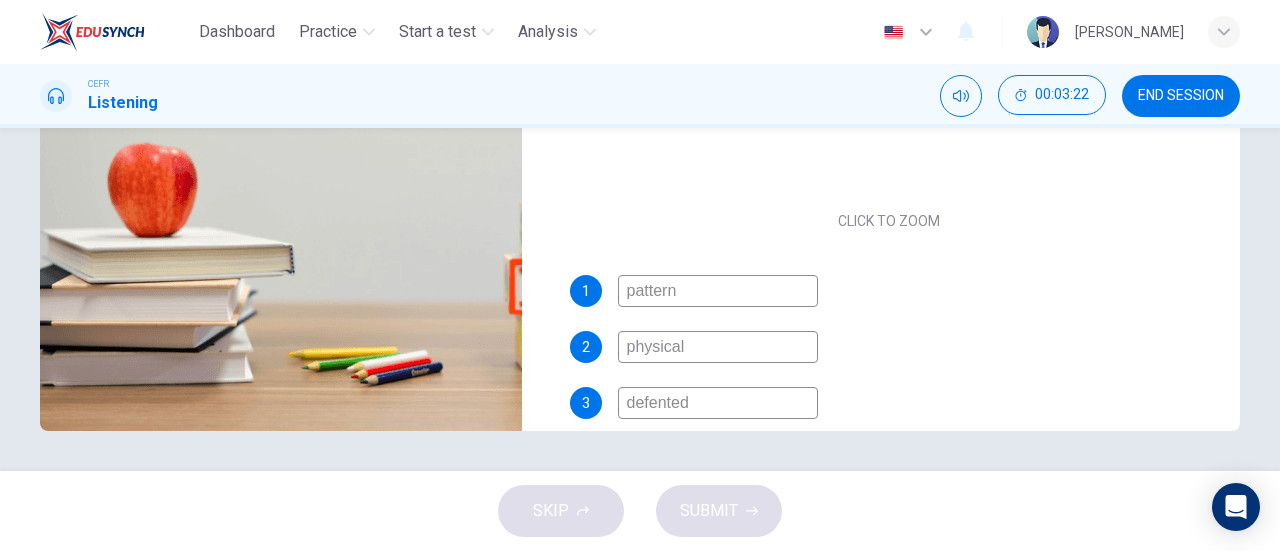 type on "59" 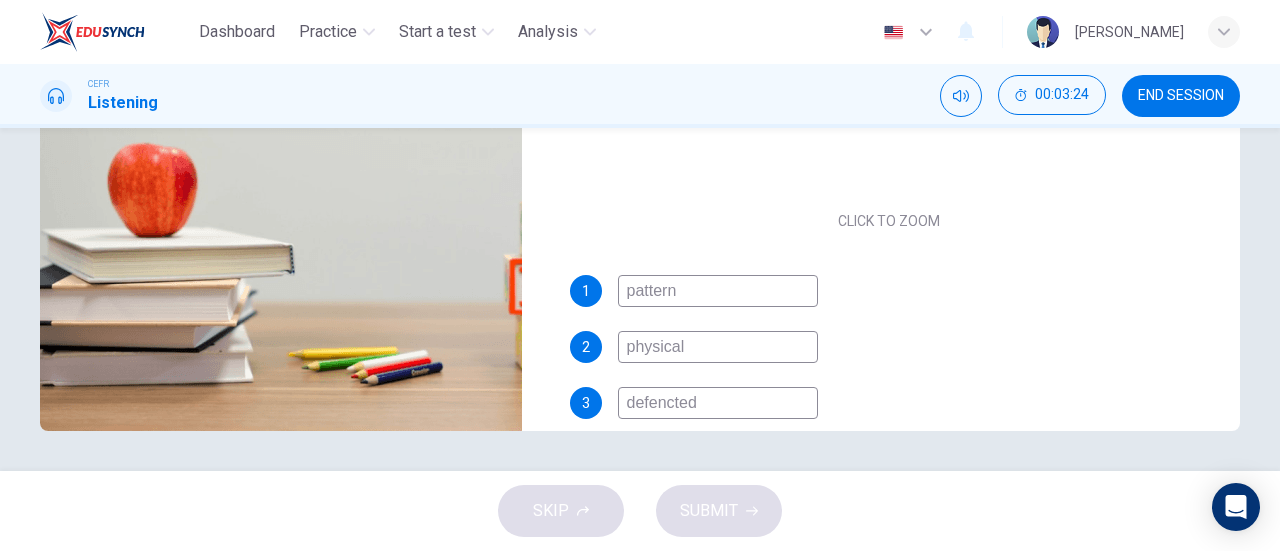 click on "defencted" at bounding box center [718, 403] 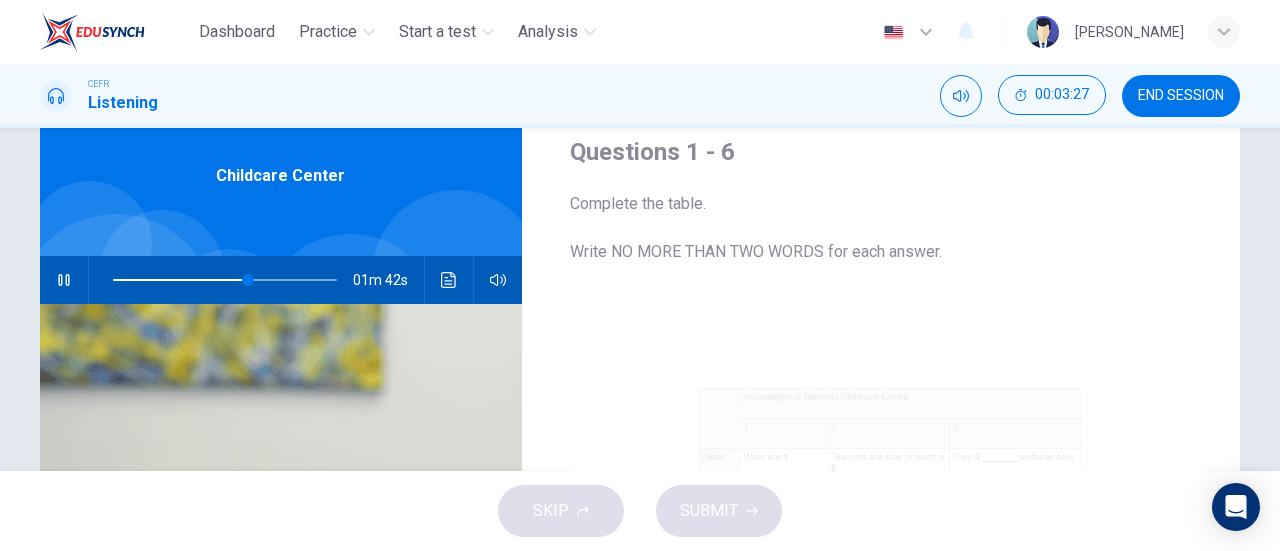 scroll, scrollTop: 71, scrollLeft: 0, axis: vertical 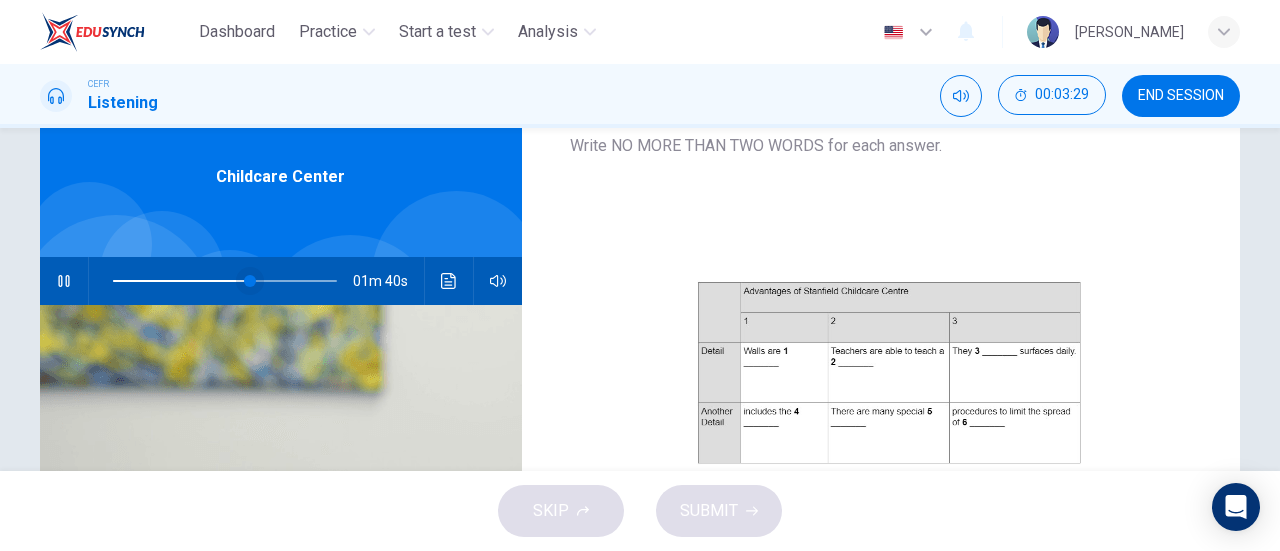 type on "61" 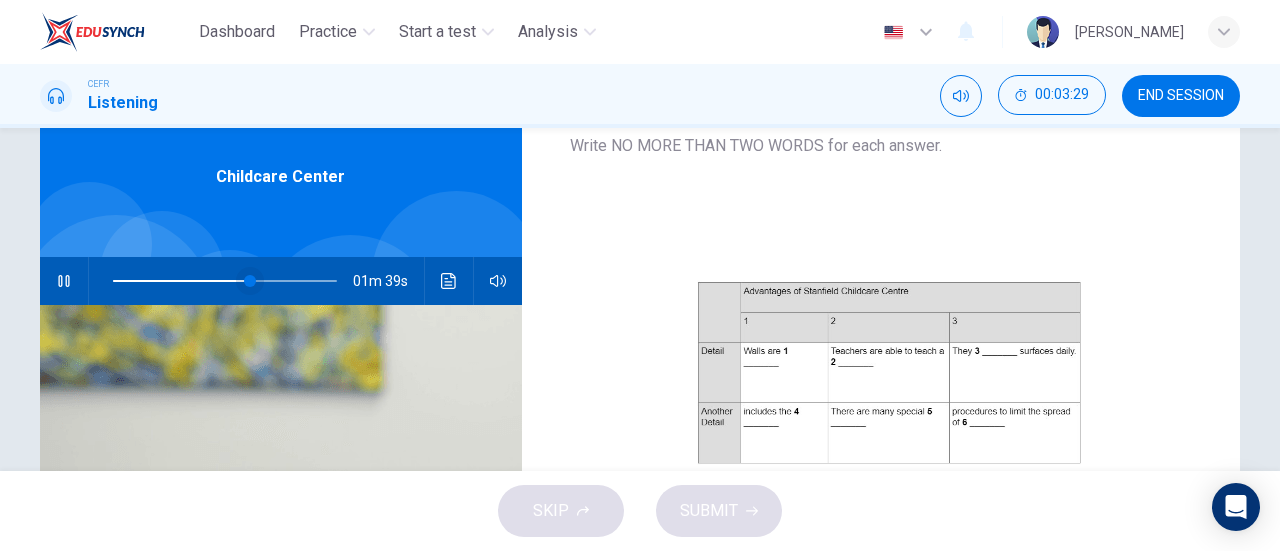 type on "defencted" 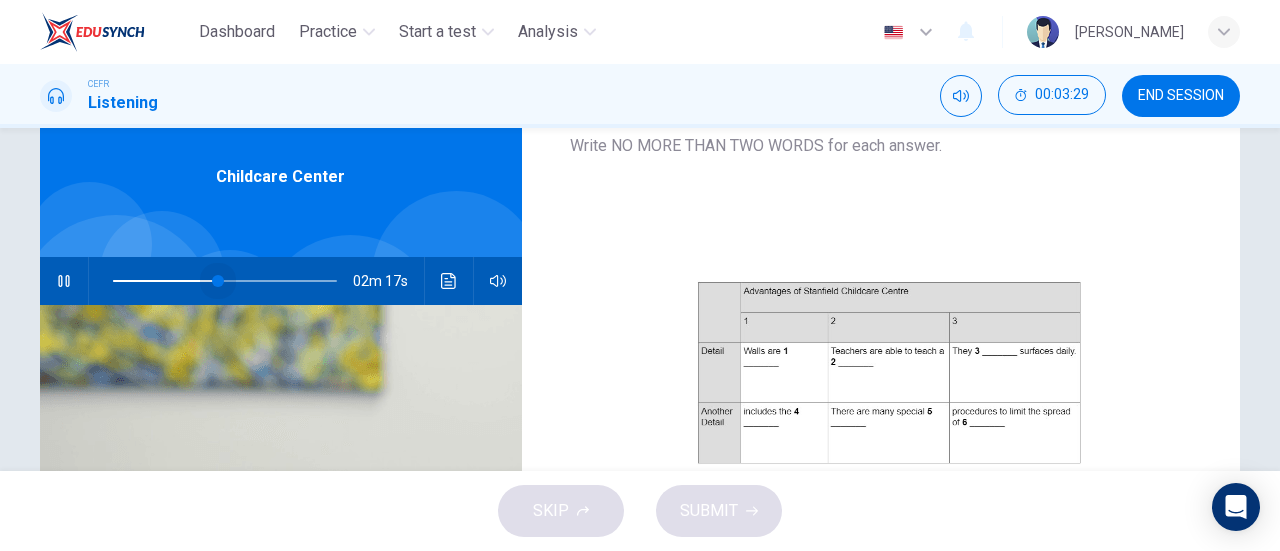 drag, startPoint x: 240, startPoint y: 279, endPoint x: 212, endPoint y: 280, distance: 28.01785 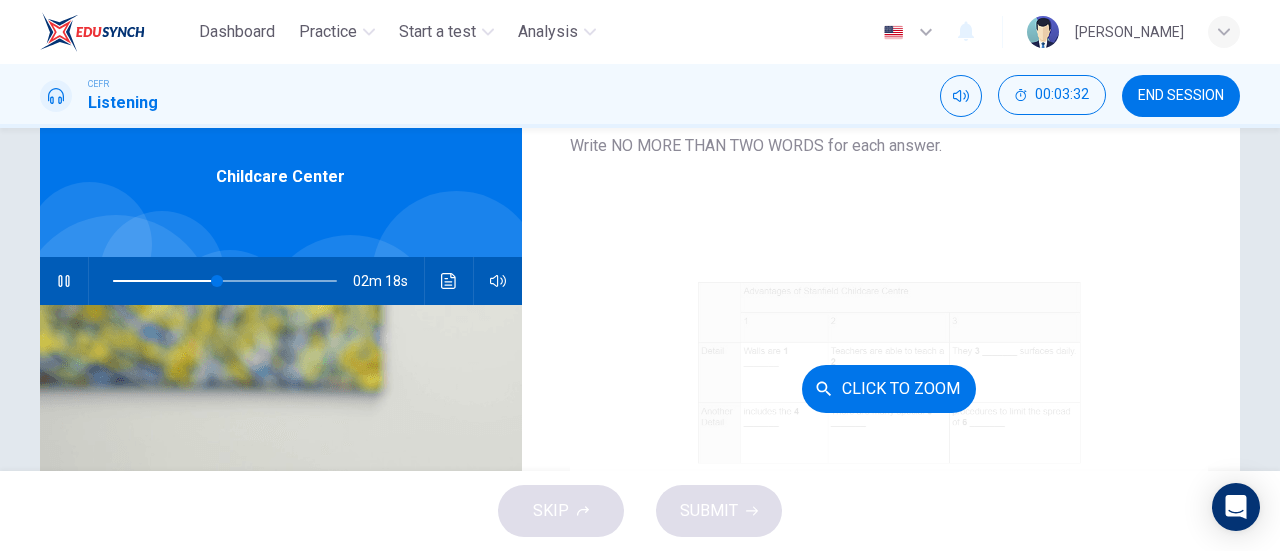 scroll, scrollTop: 286, scrollLeft: 0, axis: vertical 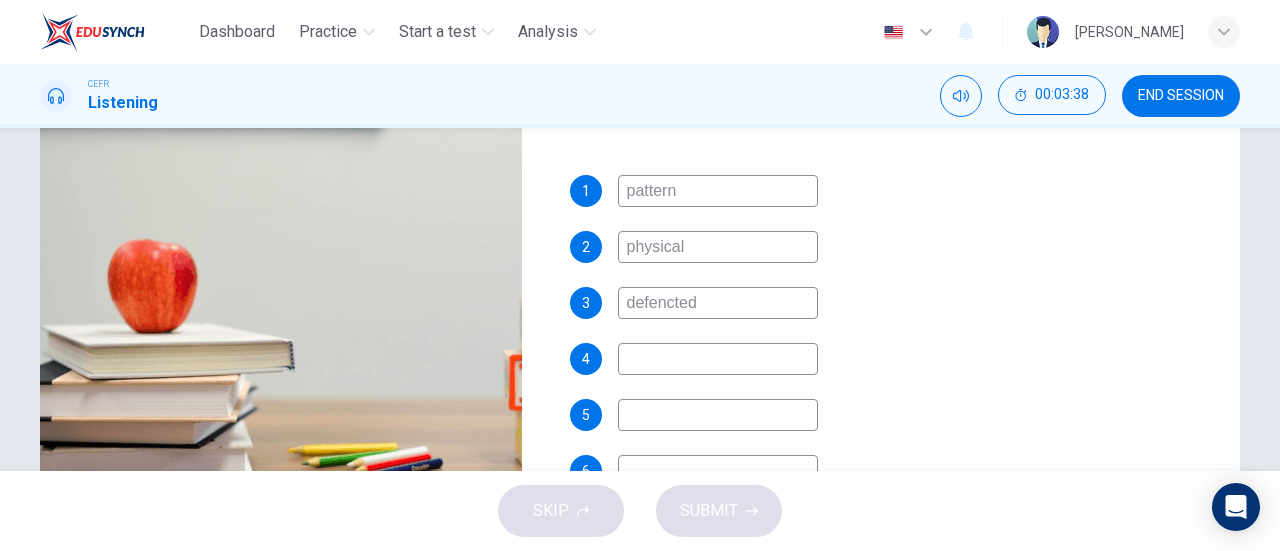 type on "49" 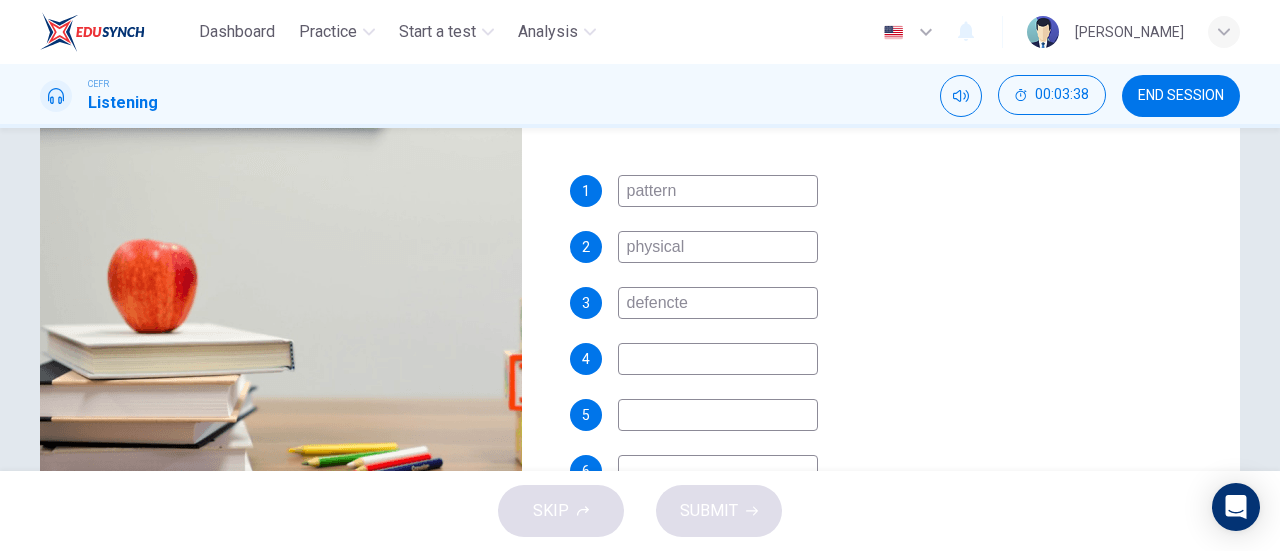 type on "defencten" 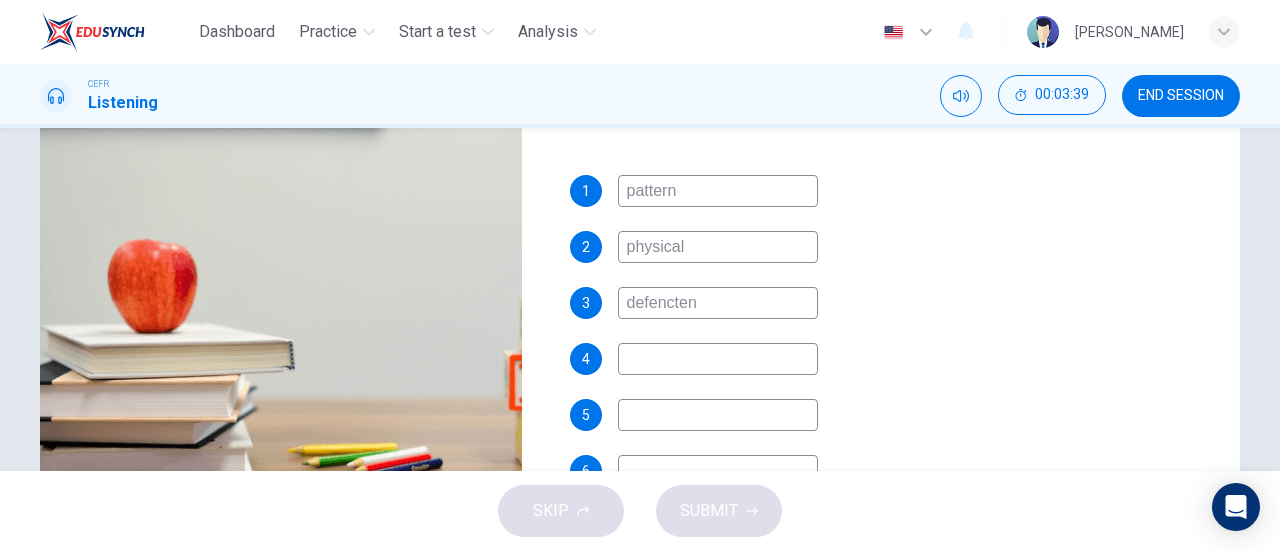 type on "50" 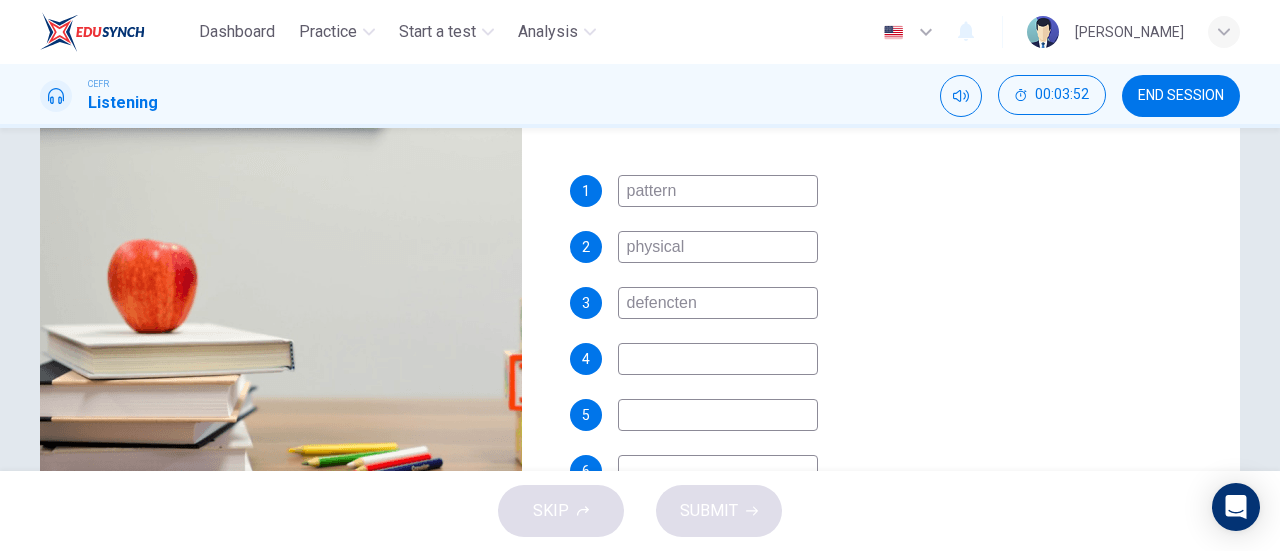 click on "defencten" at bounding box center (718, 303) 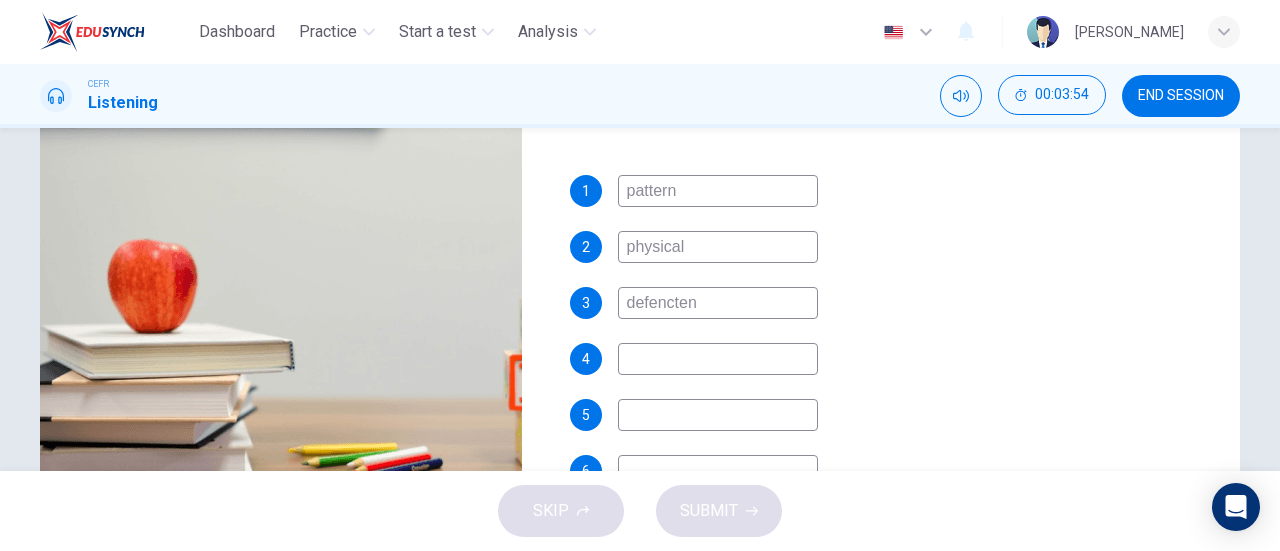 click on "defencten" at bounding box center [718, 303] 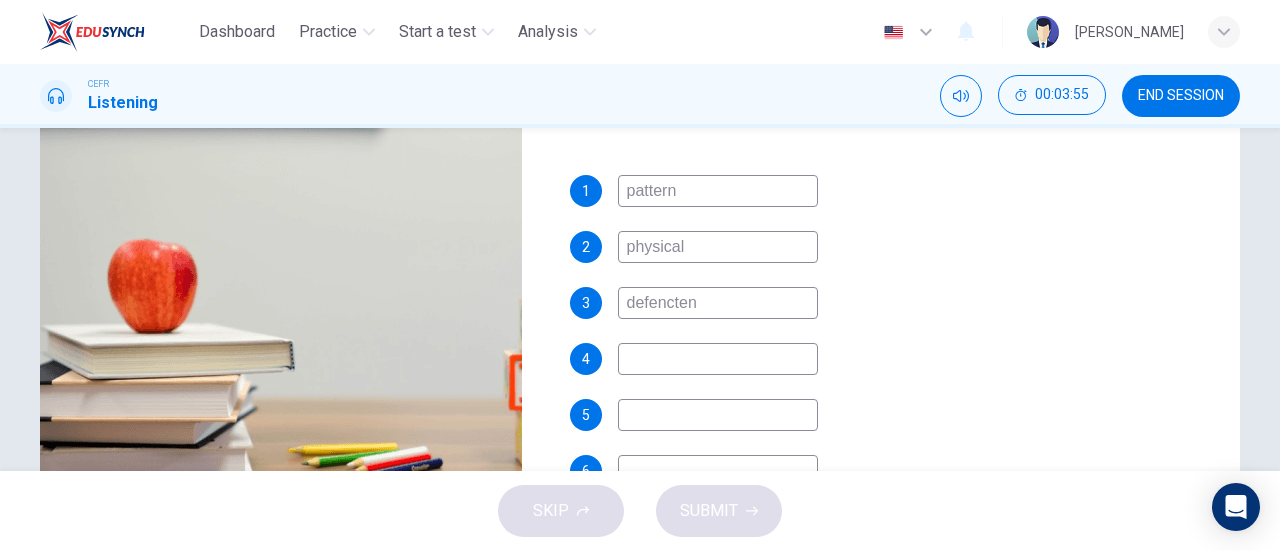 click on "defencten" at bounding box center (718, 303) 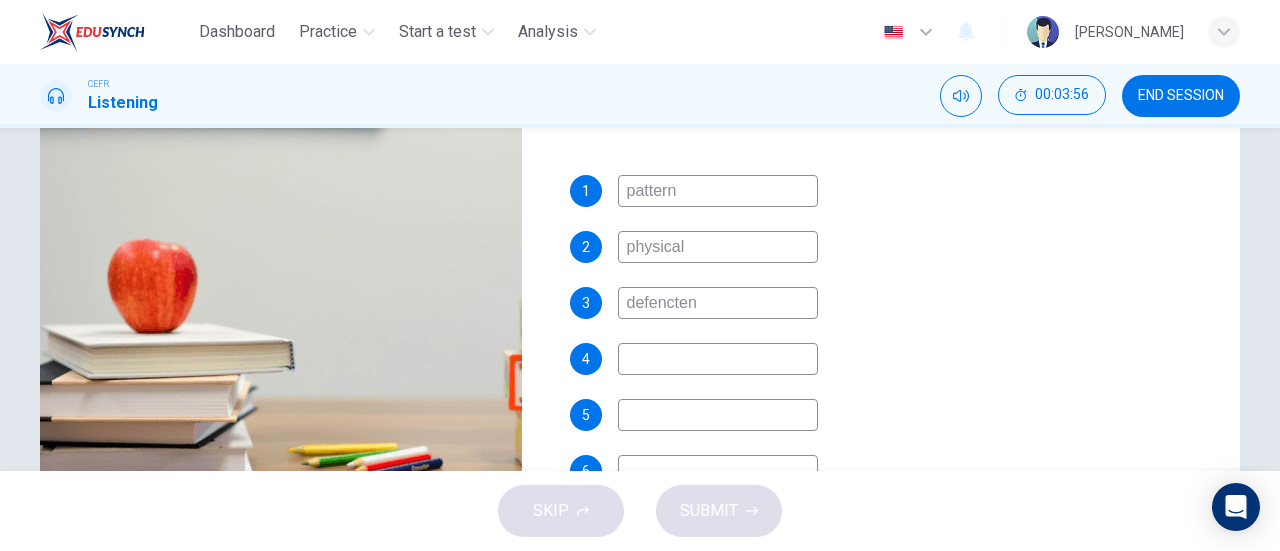 click on "defencten" at bounding box center (718, 303) 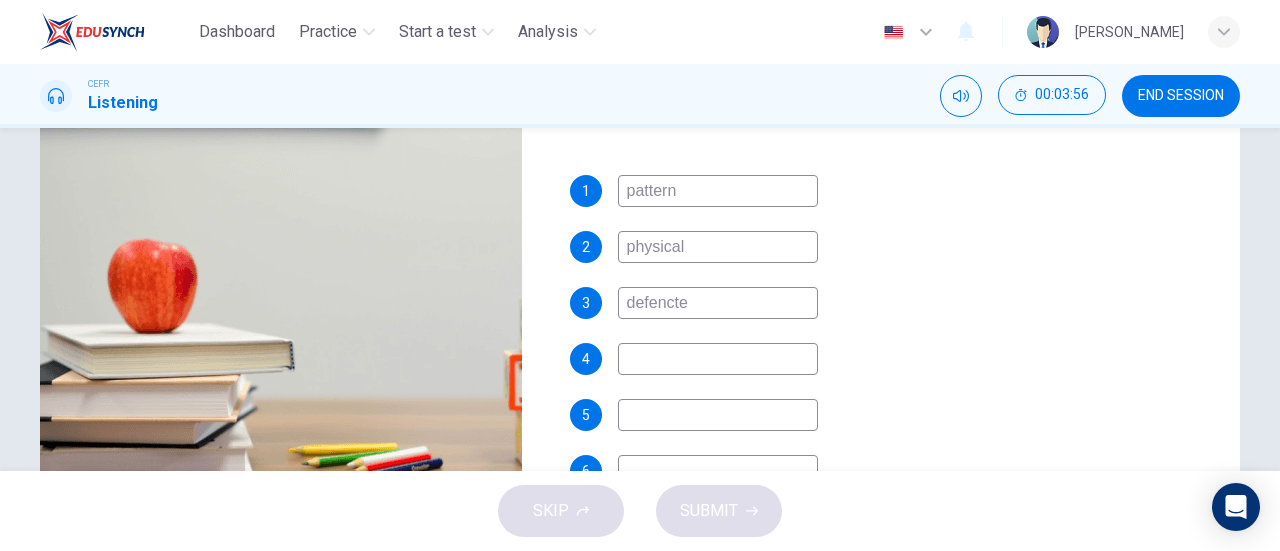 type on "56" 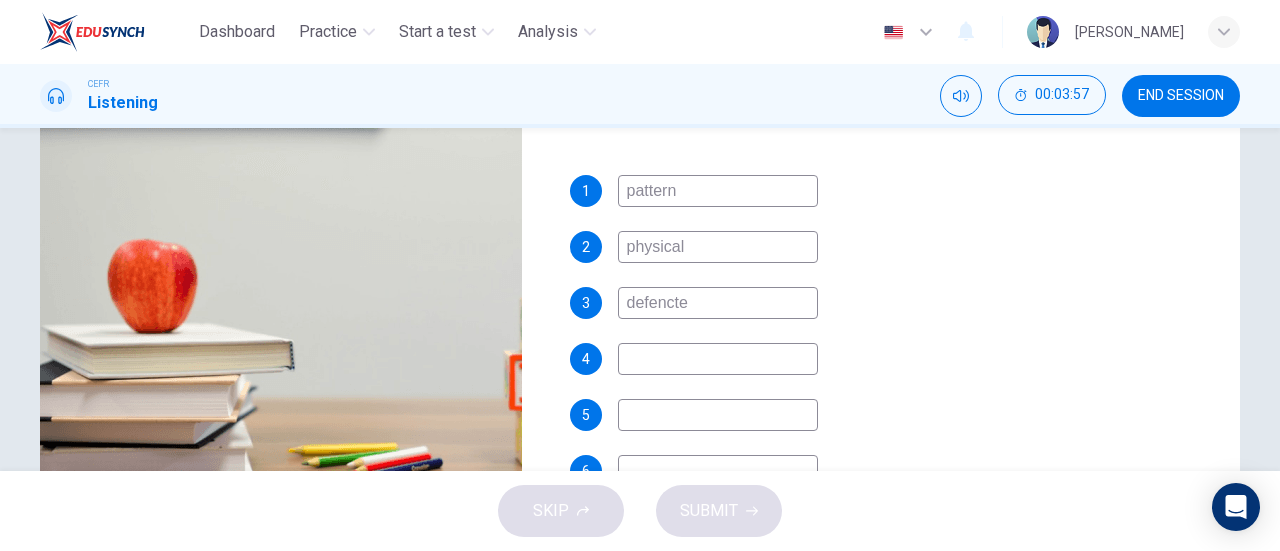 type on "defencted" 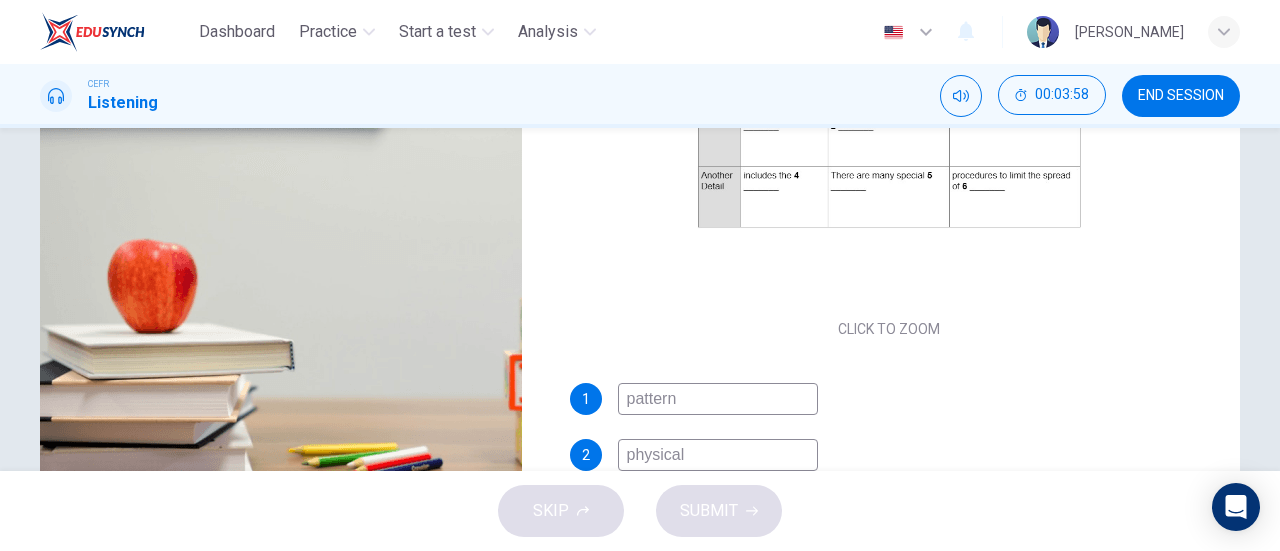 scroll, scrollTop: 0, scrollLeft: 0, axis: both 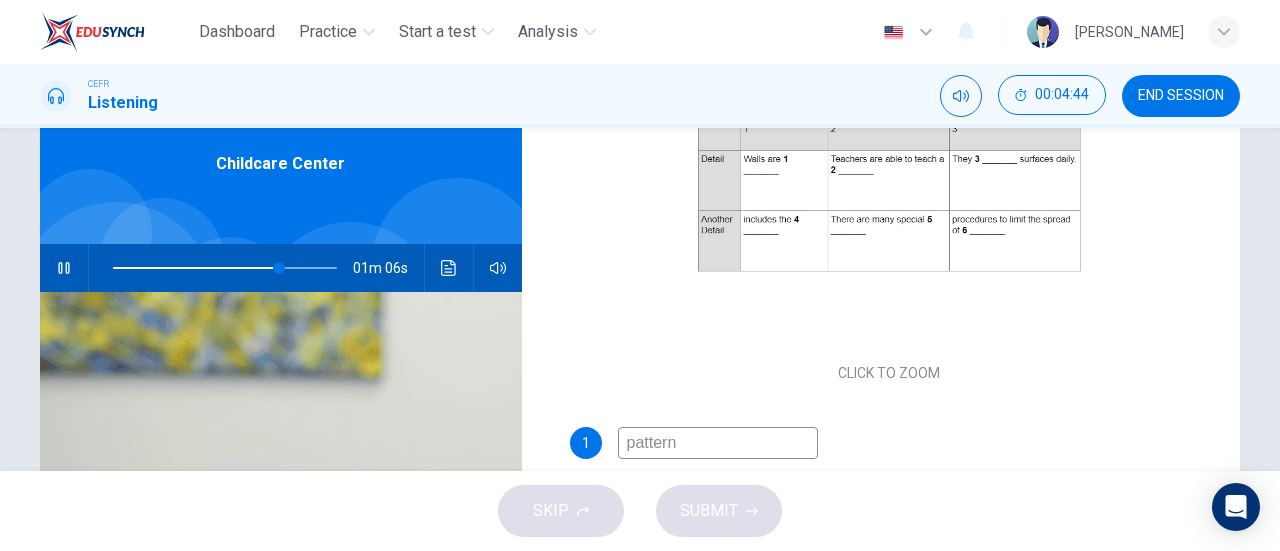 type on "75" 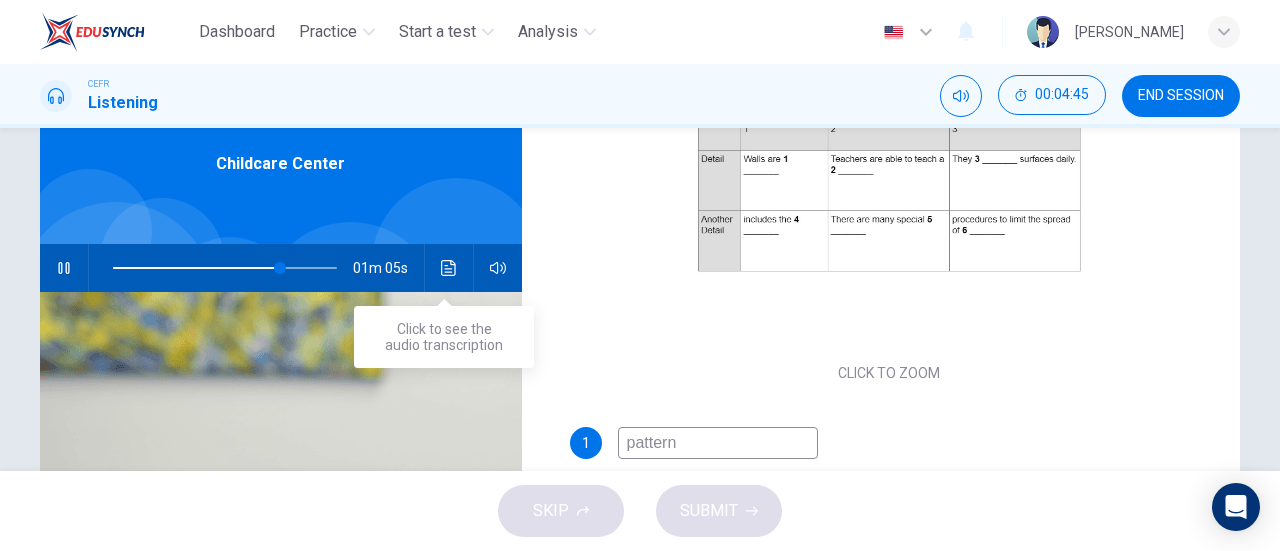 type on "defencted" 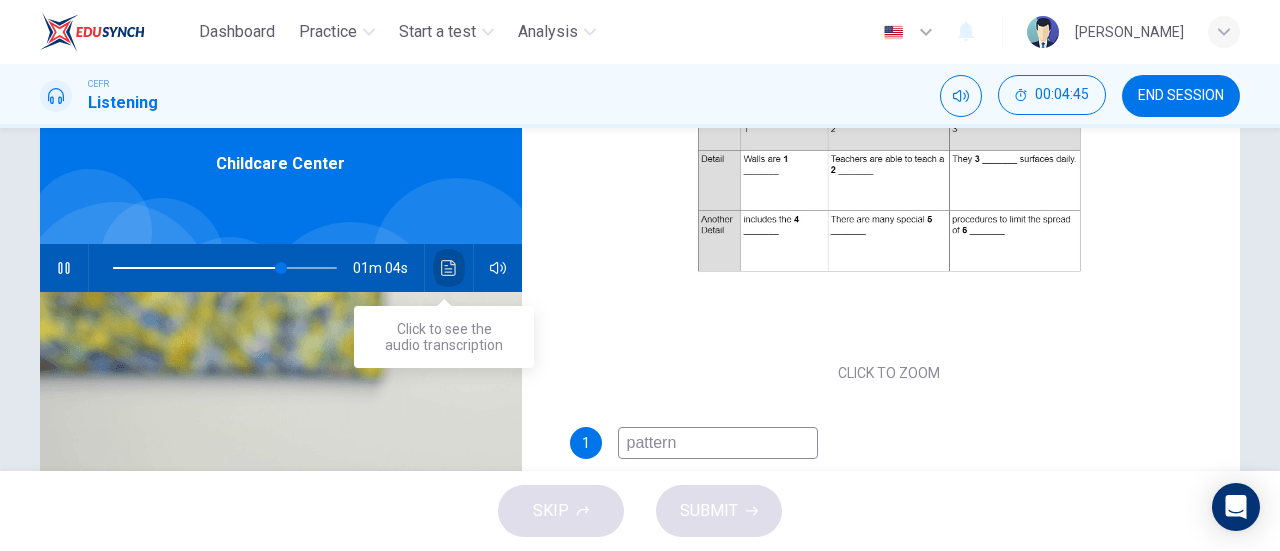 click at bounding box center [449, 268] 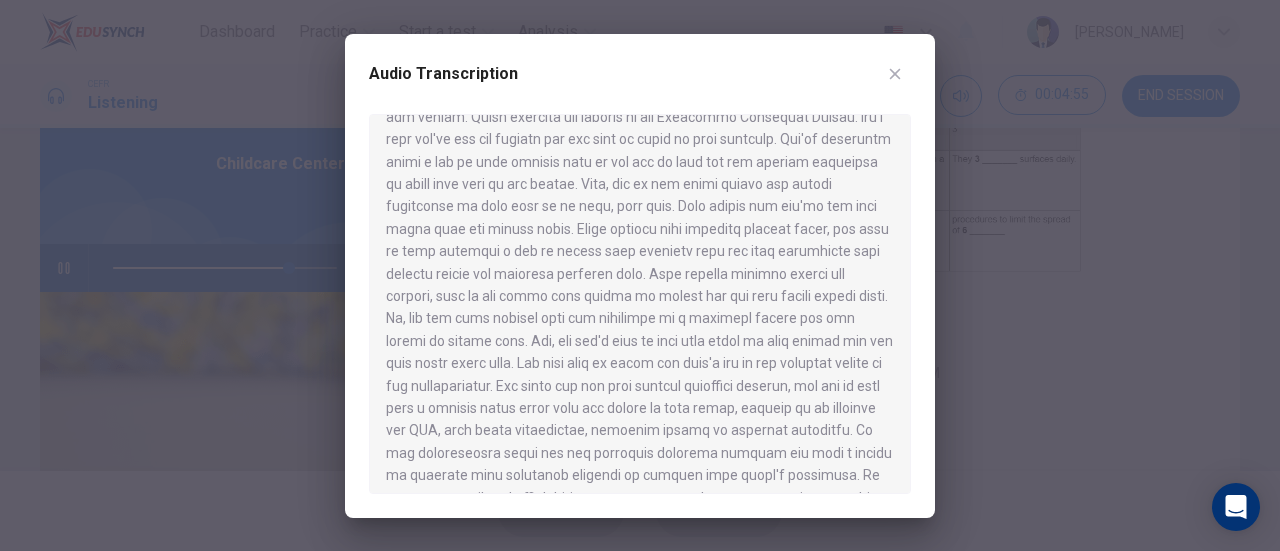 scroll, scrollTop: 48, scrollLeft: 0, axis: vertical 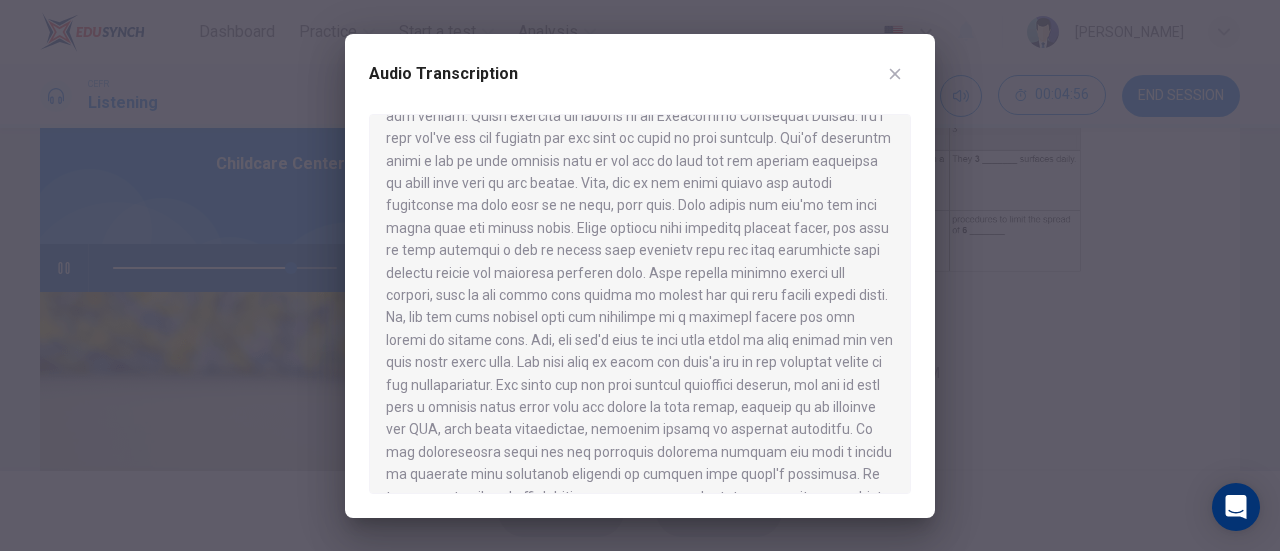 click at bounding box center (895, 74) 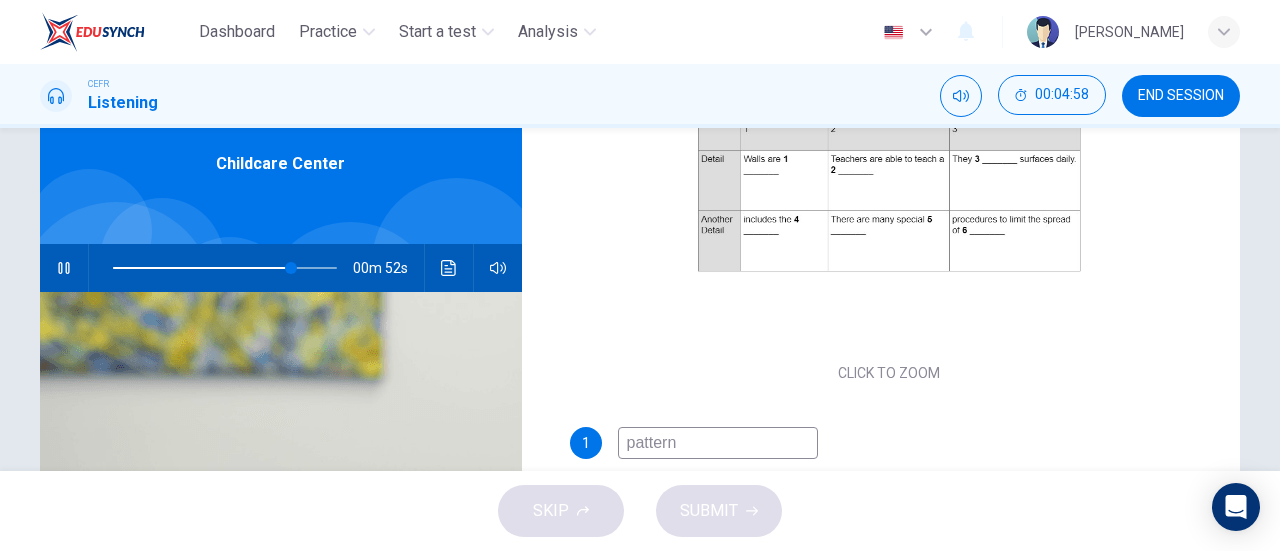 type on "80" 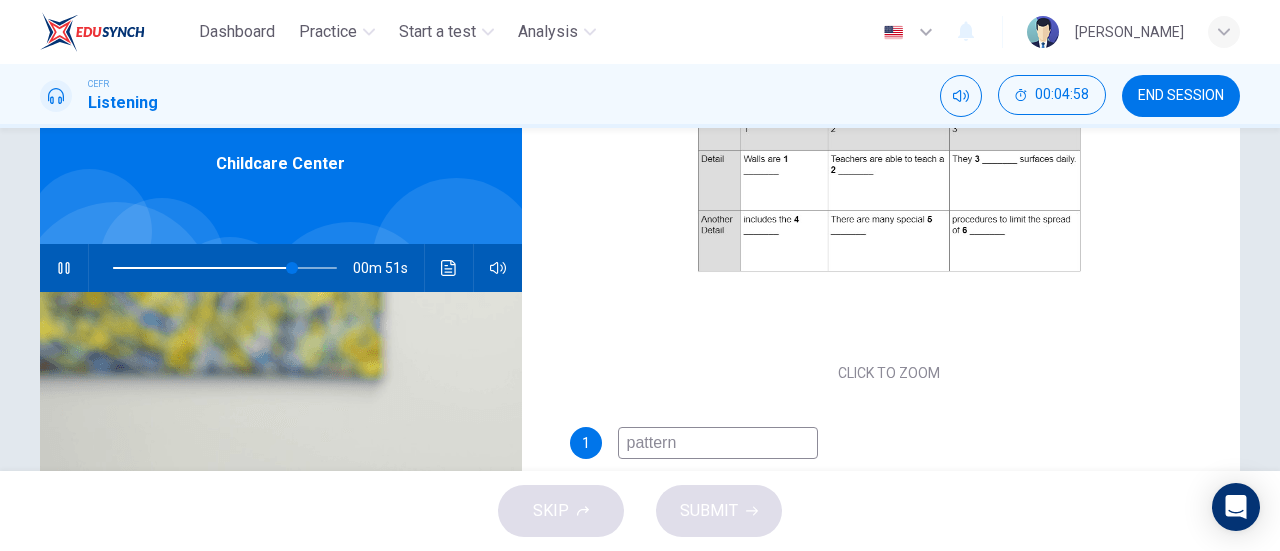 drag, startPoint x: 708, startPoint y: 447, endPoint x: 630, endPoint y: 441, distance: 78.23043 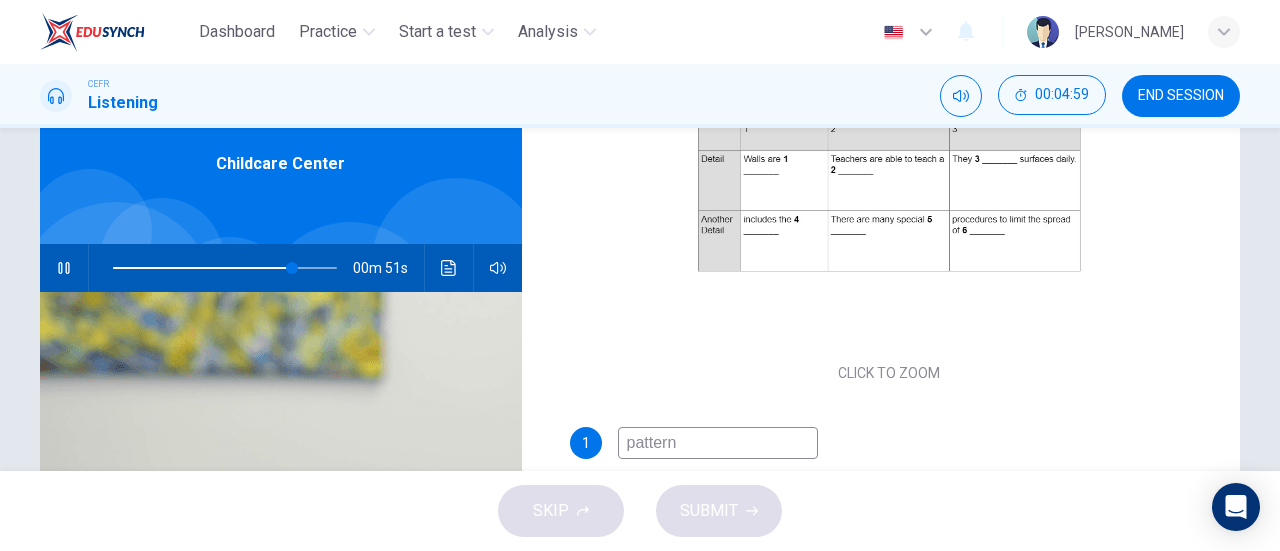 type on "p" 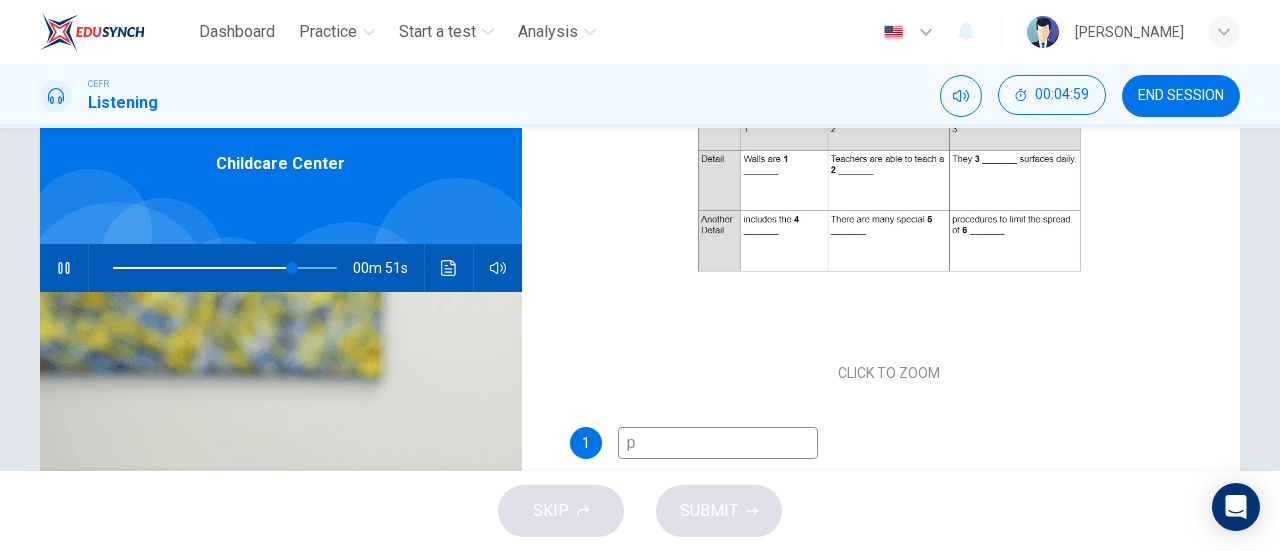 type on "81" 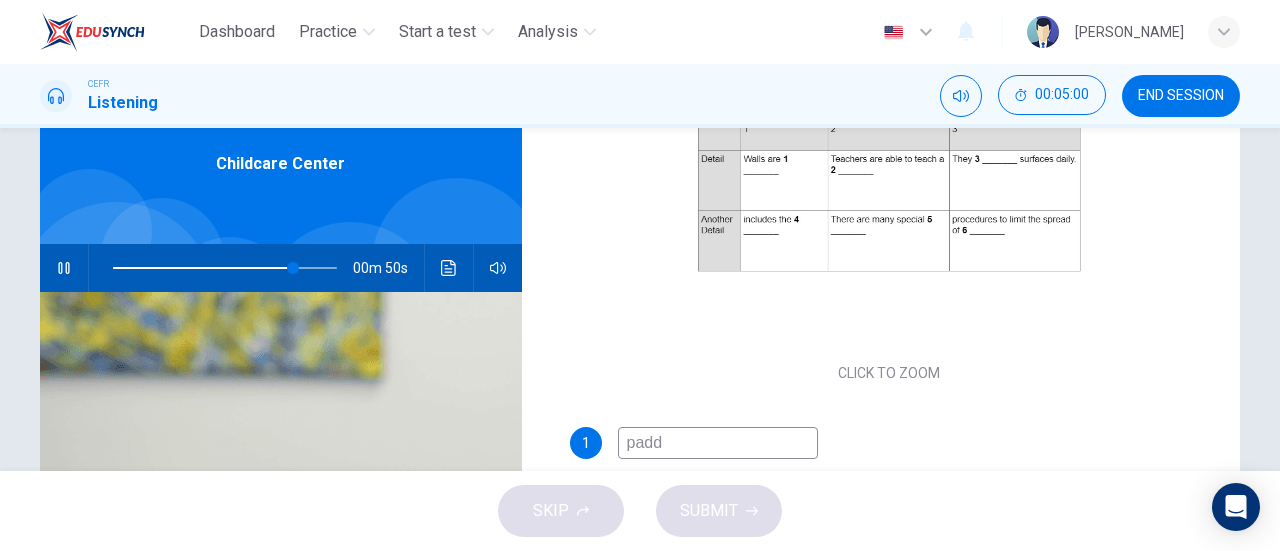 type on "padde" 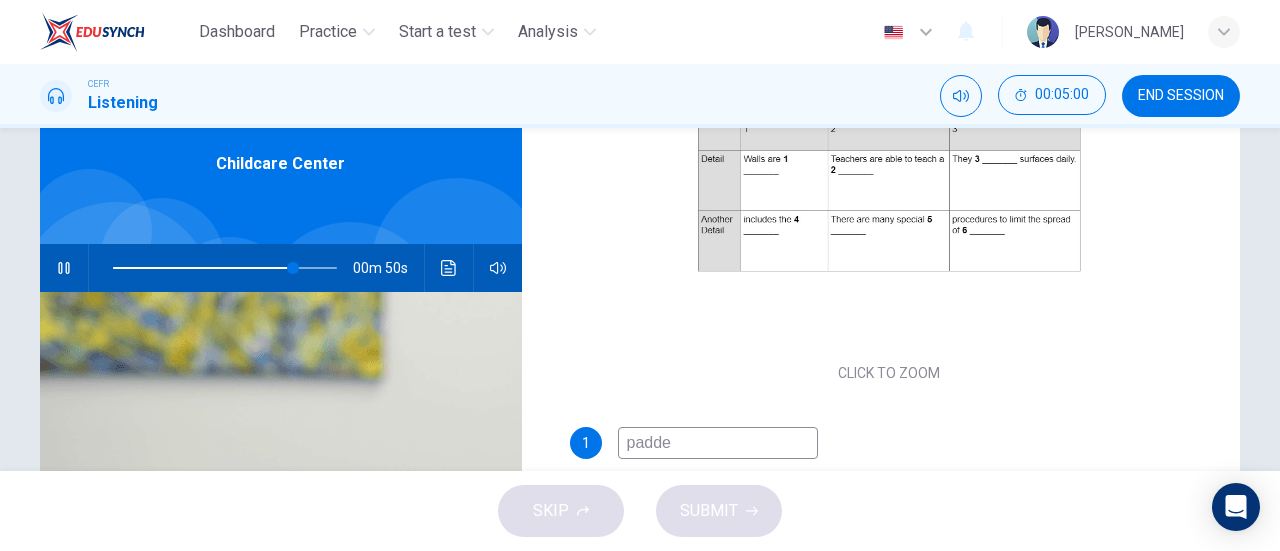 type on "81" 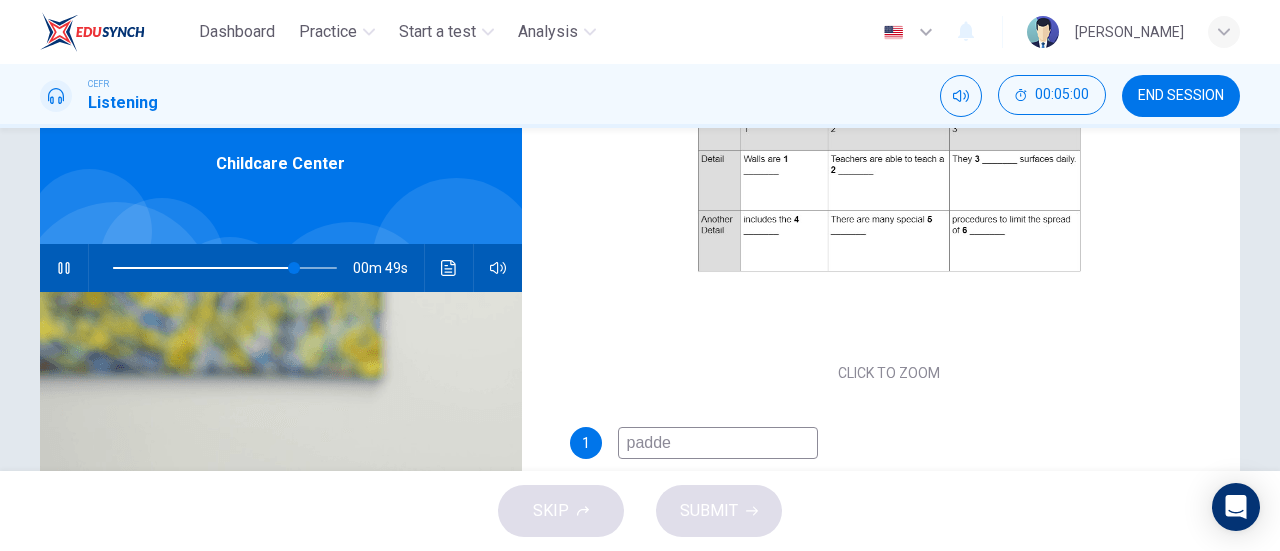 type on "padded" 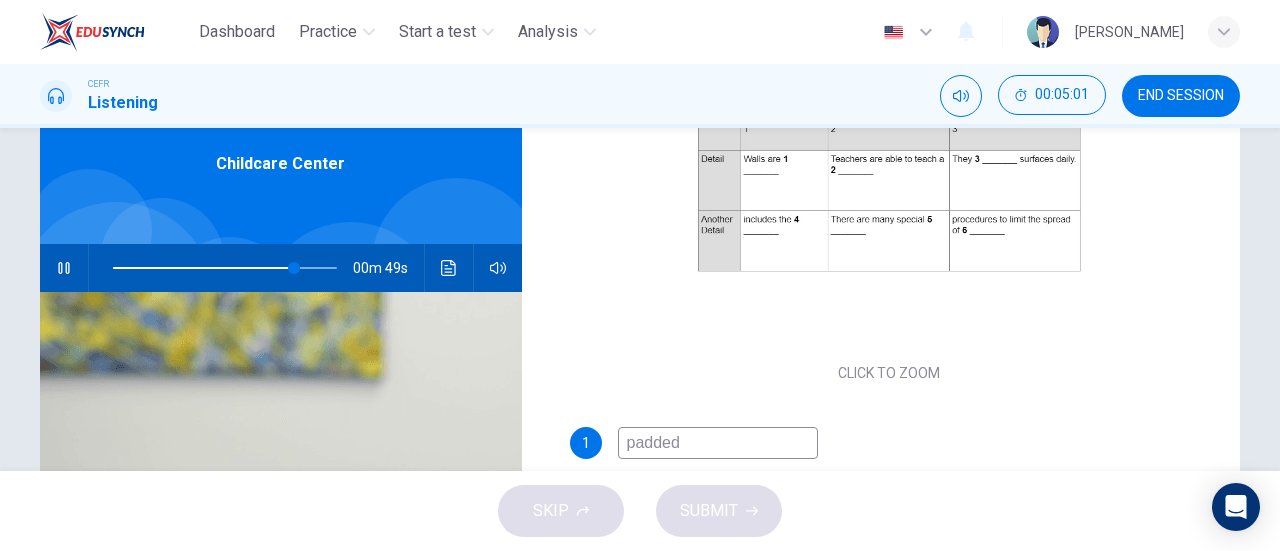 type on "81" 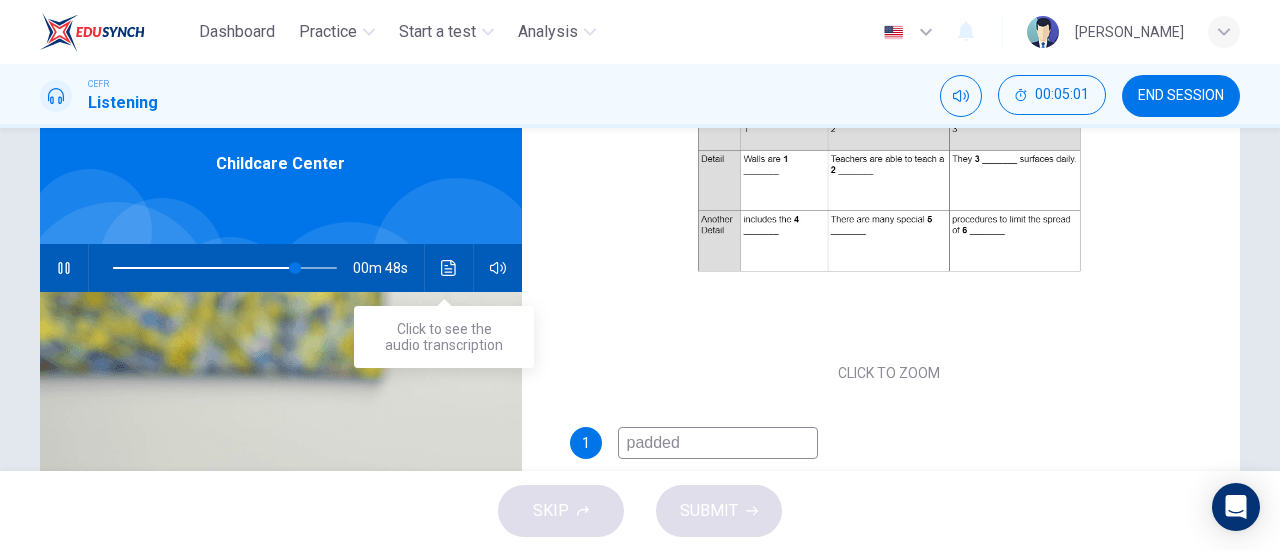 type on "padded" 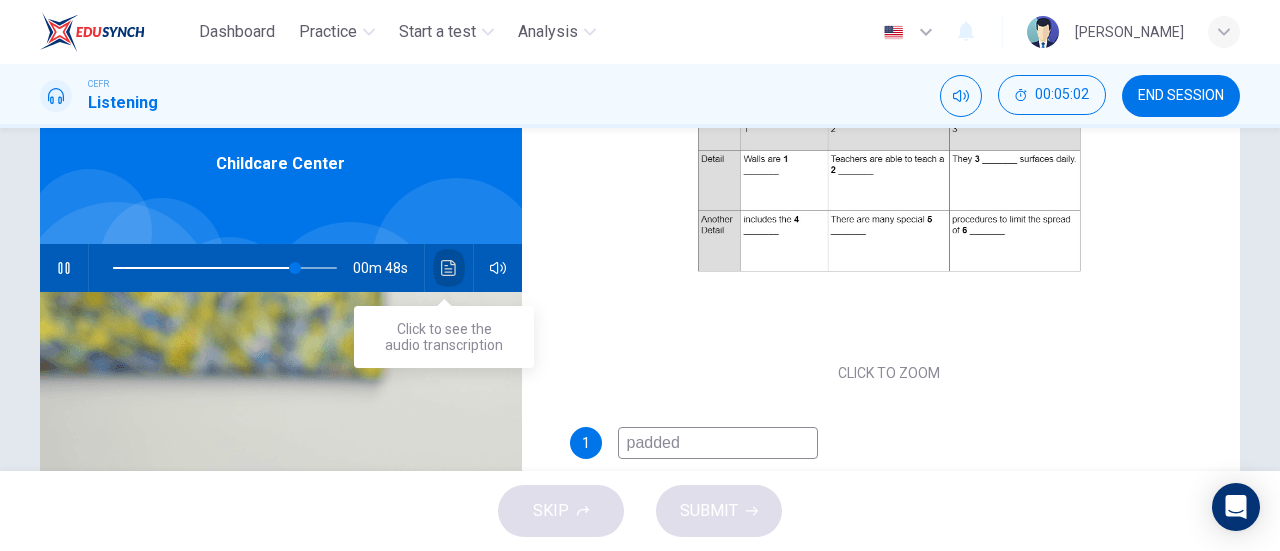 click 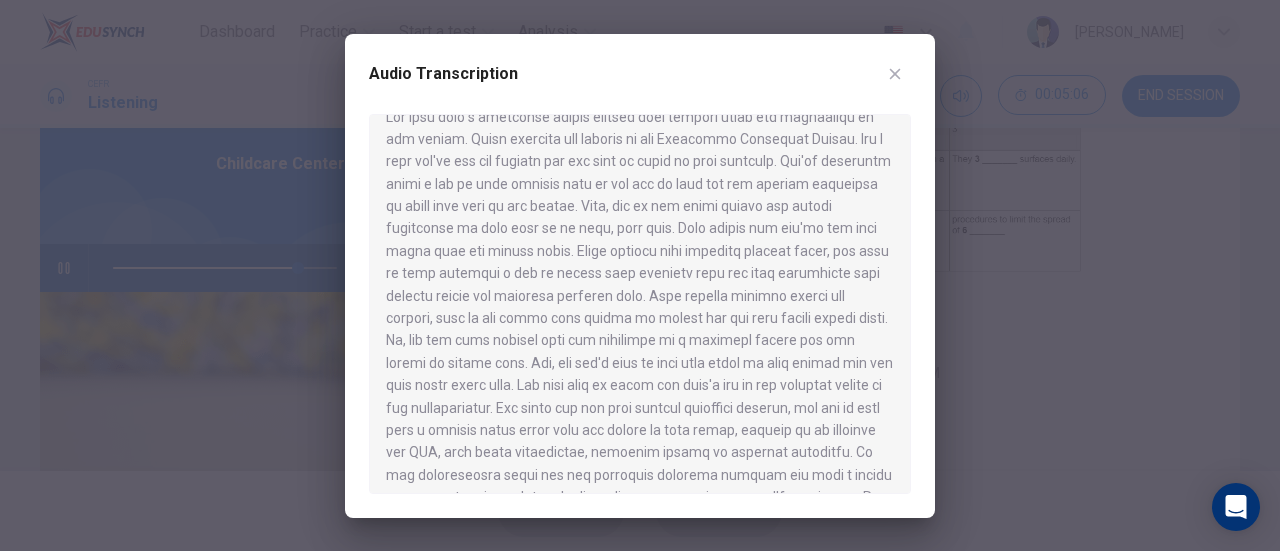 scroll, scrollTop: 29, scrollLeft: 0, axis: vertical 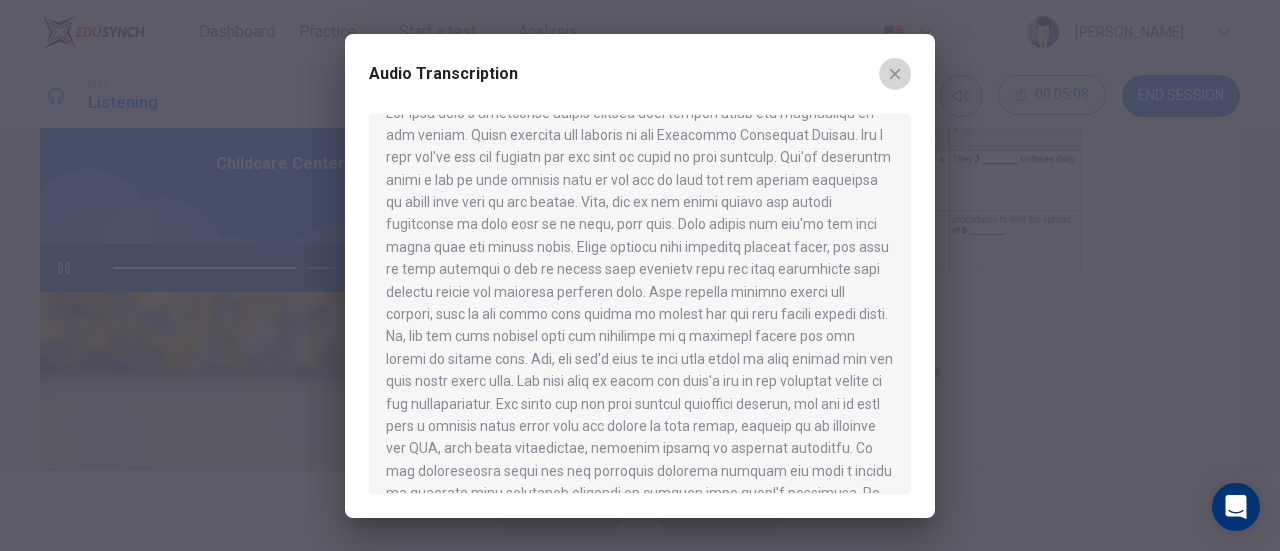 click at bounding box center (895, 74) 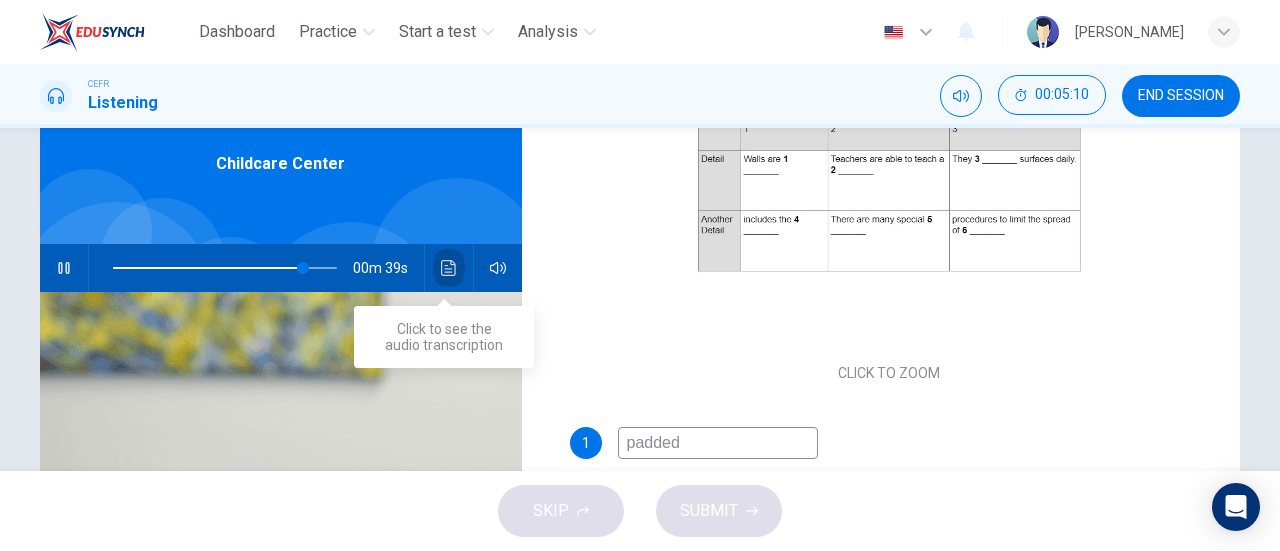 click 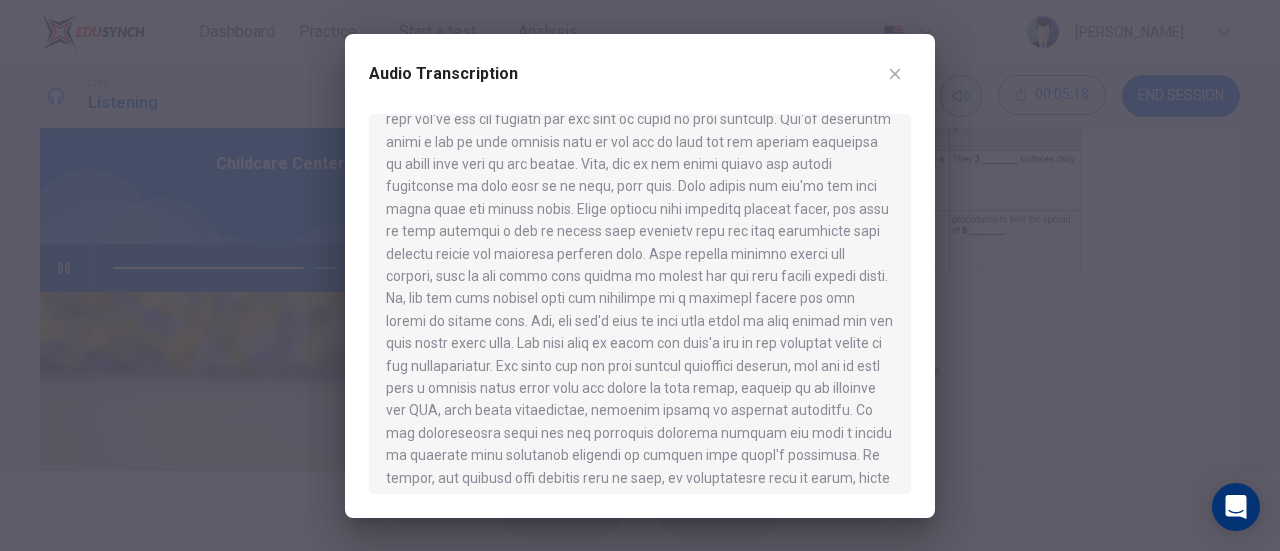 scroll, scrollTop: 68, scrollLeft: 0, axis: vertical 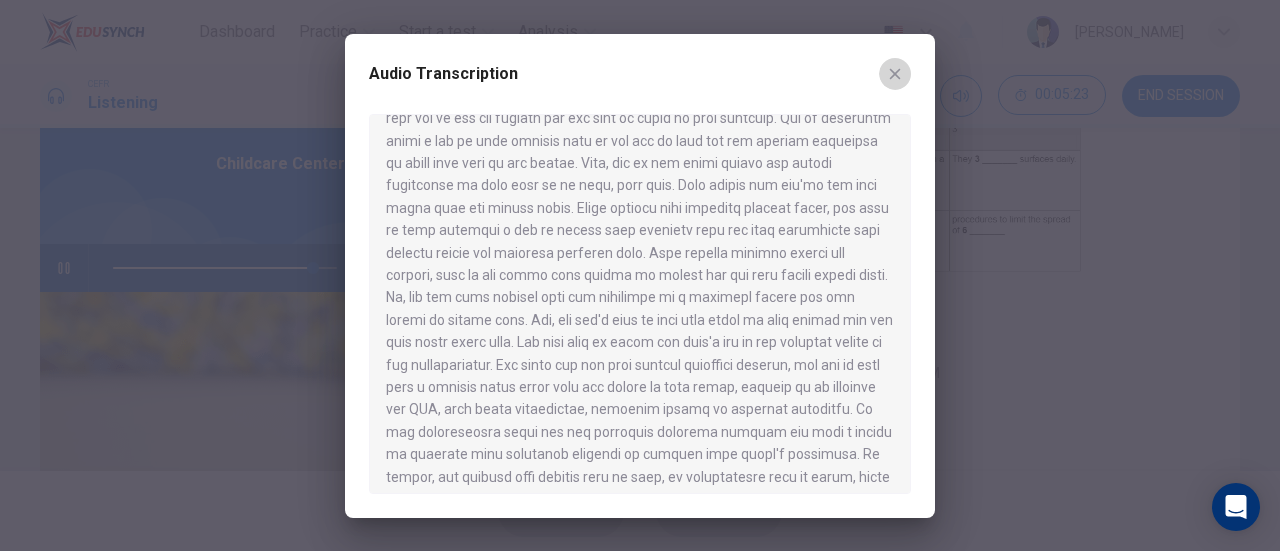 click 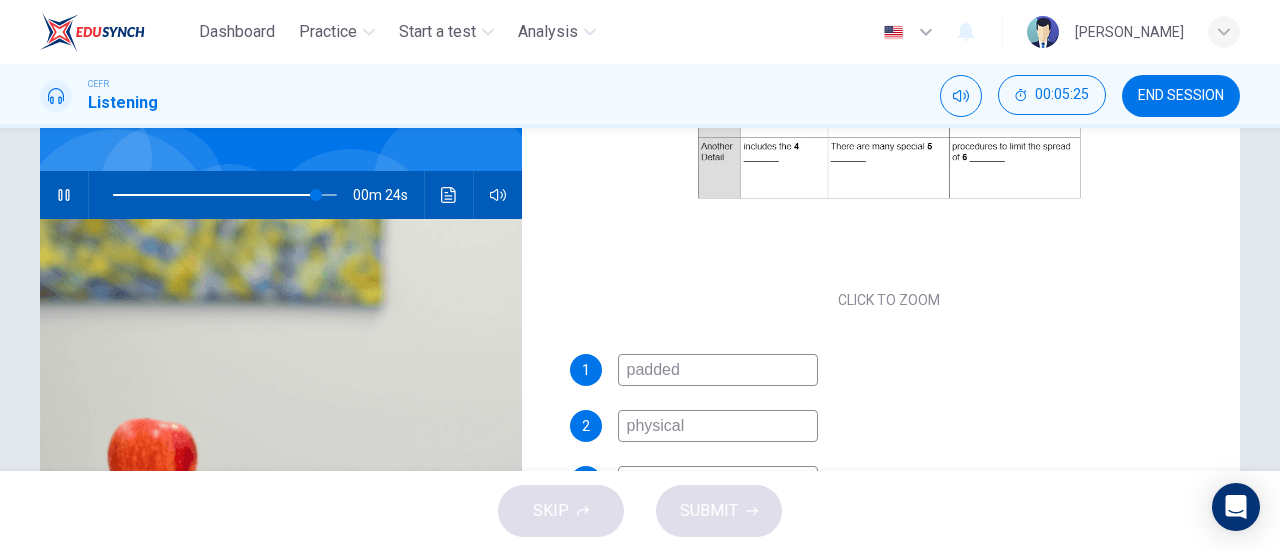 scroll, scrollTop: 297, scrollLeft: 0, axis: vertical 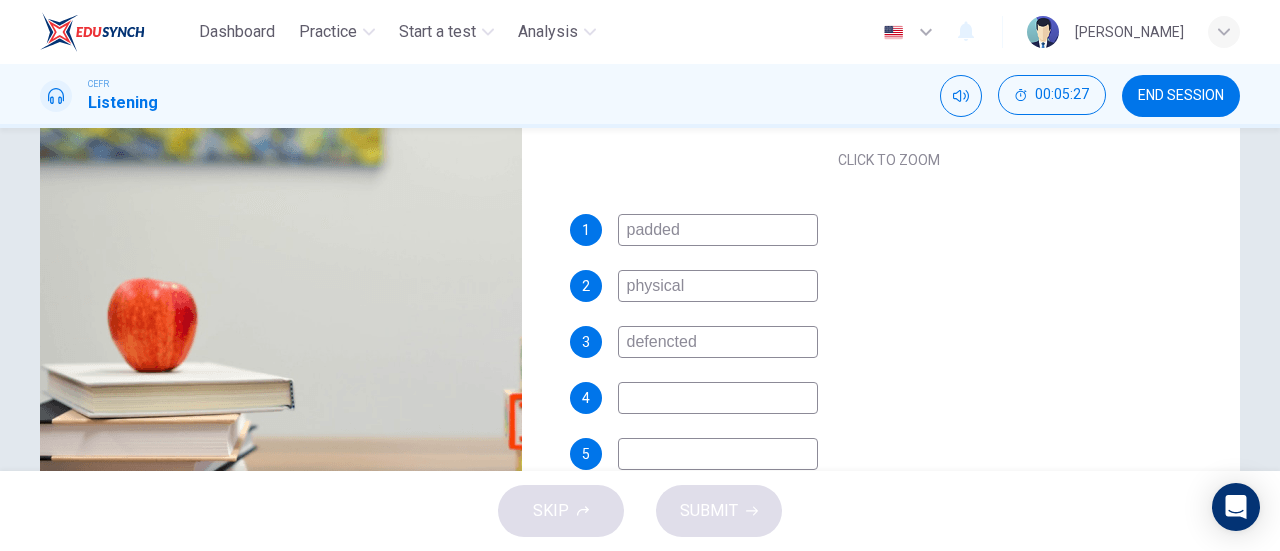 drag, startPoint x: 725, startPoint y: 414, endPoint x: 714, endPoint y: 390, distance: 26.400757 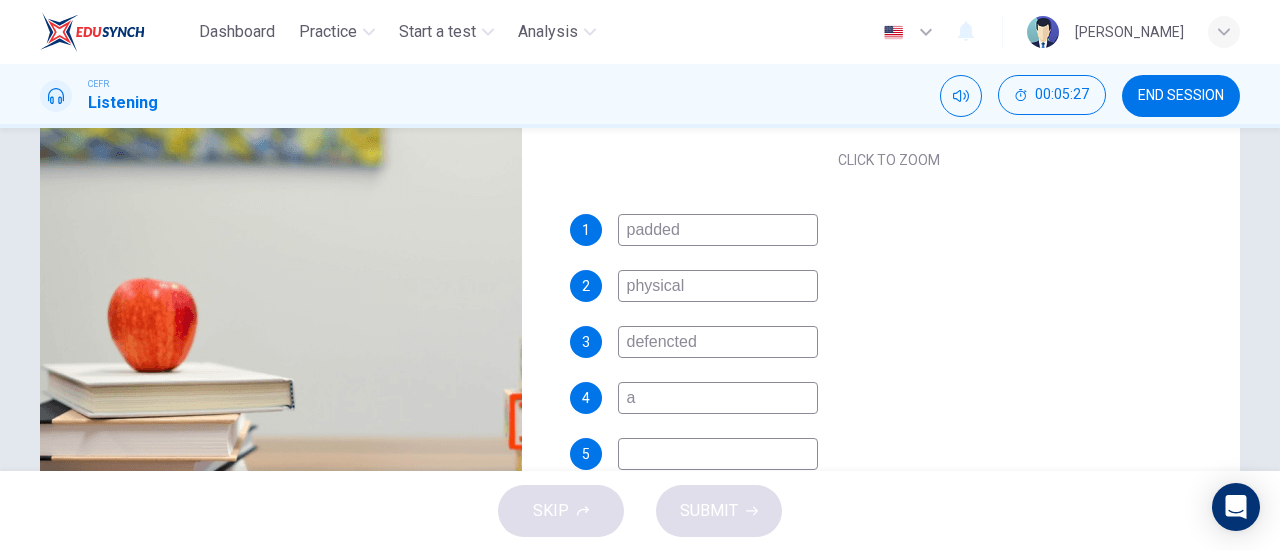 click on "a" at bounding box center (718, 398) 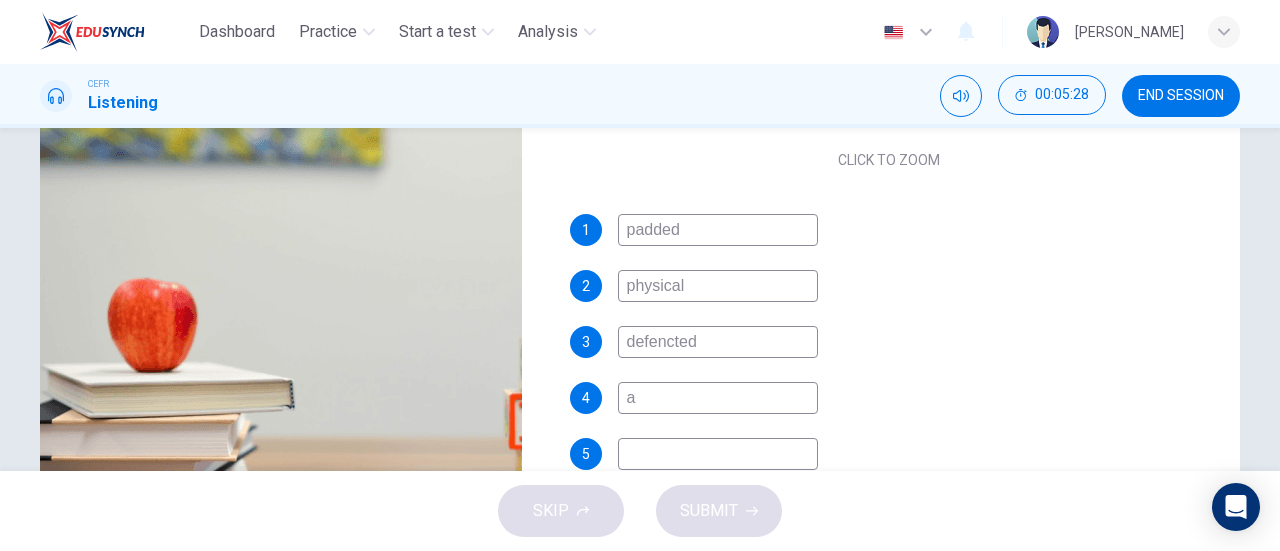 type on "92" 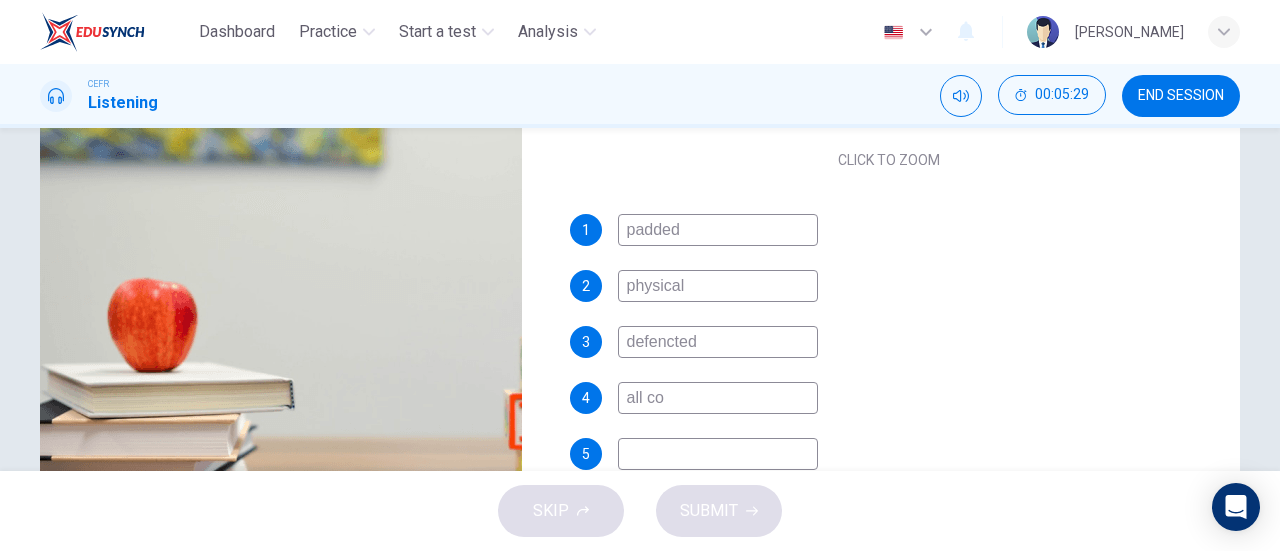 type on "all cor" 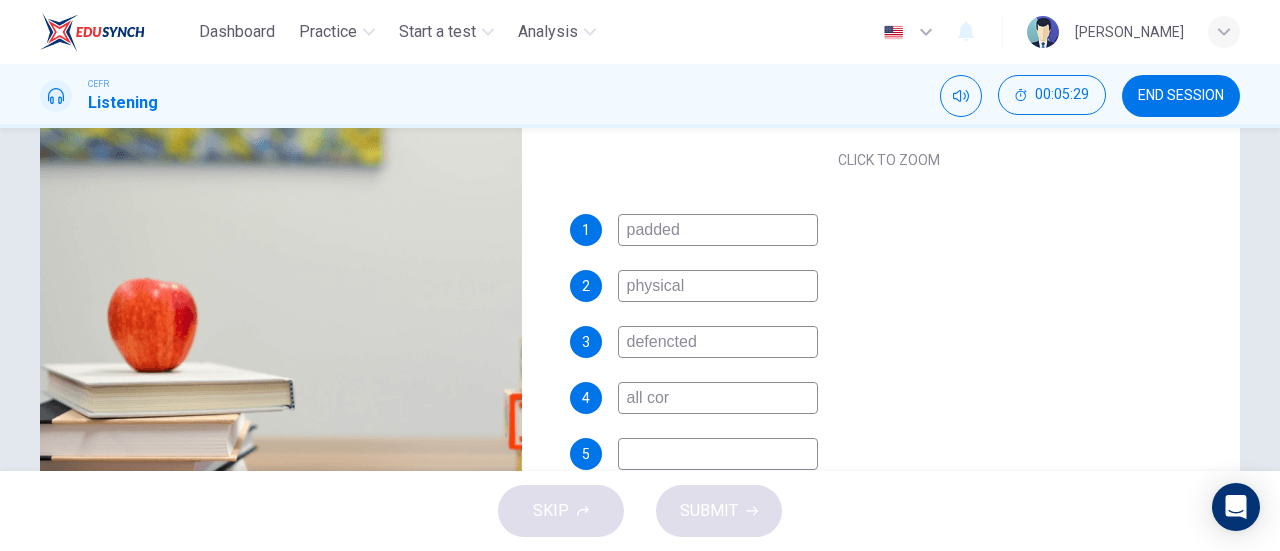type on "92" 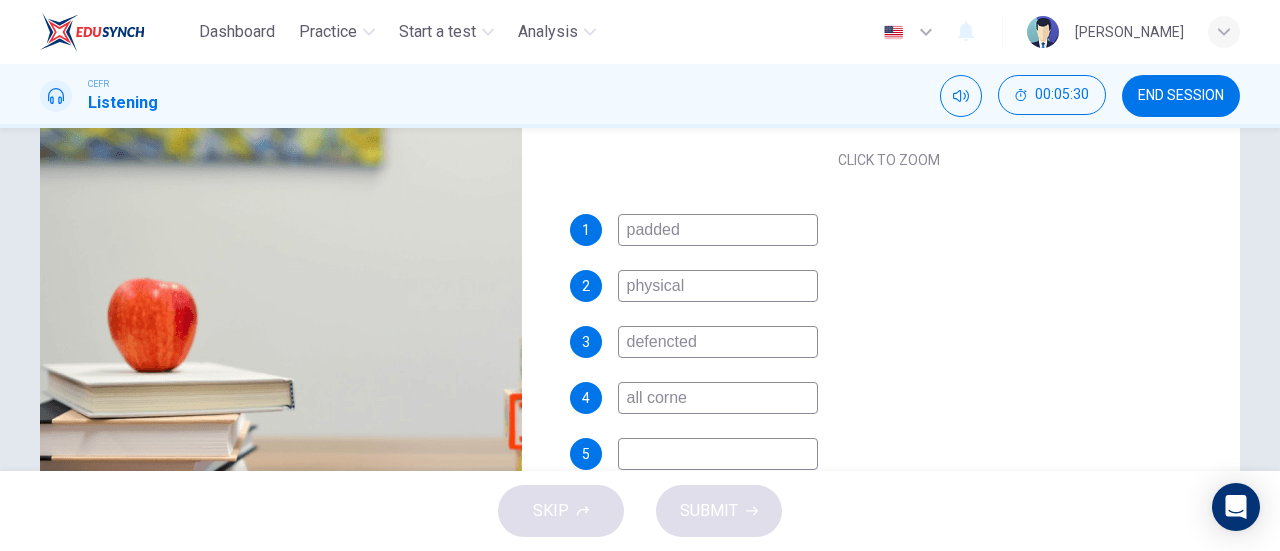 type on "all corner" 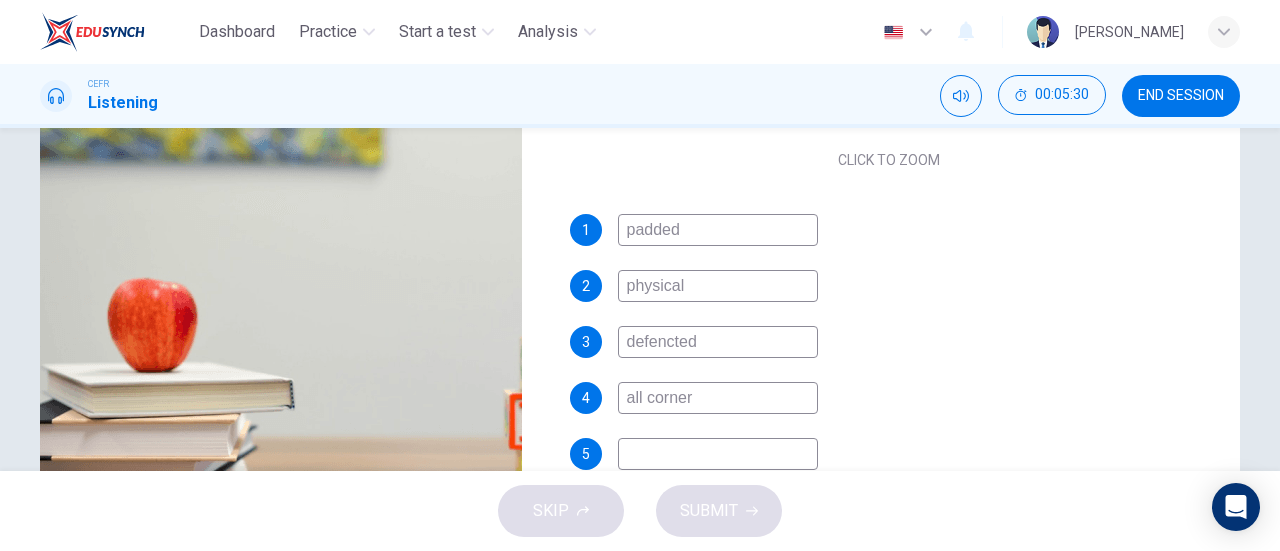 type on "93" 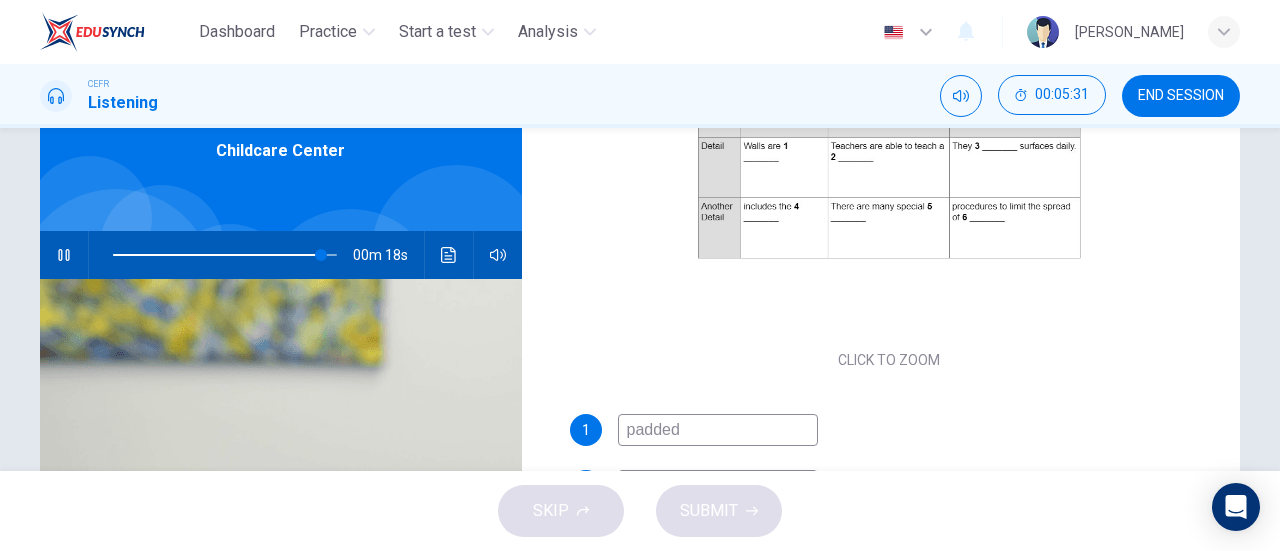 scroll, scrollTop: 95, scrollLeft: 0, axis: vertical 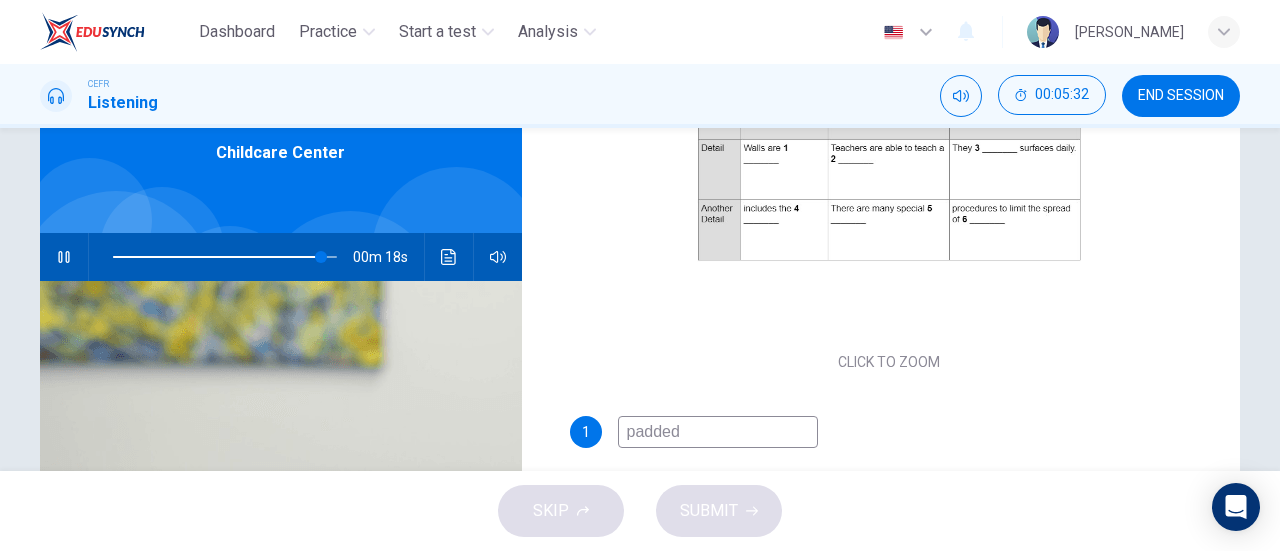 type on "93" 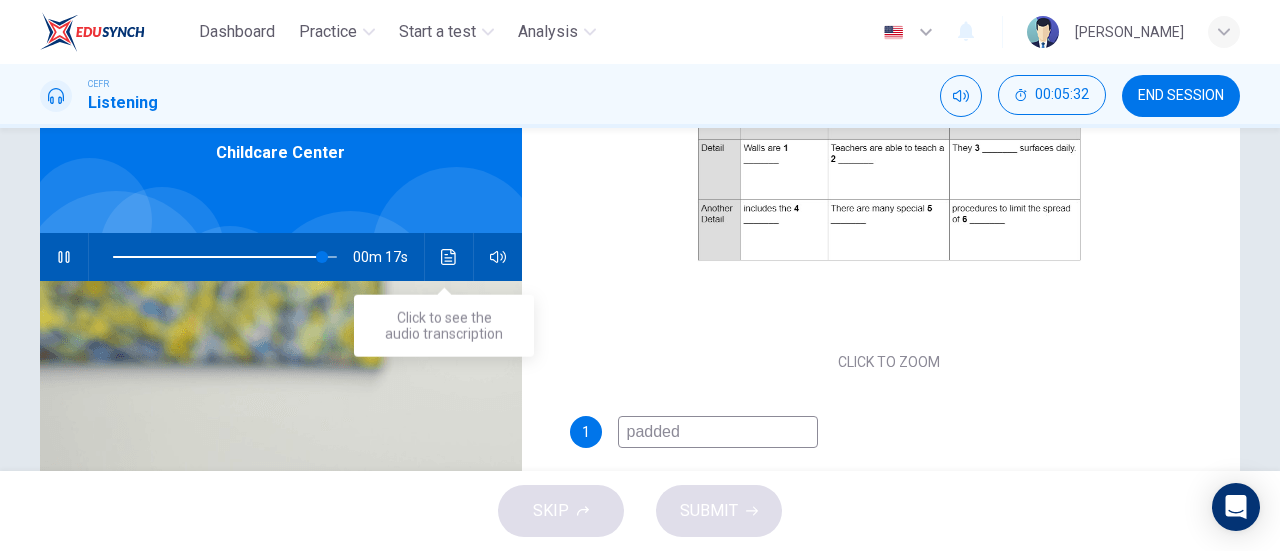 type on "all corners" 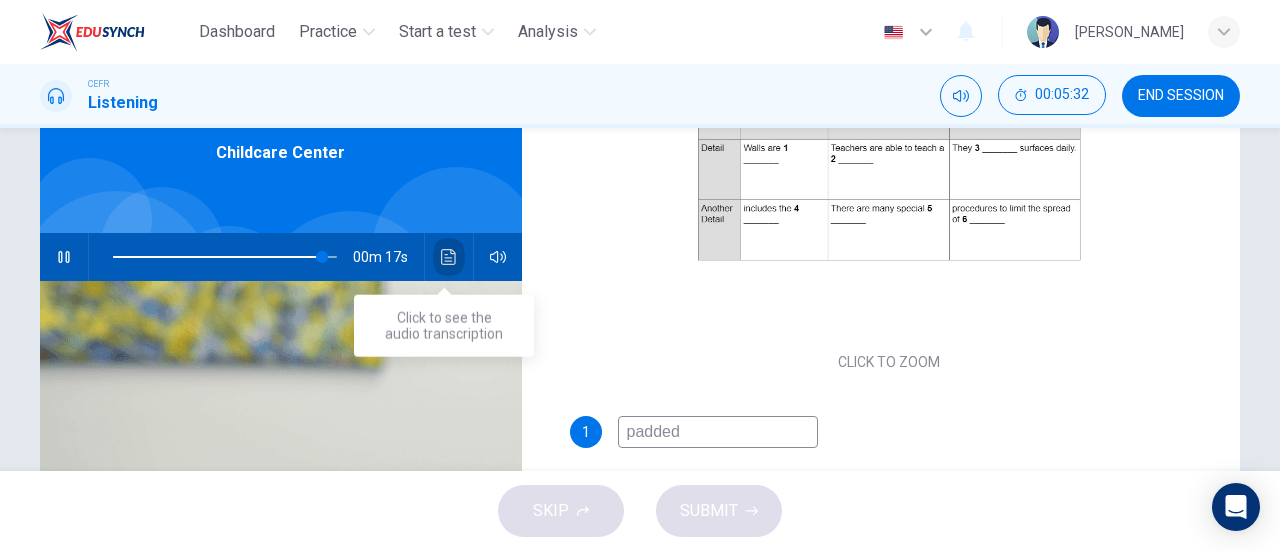 click at bounding box center [449, 257] 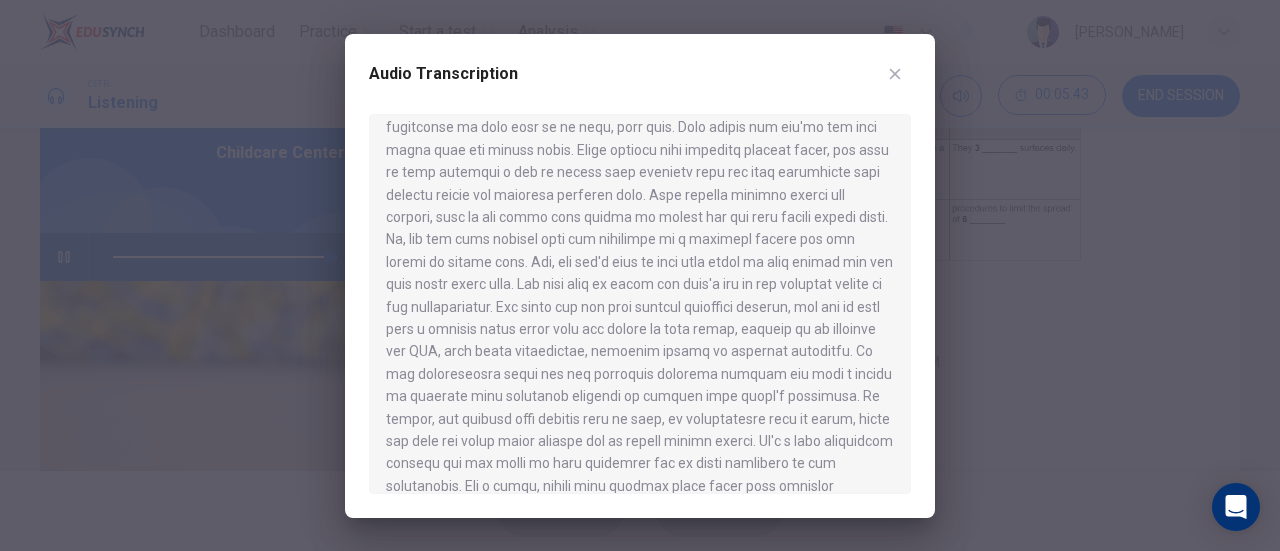 scroll, scrollTop: 130, scrollLeft: 0, axis: vertical 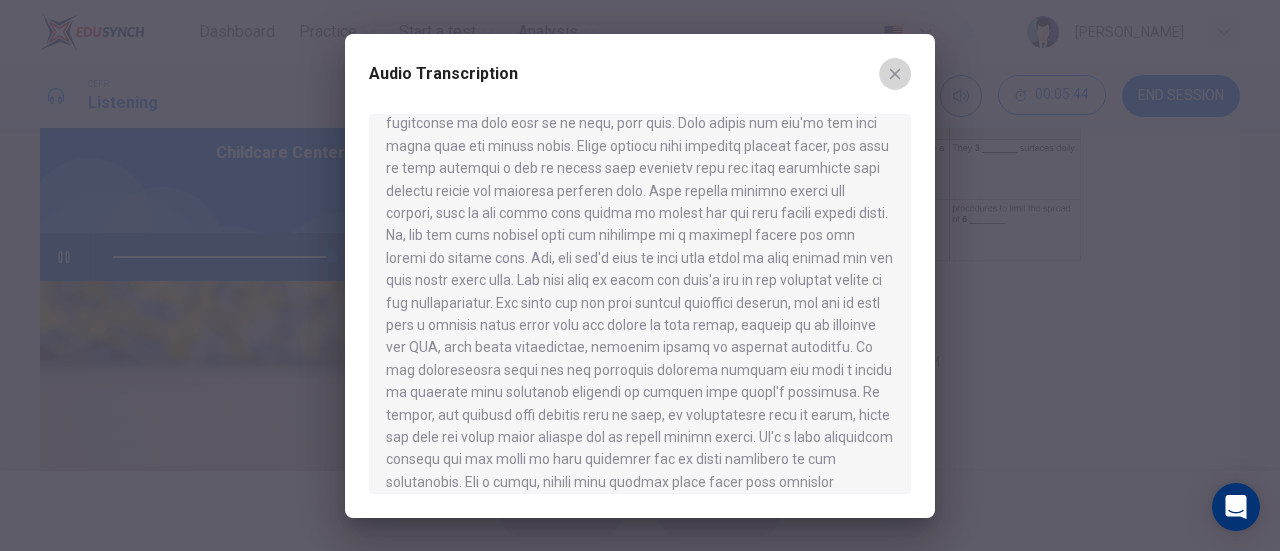 click at bounding box center (895, 74) 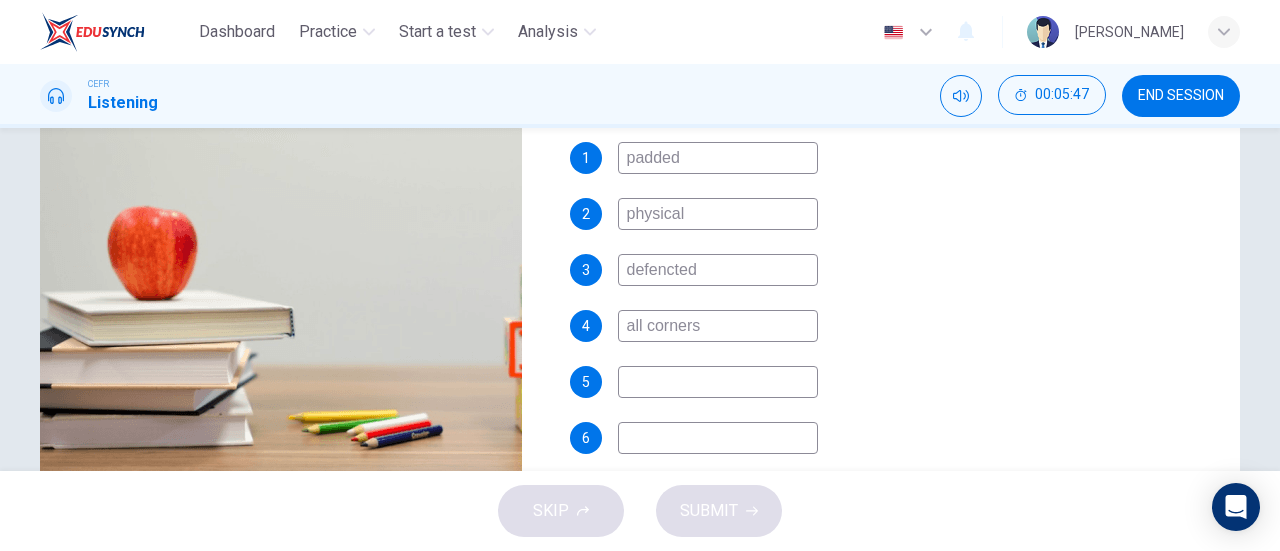 scroll, scrollTop: 371, scrollLeft: 0, axis: vertical 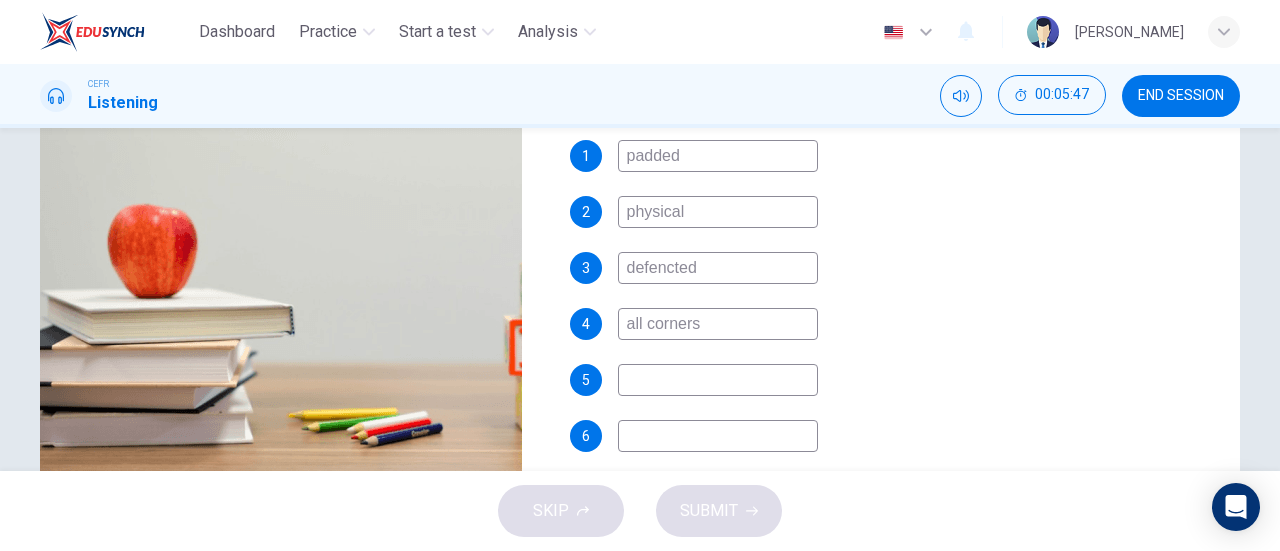 type on "99" 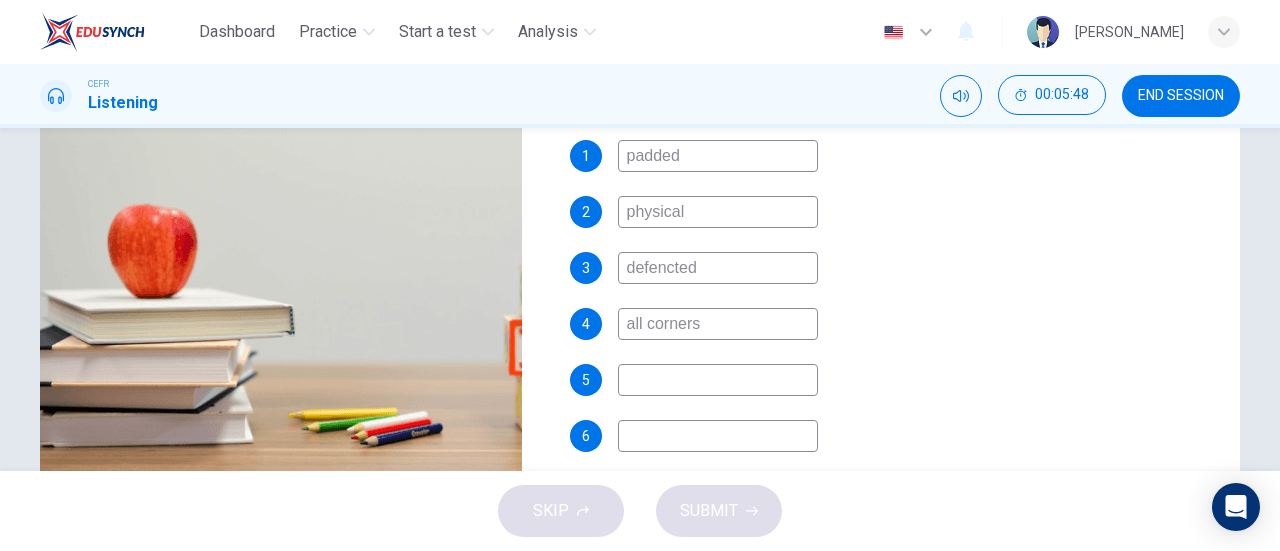 click at bounding box center [718, 380] 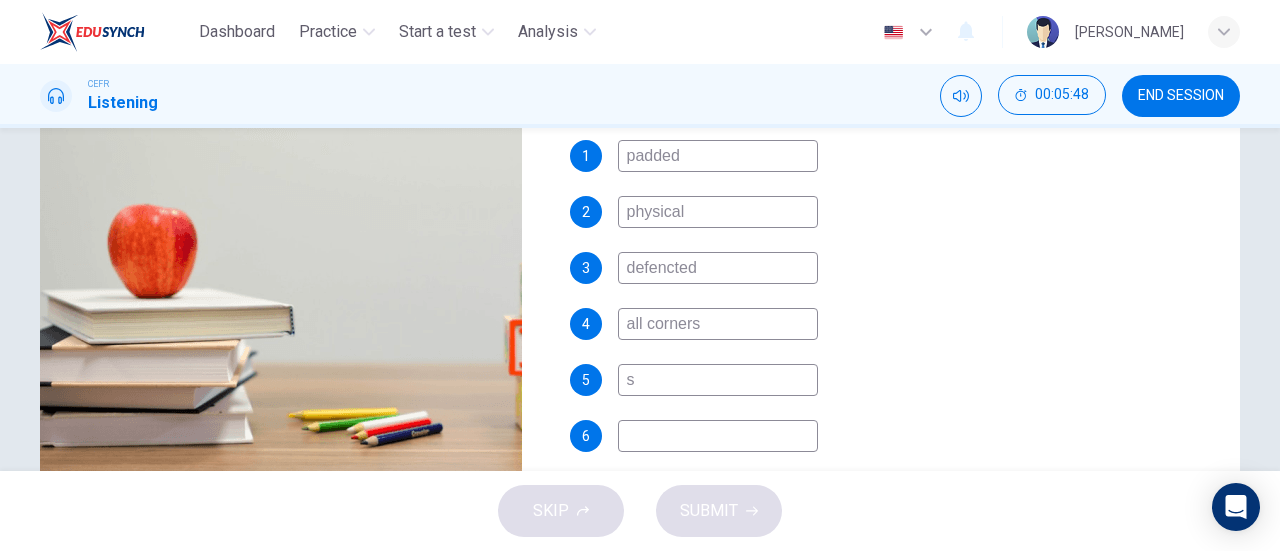 type on "100" 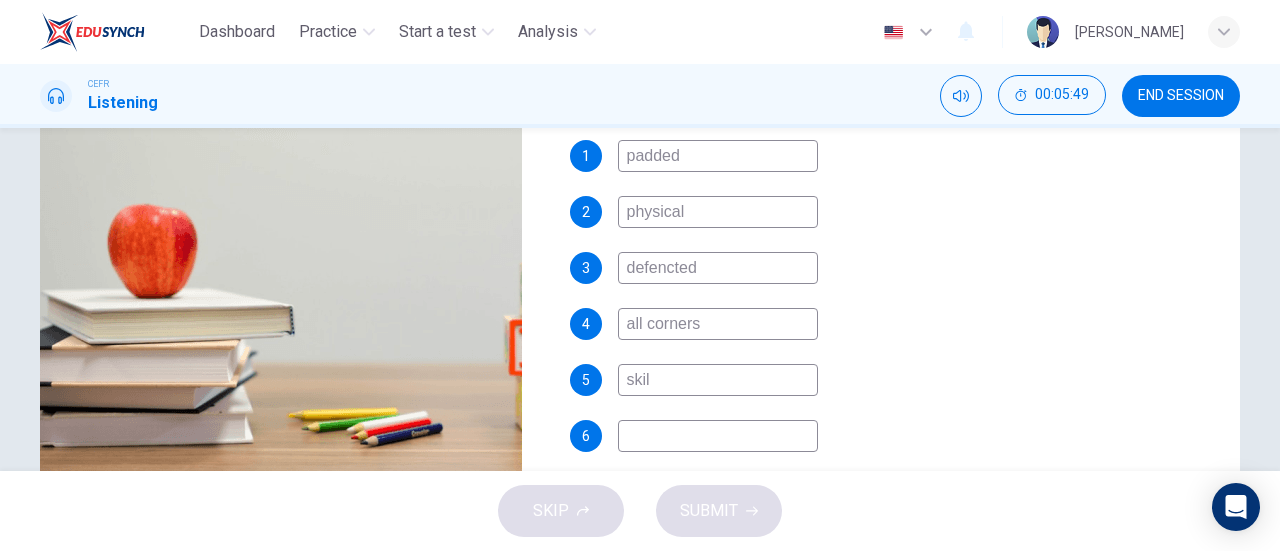type on "skill" 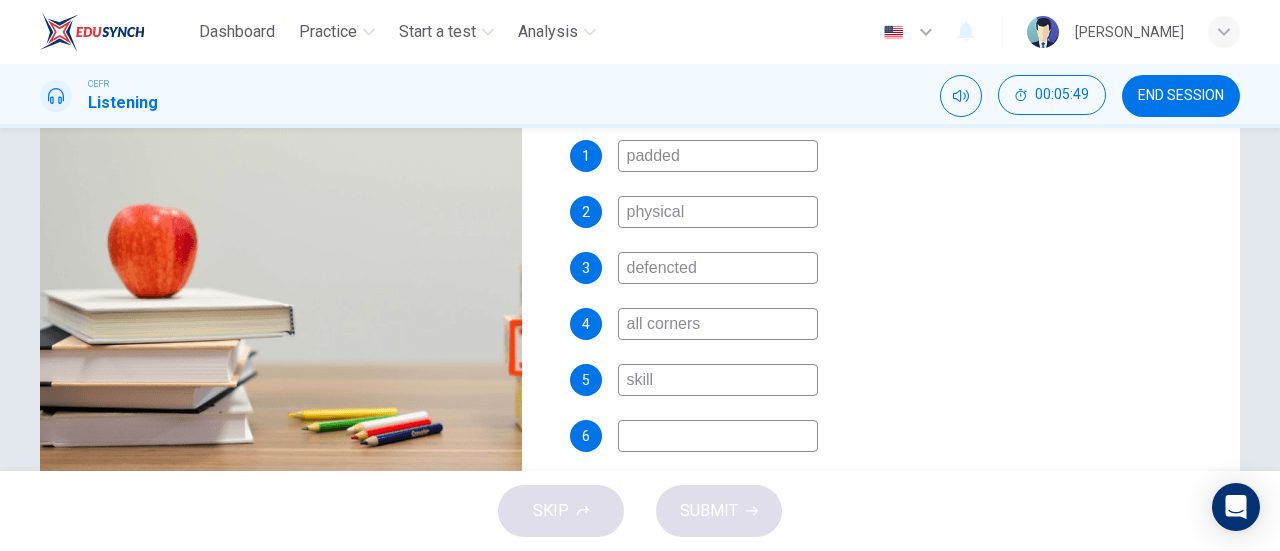 type on "0" 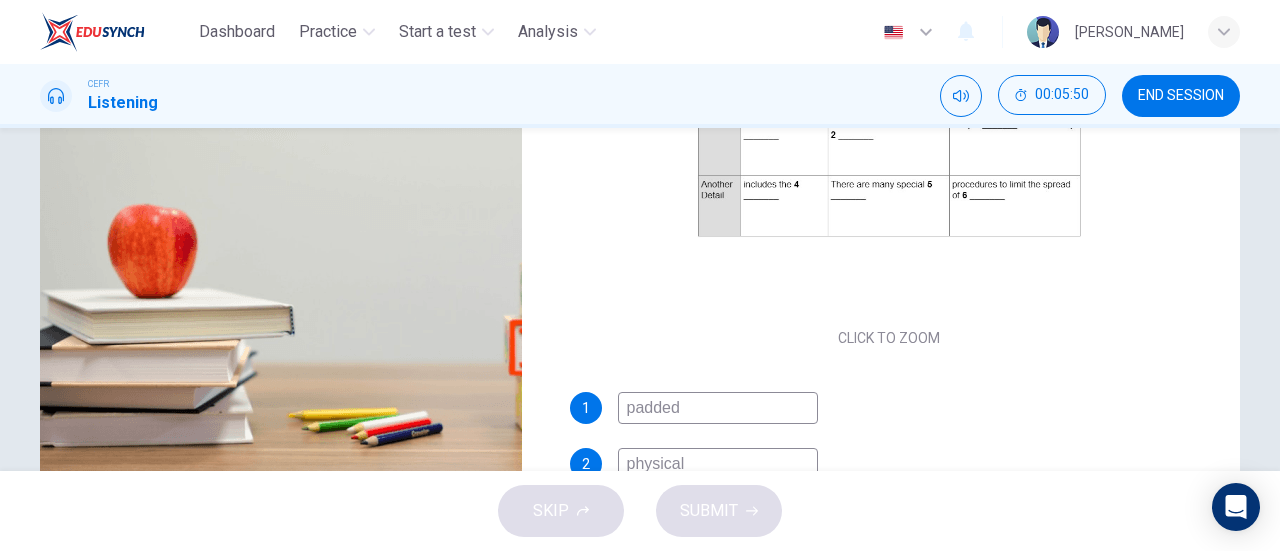 scroll, scrollTop: 0, scrollLeft: 0, axis: both 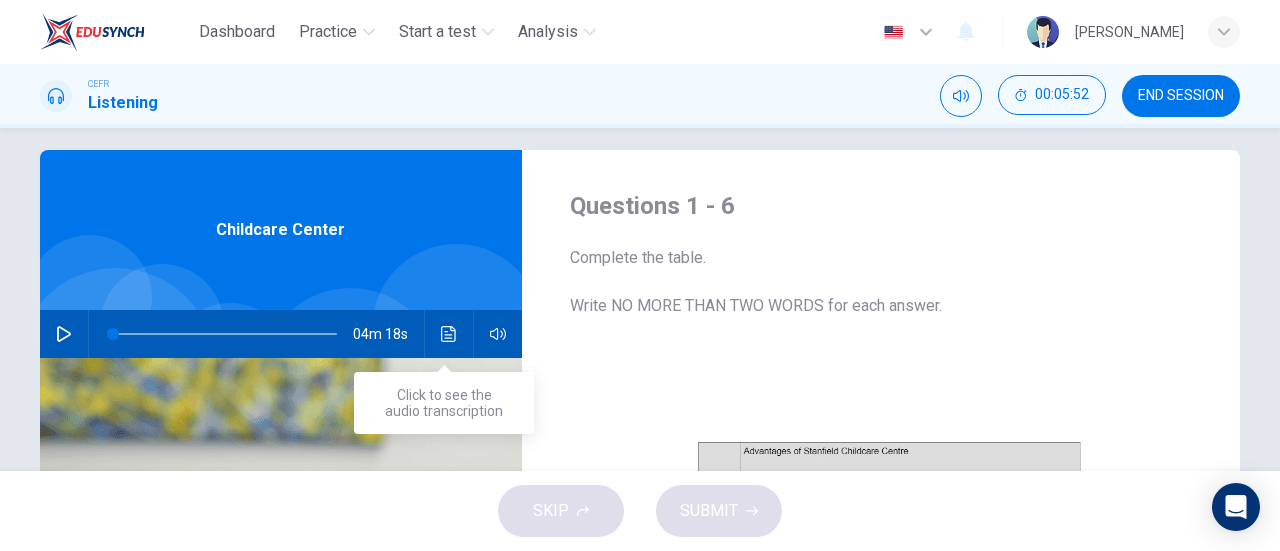 type on "skill" 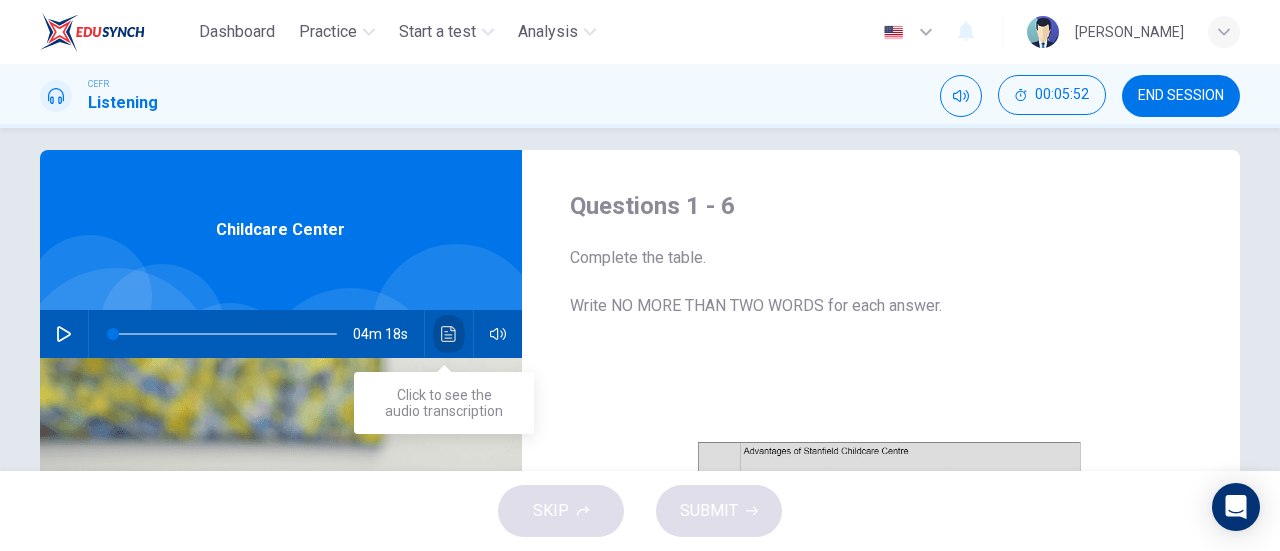 click 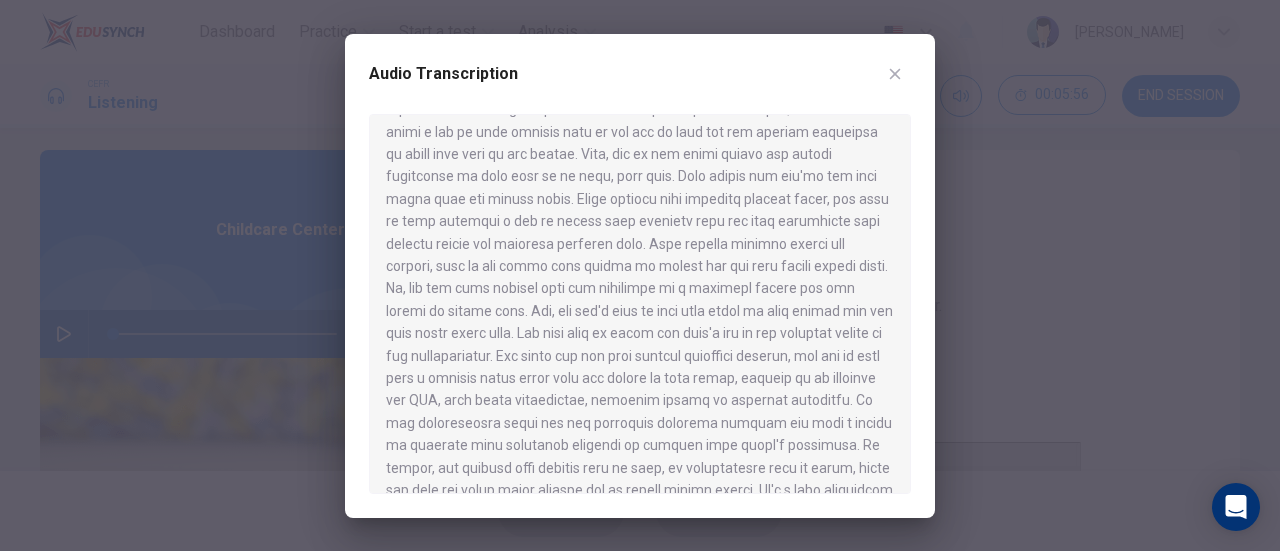 scroll, scrollTop: 78, scrollLeft: 0, axis: vertical 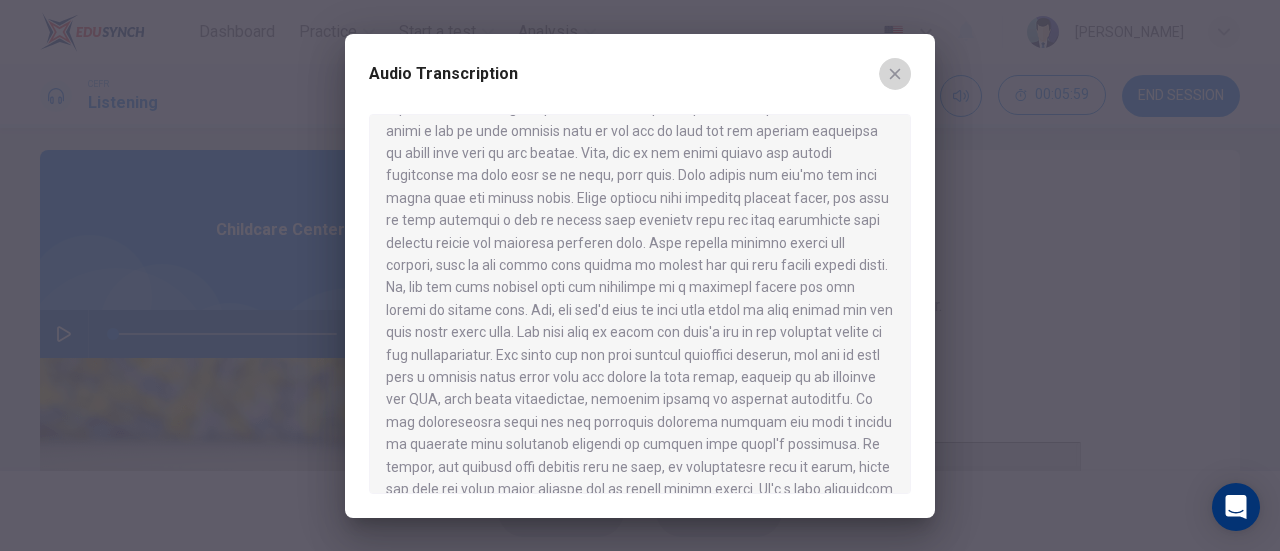 click 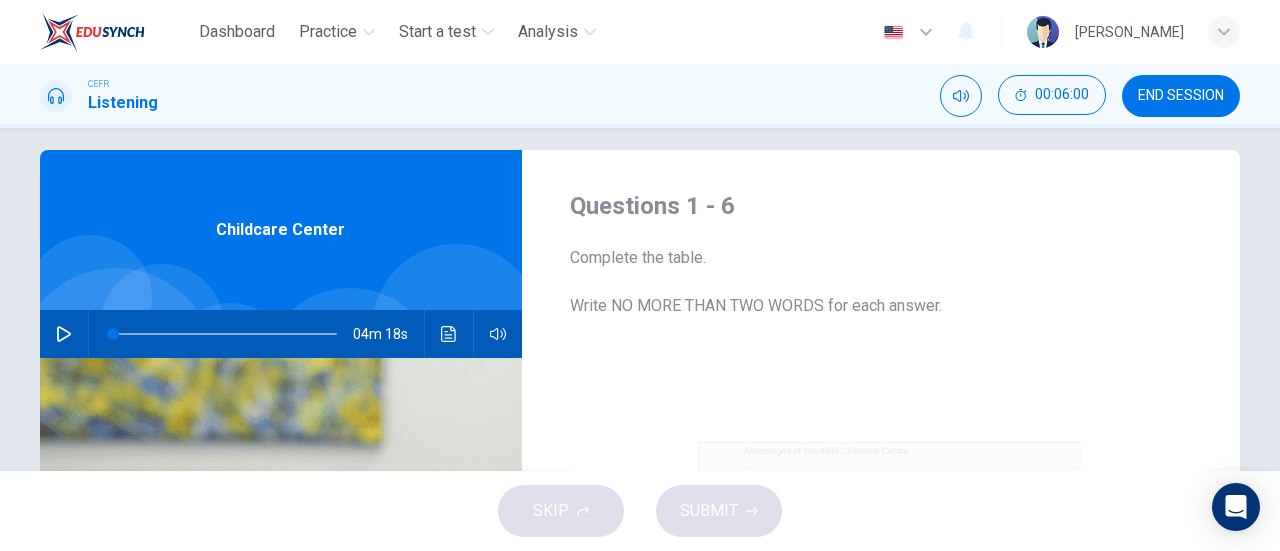 scroll, scrollTop: 260, scrollLeft: 0, axis: vertical 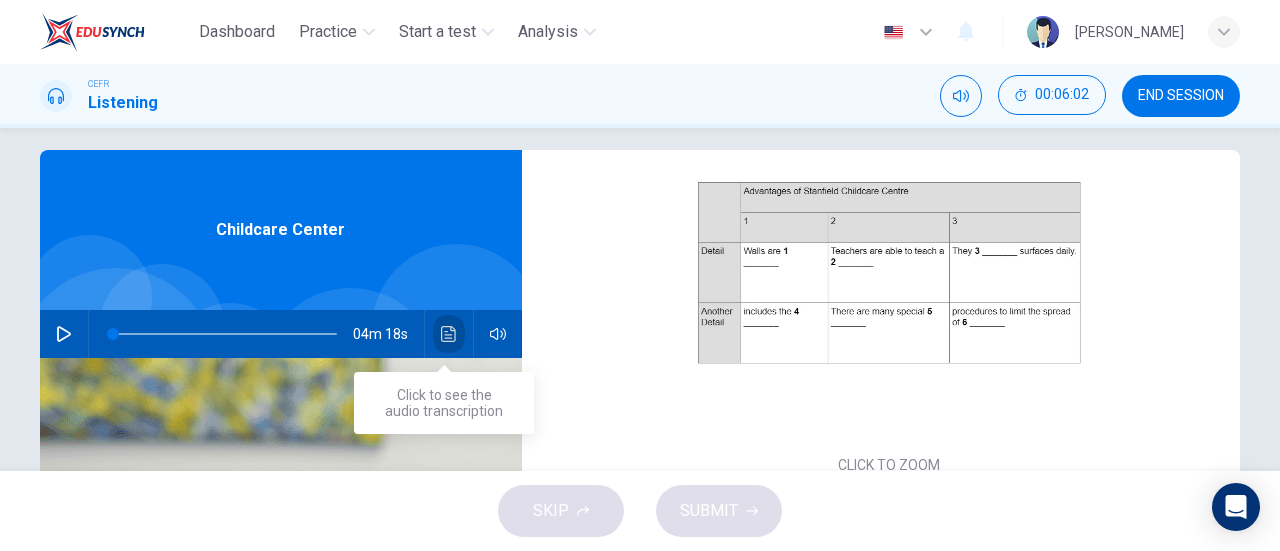 click at bounding box center [449, 334] 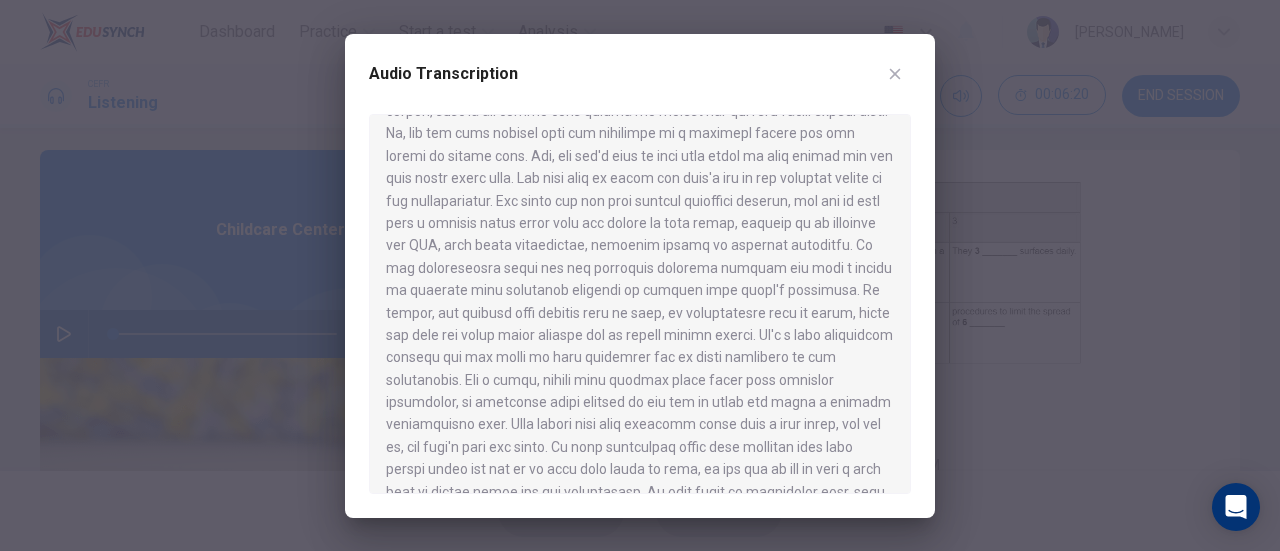 scroll, scrollTop: 259, scrollLeft: 0, axis: vertical 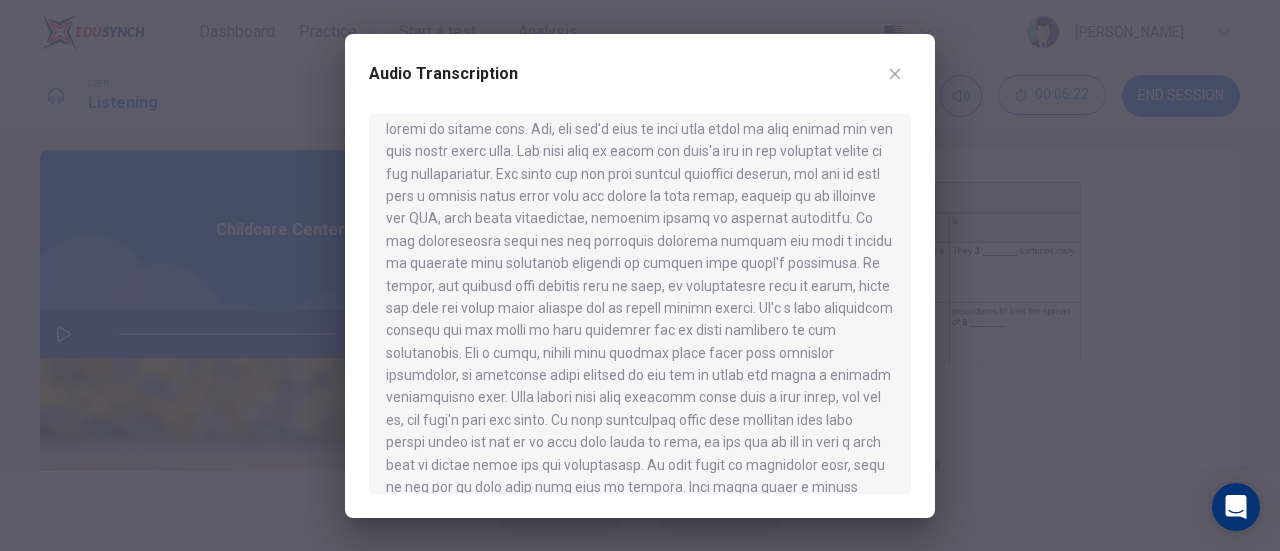 drag, startPoint x: 476, startPoint y: 375, endPoint x: 536, endPoint y: 379, distance: 60.133186 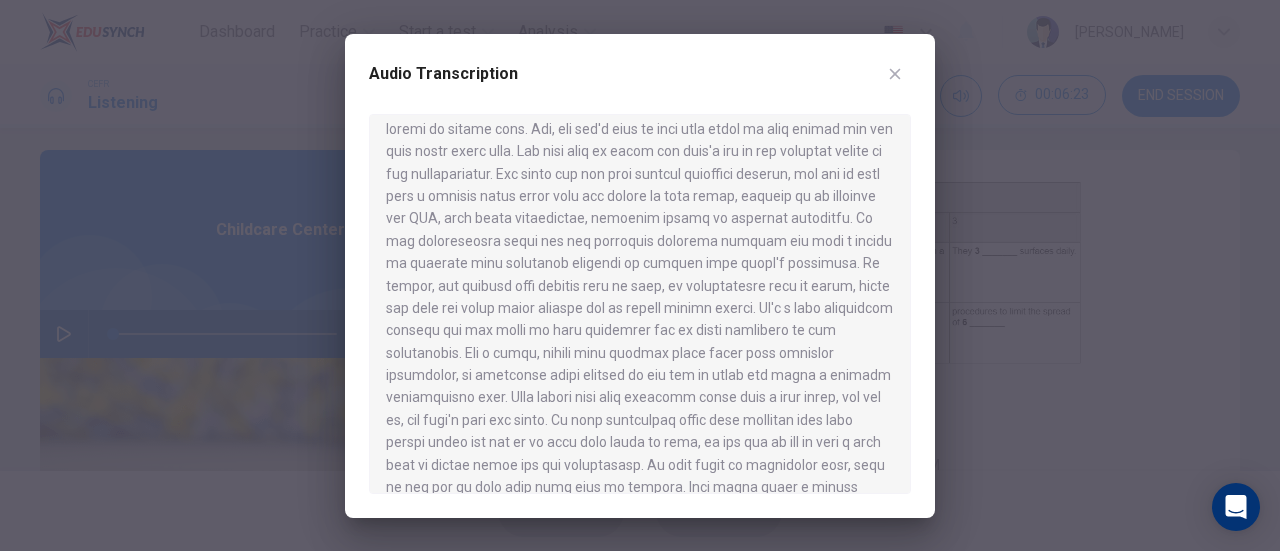 drag, startPoint x: 530, startPoint y: 379, endPoint x: 475, endPoint y: 379, distance: 55 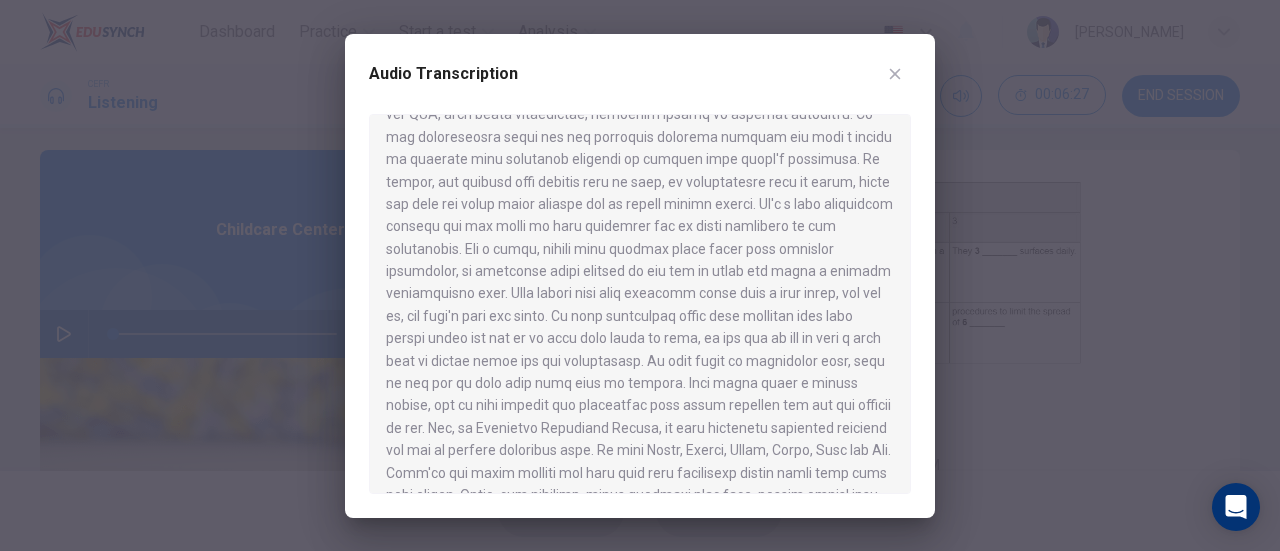 scroll, scrollTop: 384, scrollLeft: 0, axis: vertical 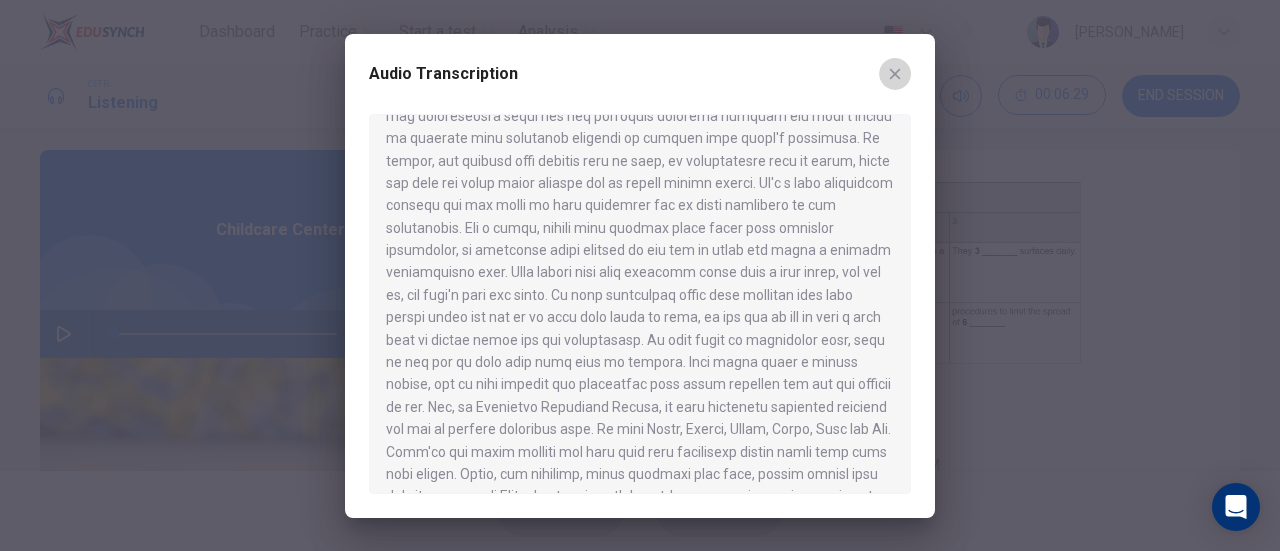click 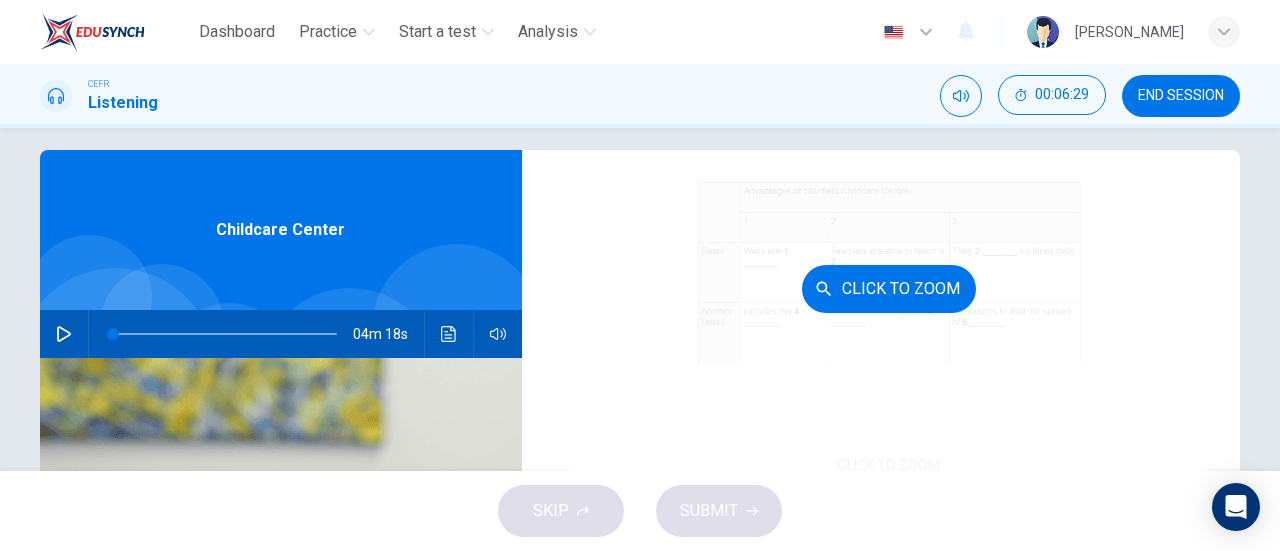 scroll, scrollTop: 286, scrollLeft: 0, axis: vertical 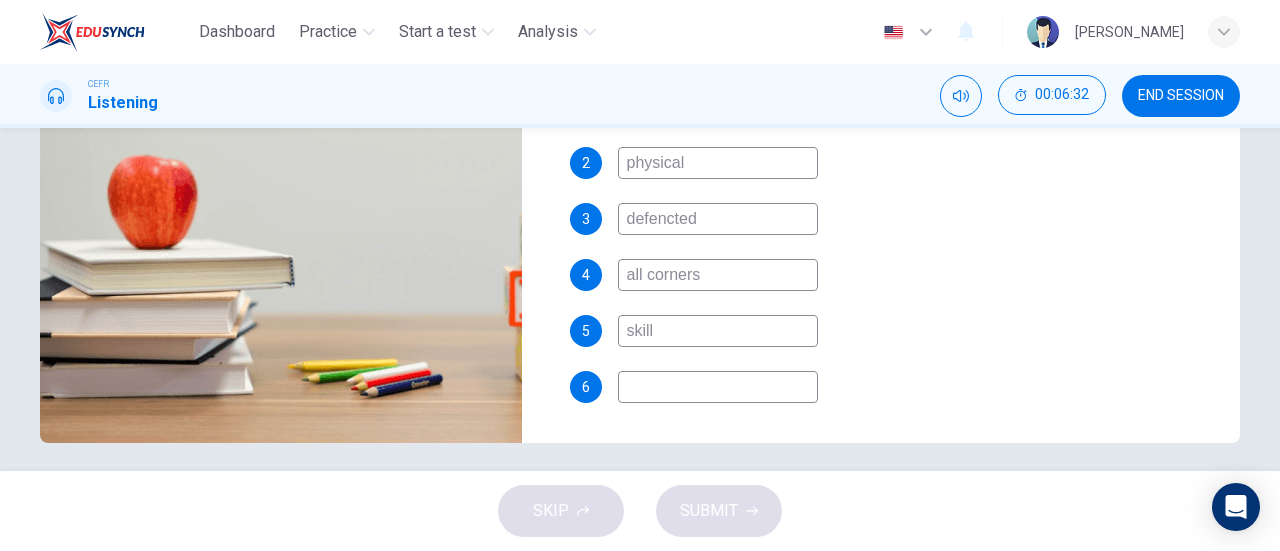 drag, startPoint x: 742, startPoint y: 216, endPoint x: 640, endPoint y: 221, distance: 102.122475 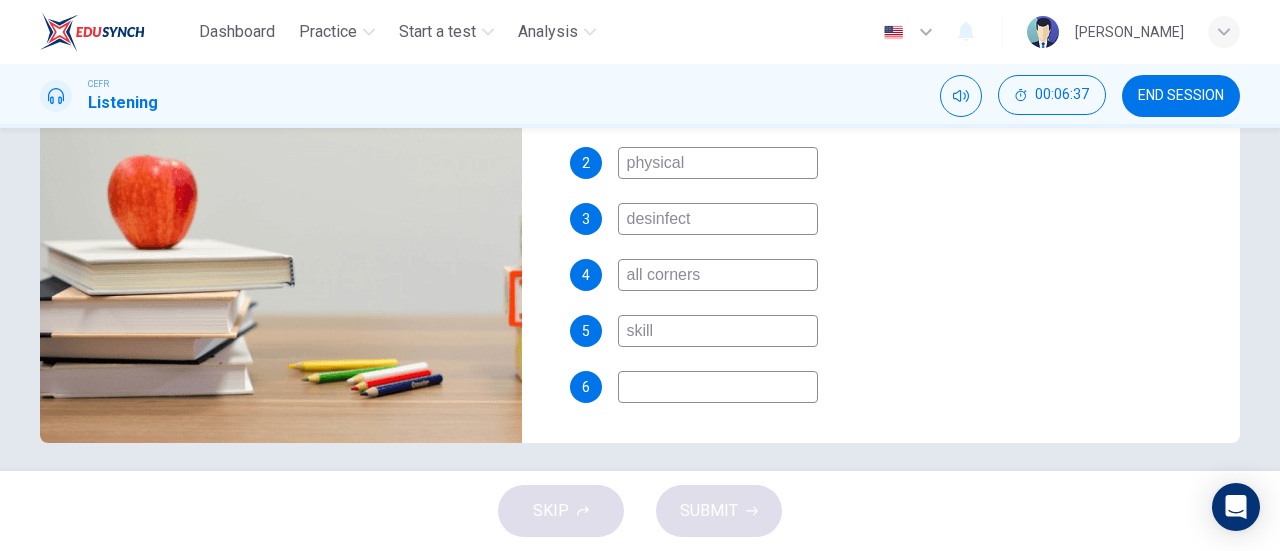type on "desinfect" 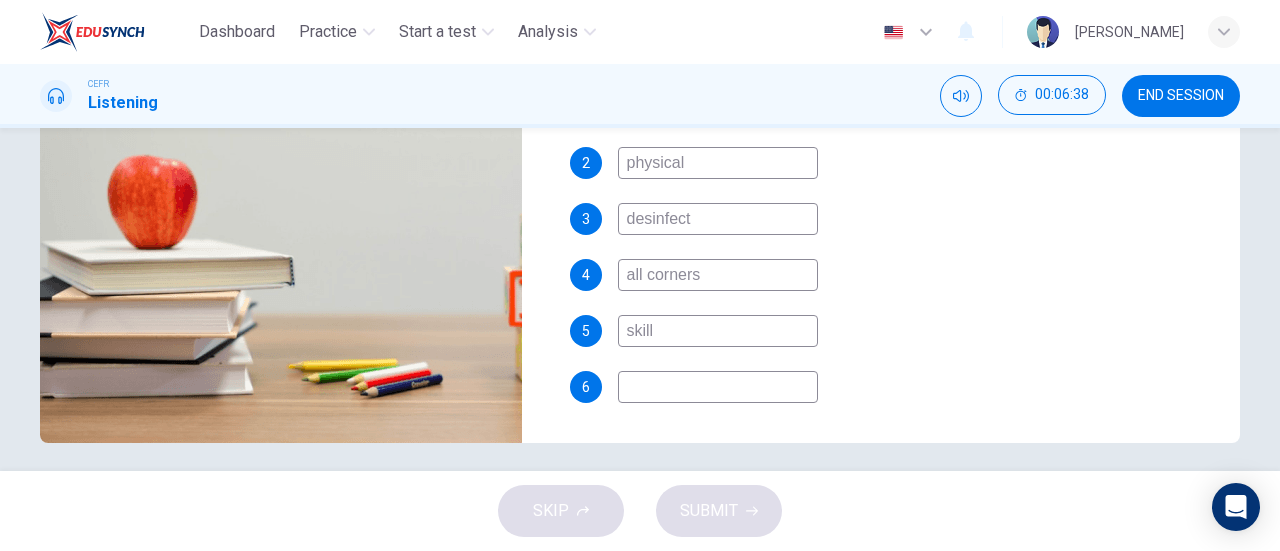 click on "all corners" at bounding box center (718, 275) 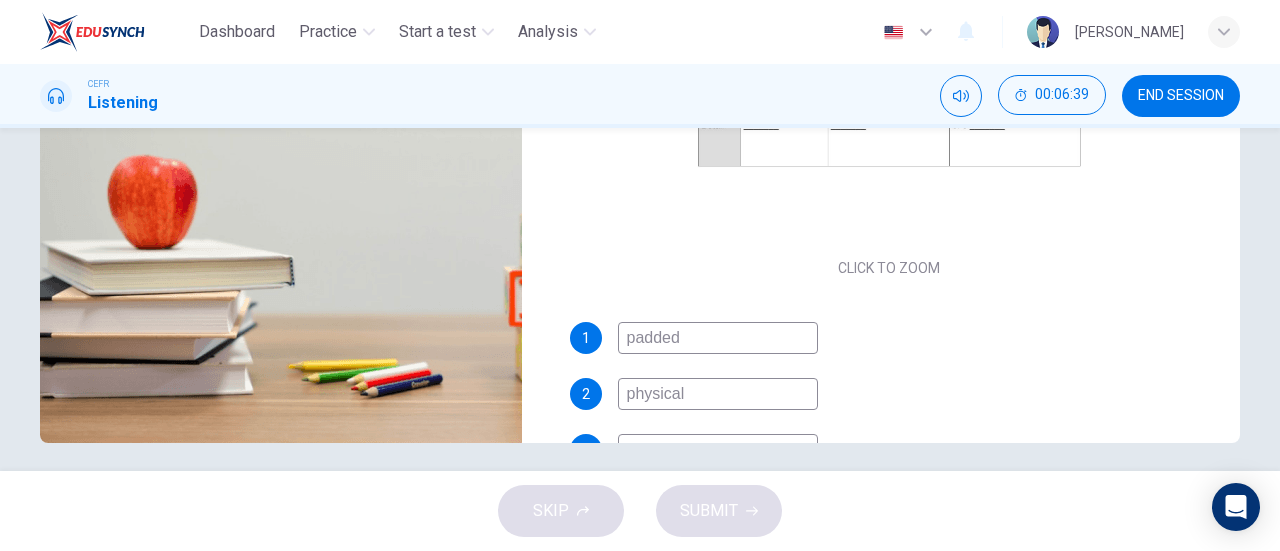 scroll, scrollTop: 0, scrollLeft: 0, axis: both 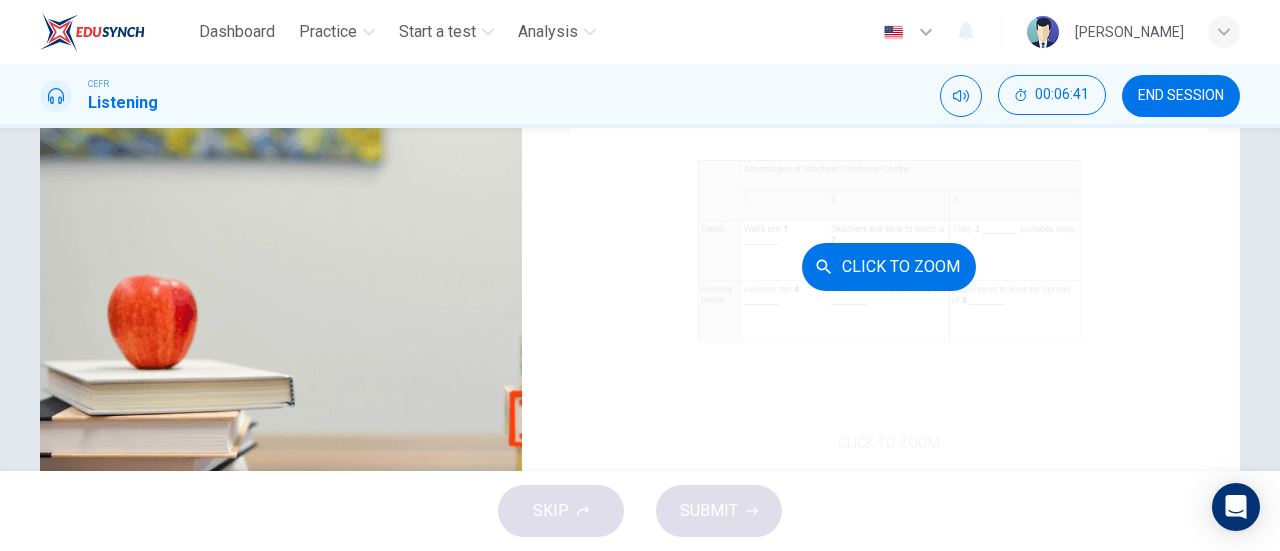 click on "Click to Zoom" at bounding box center (889, 266) 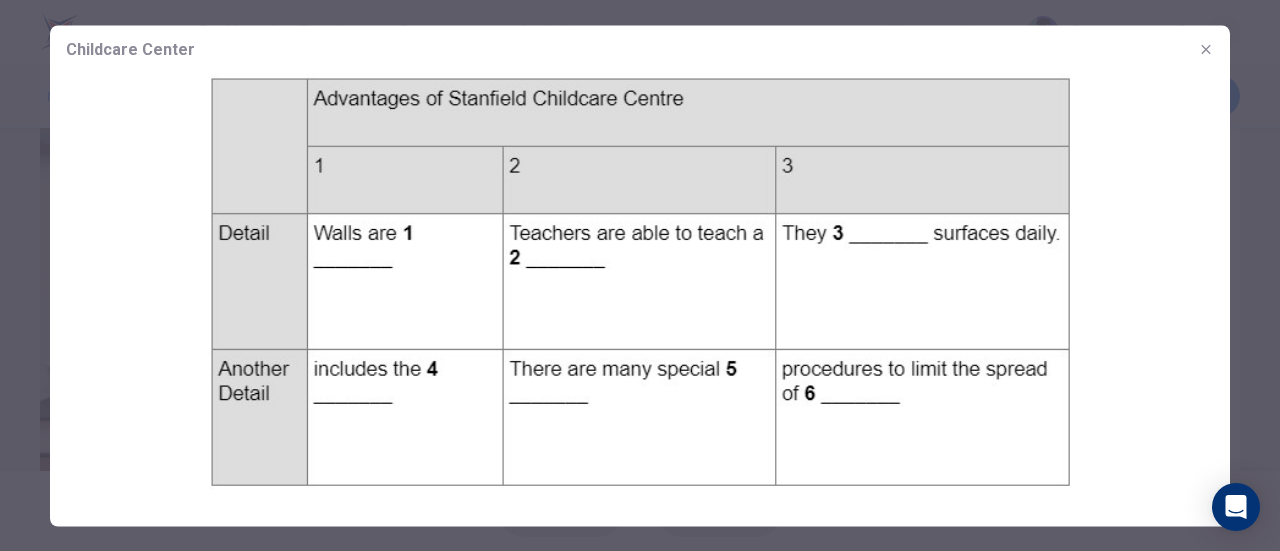 drag, startPoint x: 1215, startPoint y: 63, endPoint x: 1208, endPoint y: 54, distance: 11.401754 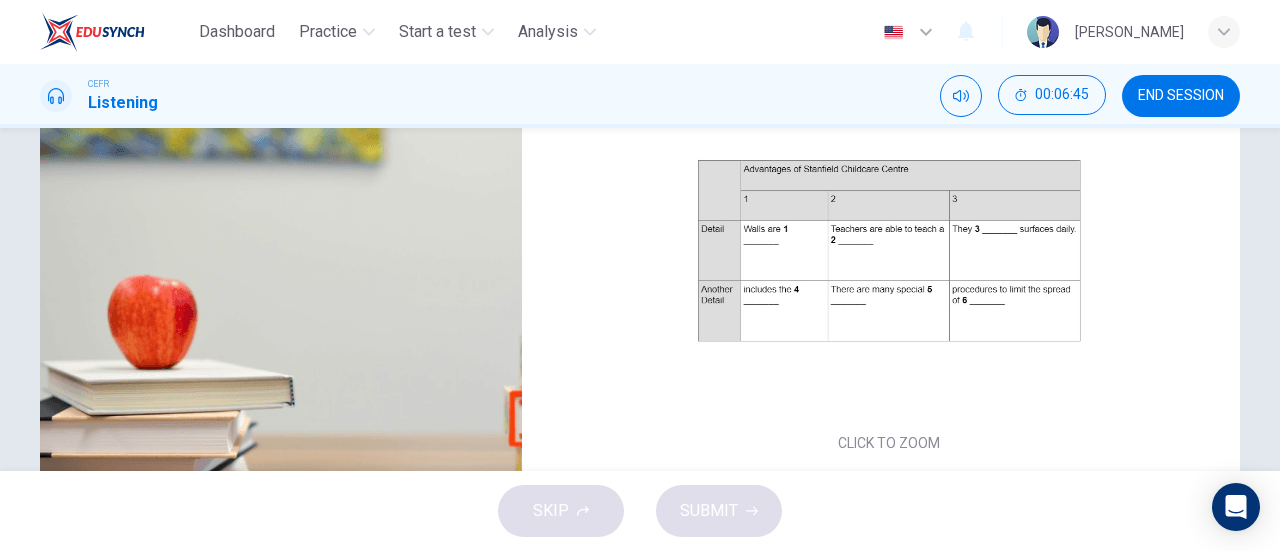 scroll, scrollTop: 432, scrollLeft: 0, axis: vertical 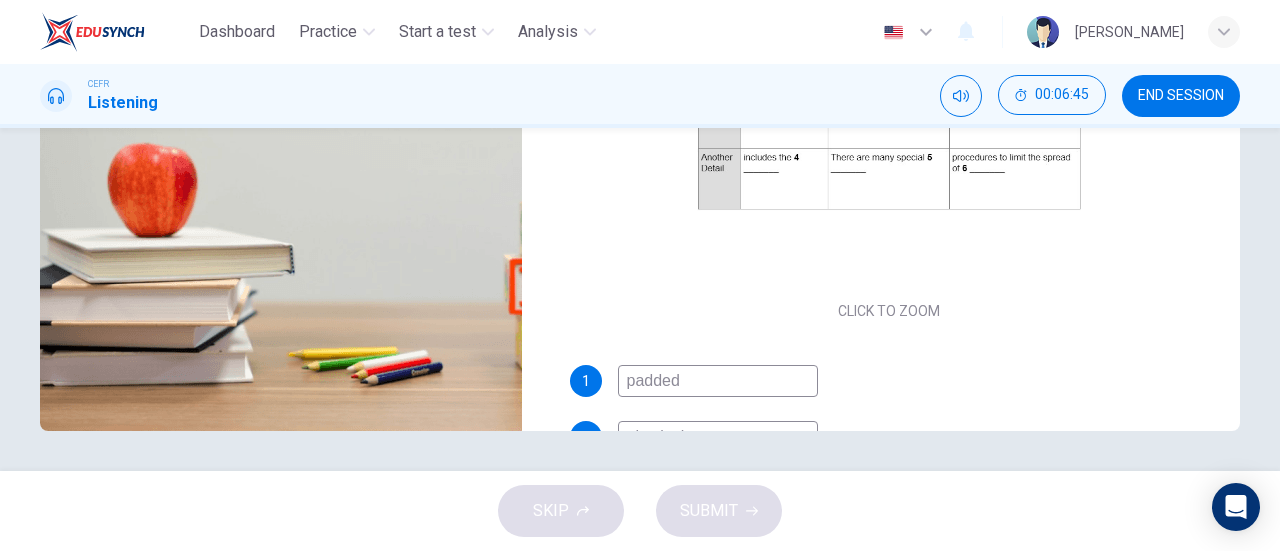 click on "Questions 1 - 6 Complete the table. Write NO MORE THAN TWO WORDS for each answer.
CLICK TO ZOOM Click to Zoom 1 padded 2 physical 3 desinfect 4 all corners 5 skill 6 Childcare Center 04m 18s" at bounding box center (640, 83) 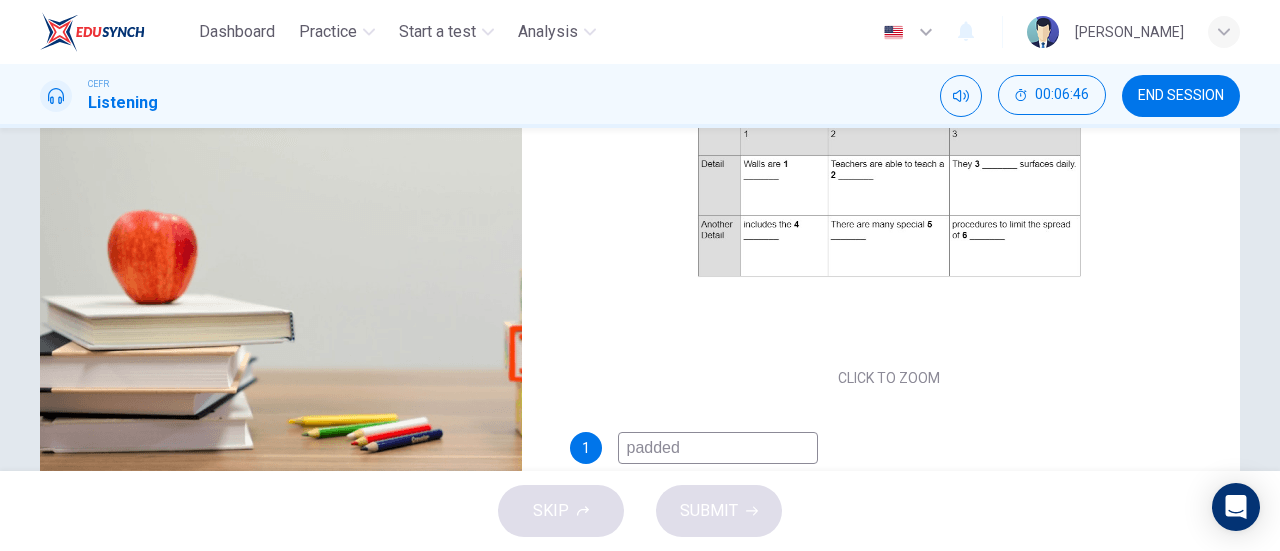 scroll, scrollTop: 432, scrollLeft: 0, axis: vertical 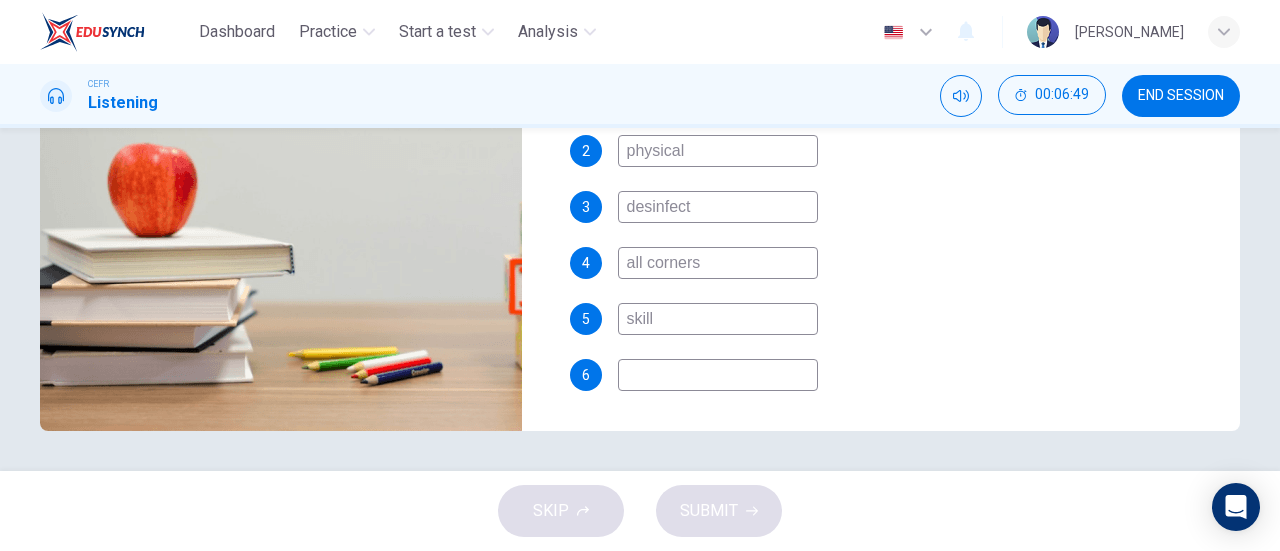 drag, startPoint x: 704, startPoint y: 153, endPoint x: 607, endPoint y: 153, distance: 97 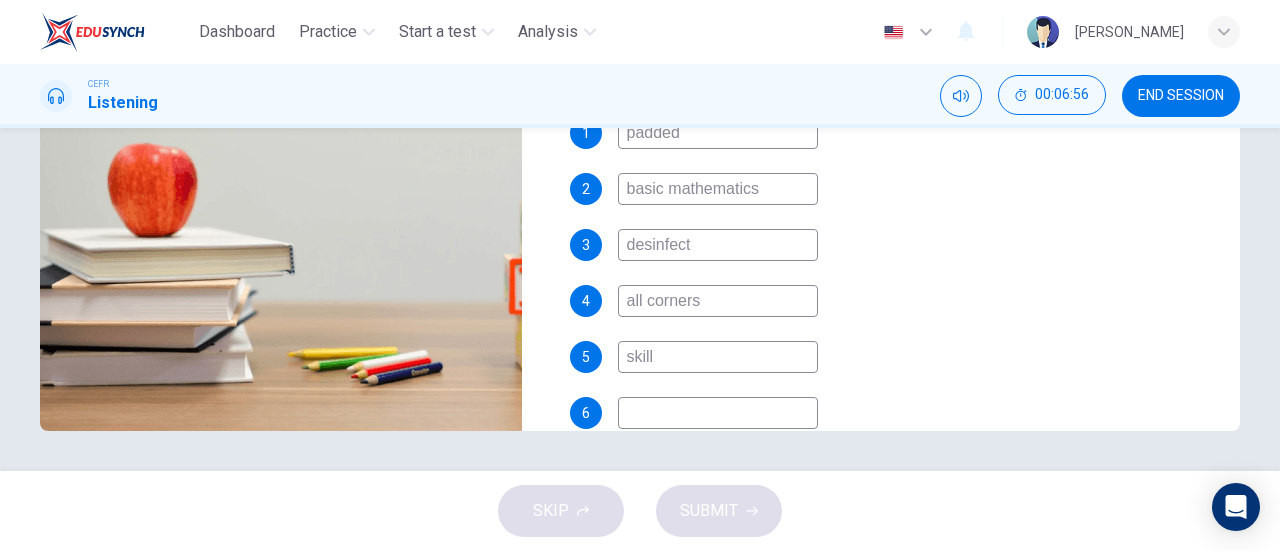 scroll, scrollTop: 0, scrollLeft: 0, axis: both 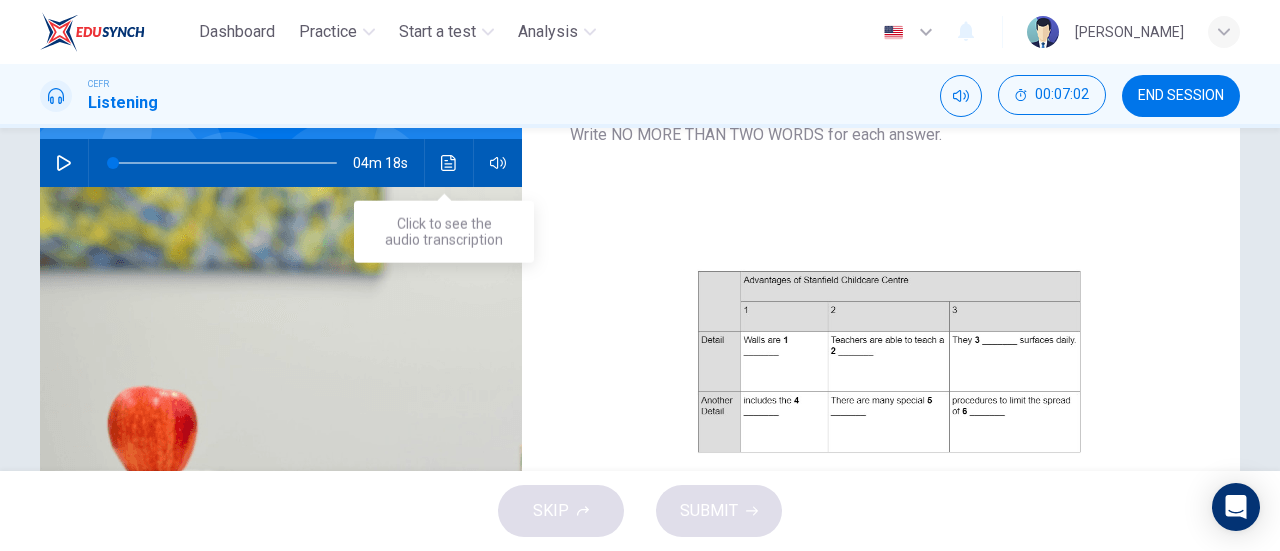 type on "basic mathematics" 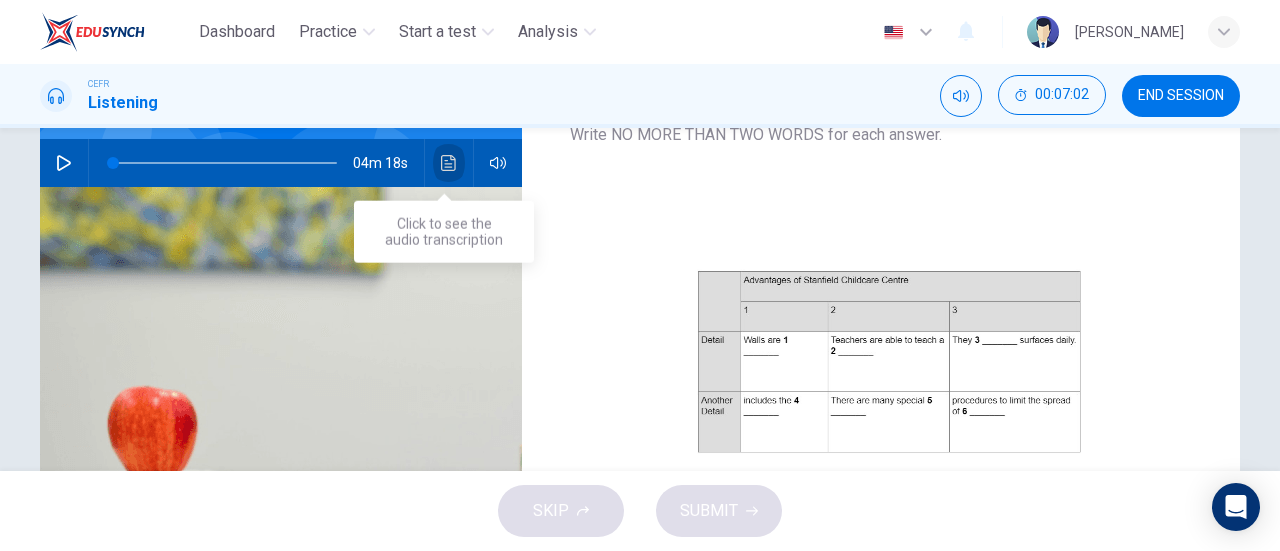 click at bounding box center (449, 163) 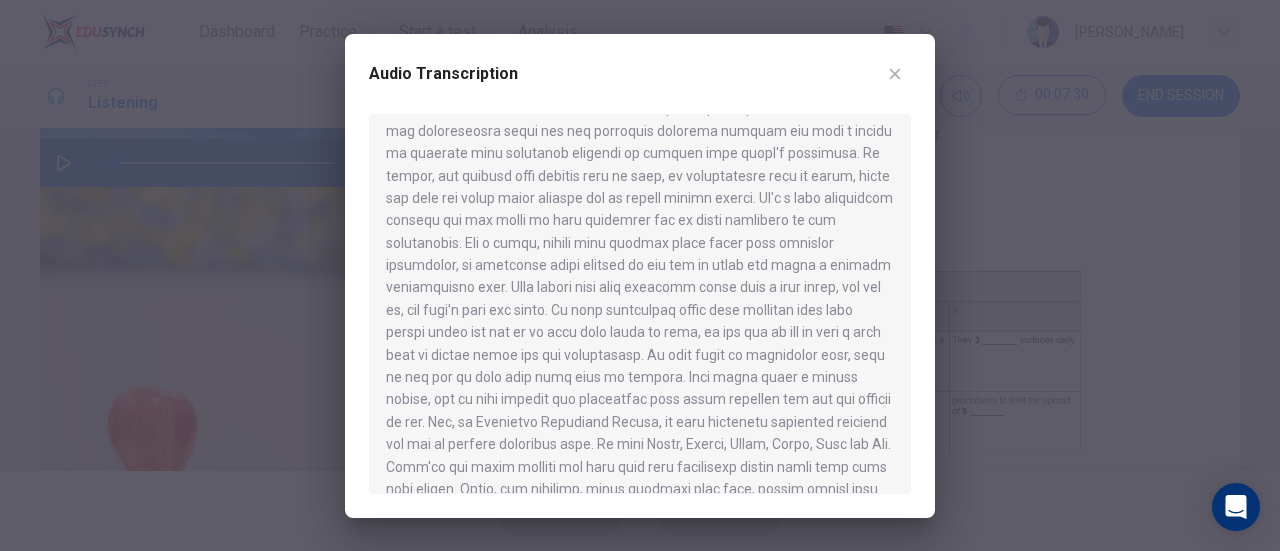 scroll, scrollTop: 373, scrollLeft: 0, axis: vertical 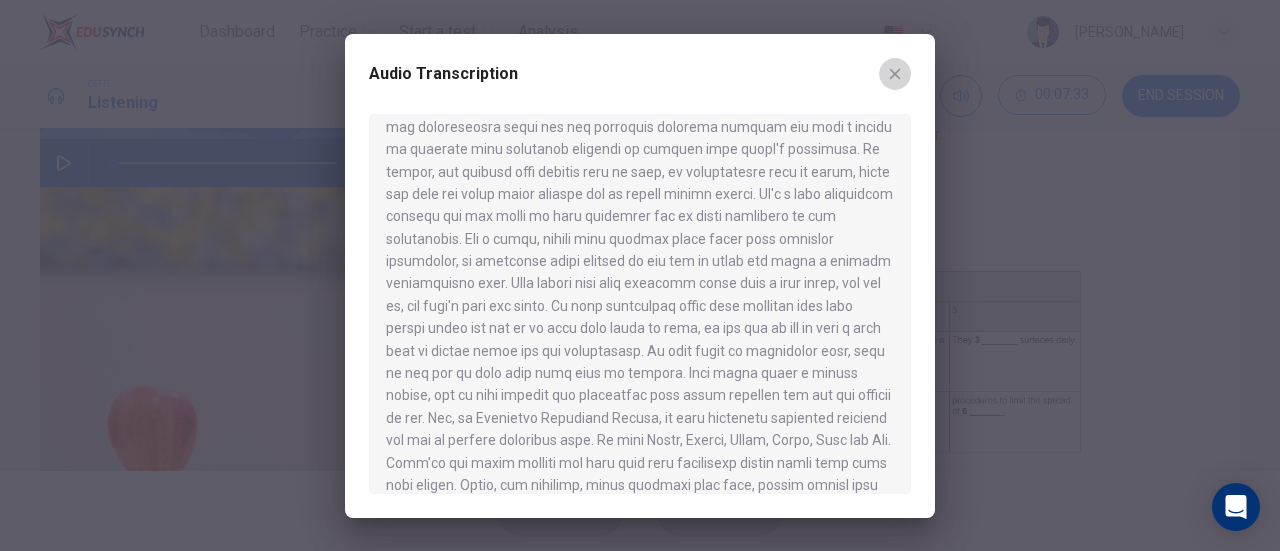 click at bounding box center [895, 74] 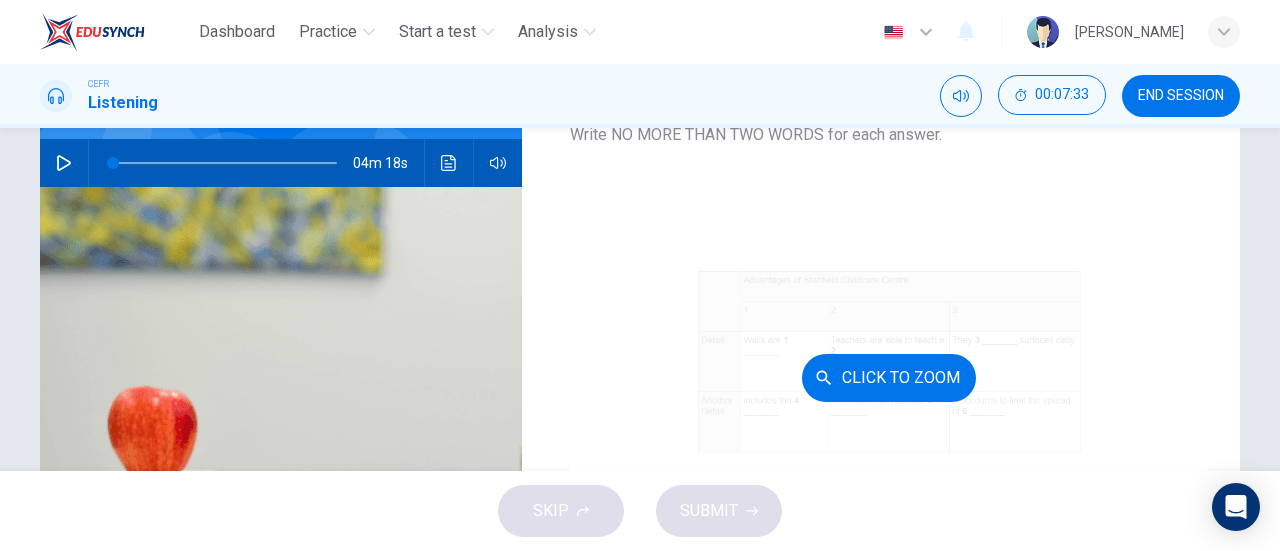scroll, scrollTop: 286, scrollLeft: 0, axis: vertical 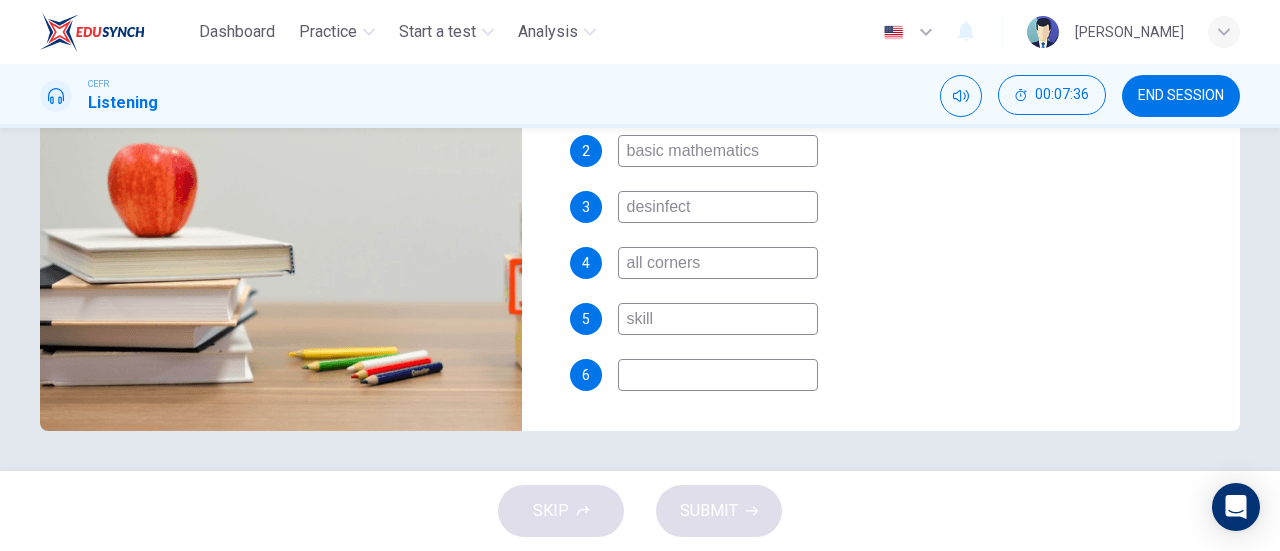 click at bounding box center (718, 375) 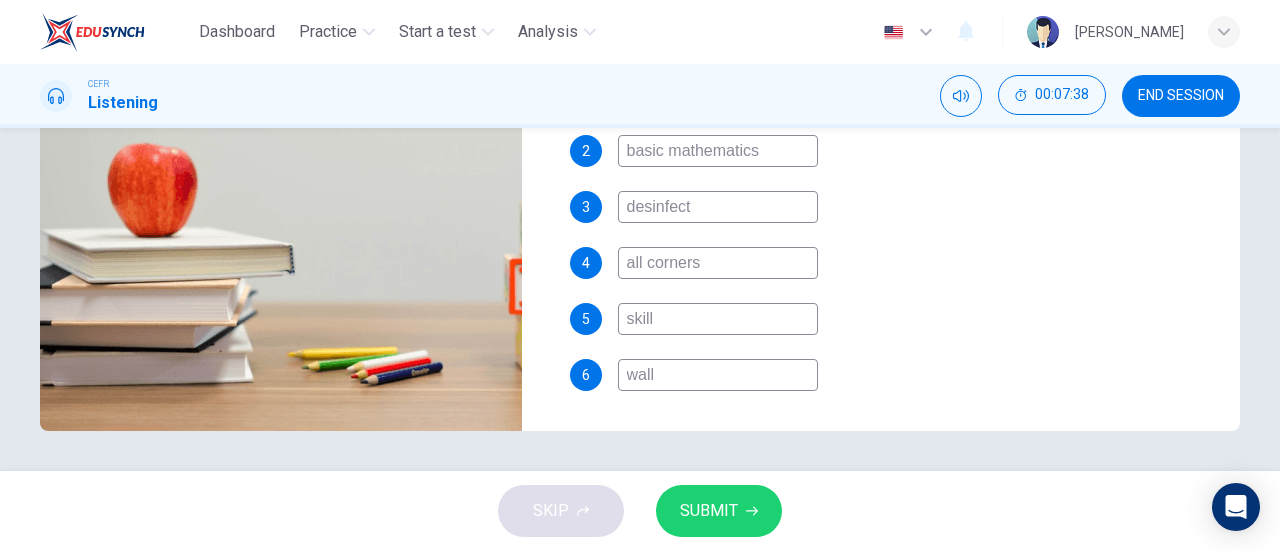 type on "wall" 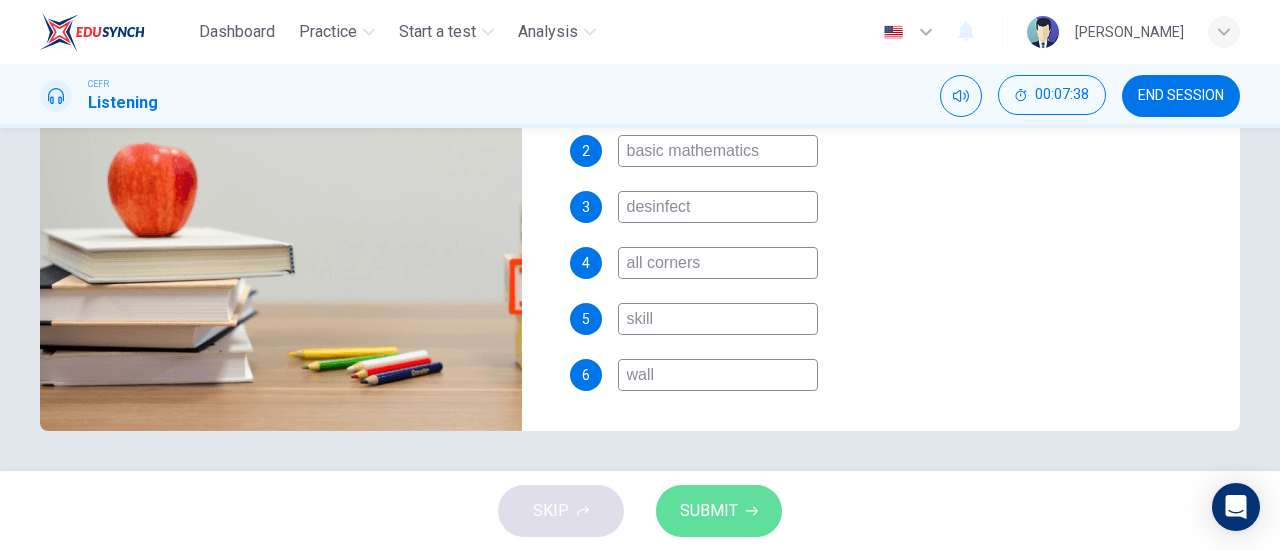 click on "SUBMIT" at bounding box center [719, 511] 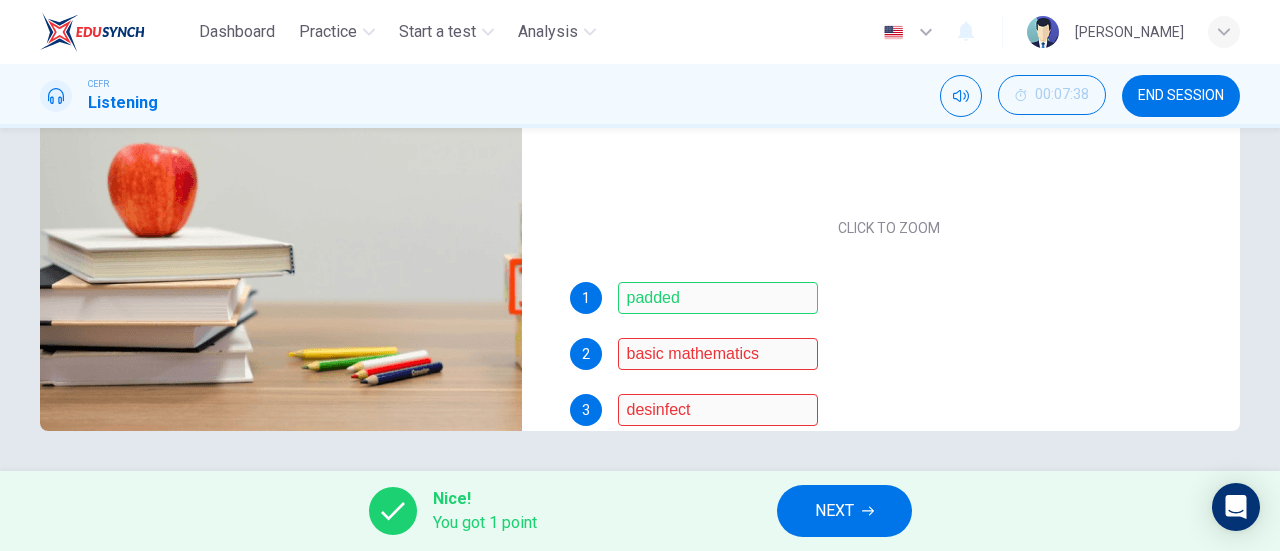 scroll, scrollTop: 0, scrollLeft: 0, axis: both 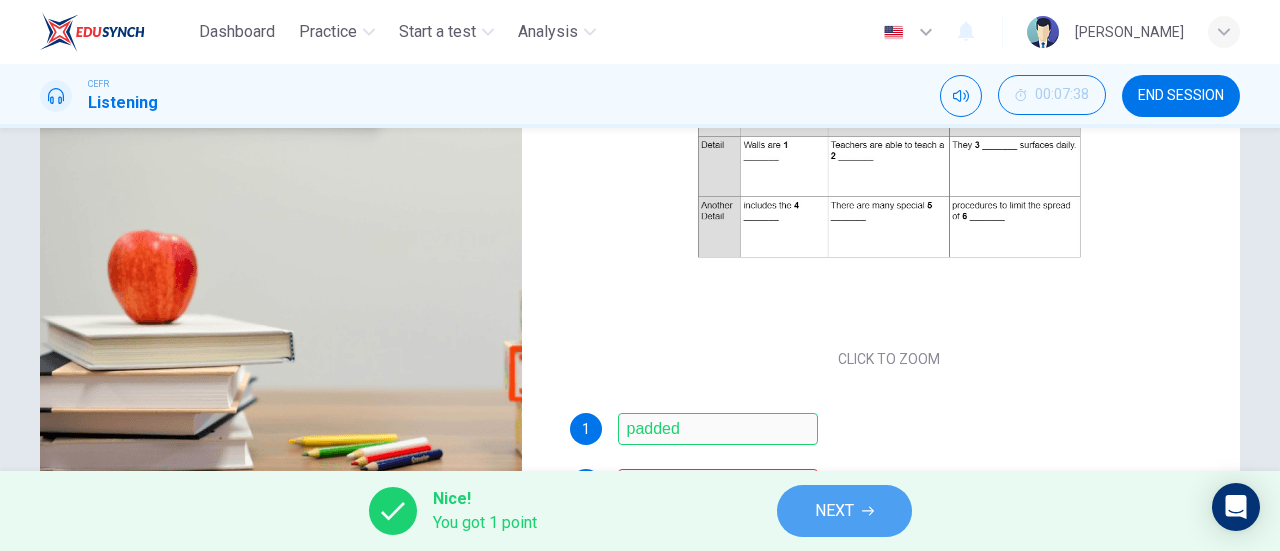 click on "NEXT" at bounding box center [844, 511] 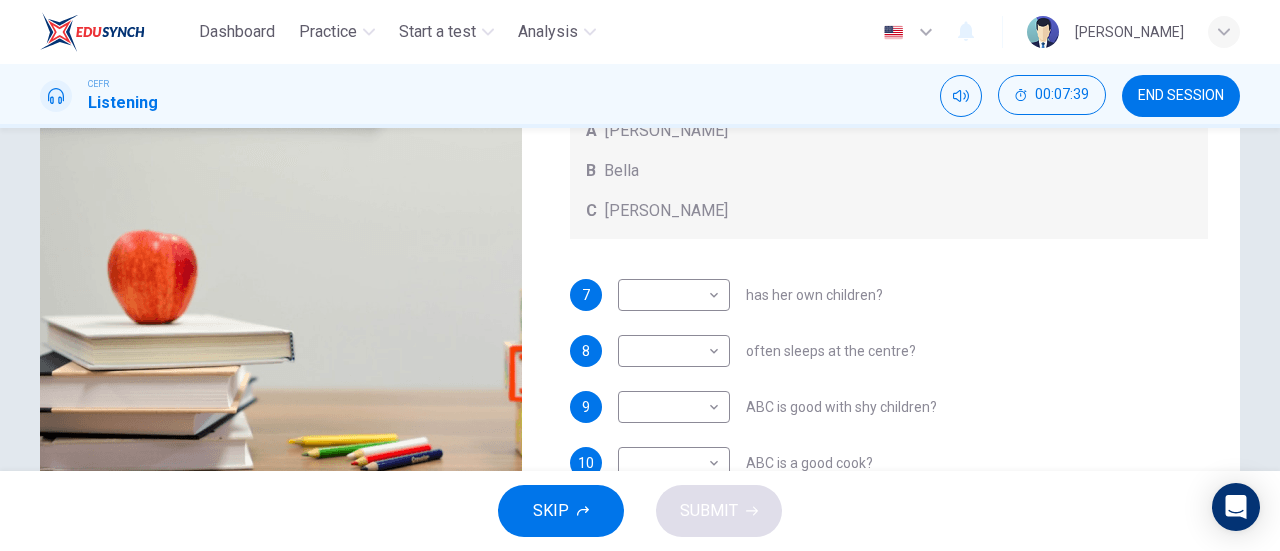 scroll, scrollTop: 0, scrollLeft: 0, axis: both 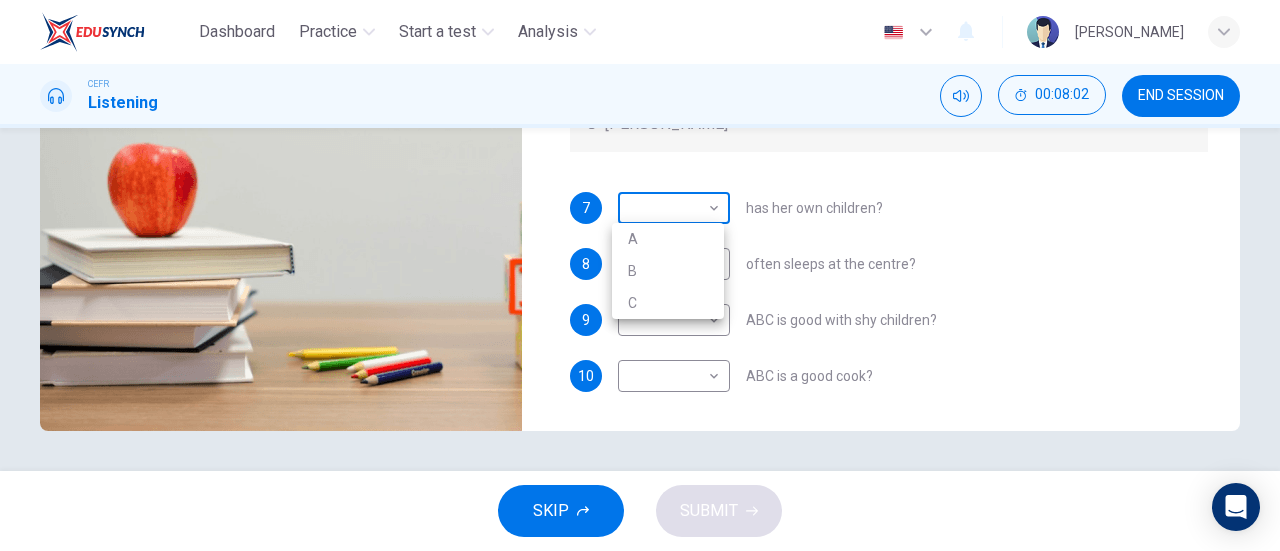 click on "Dashboard Practice Start a test Analysis English en ​ NURUL AQILAH BINTI HARZARI CEFR Listening 00:08:02 END SESSION Questions 7 - 10 Choose the correct letter, A, B, or C. You may use a letter more than once. Which childcare worker:
Childcare Workers A Andrea B Bella C Cathy 7 ​ ​ has her own children? 8 ​ ​ often sleeps at the centre? 9 ​ ​ ABC is good with shy children? 10 ​ ​ ABC is a good cook?
Childcare Center 04m 18s SKIP SUBMIT EduSynch - Online Language Proficiency Testing
Dashboard Practice Start a test Analysis Notifications © Copyright  2025 A B C" at bounding box center (640, 275) 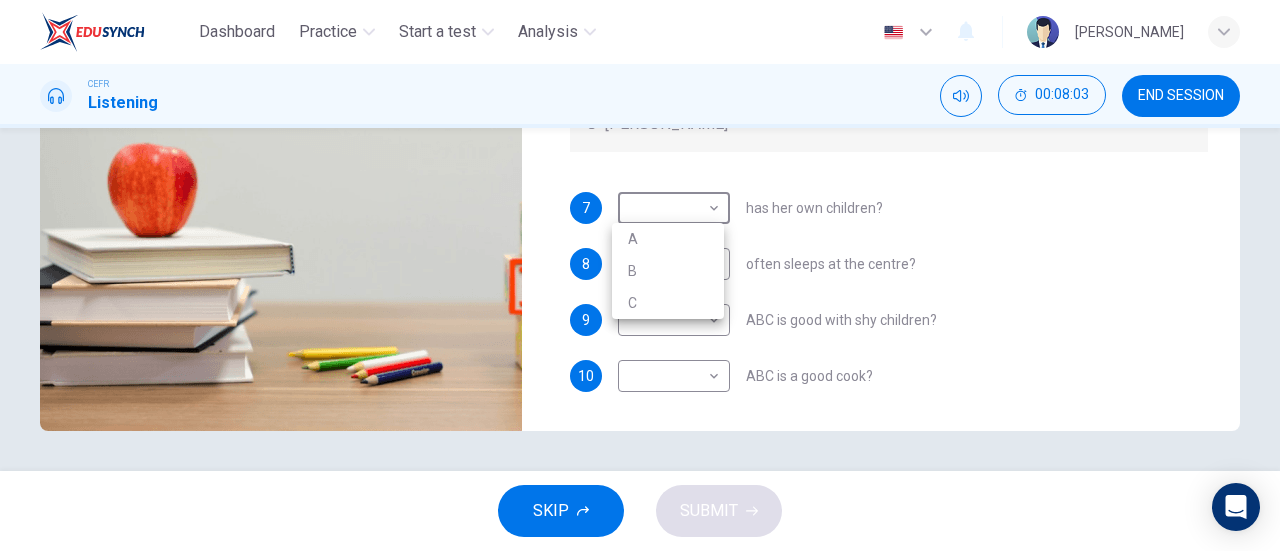 click at bounding box center (640, 275) 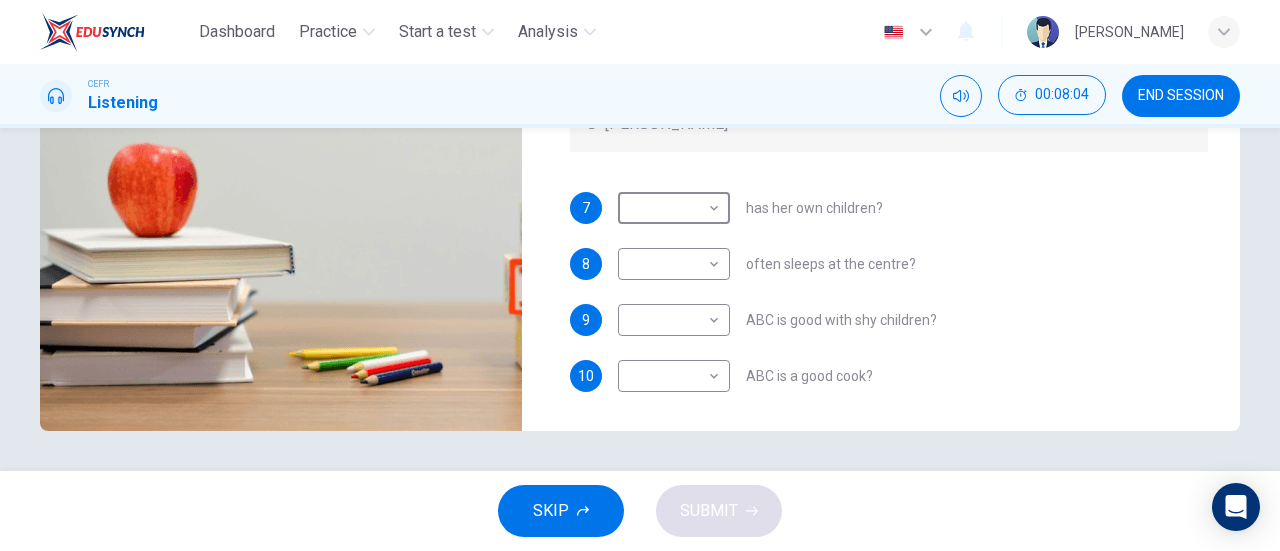 scroll, scrollTop: 0, scrollLeft: 0, axis: both 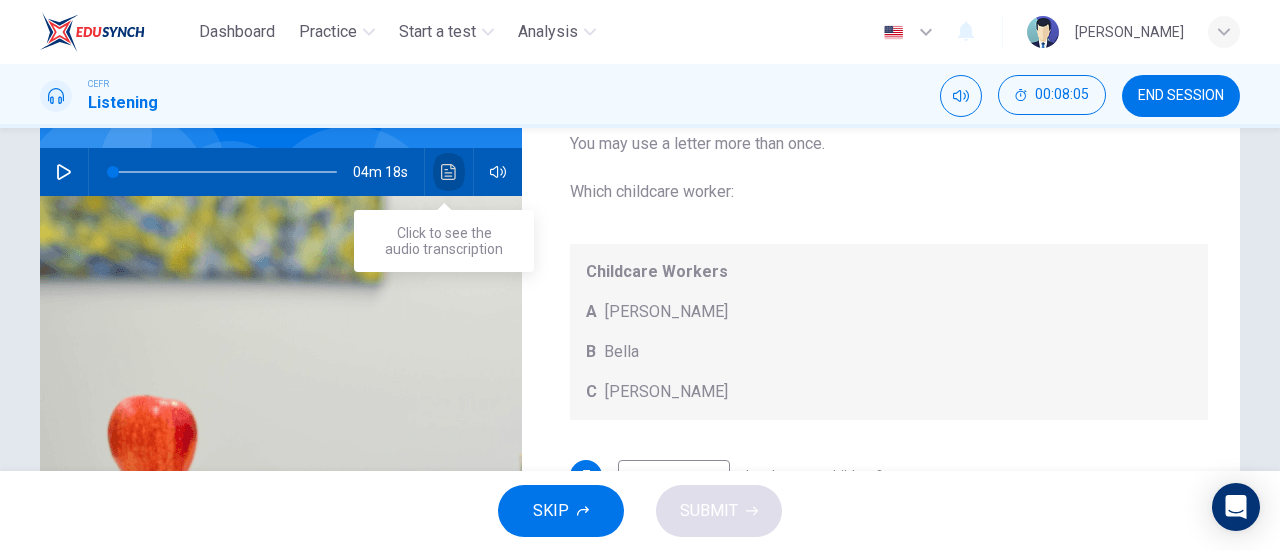 click 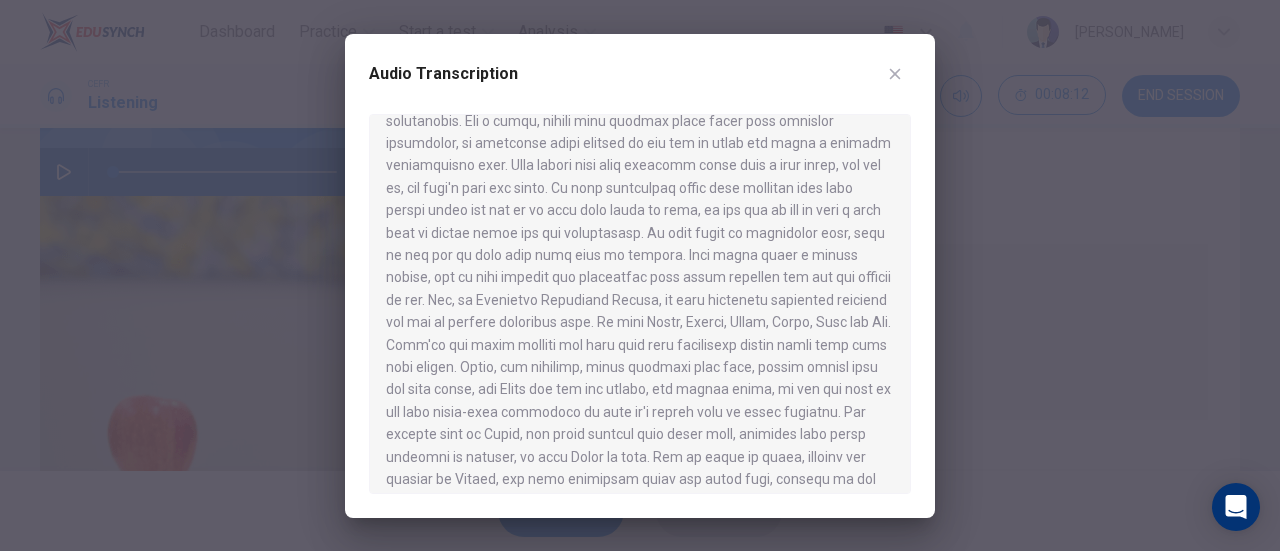 scroll, scrollTop: 495, scrollLeft: 0, axis: vertical 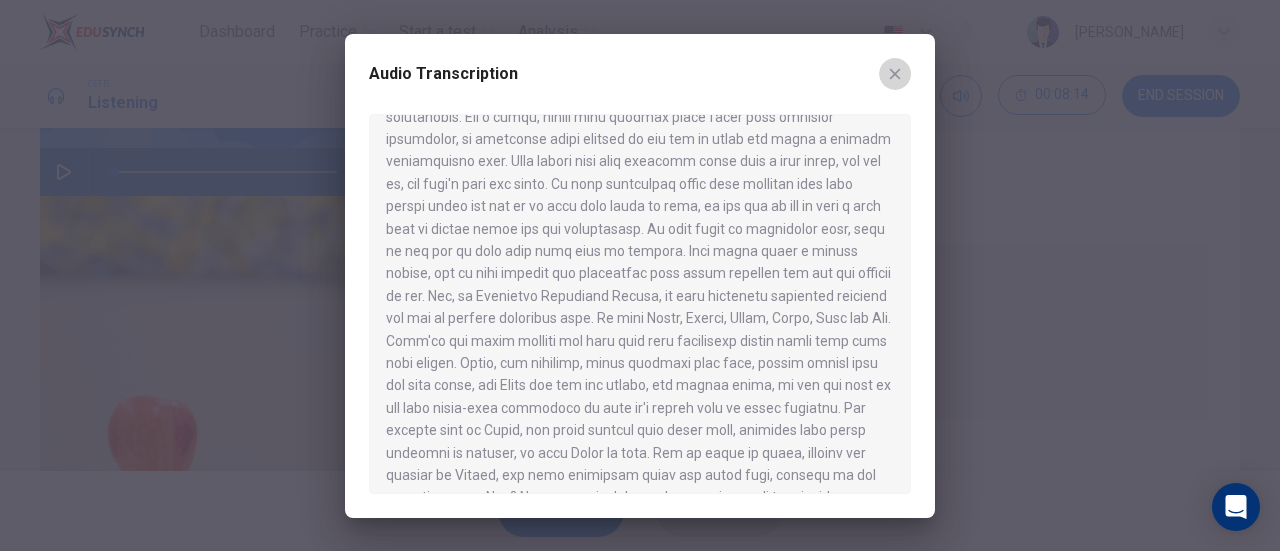 click 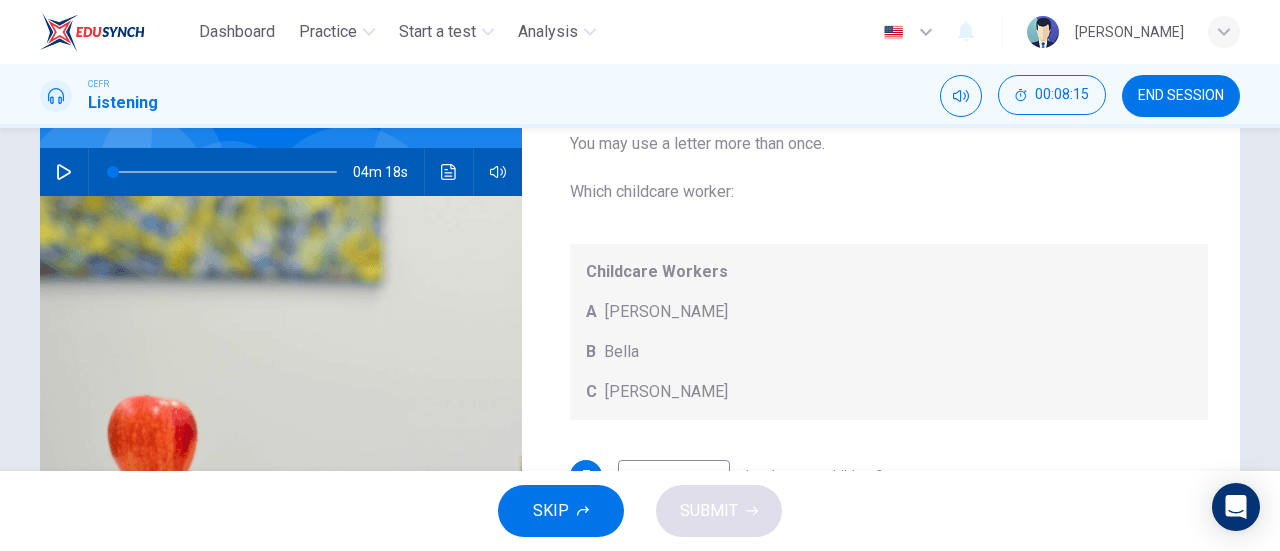 scroll, scrollTop: 16, scrollLeft: 0, axis: vertical 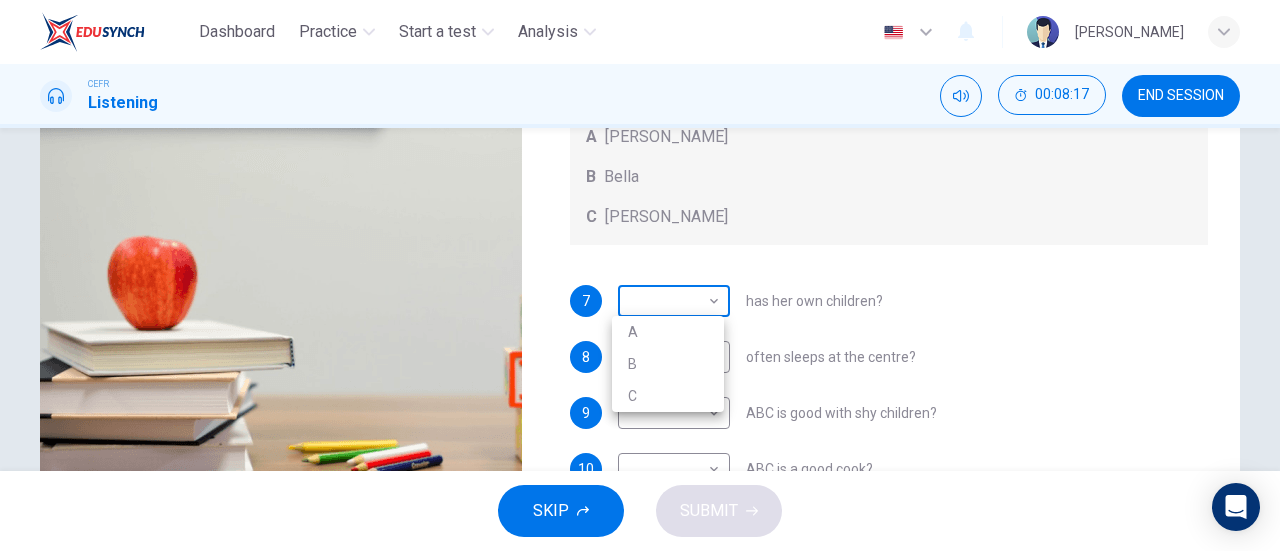click on "Dashboard Practice Start a test Analysis English en ​ NURUL AQILAH BINTI HARZARI CEFR Listening 00:08:17 END SESSION Questions 7 - 10 Choose the correct letter, A, B, or C. You may use a letter more than once. Which childcare worker:
Childcare Workers A Andrea B Bella C Cathy 7 ​ ​ has her own children? 8 ​ ​ often sleeps at the centre? 9 ​ ​ ABC is good with shy children? 10 ​ ​ ABC is a good cook?
Childcare Center 04m 18s SKIP SUBMIT EduSynch - Online Language Proficiency Testing
Dashboard Practice Start a test Analysis Notifications © Copyright  2025 A B C" at bounding box center (640, 275) 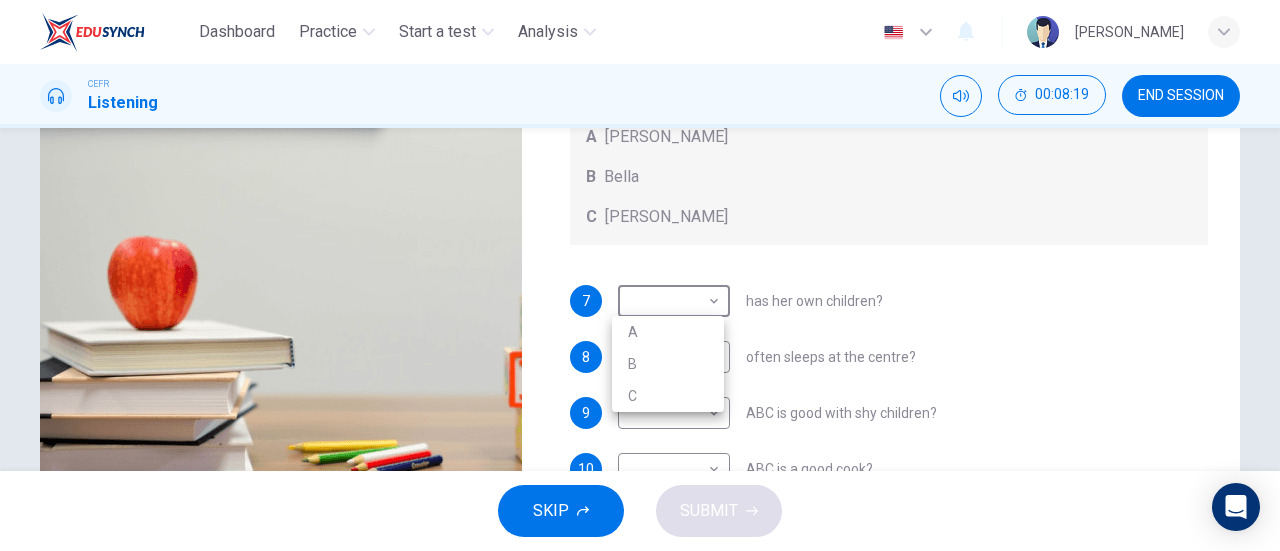 click on "C" at bounding box center [668, 396] 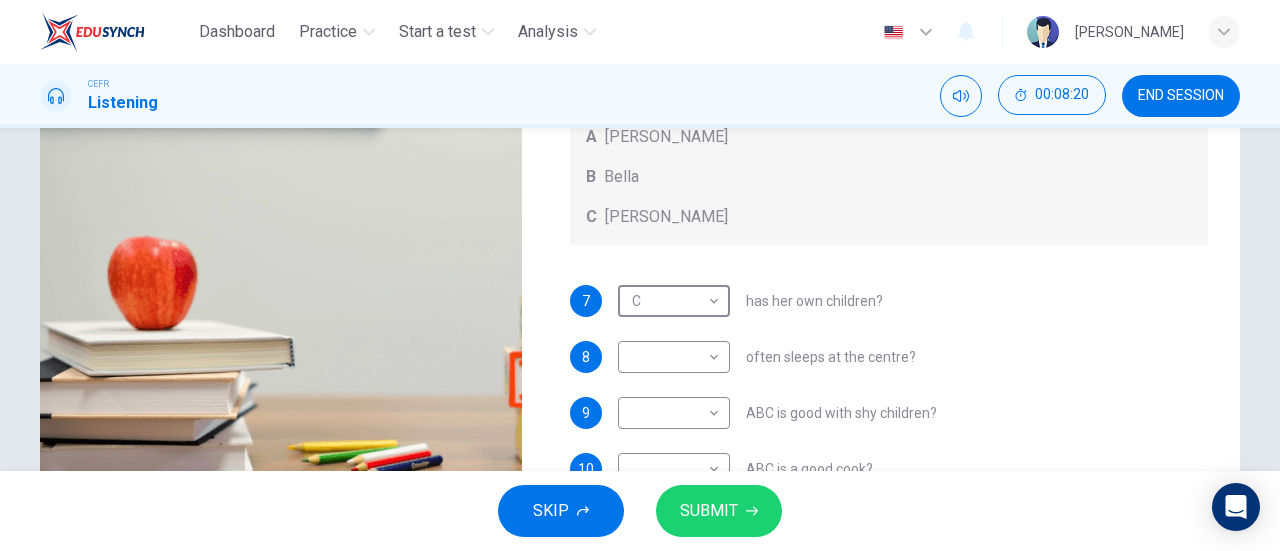 scroll, scrollTop: 0, scrollLeft: 0, axis: both 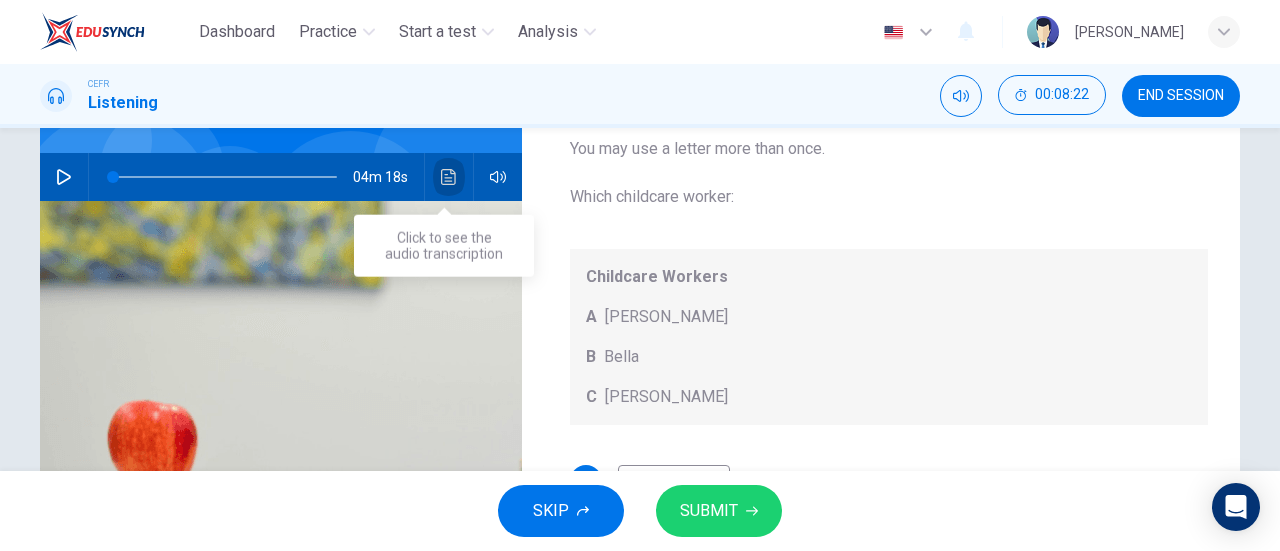 click at bounding box center [449, 177] 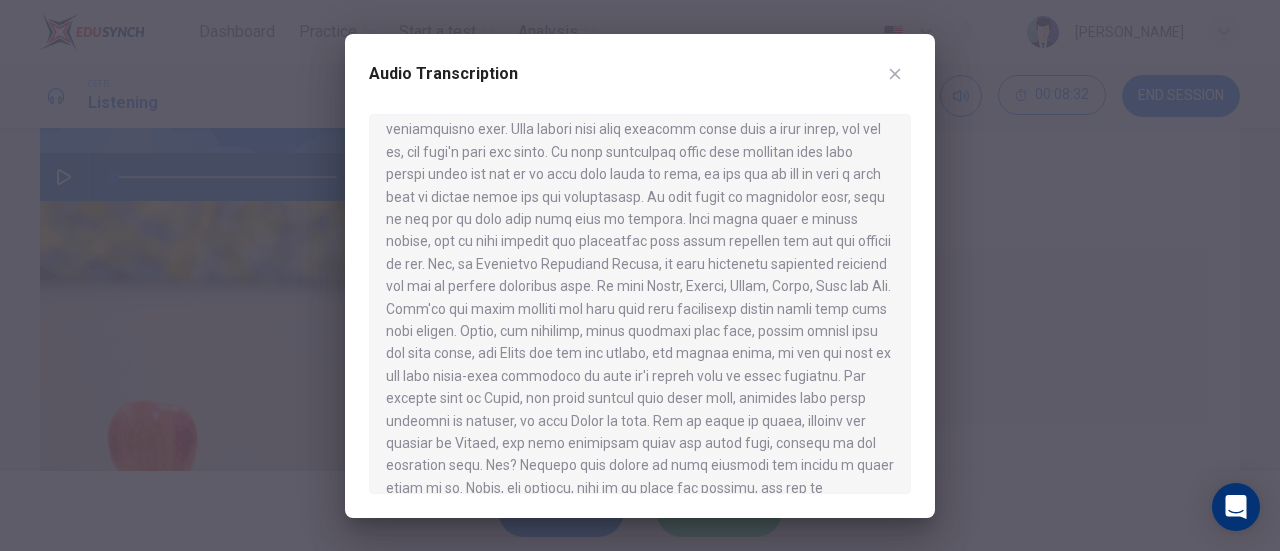scroll, scrollTop: 529, scrollLeft: 0, axis: vertical 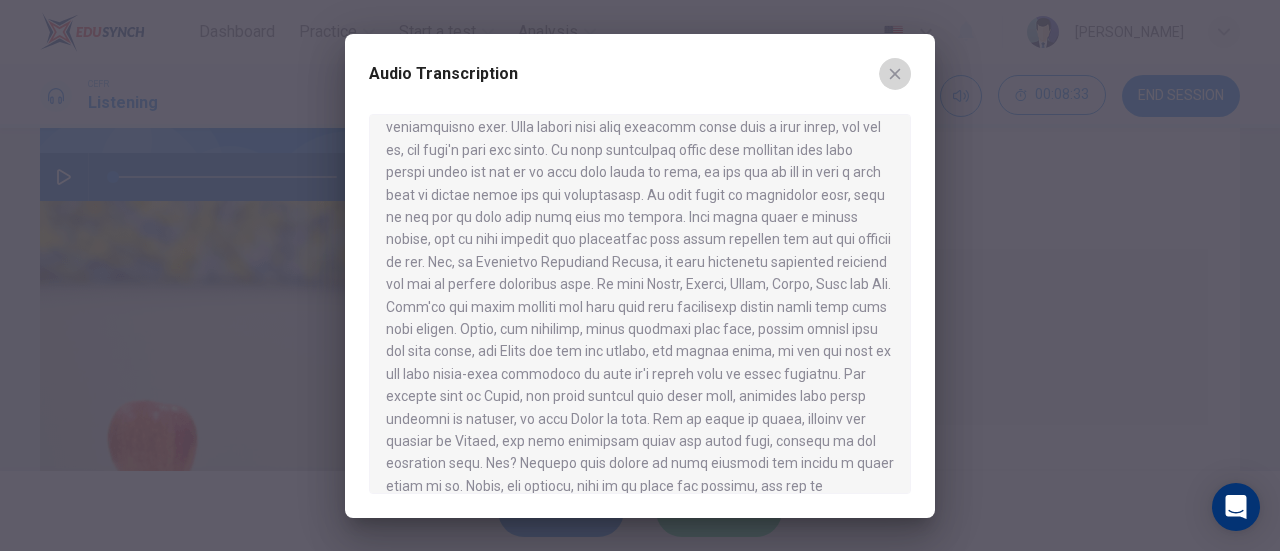 click 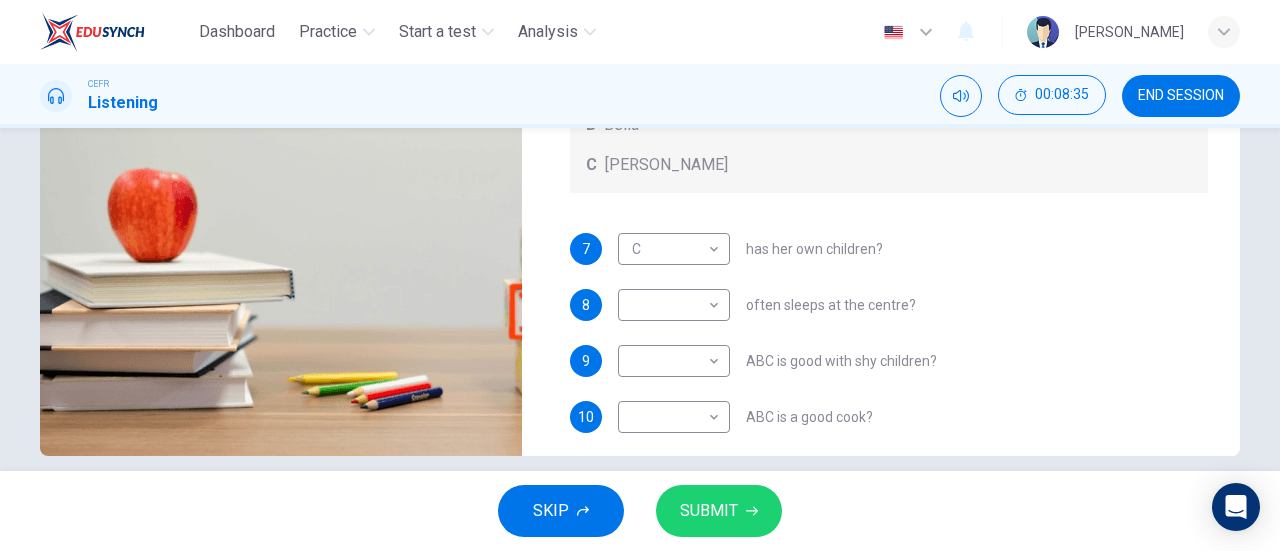 scroll, scrollTop: 422, scrollLeft: 0, axis: vertical 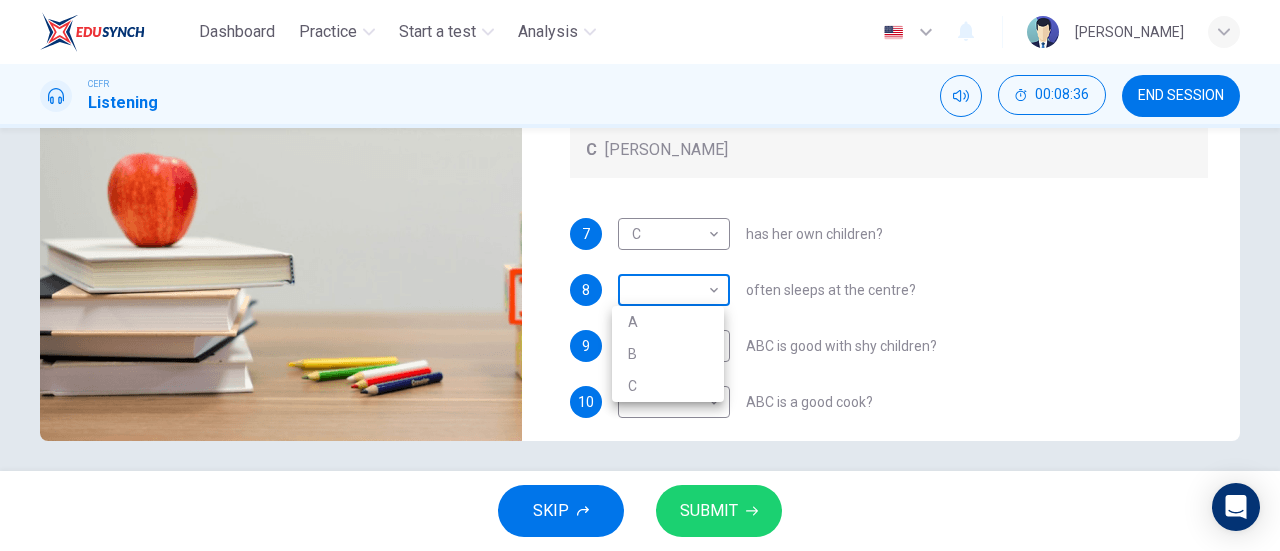 click on "Dashboard Practice Start a test Analysis English en ​ NURUL AQILAH BINTI HARZARI CEFR Listening 00:08:36 END SESSION Questions 7 - 10 Choose the correct letter, A, B, or C. You may use a letter more than once. Which childcare worker:
Childcare Workers A Andrea B Bella C Cathy 7 C C ​ has her own children? 8 ​ ​ often sleeps at the centre? 9 ​ ​ ABC is good with shy children? 10 ​ ​ ABC is a good cook?
Childcare Center 04m 18s SKIP SUBMIT EduSynch - Online Language Proficiency Testing
Dashboard Practice Start a test Analysis Notifications © Copyright  2025 A B C" at bounding box center (640, 275) 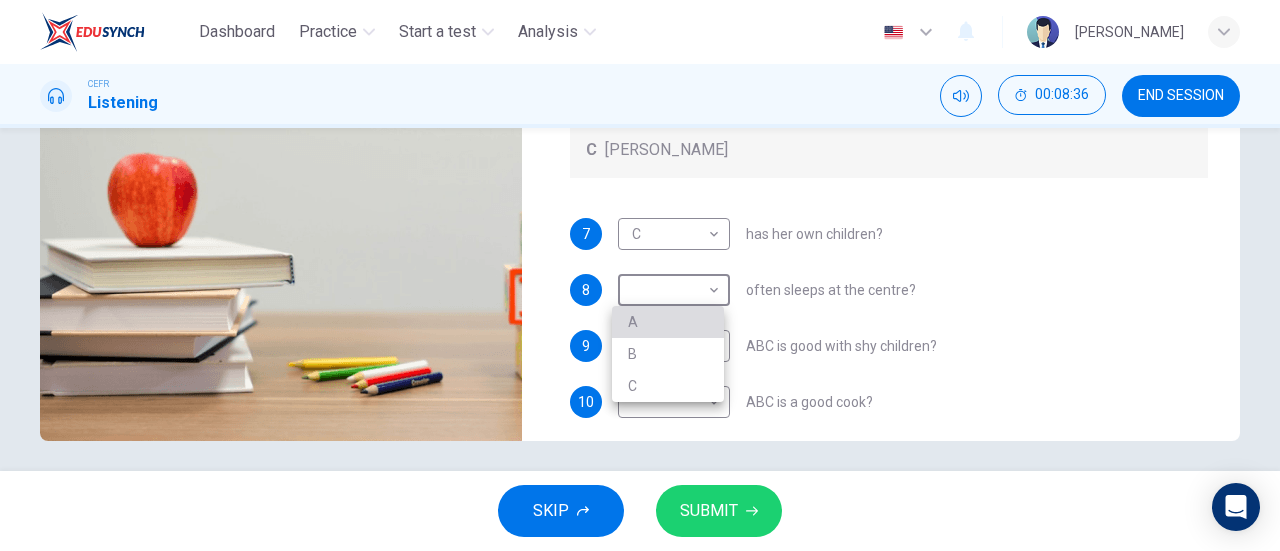 click on "A" at bounding box center (668, 322) 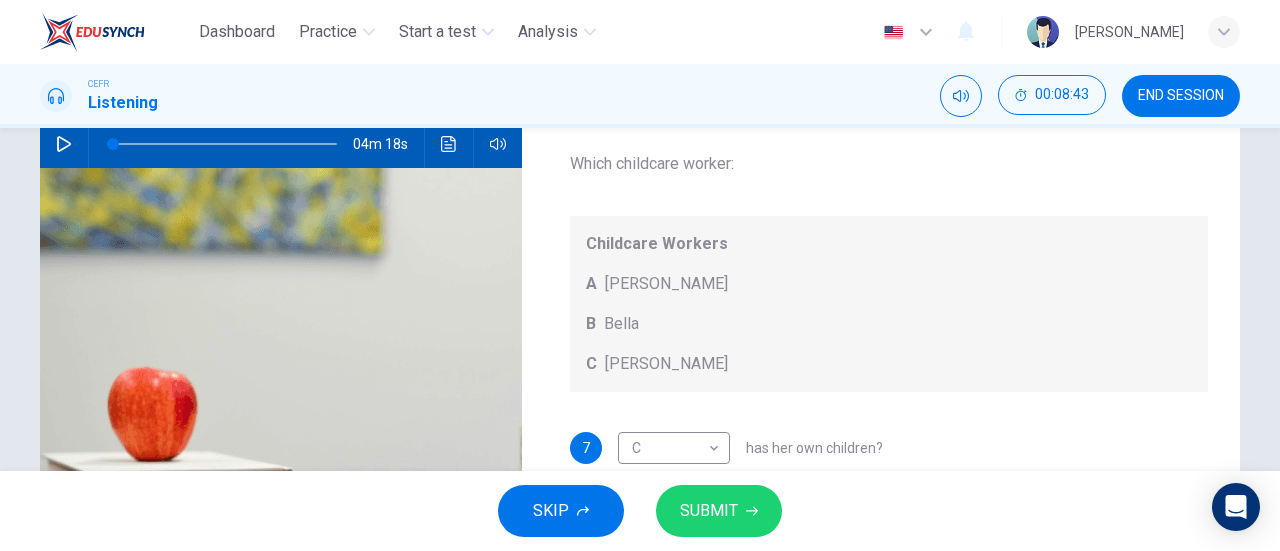 scroll, scrollTop: 206, scrollLeft: 0, axis: vertical 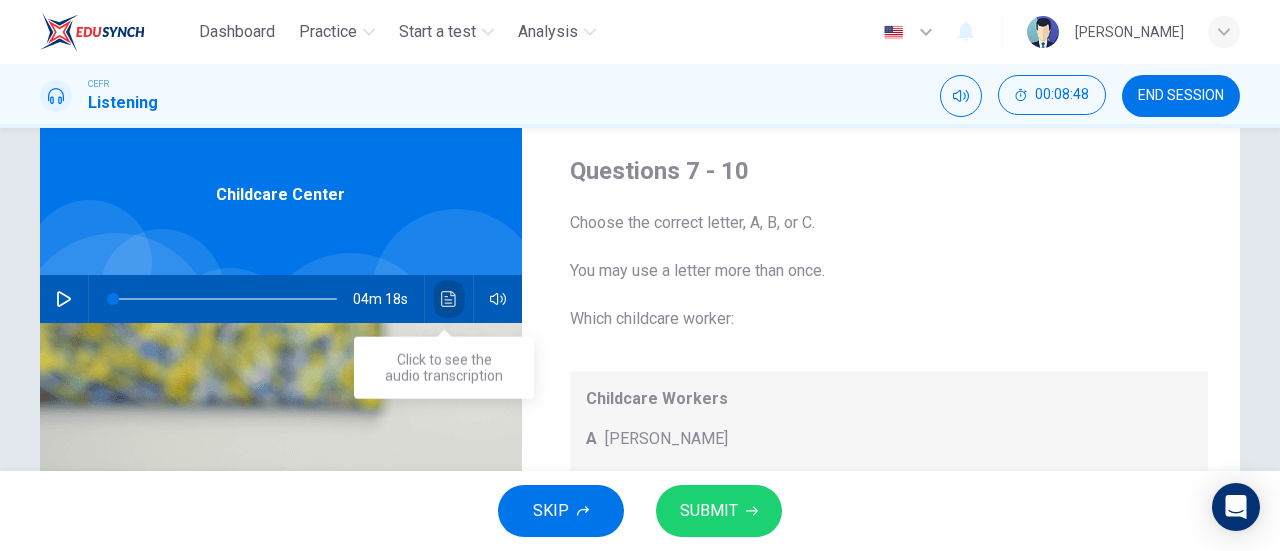 click at bounding box center [449, 299] 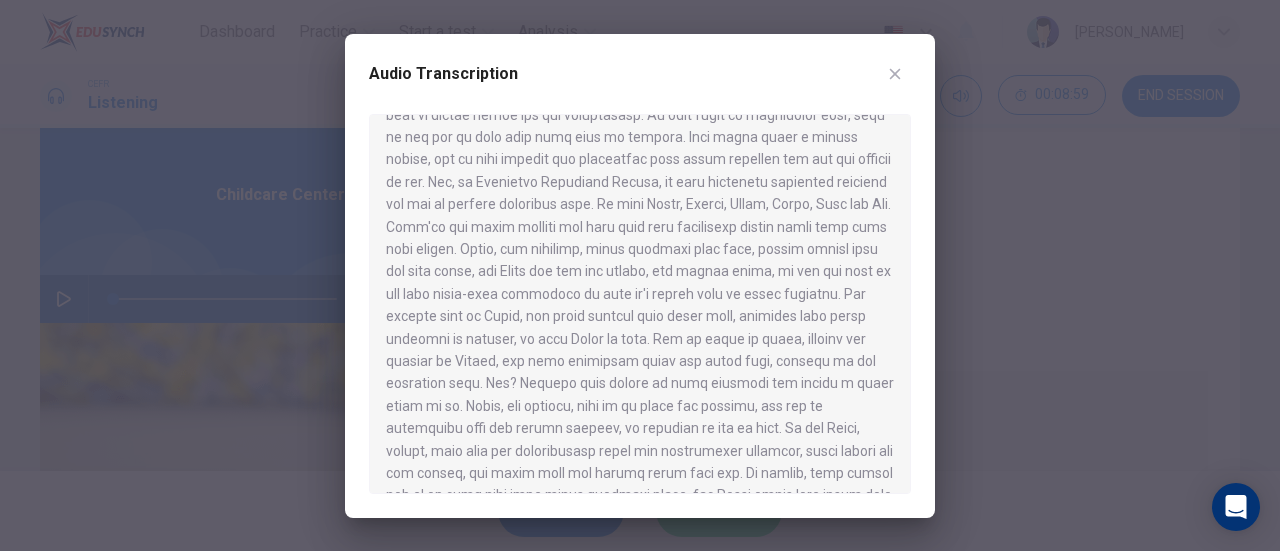 scroll, scrollTop: 610, scrollLeft: 0, axis: vertical 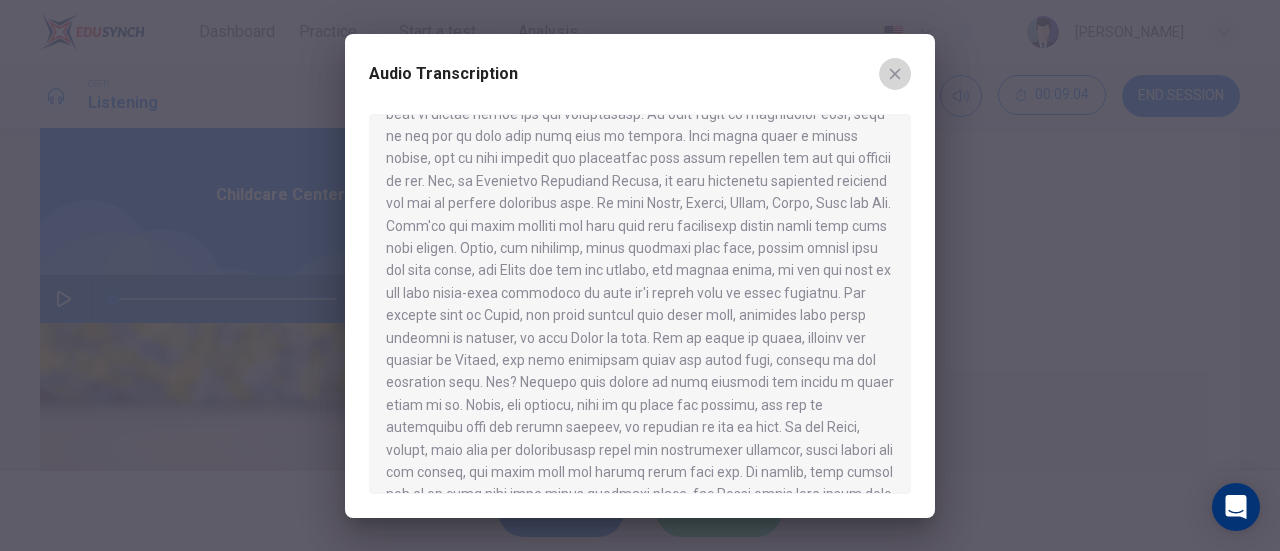 click at bounding box center [895, 74] 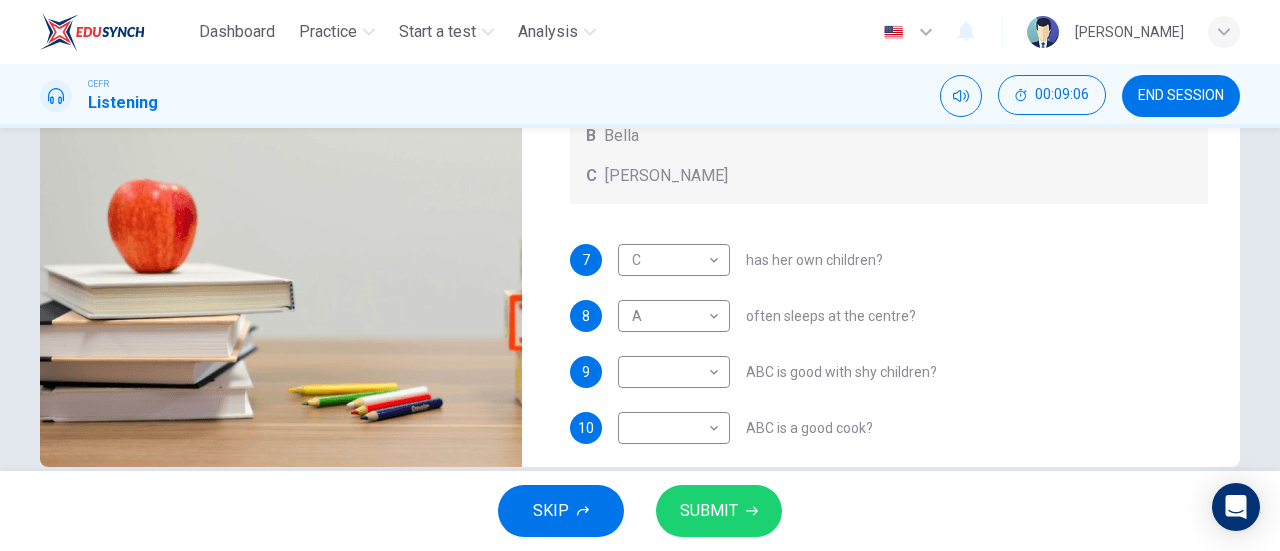 scroll, scrollTop: 401, scrollLeft: 0, axis: vertical 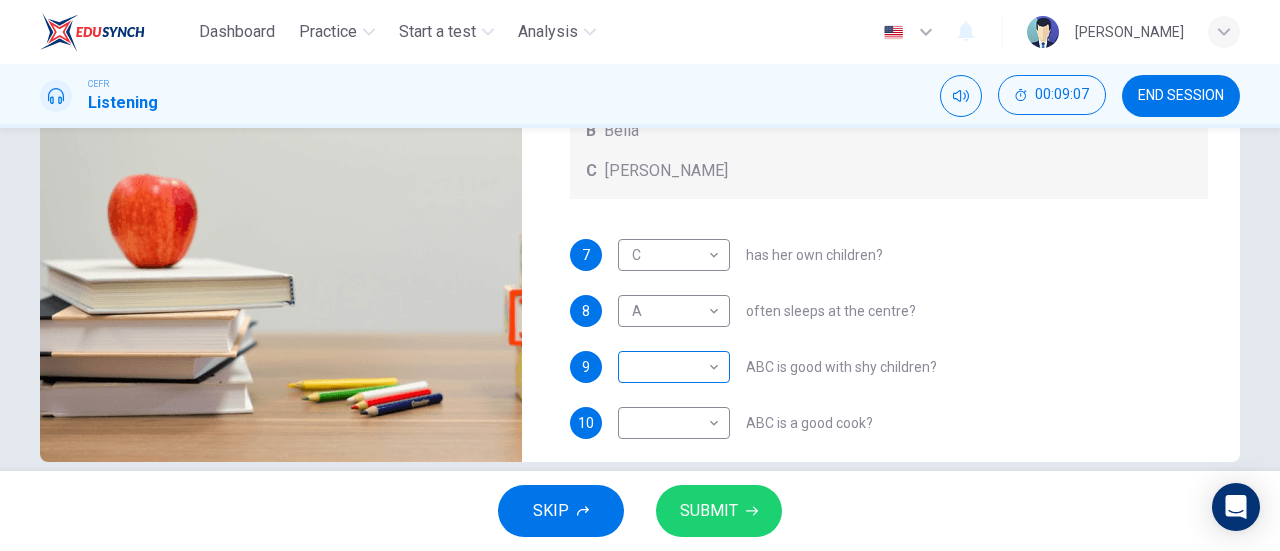 click on "Dashboard Practice Start a test Analysis English en ​ NURUL AQILAH BINTI HARZARI CEFR Listening 00:09:07 END SESSION Questions 7 - 10 Choose the correct letter, A, B, or C. You may use a letter more than once. Which childcare worker:
Childcare Workers A Andrea B Bella C Cathy 7 C C ​ has her own children? 8 A A ​ often sleeps at the centre? 9 ​ ​ ABC is good with shy children? 10 ​ ​ ABC is a good cook?
Childcare Center 04m 18s SKIP SUBMIT EduSynch - Online Language Proficiency Testing
Dashboard Practice Start a test Analysis Notifications © Copyright  2025" at bounding box center (640, 275) 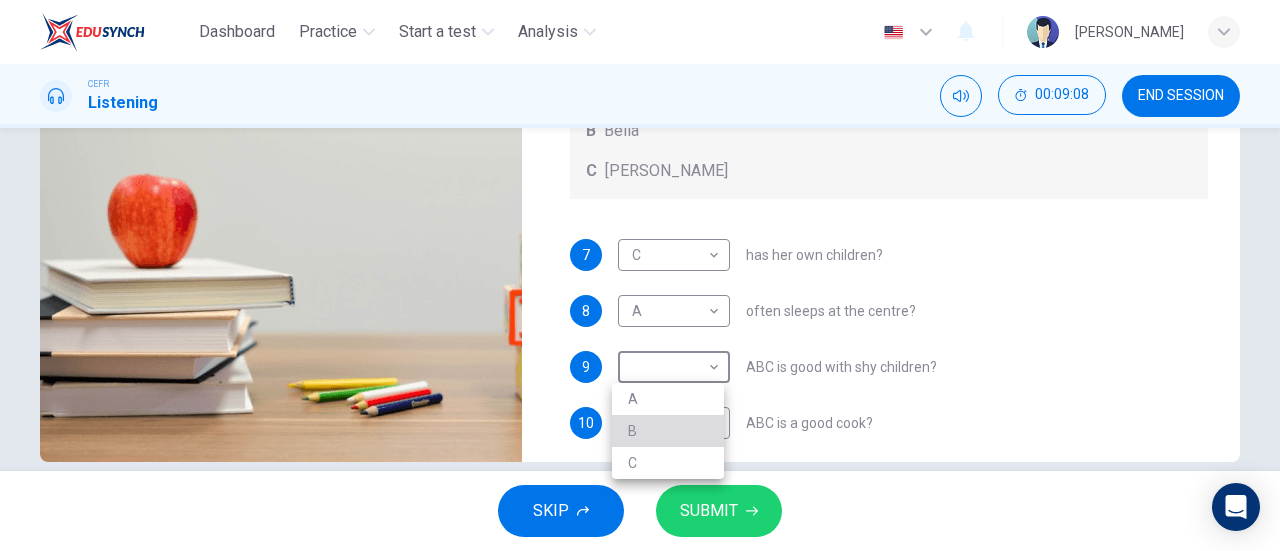 click on "B" at bounding box center (668, 431) 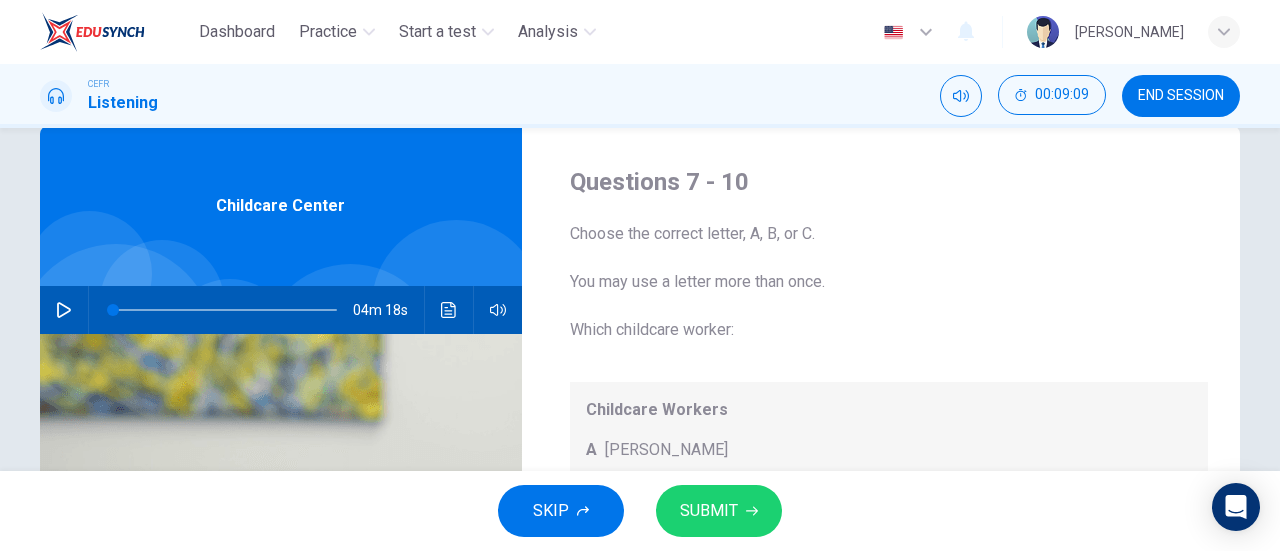 scroll, scrollTop: 33, scrollLeft: 0, axis: vertical 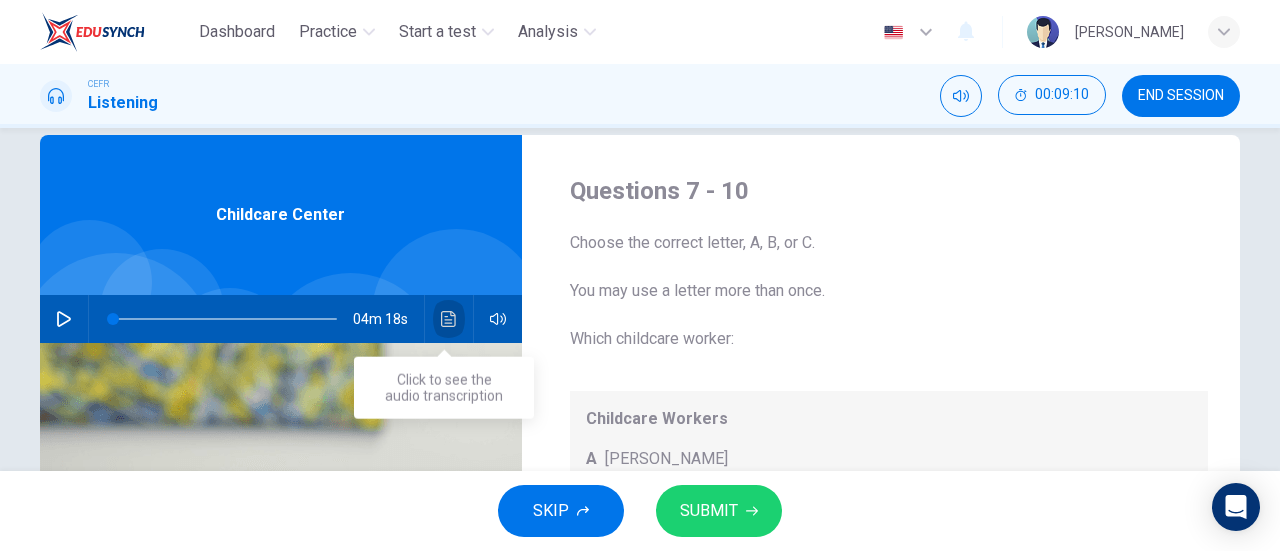 click at bounding box center [449, 319] 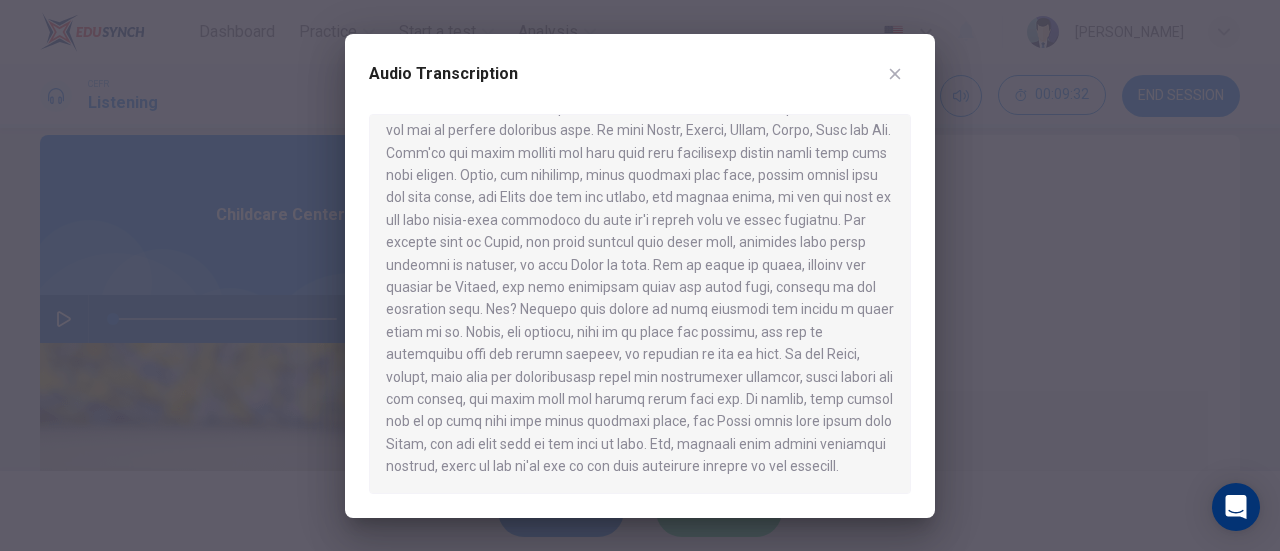 scroll, scrollTop: 684, scrollLeft: 0, axis: vertical 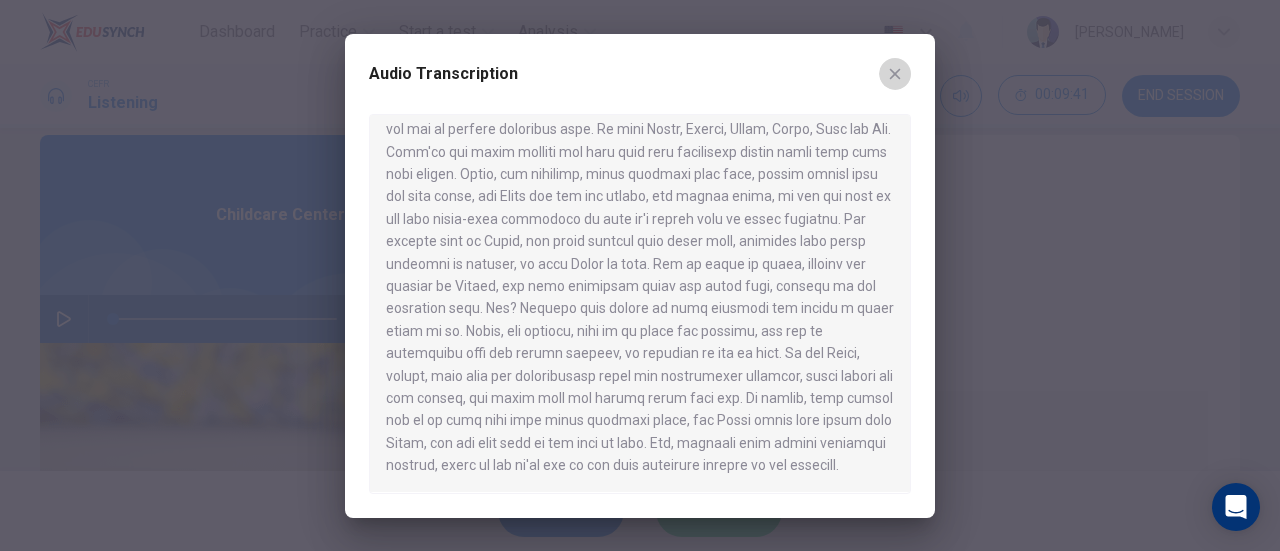 click at bounding box center [895, 74] 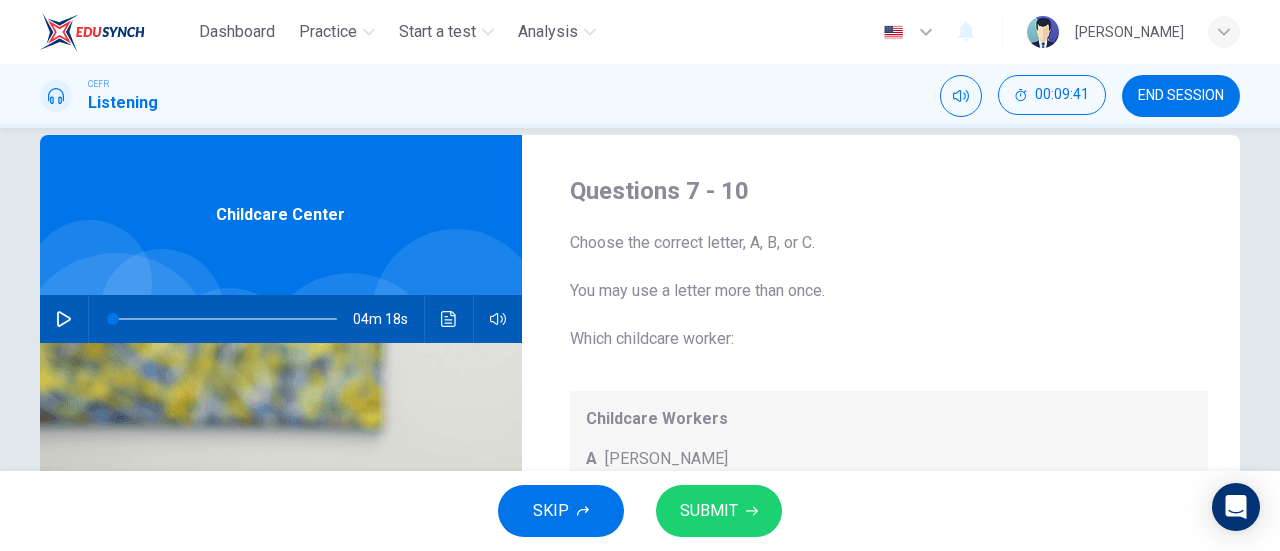 scroll, scrollTop: 16, scrollLeft: 0, axis: vertical 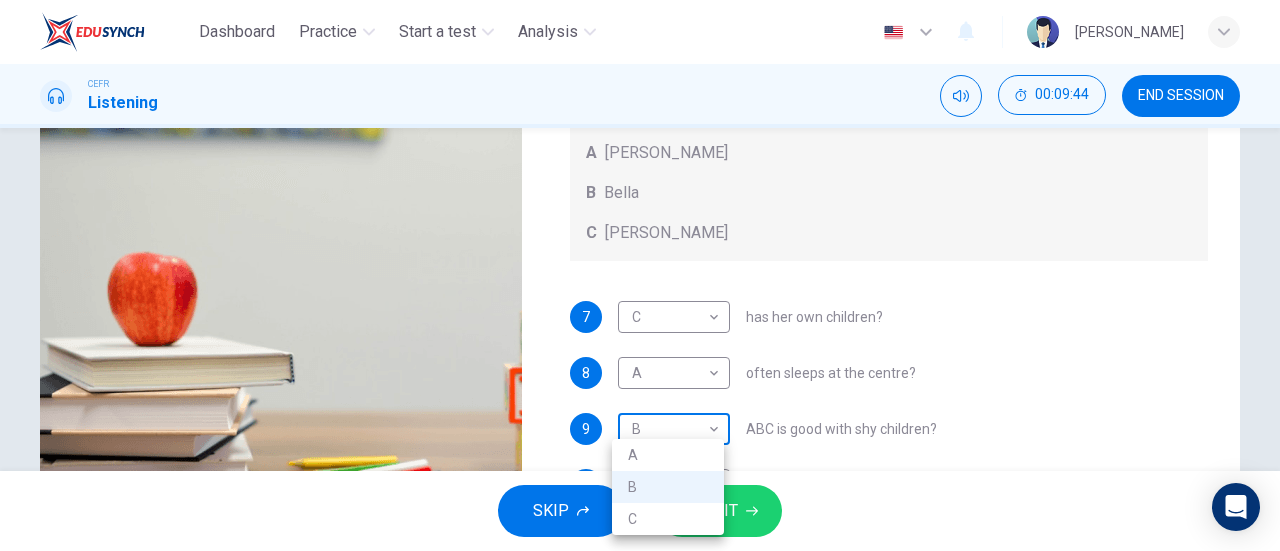 click on "Dashboard Practice Start a test Analysis English en ​ NURUL AQILAH BINTI HARZARI CEFR Listening 00:09:44 END SESSION Questions 7 - 10 Choose the correct letter, A, B, or C. You may use a letter more than once. Which childcare worker:
Childcare Workers A Andrea B Bella C Cathy 7 C C ​ has her own children? 8 A A ​ often sleeps at the centre? 9 B B ​ ABC is good with shy children? 10 ​ ​ ABC is a good cook?
Childcare Center 04m 18s SKIP SUBMIT EduSynch - Online Language Proficiency Testing
Dashboard Practice Start a test Analysis Notifications © Copyright  2025 A B C" at bounding box center (640, 275) 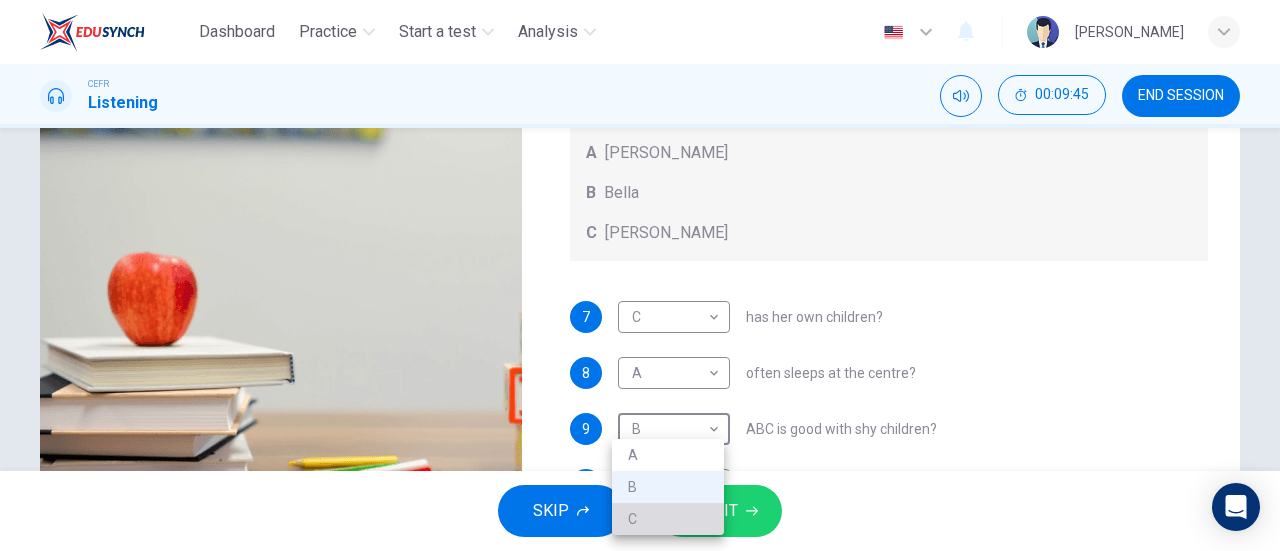 click on "C" at bounding box center (668, 519) 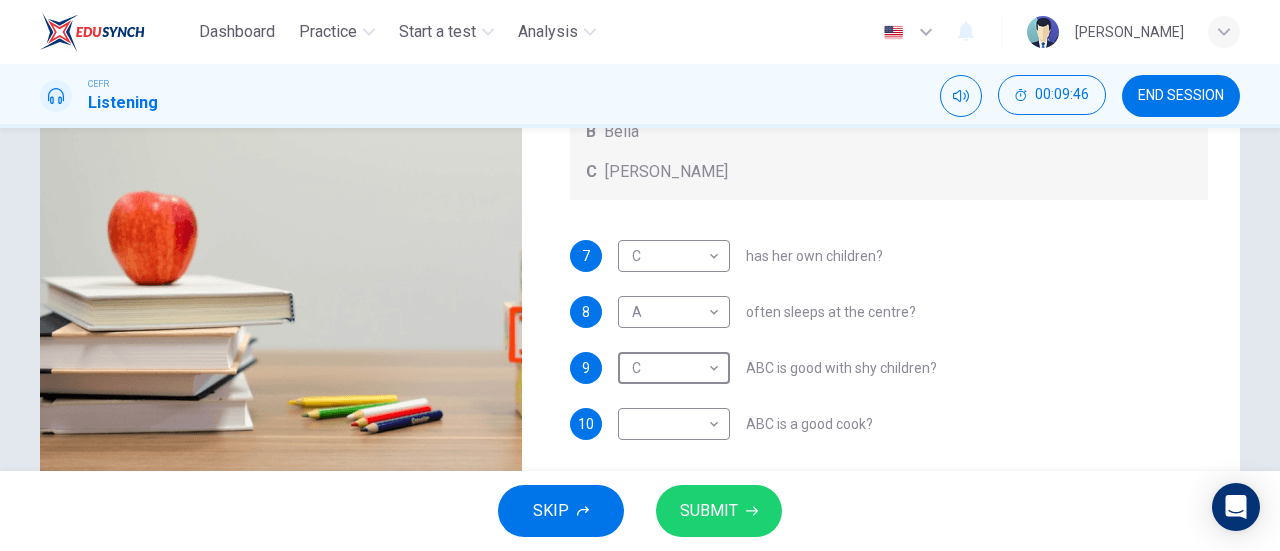 scroll, scrollTop: 396, scrollLeft: 0, axis: vertical 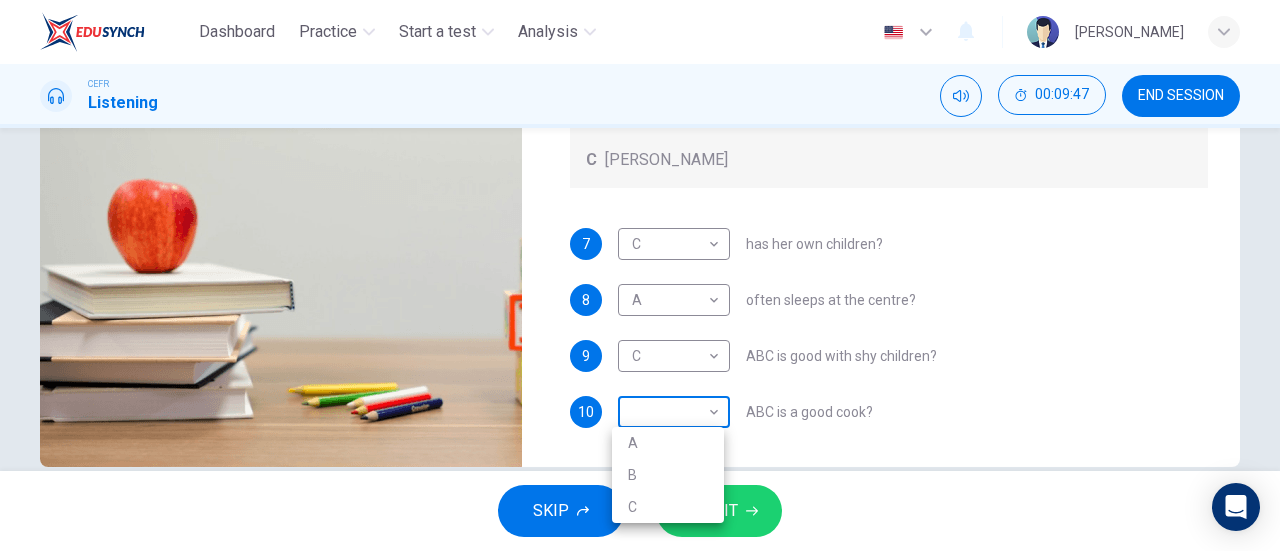 click on "Dashboard Practice Start a test Analysis English en ​ NURUL AQILAH BINTI HARZARI CEFR Listening 00:09:47 END SESSION Questions 7 - 10 Choose the correct letter, A, B, or C. You may use a letter more than once. Which childcare worker:
Childcare Workers A Andrea B Bella C Cathy 7 C C ​ has her own children? 8 A A ​ often sleeps at the centre? 9 C C ​ ABC is good with shy children? 10 ​ ​ ABC is a good cook?
Childcare Center 04m 18s SKIP SUBMIT EduSynch - Online Language Proficiency Testing
Dashboard Practice Start a test Analysis Notifications © Copyright  2025 A B C" at bounding box center [640, 275] 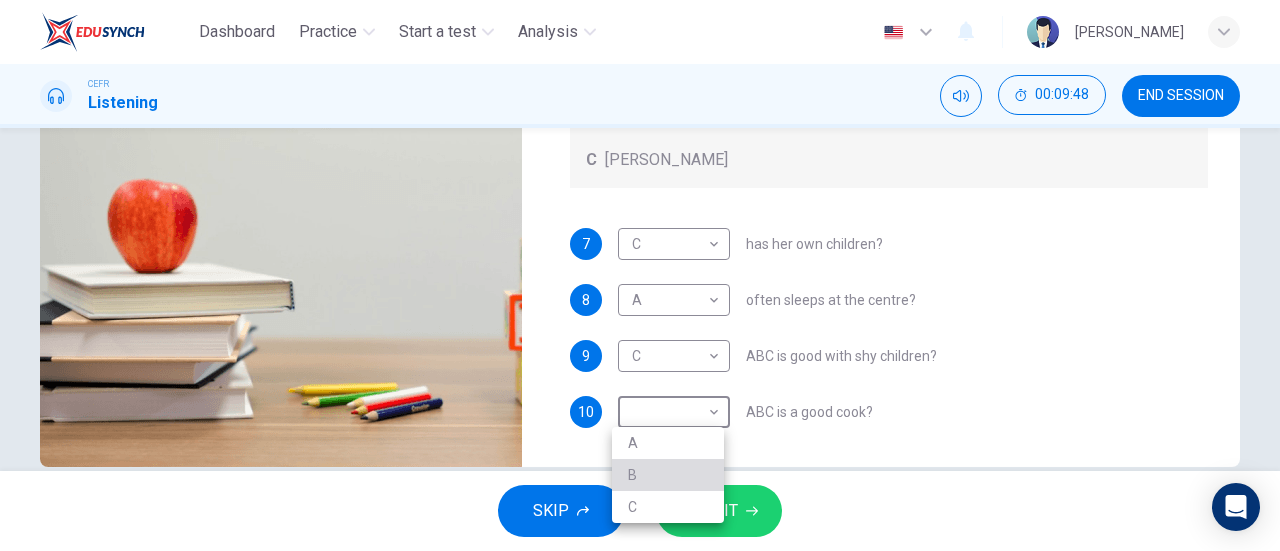 click on "B" at bounding box center (668, 475) 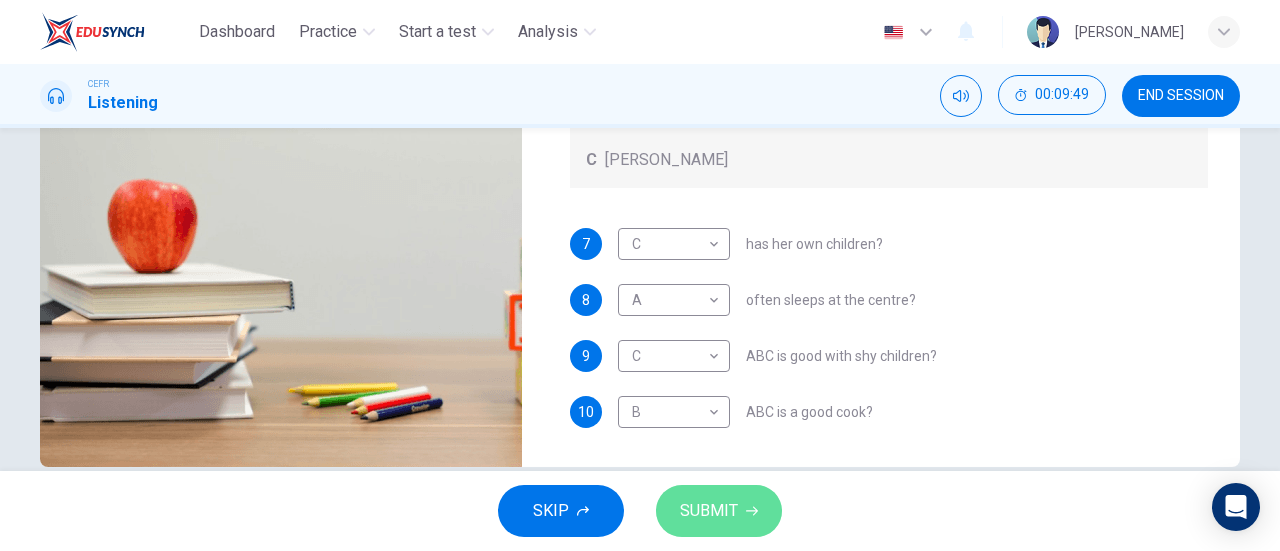click on "SUBMIT" at bounding box center [709, 511] 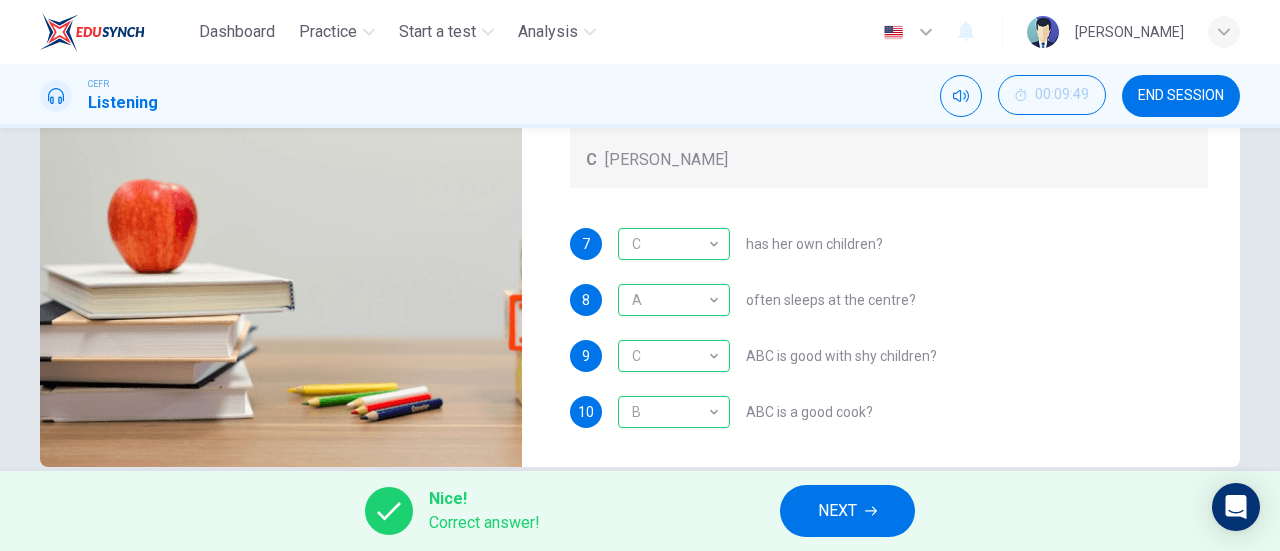 scroll, scrollTop: 432, scrollLeft: 0, axis: vertical 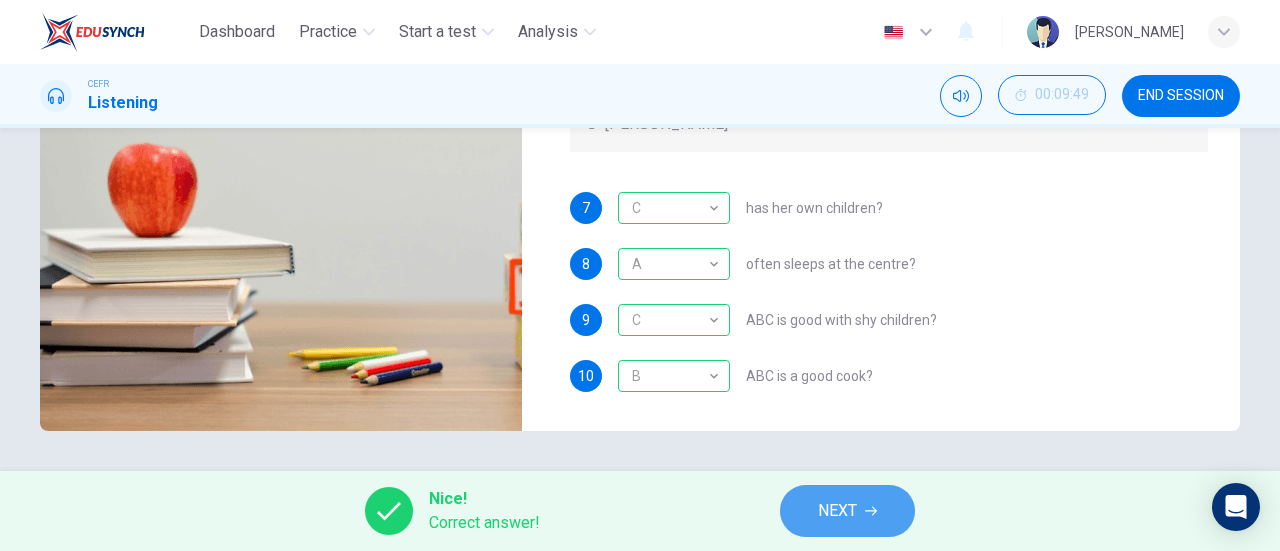 click on "NEXT" at bounding box center (847, 511) 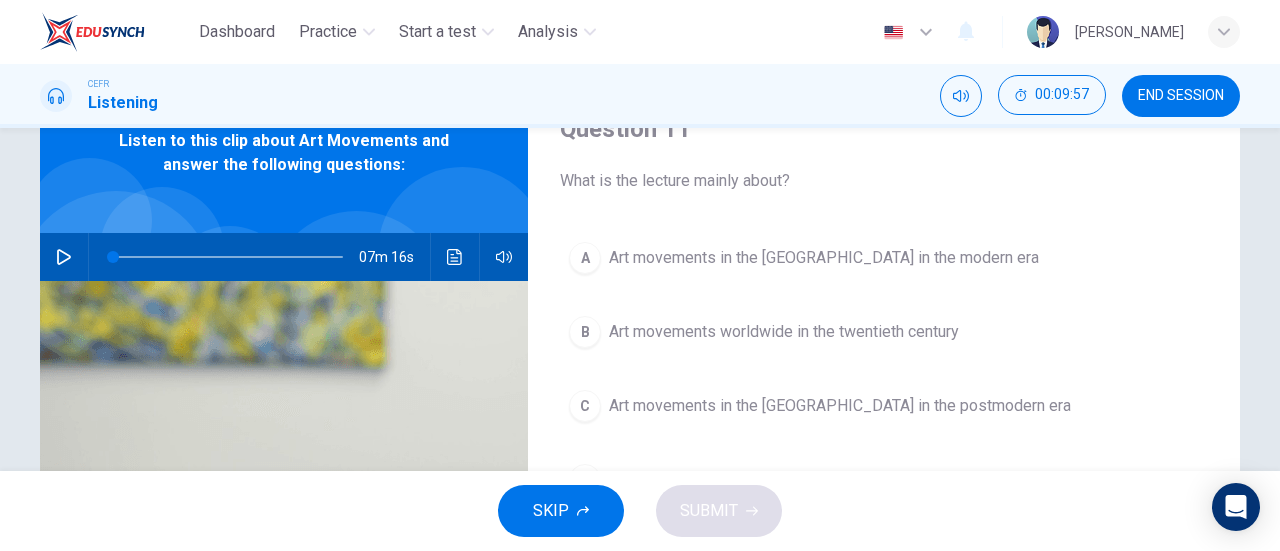 scroll, scrollTop: 96, scrollLeft: 0, axis: vertical 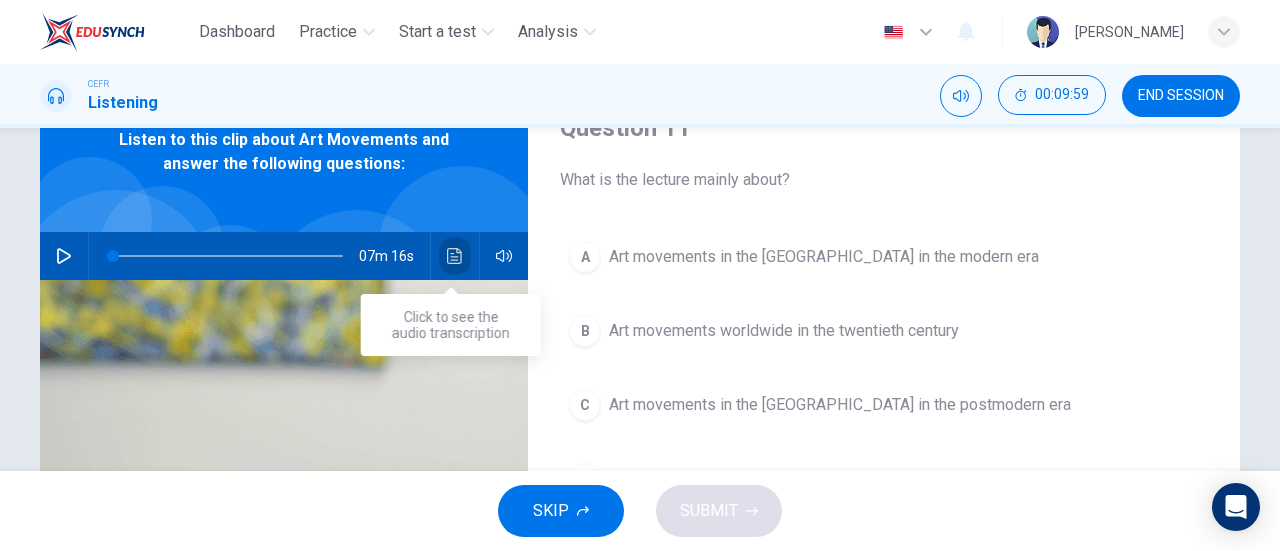 click 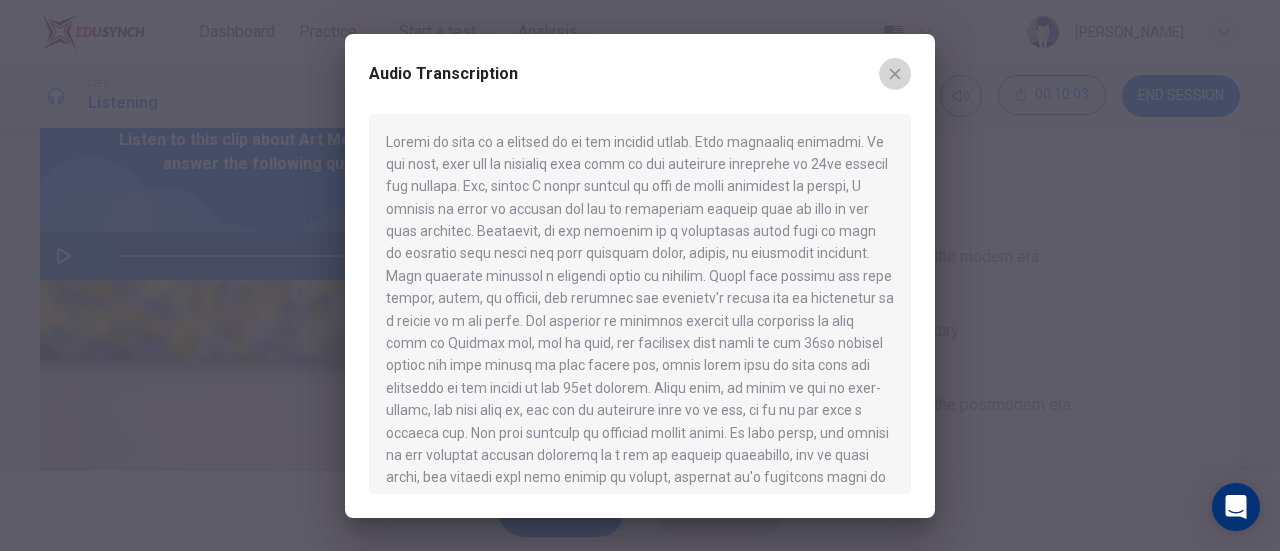 click at bounding box center (895, 74) 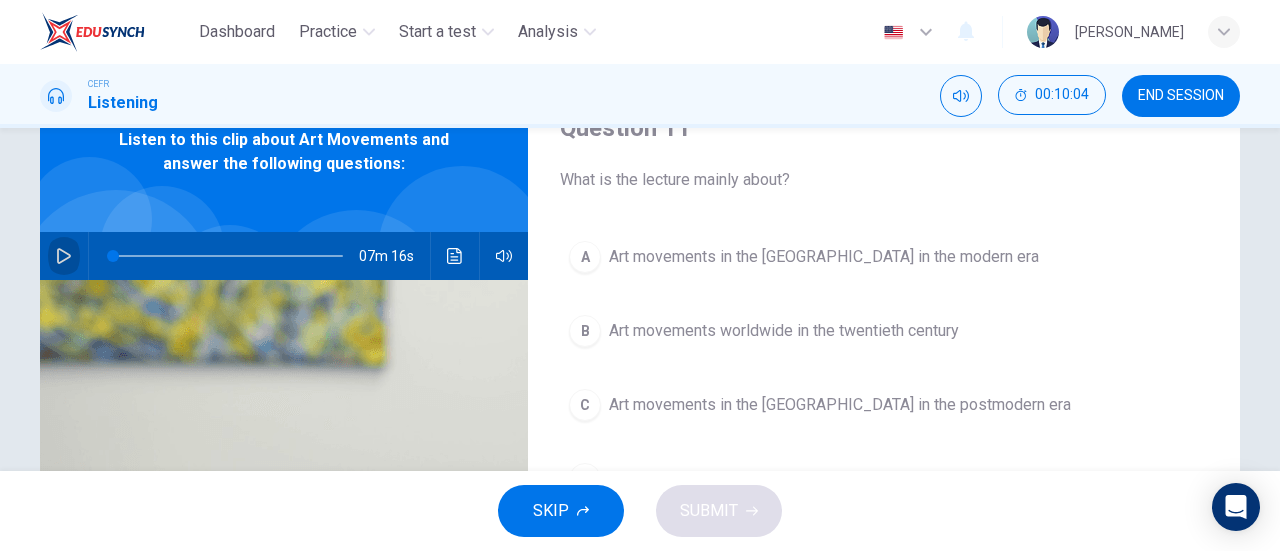 click 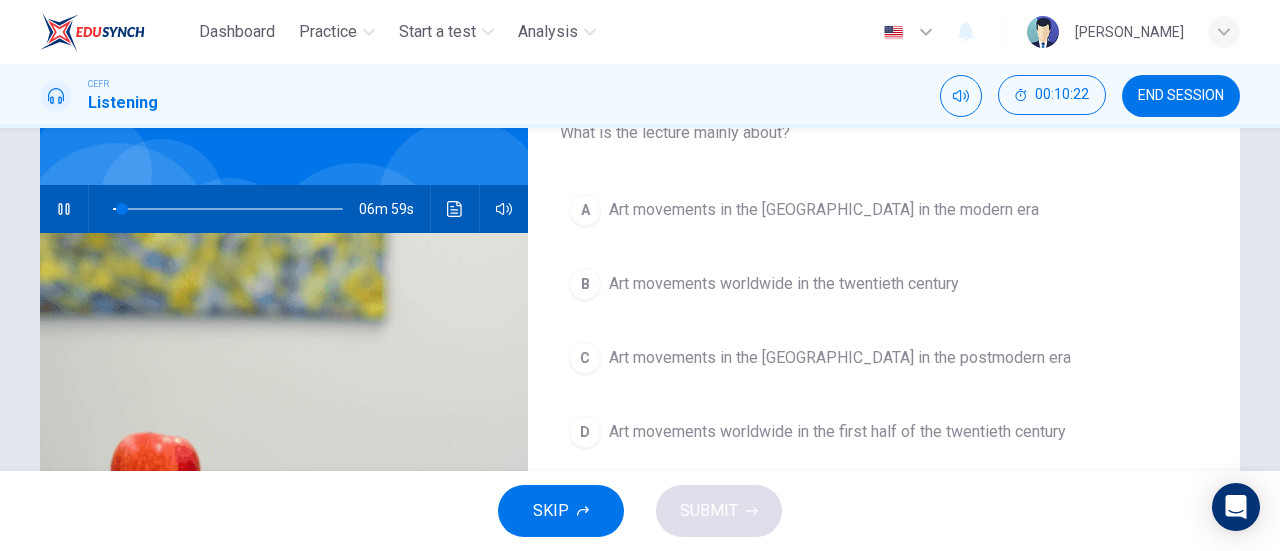 scroll, scrollTop: 150, scrollLeft: 0, axis: vertical 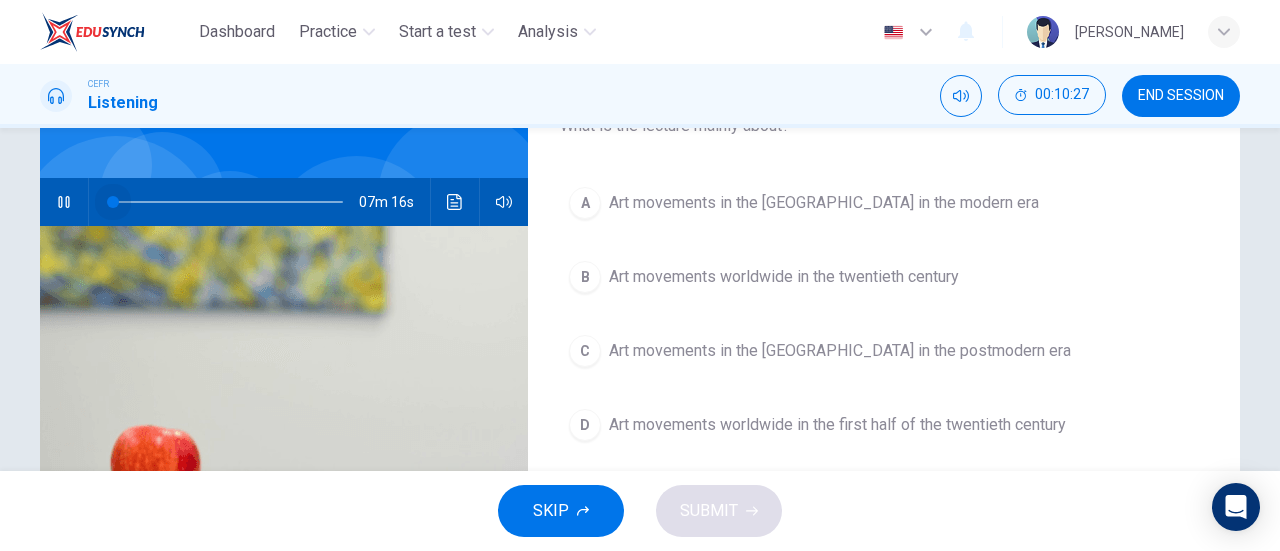 drag, startPoint x: 115, startPoint y: 204, endPoint x: 53, endPoint y: 205, distance: 62.008064 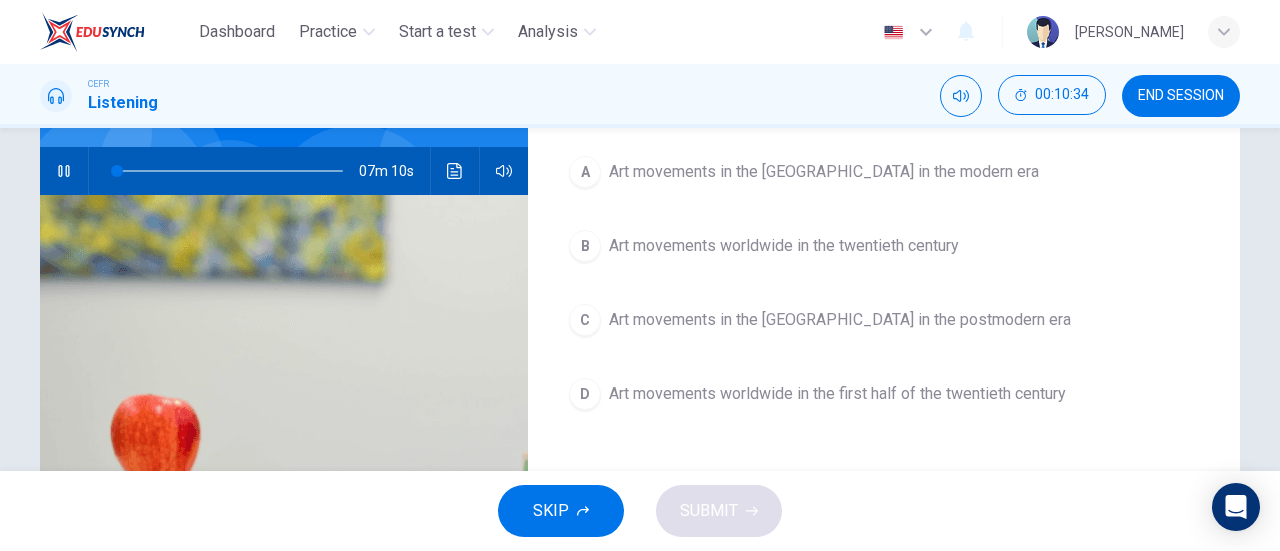 scroll, scrollTop: 182, scrollLeft: 0, axis: vertical 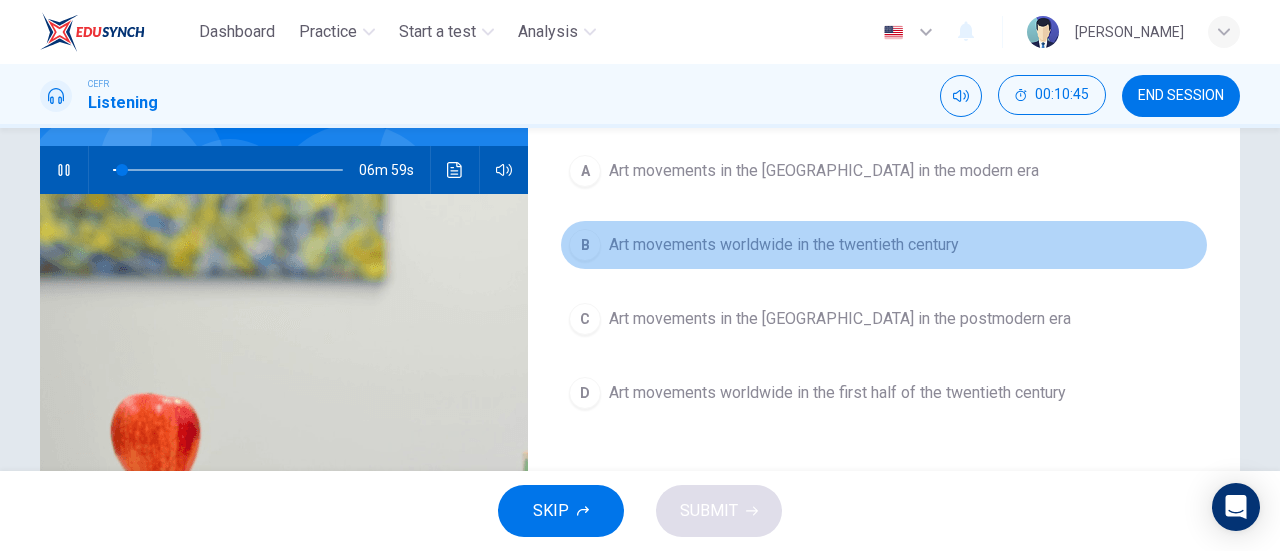 click on "Art movements worldwide in the twentieth century" at bounding box center (784, 245) 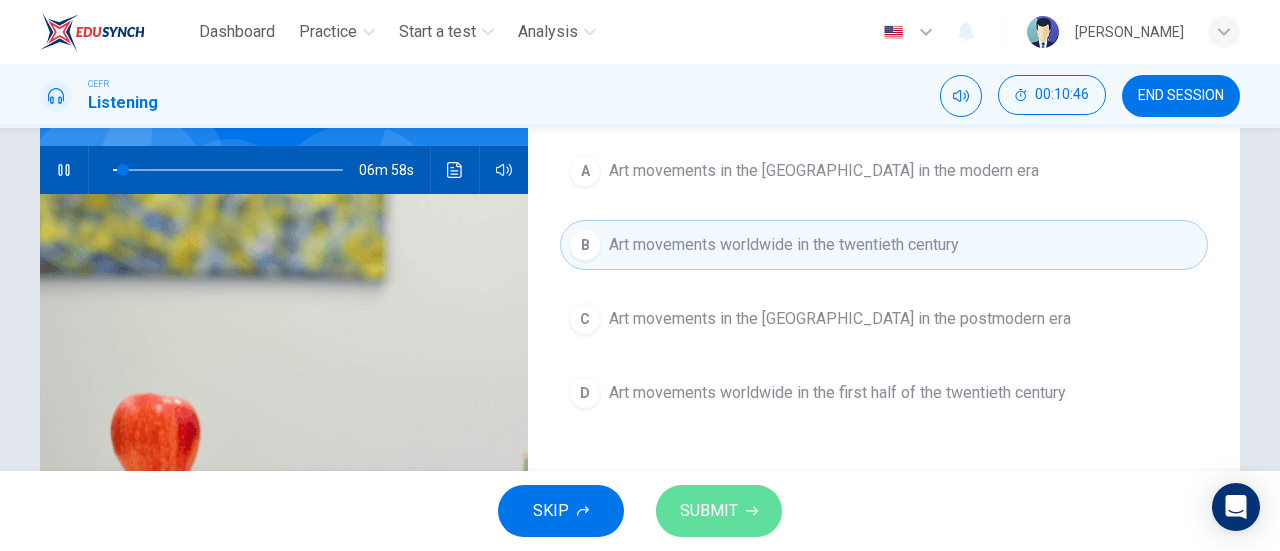 click on "SUBMIT" at bounding box center [719, 511] 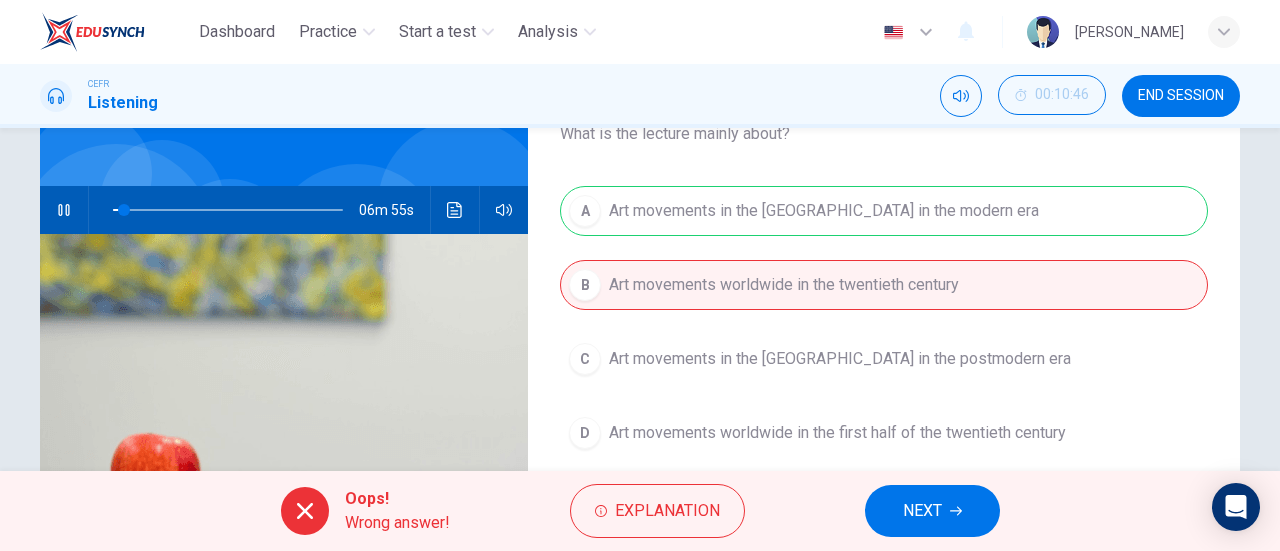 scroll, scrollTop: 136, scrollLeft: 0, axis: vertical 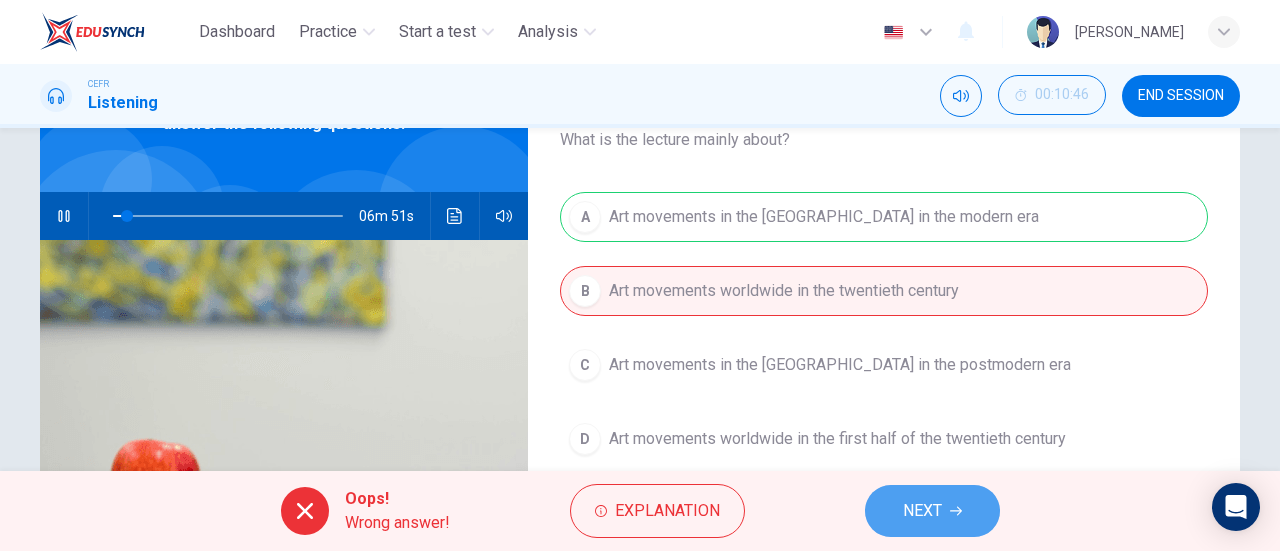 click on "NEXT" at bounding box center [922, 511] 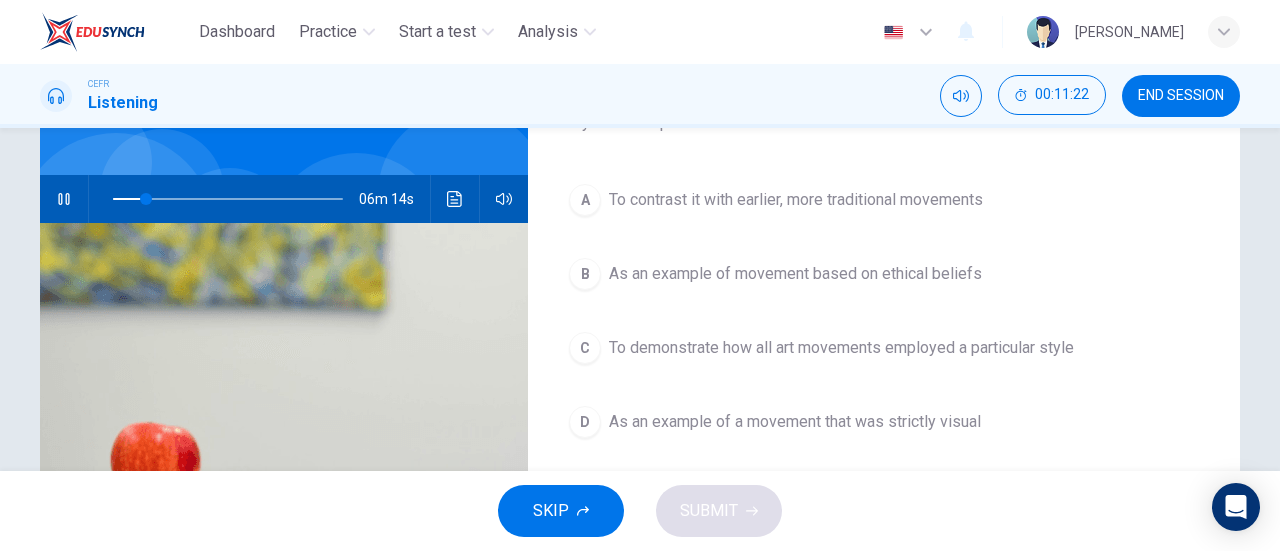 scroll, scrollTop: 156, scrollLeft: 0, axis: vertical 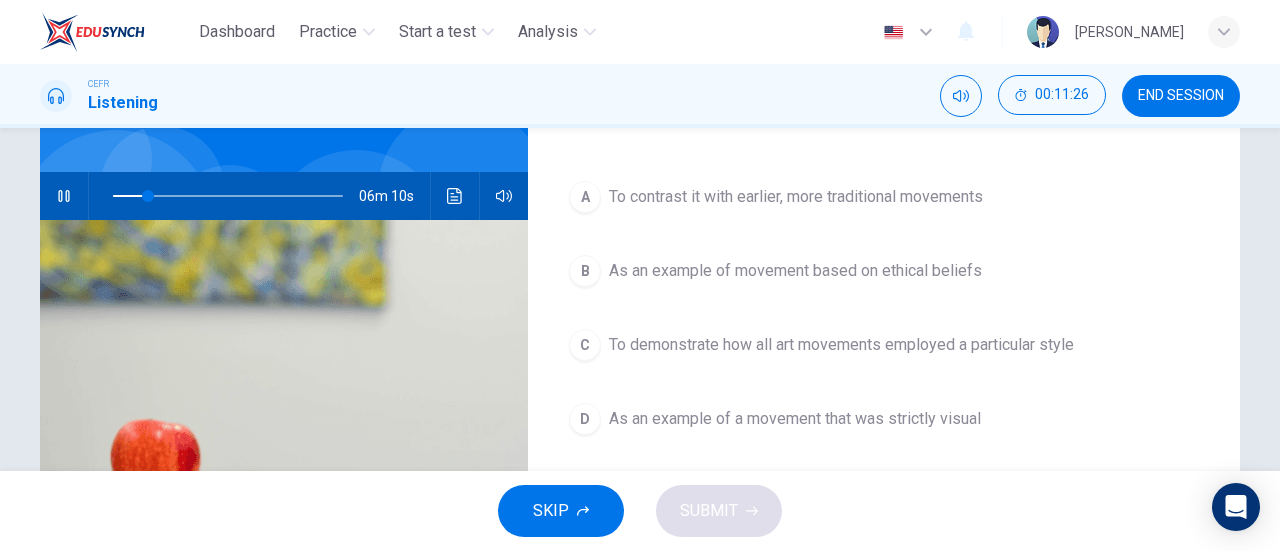 click on "06m 10s" at bounding box center [284, 196] 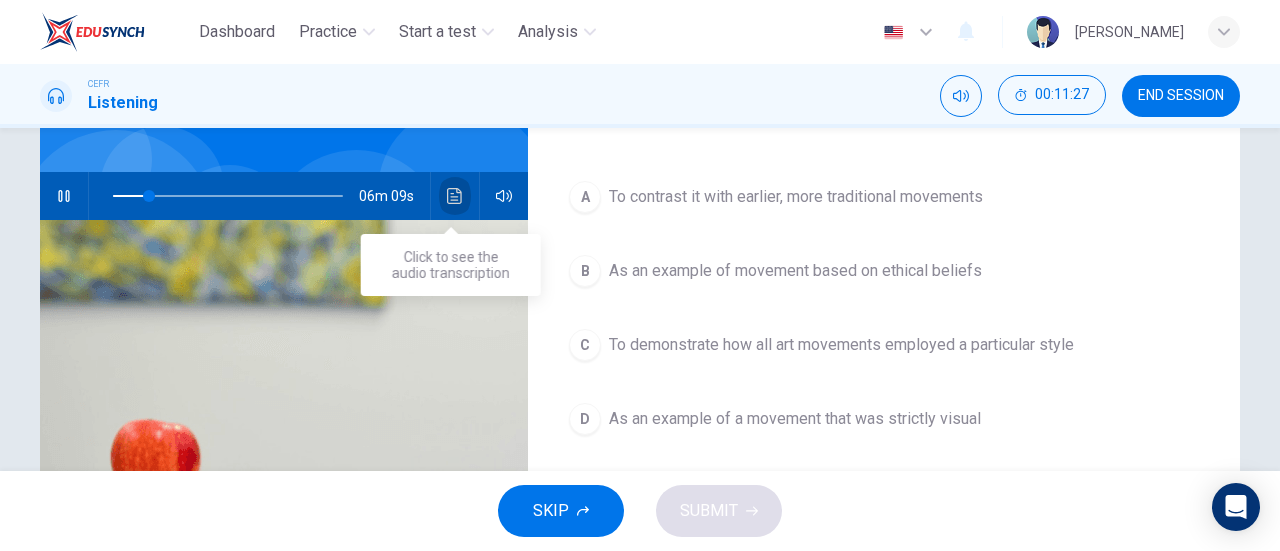 click 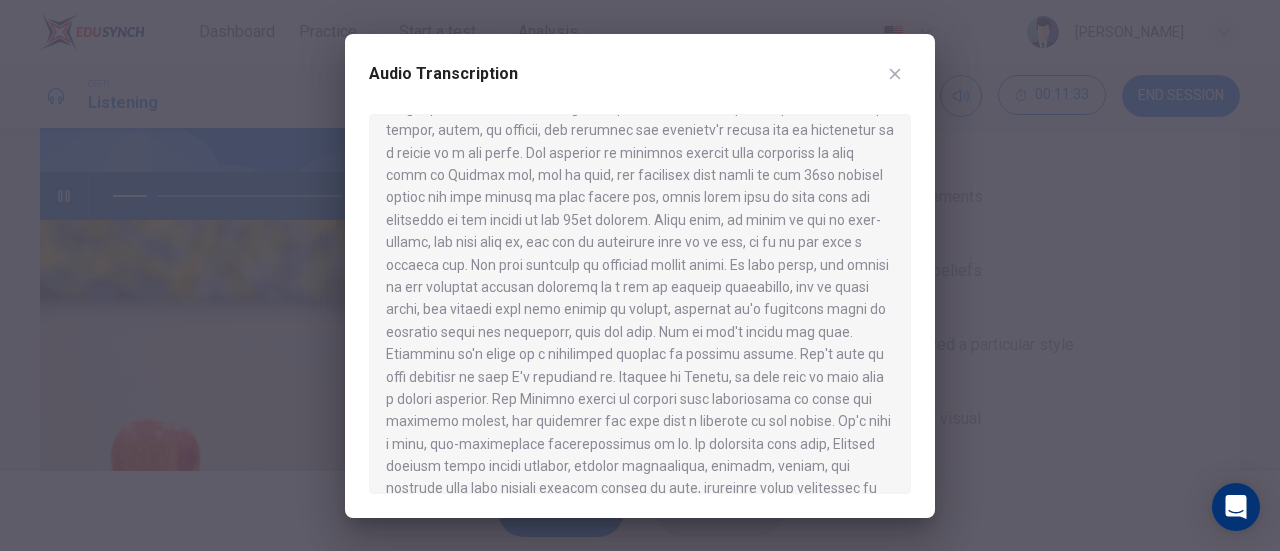 scroll, scrollTop: 169, scrollLeft: 0, axis: vertical 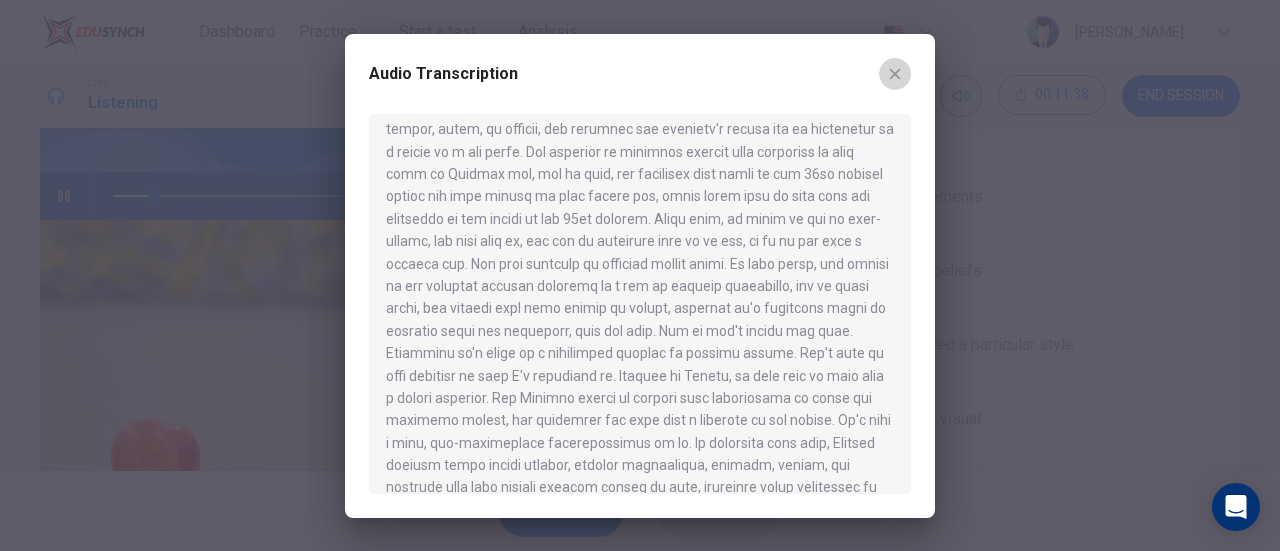 click 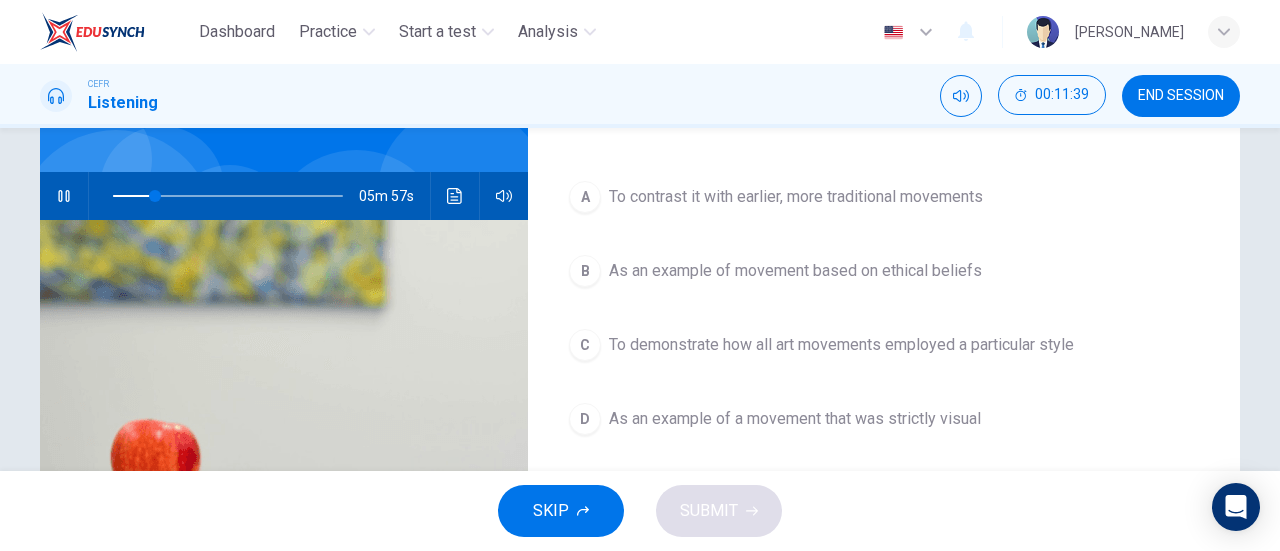 click on "As an example of a movement that was strictly visual" at bounding box center [795, 419] 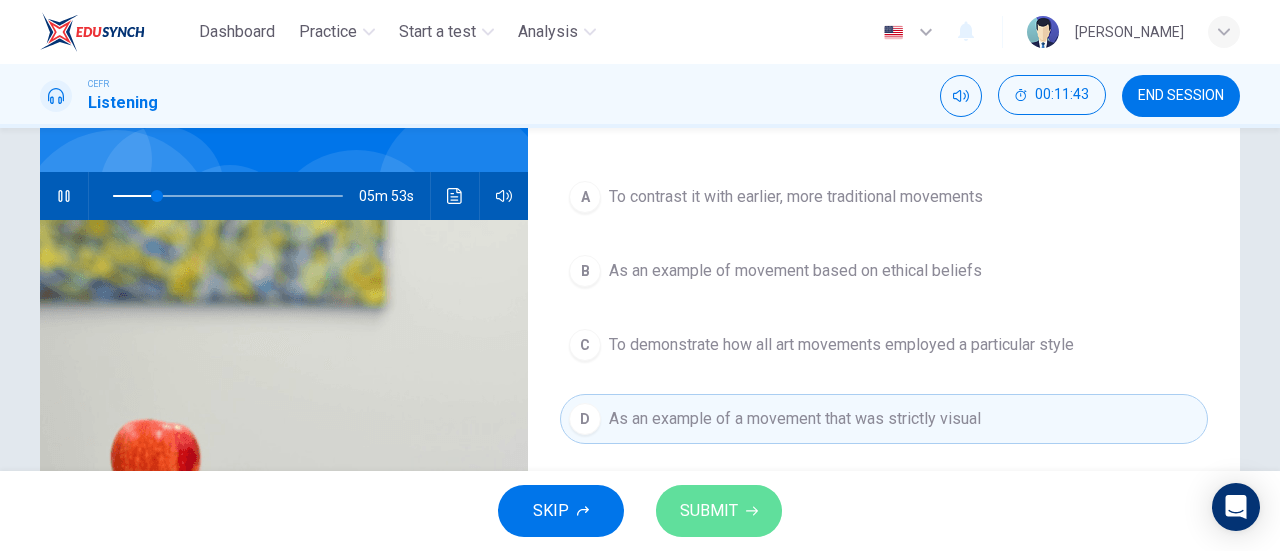 click on "SUBMIT" at bounding box center [719, 511] 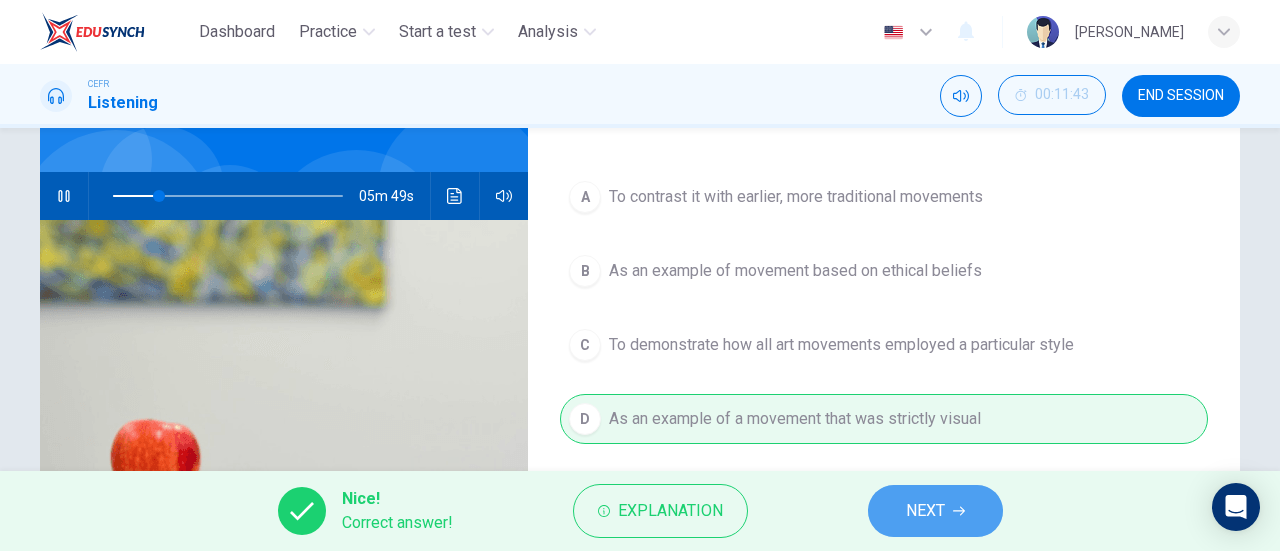 click on "NEXT" at bounding box center (925, 511) 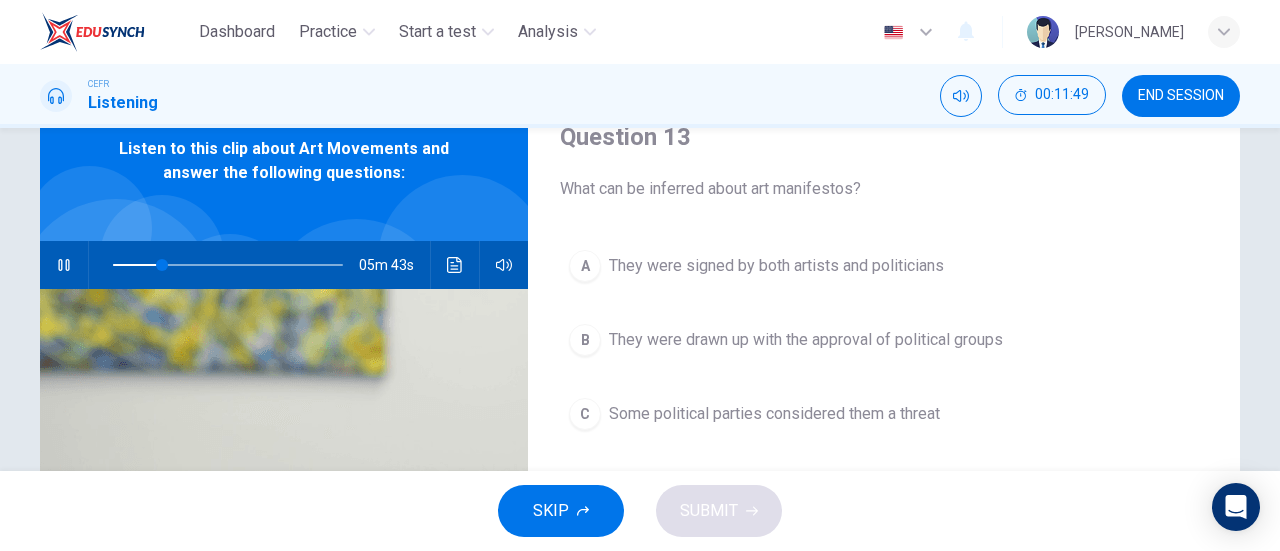 scroll, scrollTop: 42, scrollLeft: 0, axis: vertical 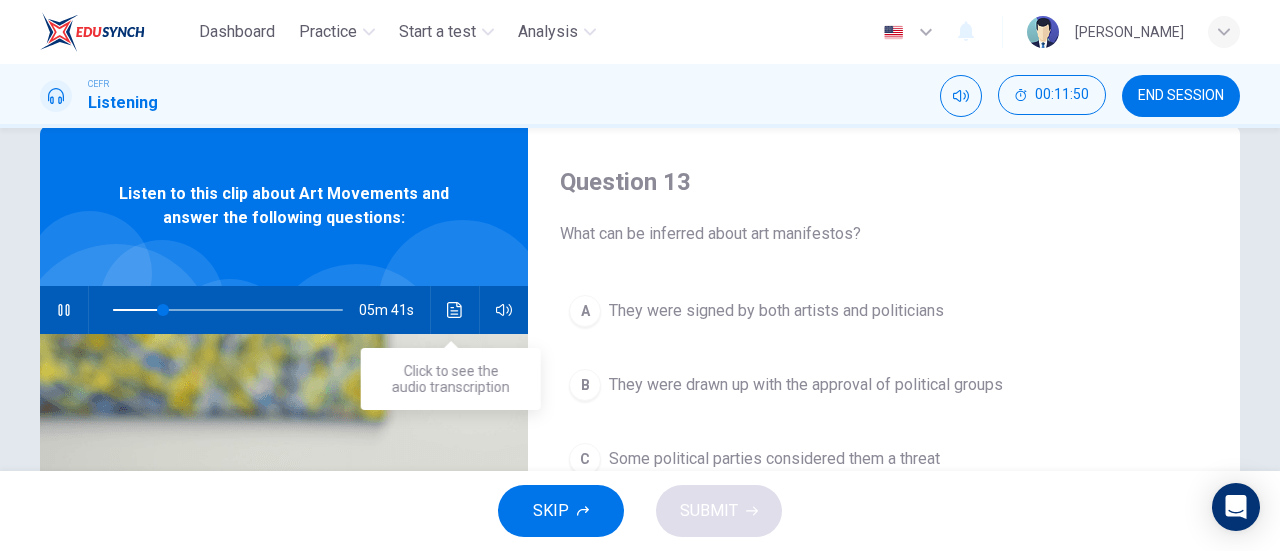 click at bounding box center (455, 310) 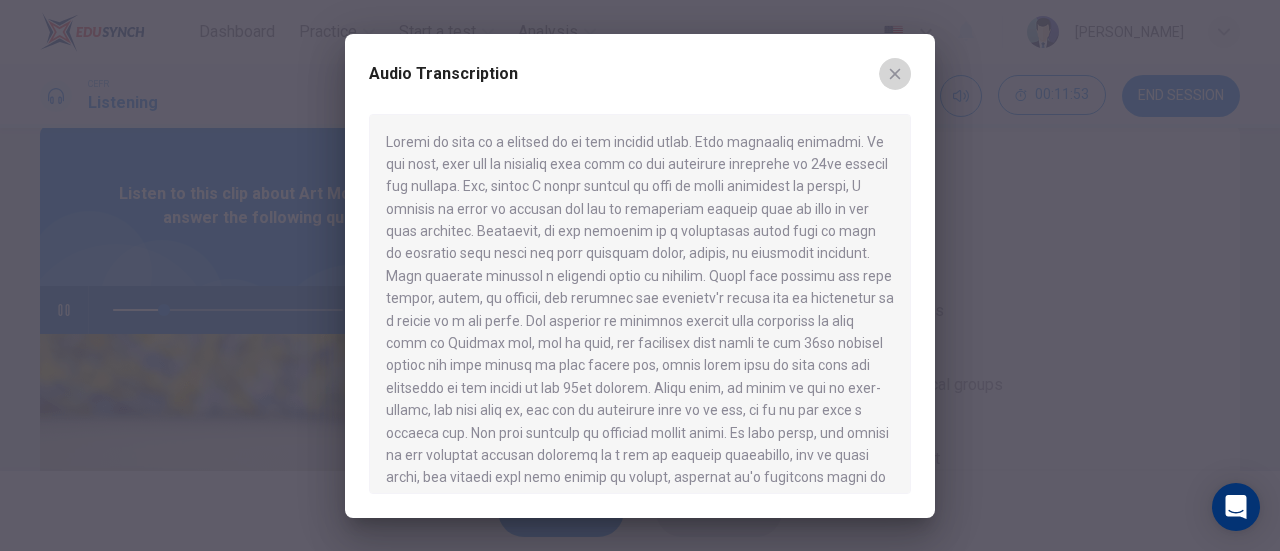 click at bounding box center (895, 74) 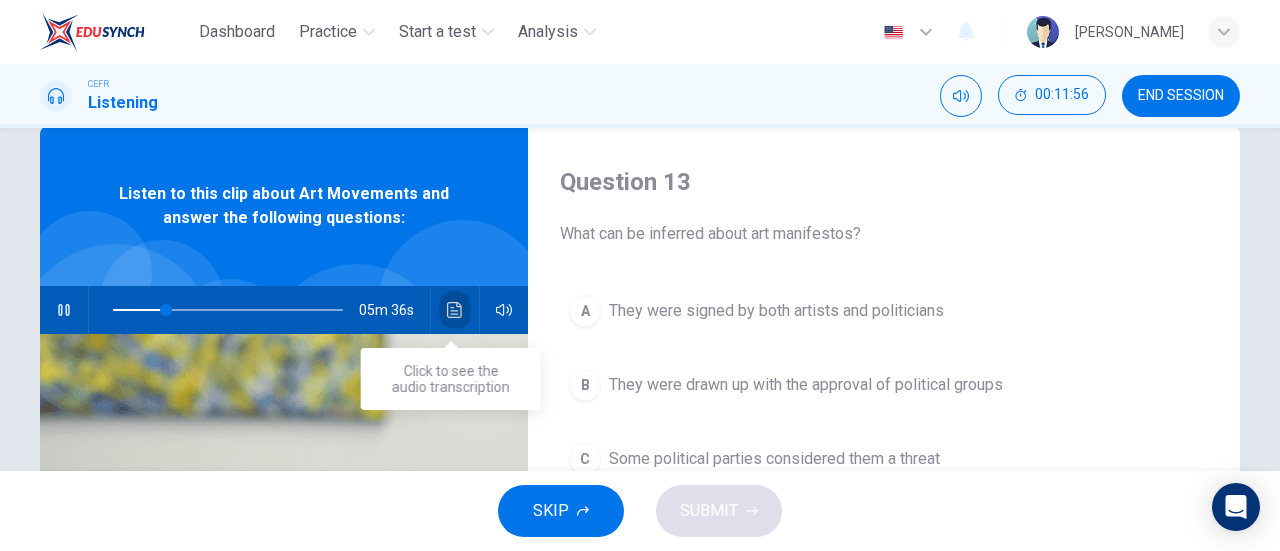 click at bounding box center (455, 310) 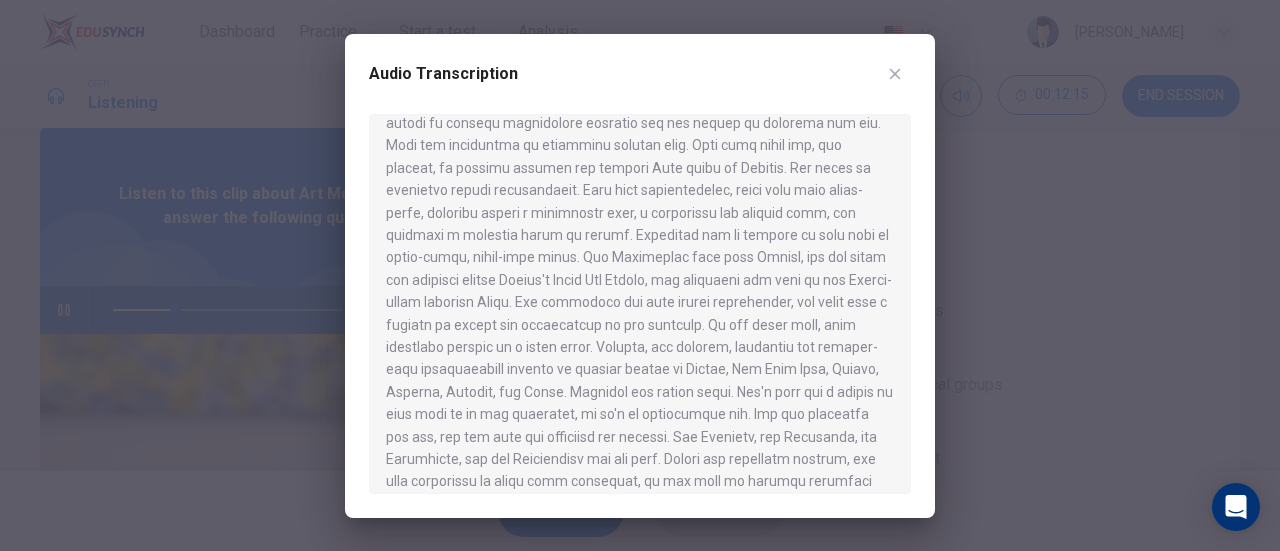 scroll, scrollTop: 647, scrollLeft: 0, axis: vertical 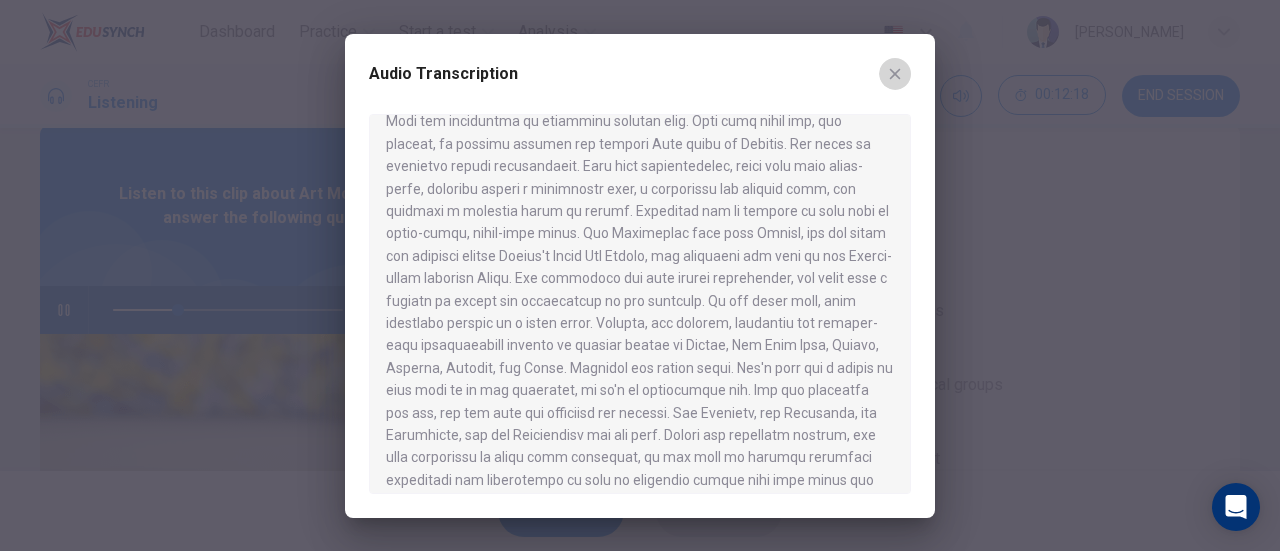 click at bounding box center [895, 74] 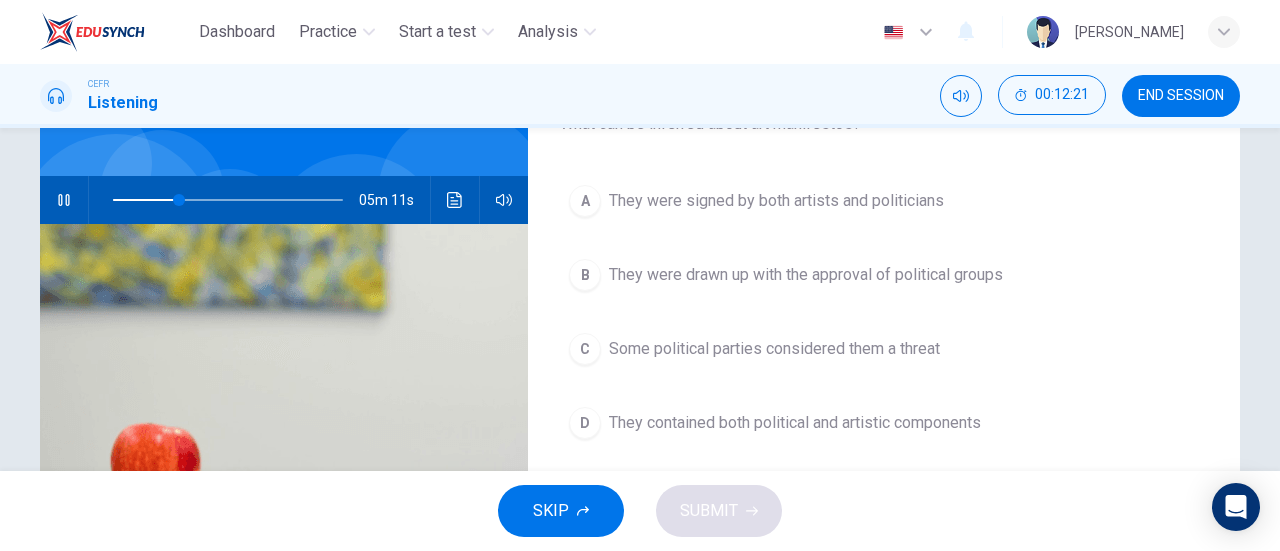 scroll, scrollTop: 157, scrollLeft: 0, axis: vertical 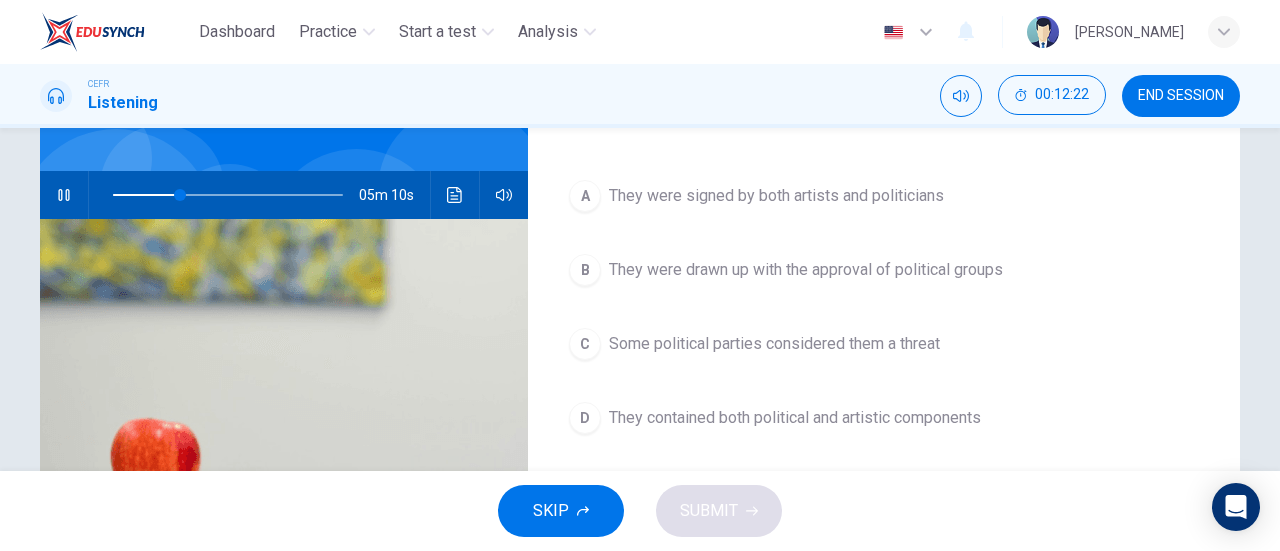 click on "Some political parties considered them a threat" at bounding box center [774, 344] 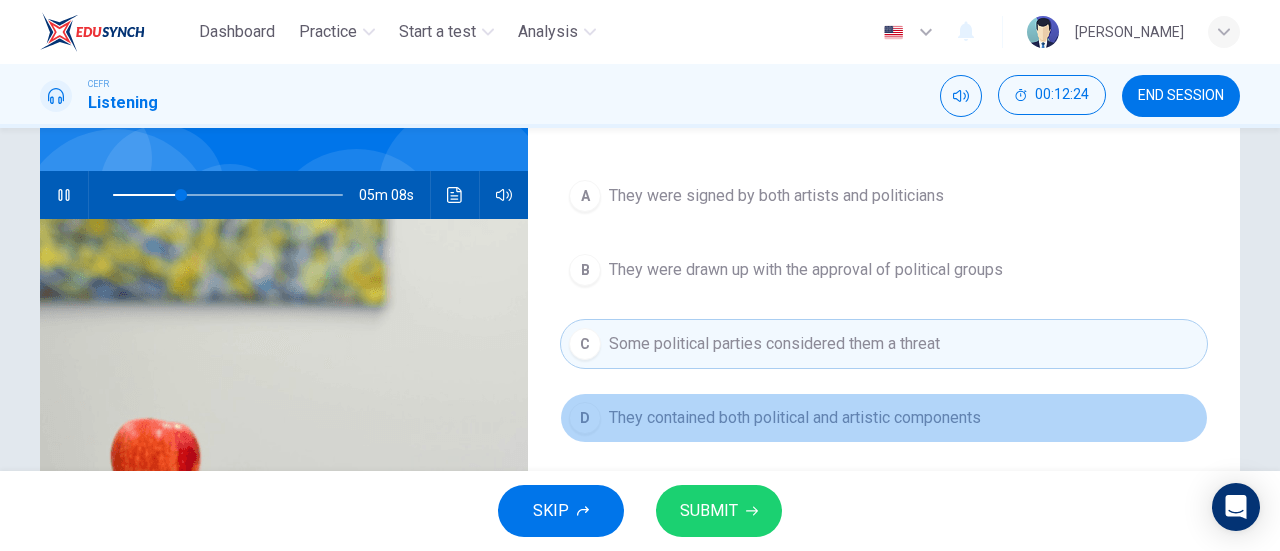 click on "D They contained both political and artistic components" at bounding box center (884, 418) 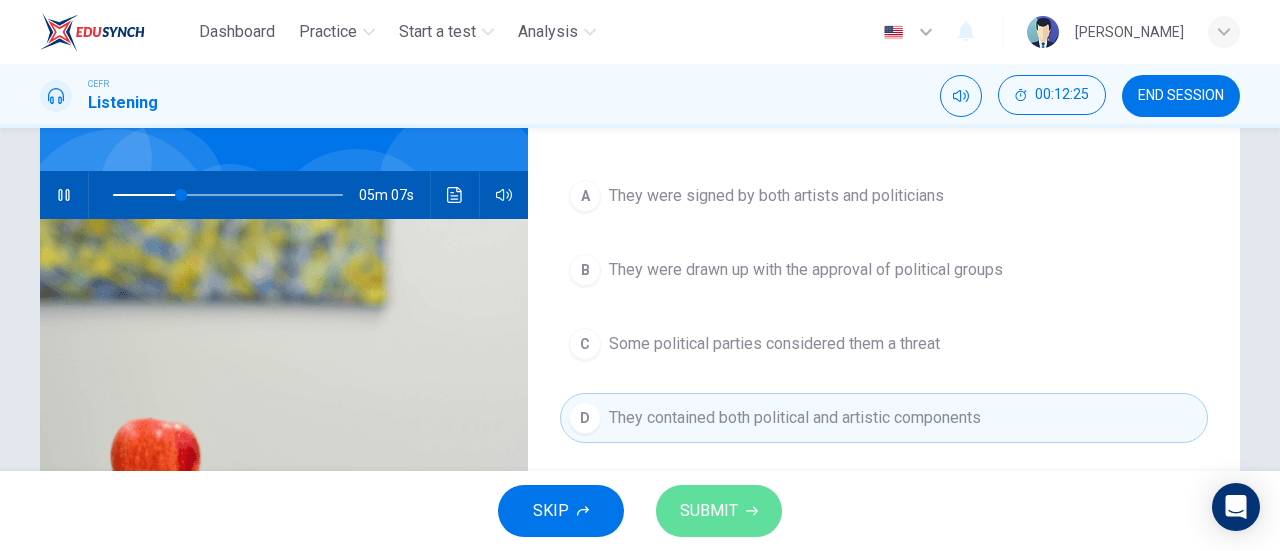 click on "SUBMIT" at bounding box center (709, 511) 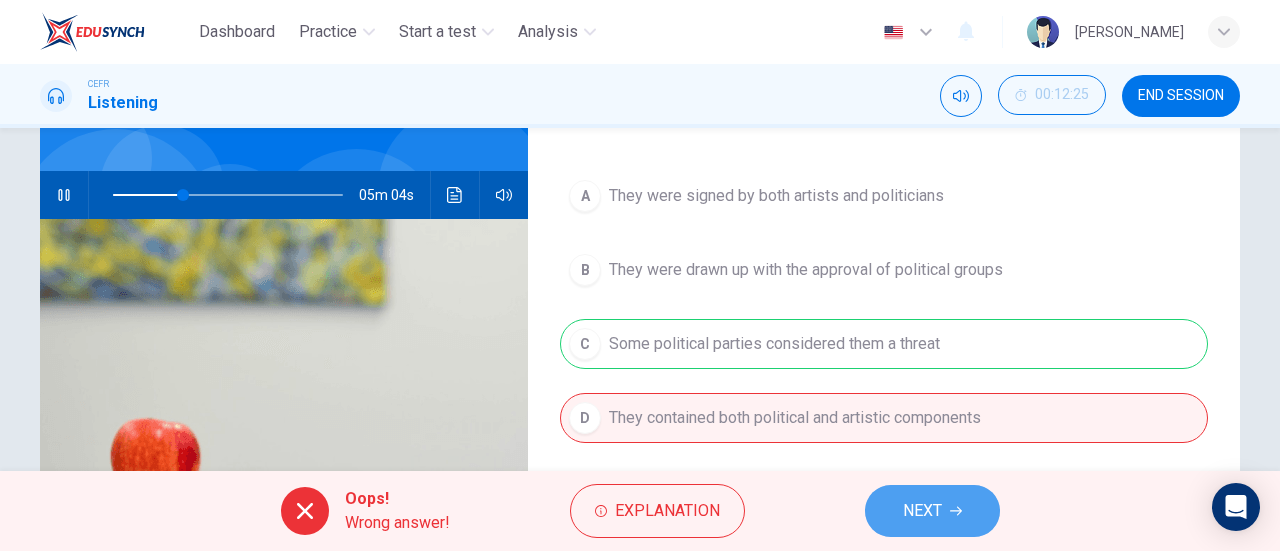 click on "NEXT" at bounding box center (922, 511) 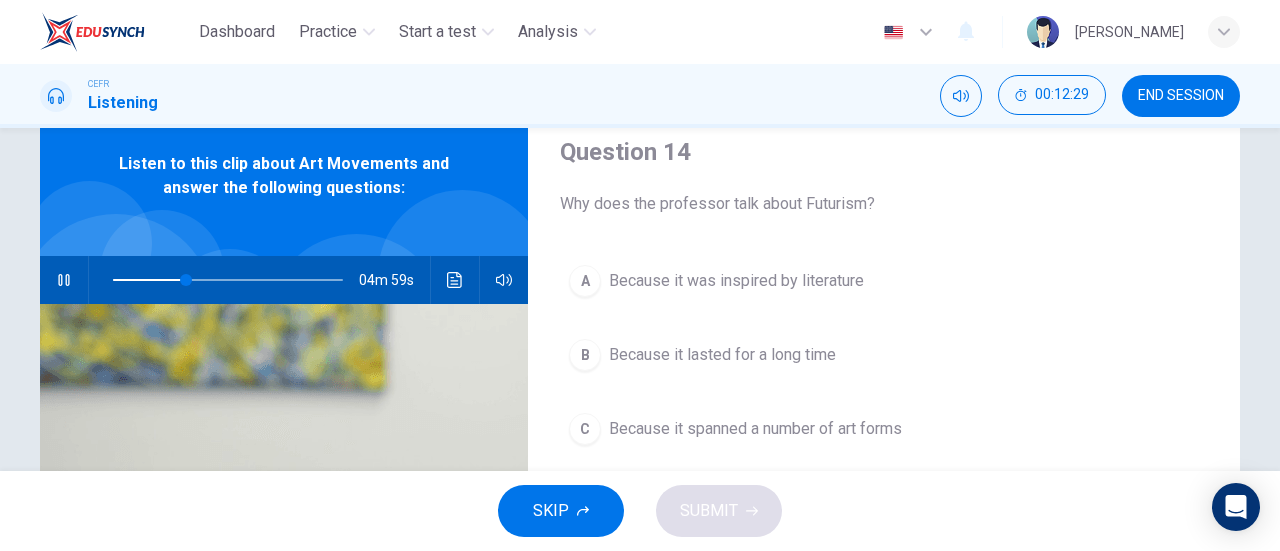 scroll, scrollTop: 72, scrollLeft: 0, axis: vertical 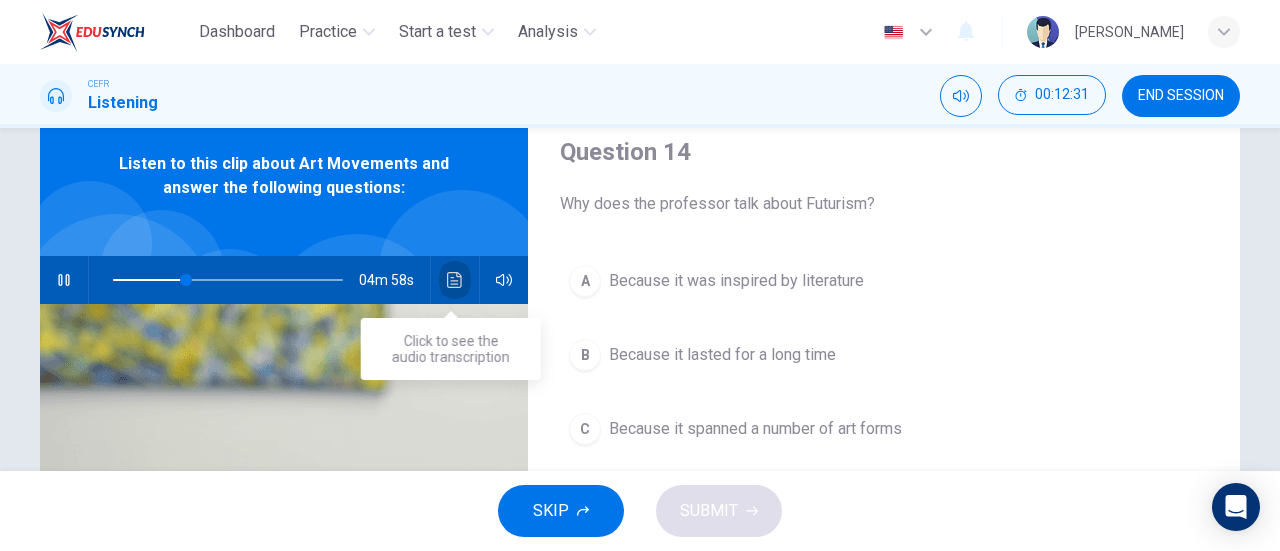 click 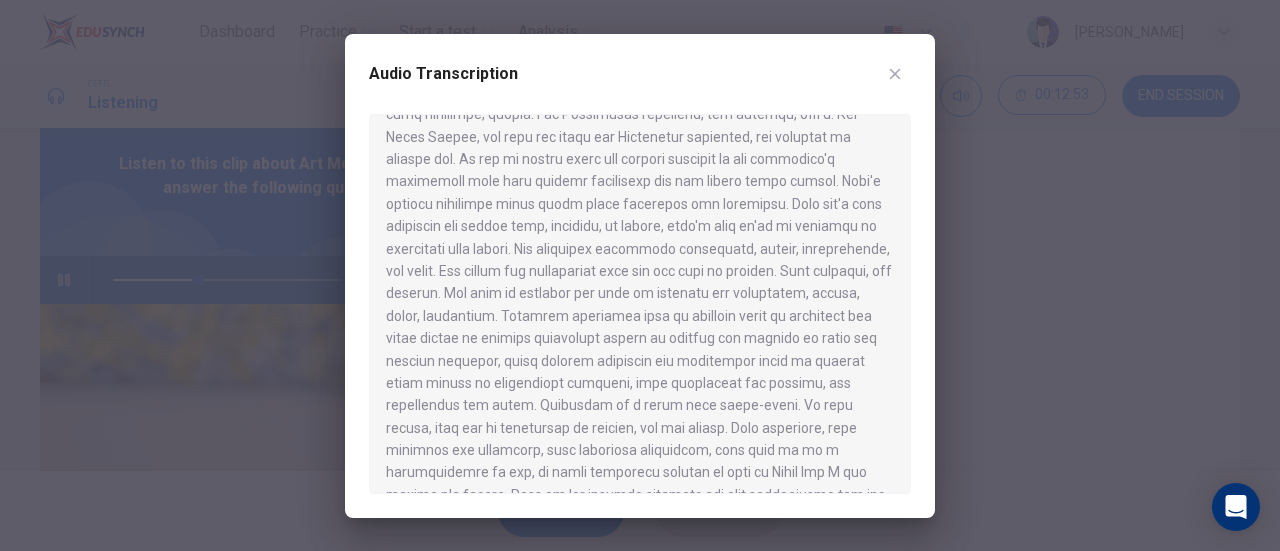 scroll, scrollTop: 1216, scrollLeft: 0, axis: vertical 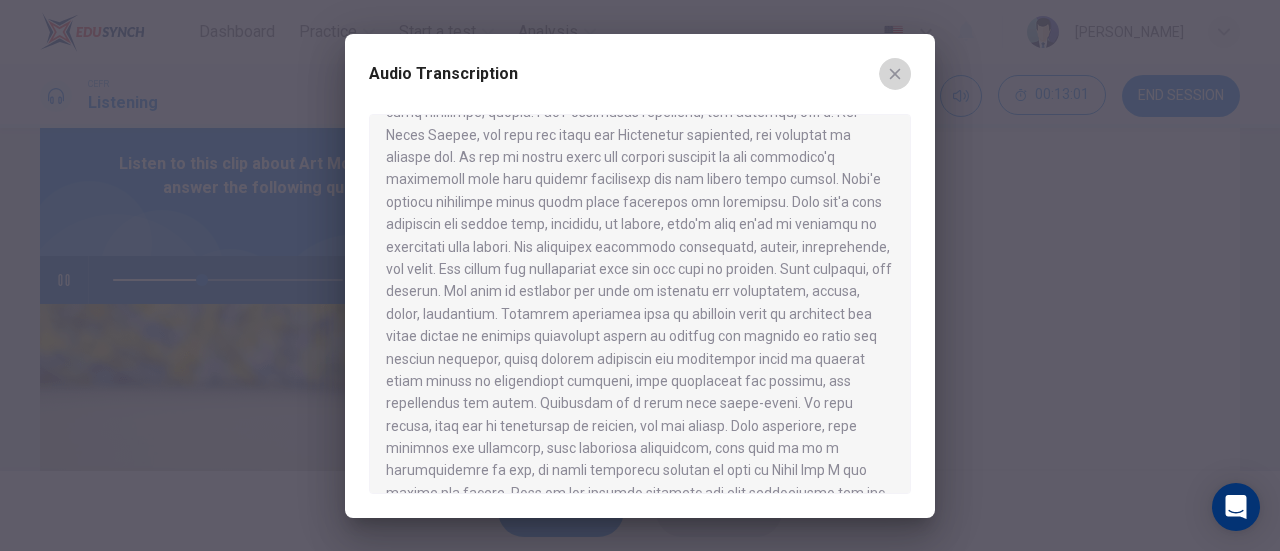 click 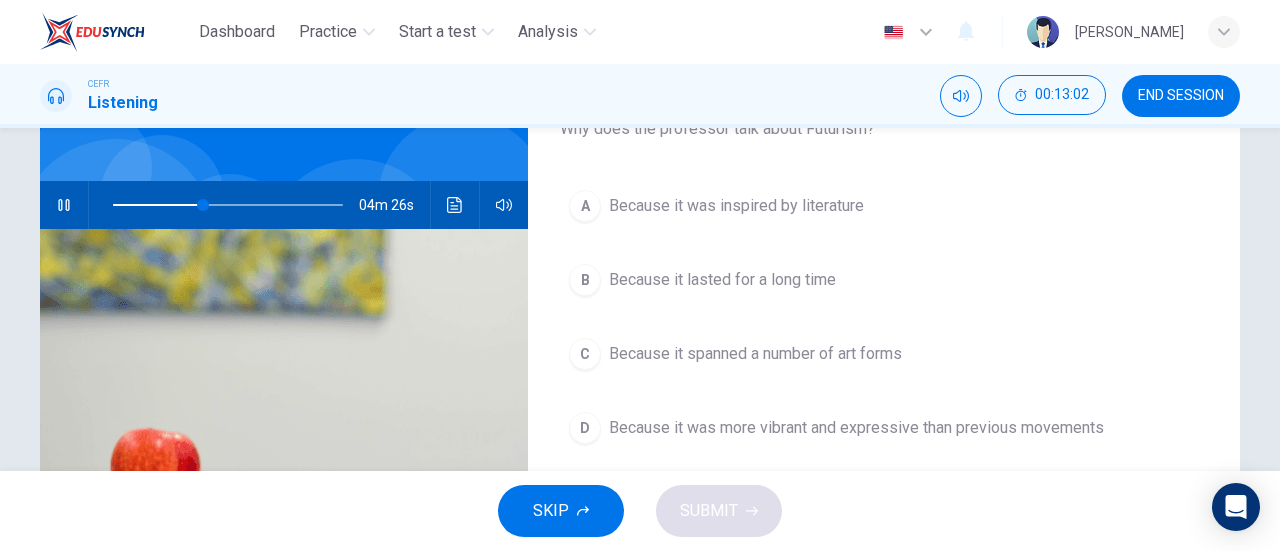 scroll, scrollTop: 177, scrollLeft: 0, axis: vertical 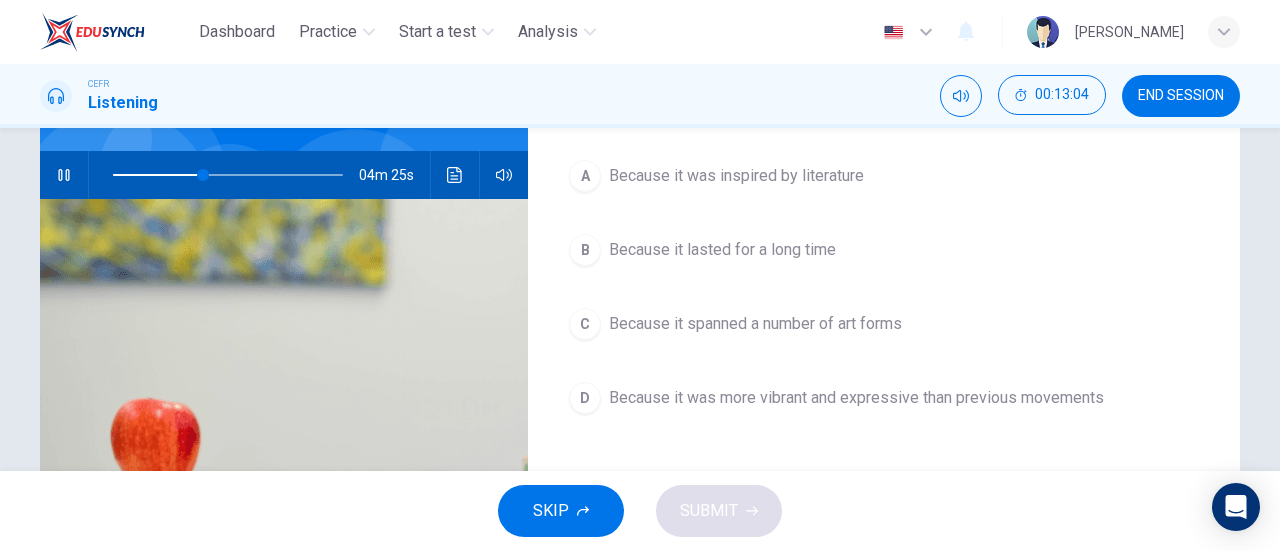 click on "Because it was more vibrant and expressive than previous movements" at bounding box center (856, 398) 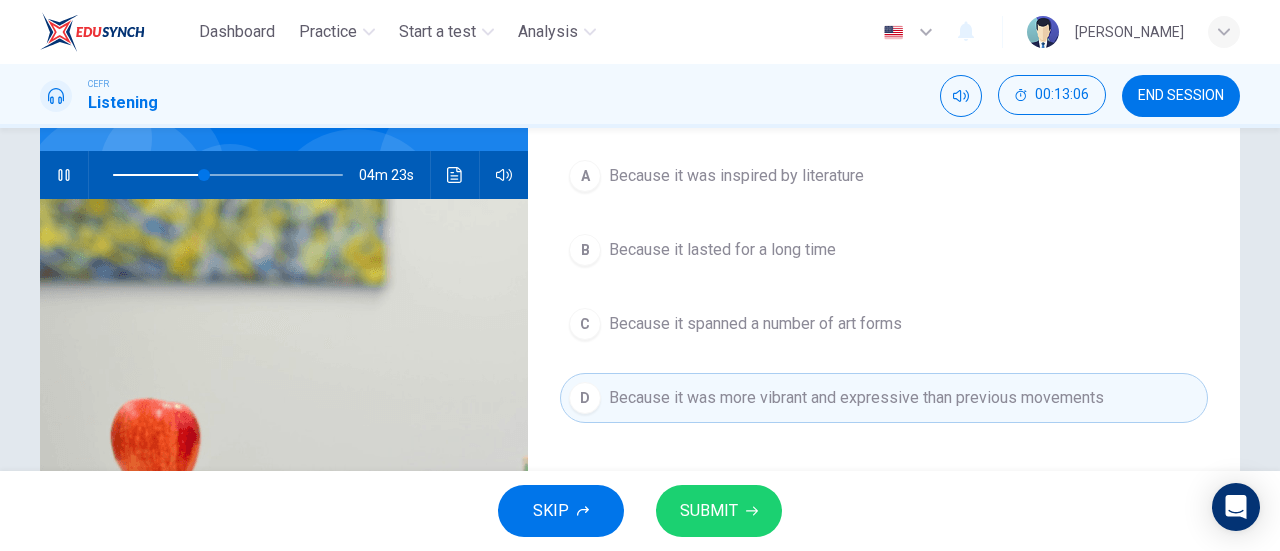 drag, startPoint x: 756, startPoint y: 467, endPoint x: 750, endPoint y: 496, distance: 29.614185 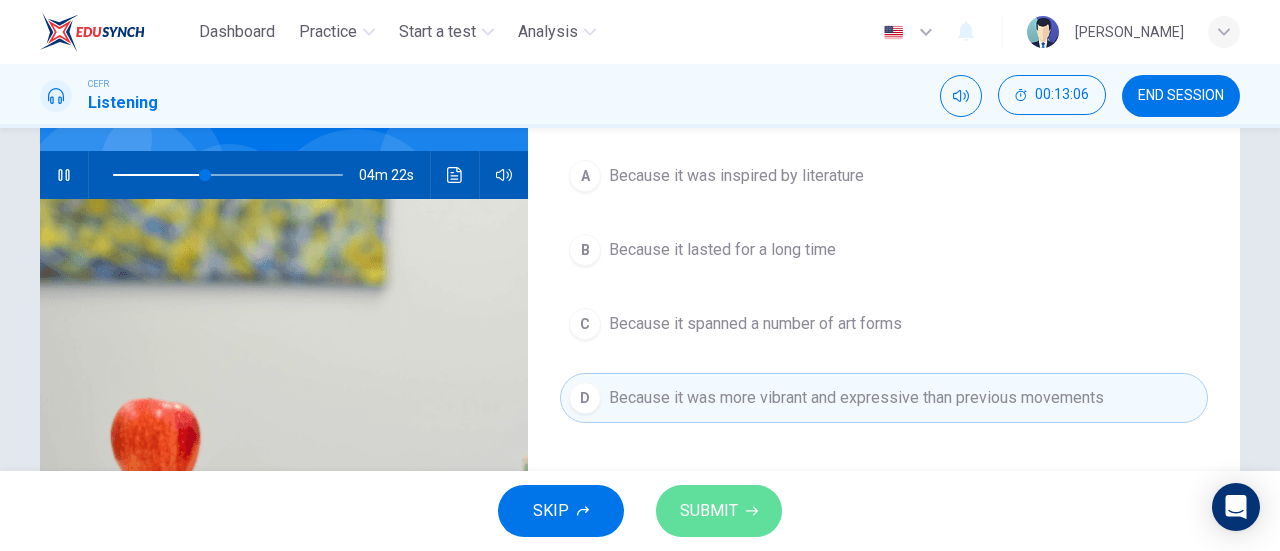 click on "SUBMIT" at bounding box center (719, 511) 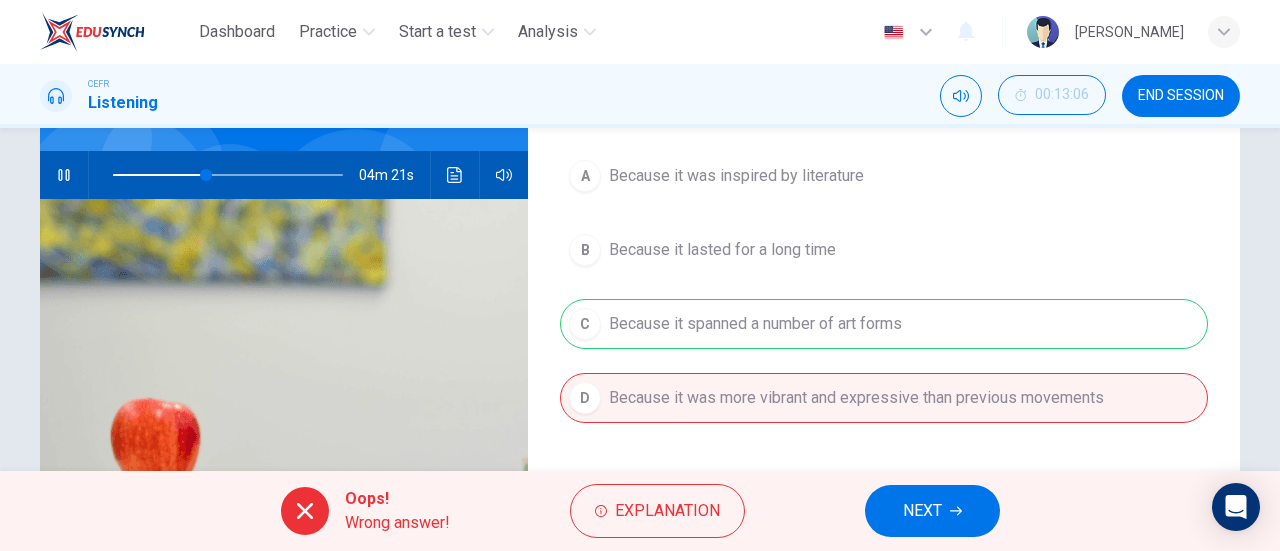 type on "40" 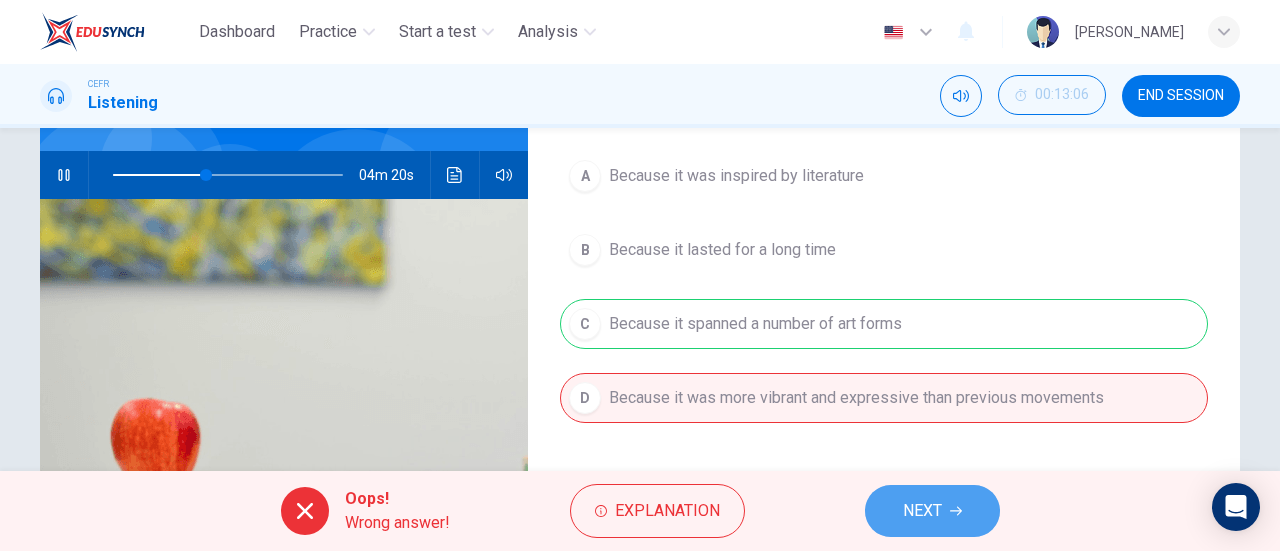 click on "NEXT" at bounding box center (922, 511) 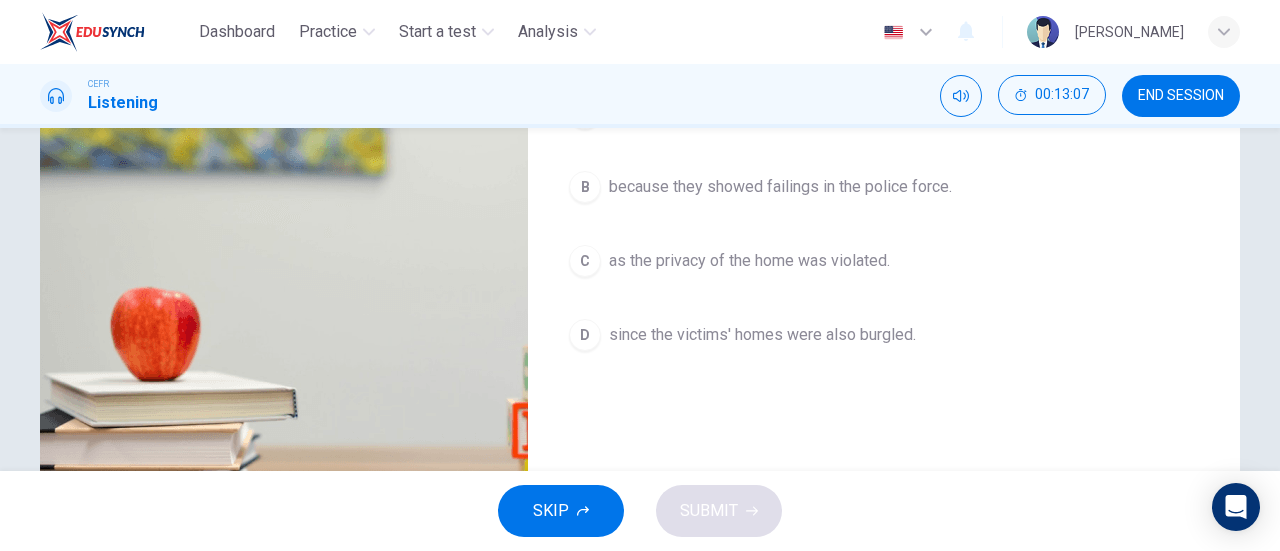 scroll, scrollTop: 294, scrollLeft: 0, axis: vertical 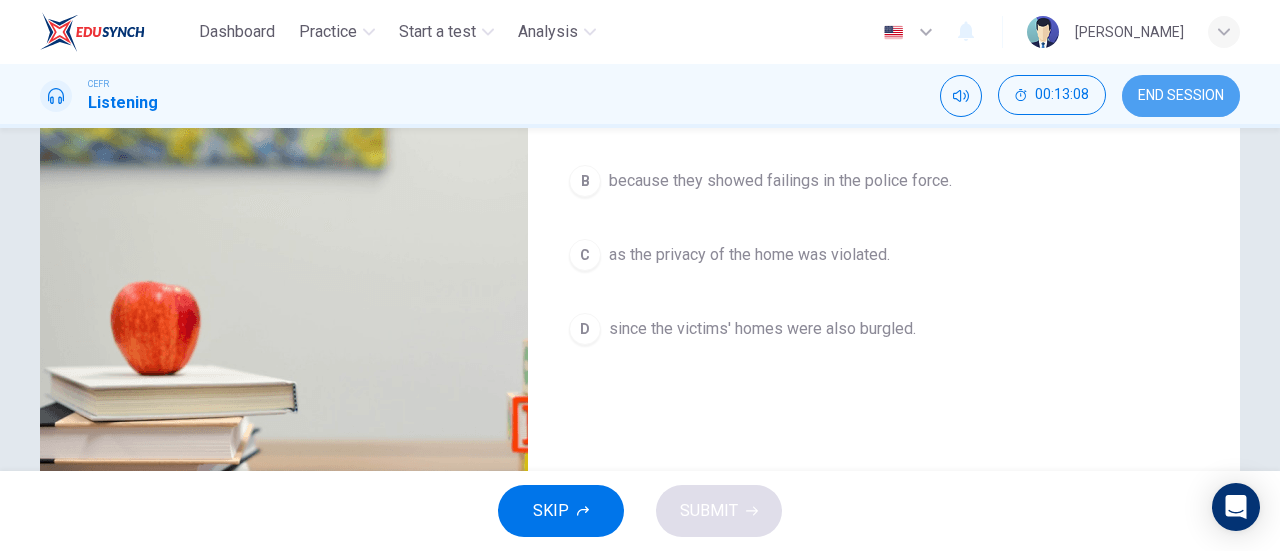 click on "END SESSION" at bounding box center (1181, 96) 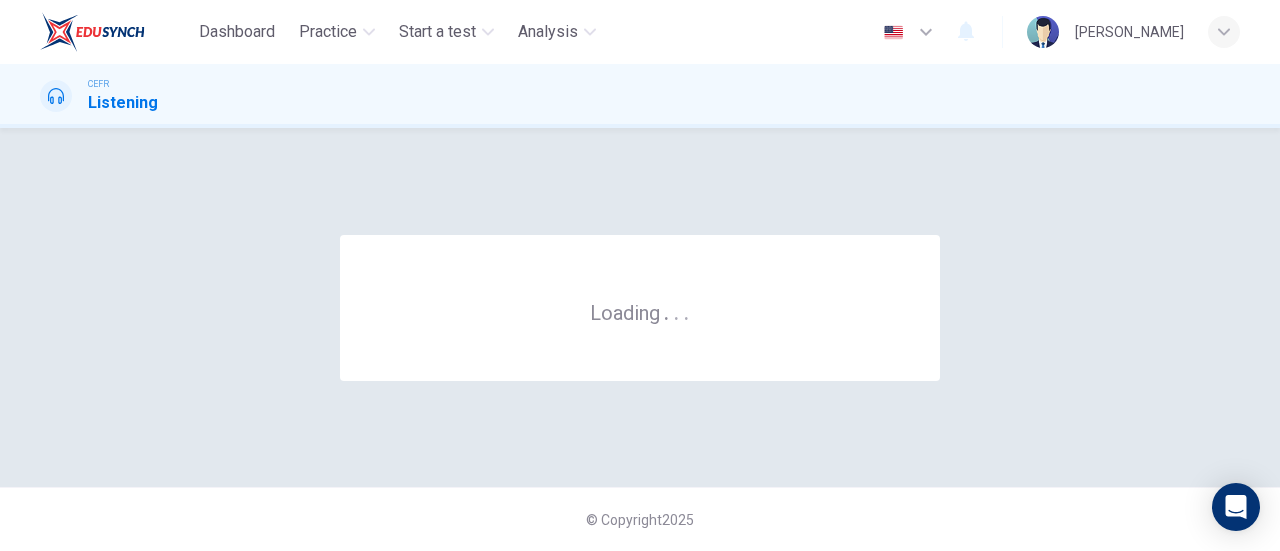 scroll, scrollTop: 0, scrollLeft: 0, axis: both 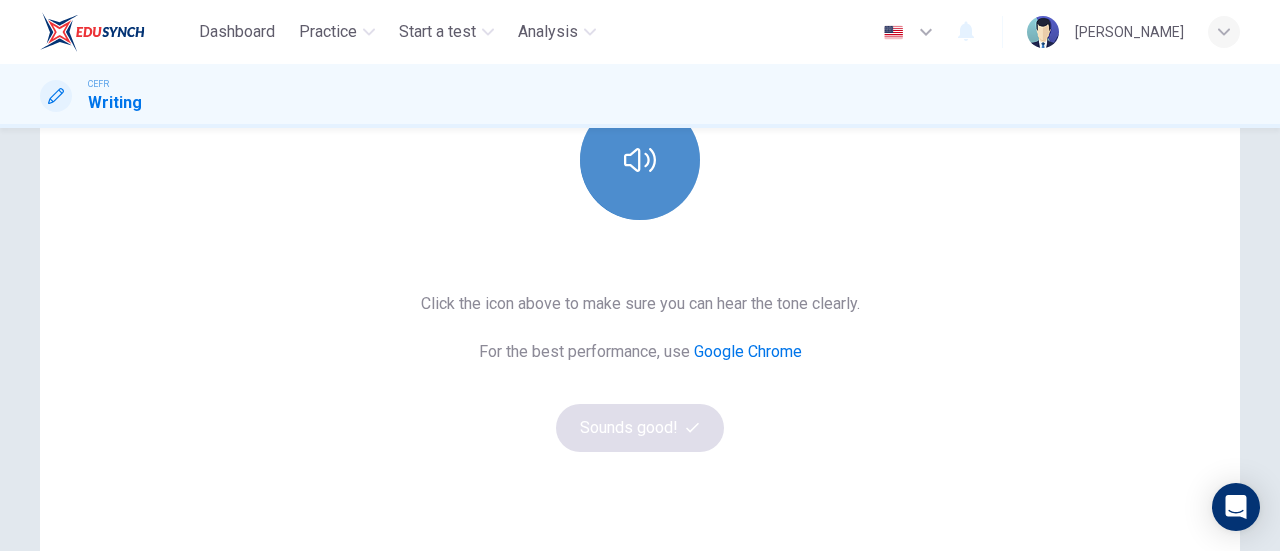 click at bounding box center (640, 160) 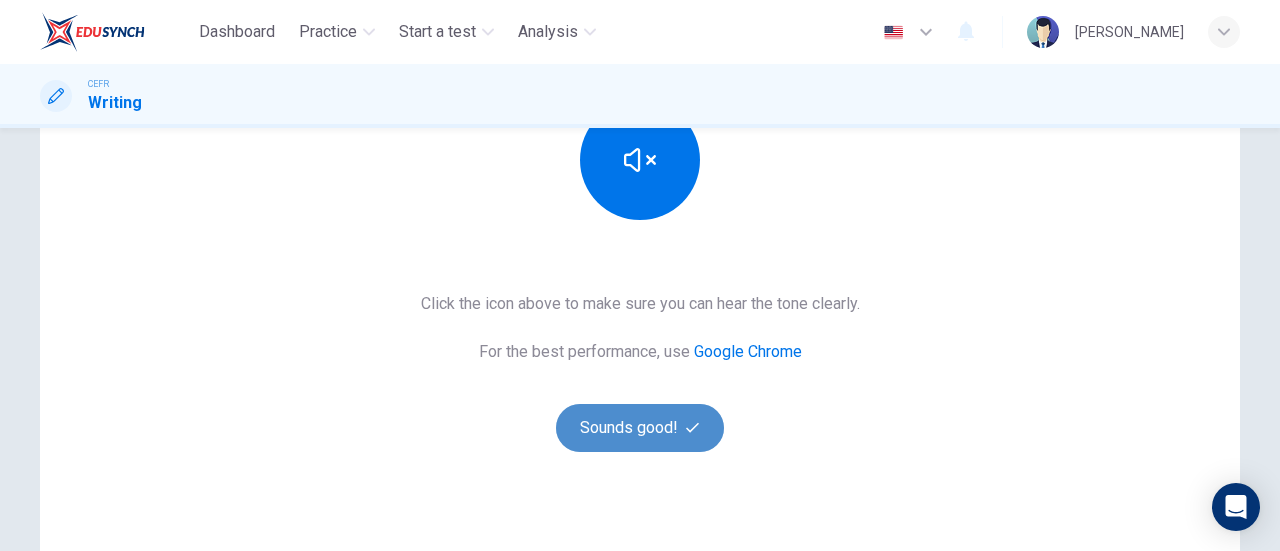 click on "Sounds good!" at bounding box center [640, 428] 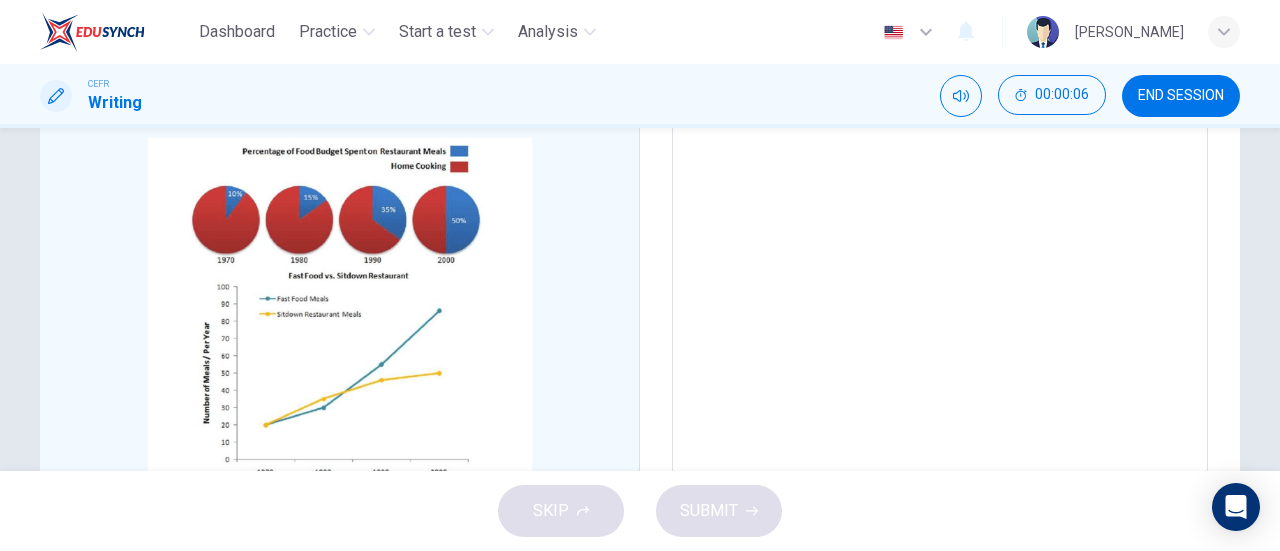 scroll, scrollTop: 494, scrollLeft: 0, axis: vertical 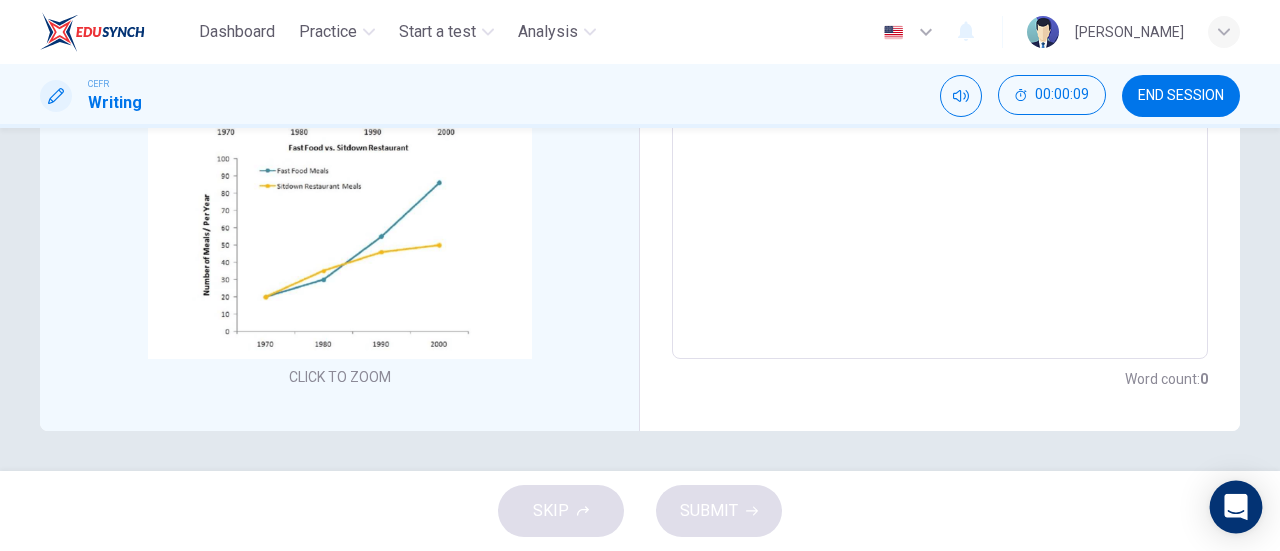 click at bounding box center [1236, 507] 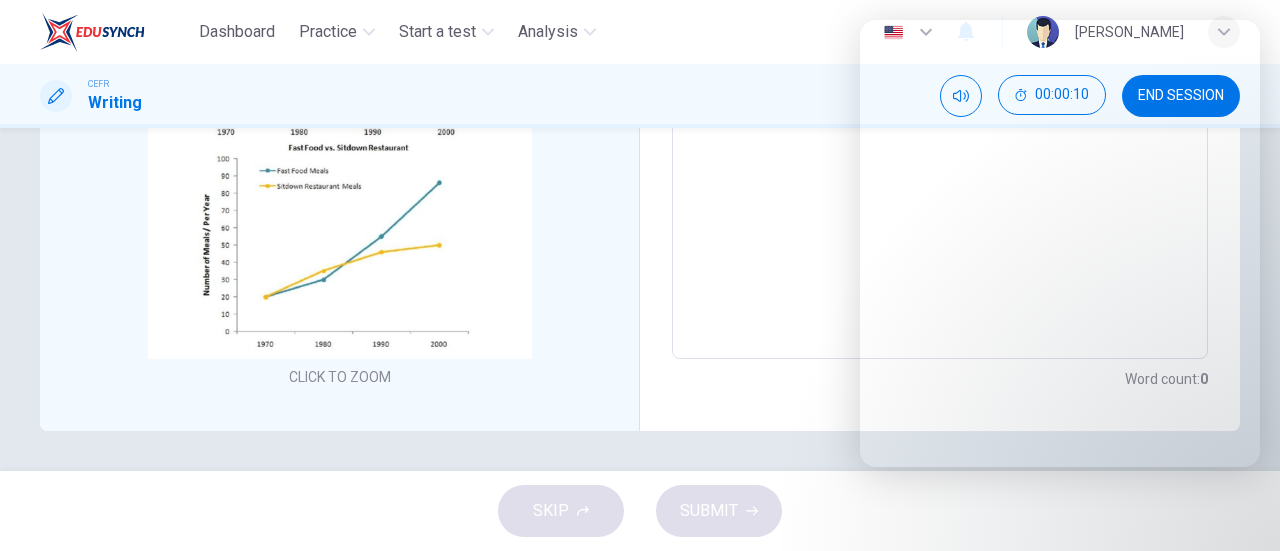 click on "Write your essay here x ​ Word count :  0" at bounding box center [940, 52] 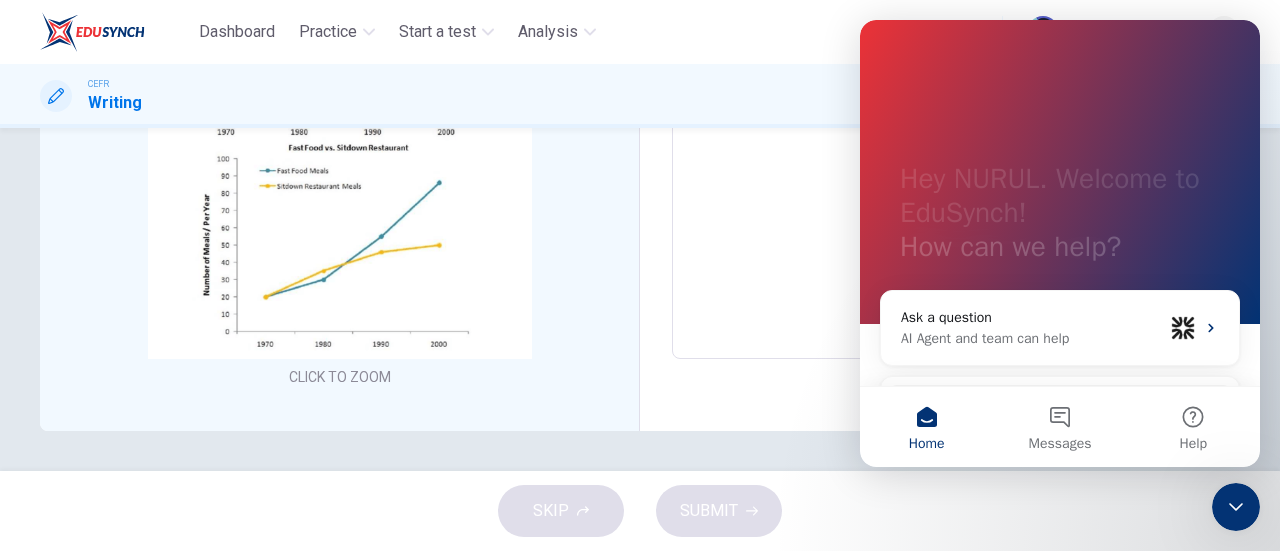 scroll, scrollTop: 0, scrollLeft: 0, axis: both 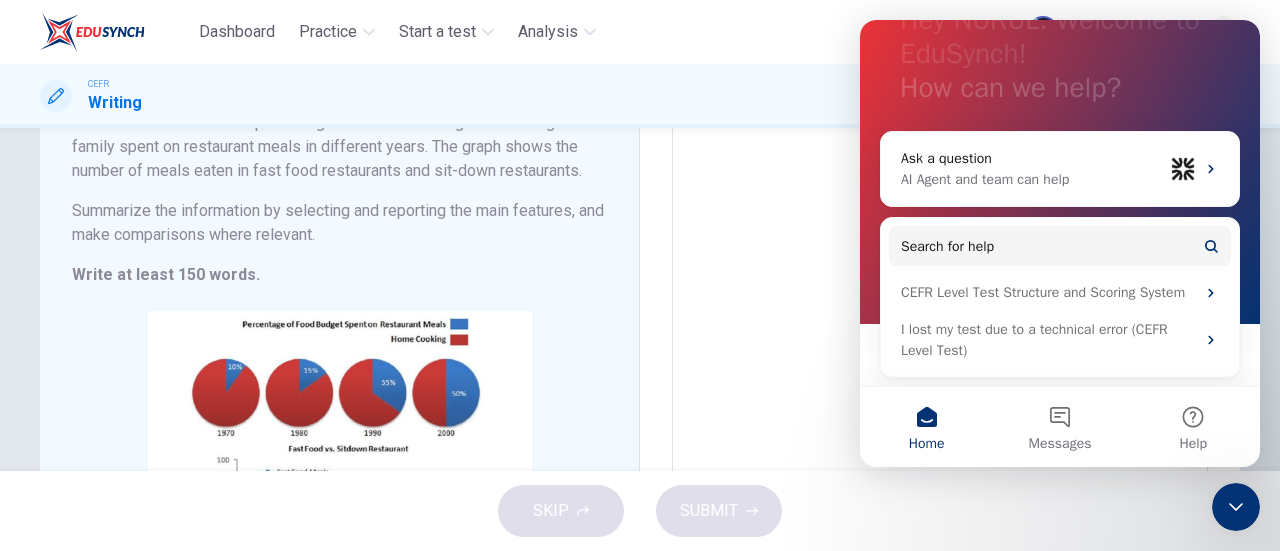 click at bounding box center [940, 353] 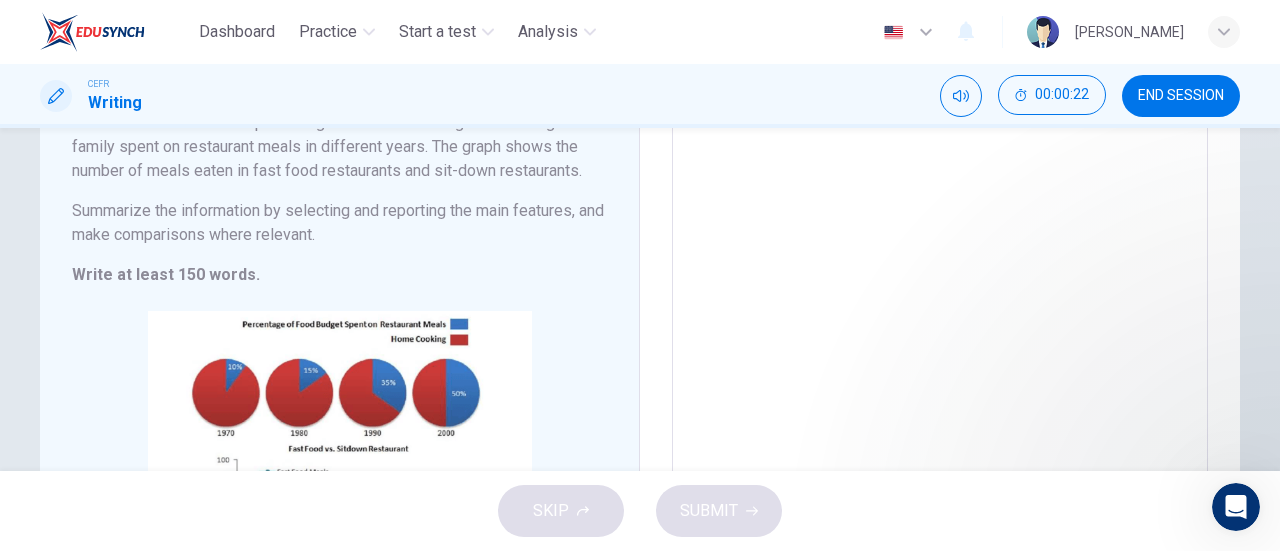 scroll, scrollTop: 0, scrollLeft: 0, axis: both 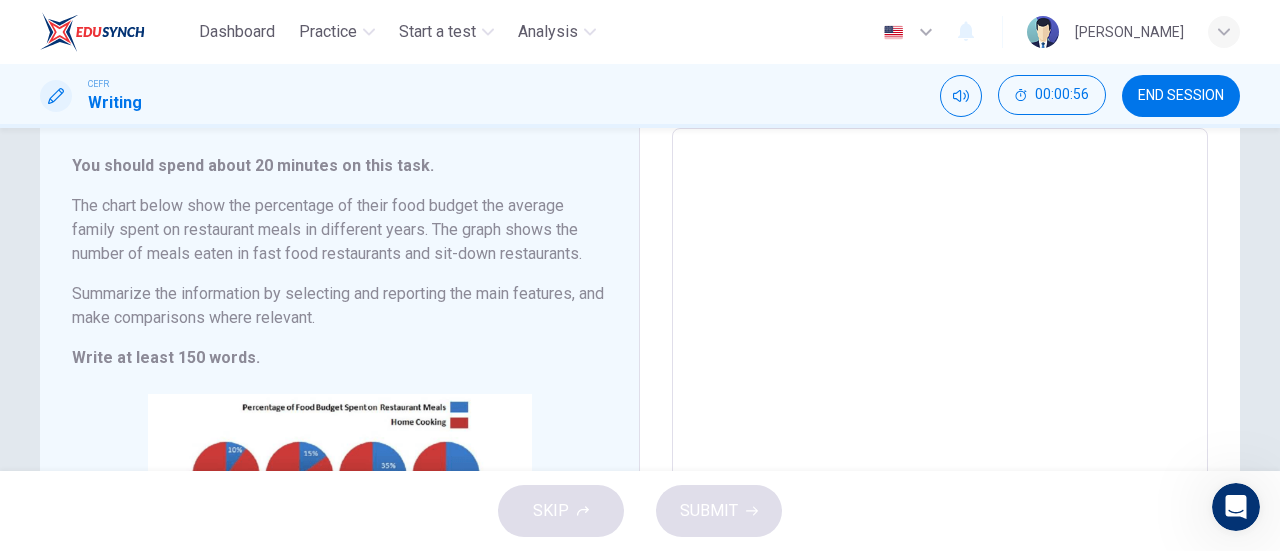 drag, startPoint x: 66, startPoint y: 201, endPoint x: 385, endPoint y: 317, distance: 339.4363 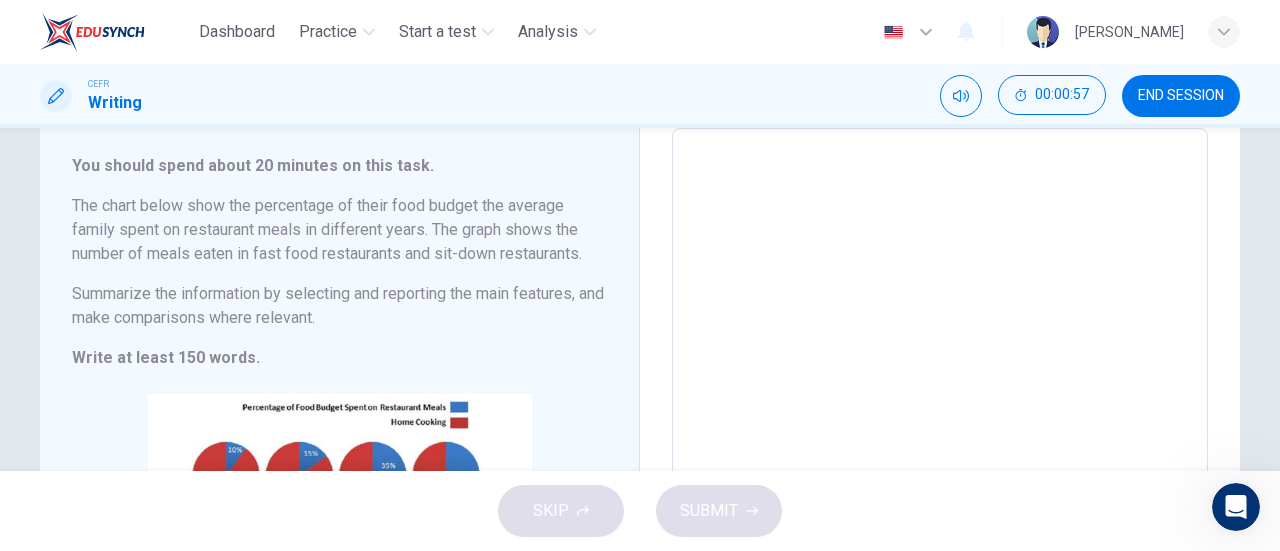 drag, startPoint x: 348, startPoint y: 317, endPoint x: 34, endPoint y: 234, distance: 324.78455 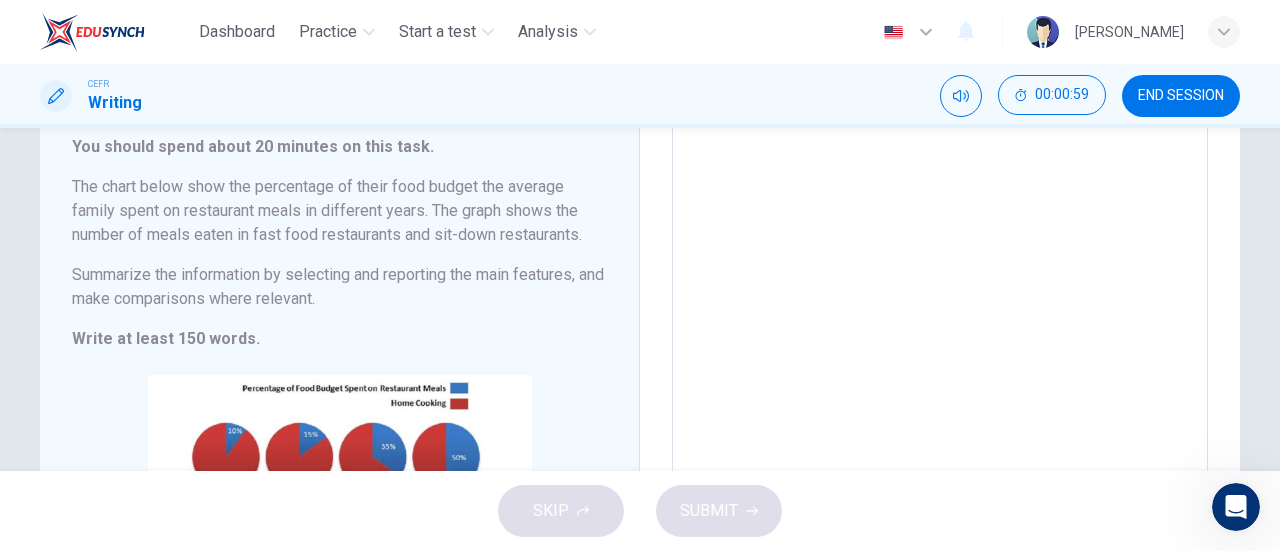 scroll, scrollTop: 132, scrollLeft: 0, axis: vertical 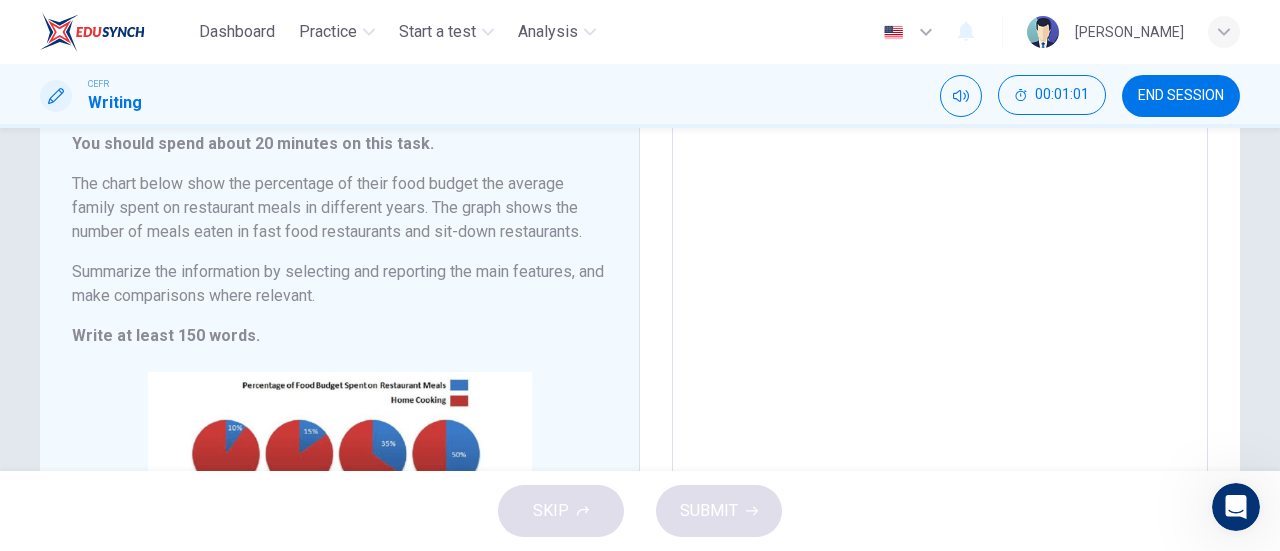drag, startPoint x: 381, startPoint y: 317, endPoint x: 218, endPoint y: 247, distance: 177.39503 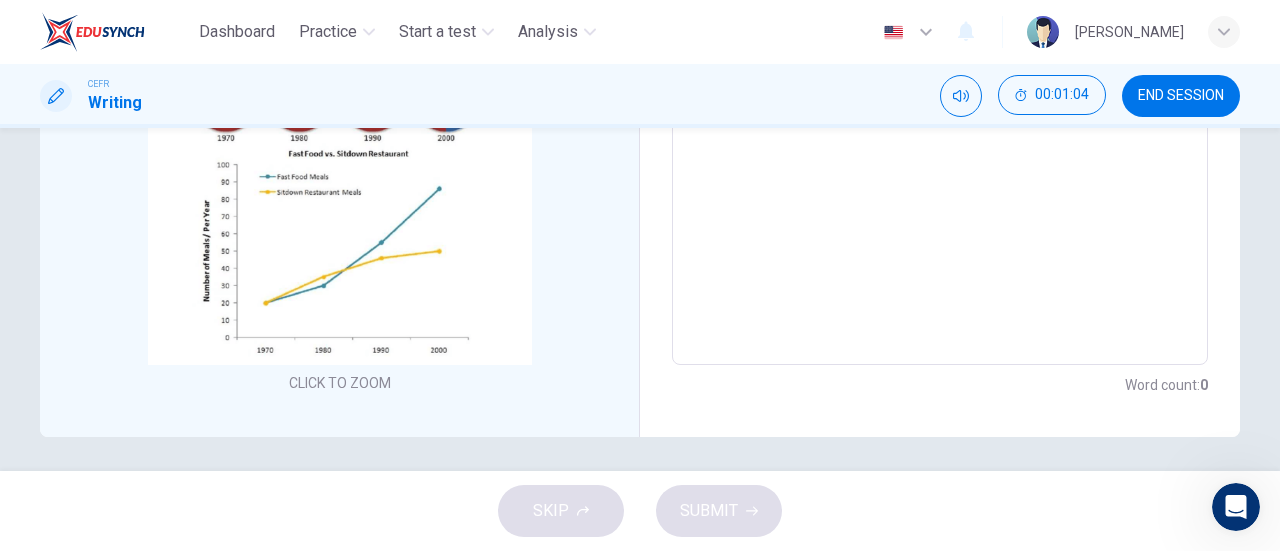 scroll, scrollTop: 494, scrollLeft: 0, axis: vertical 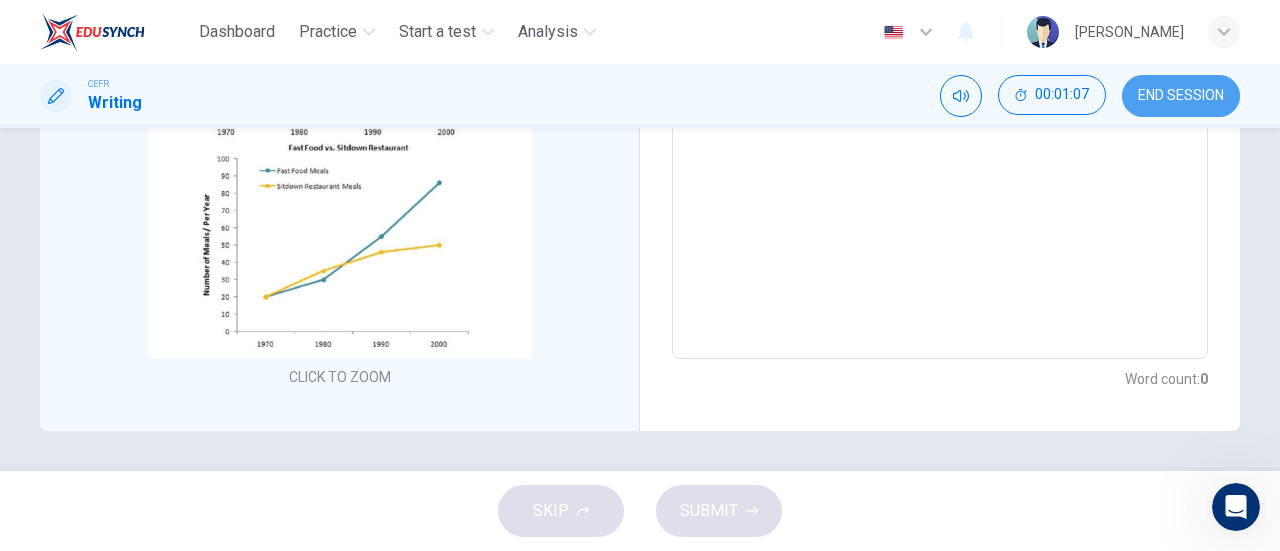 click on "END SESSION" at bounding box center (1181, 96) 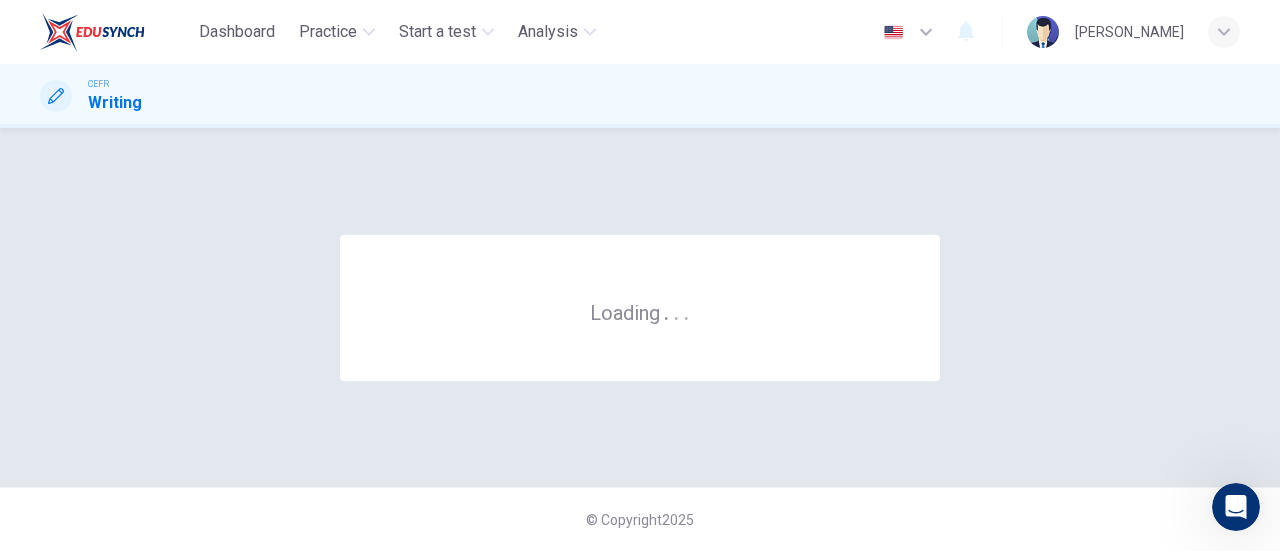 scroll, scrollTop: 0, scrollLeft: 0, axis: both 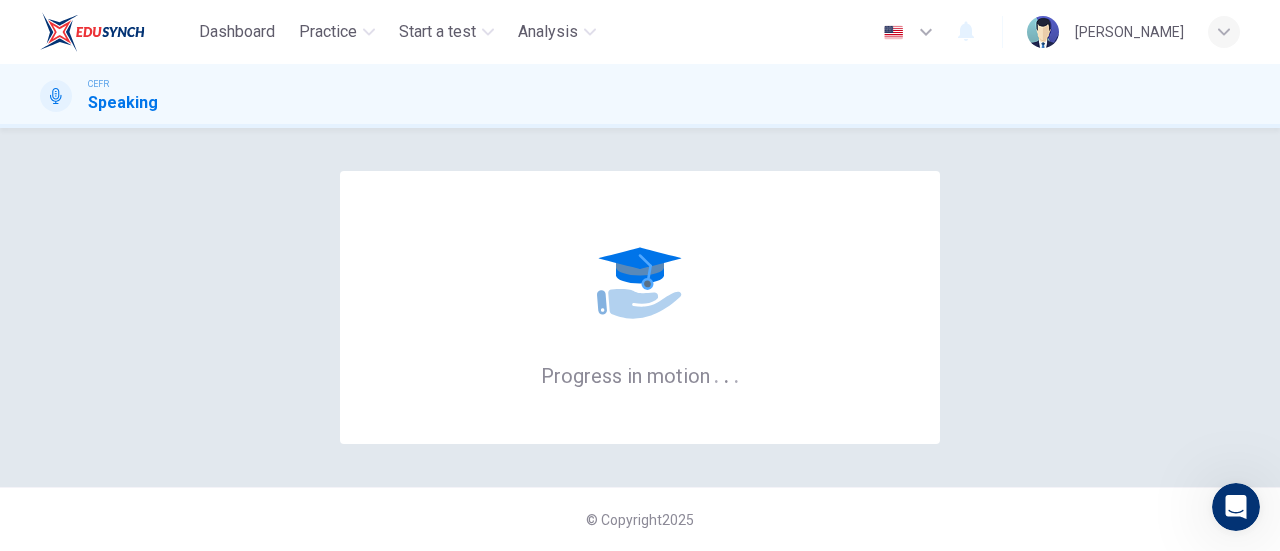 click on "Progress in motion . . ." at bounding box center (640, 307) 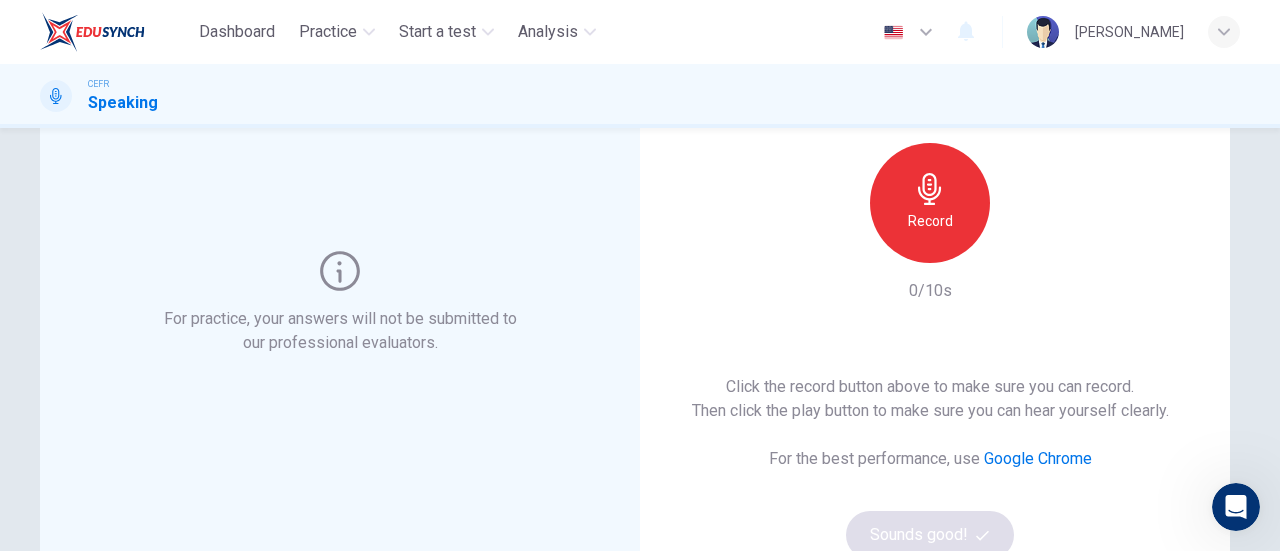 scroll, scrollTop: 159, scrollLeft: 0, axis: vertical 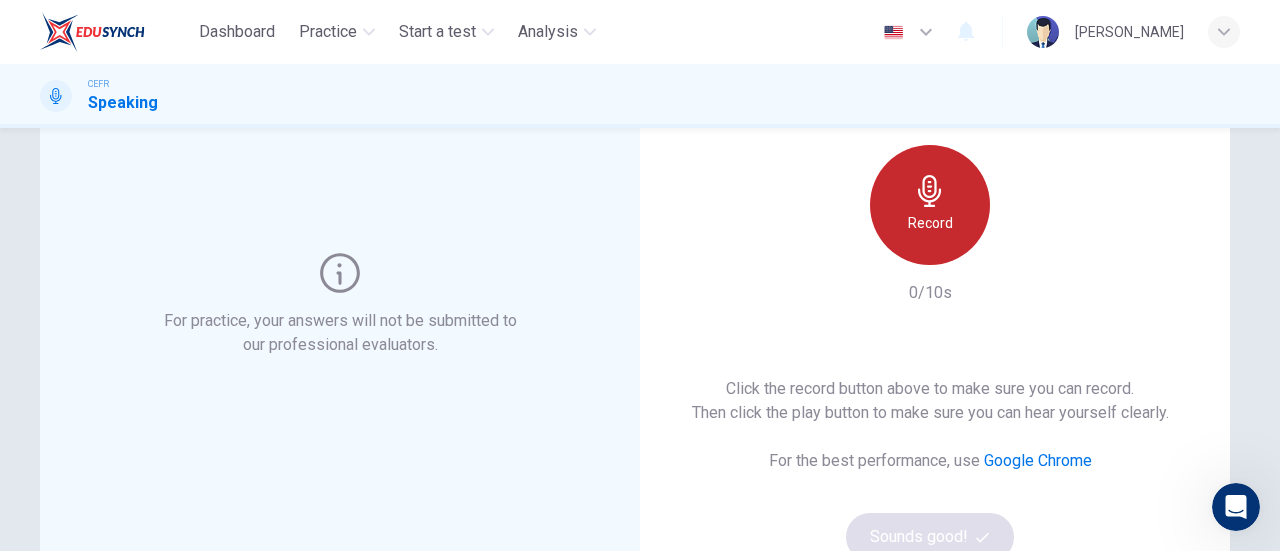 click on "Record" at bounding box center [930, 205] 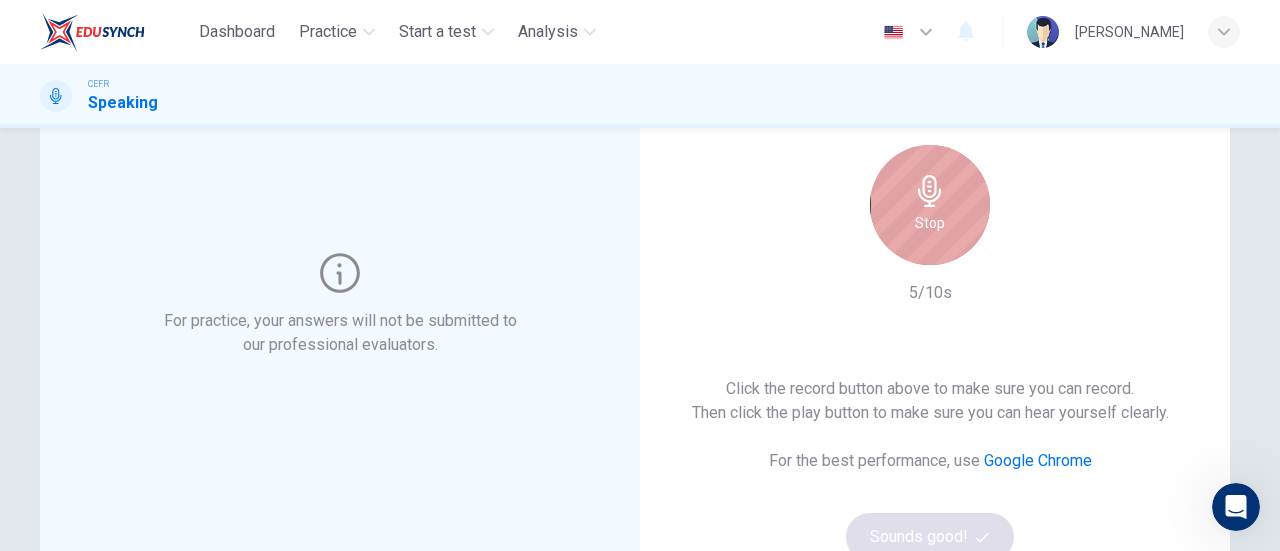click 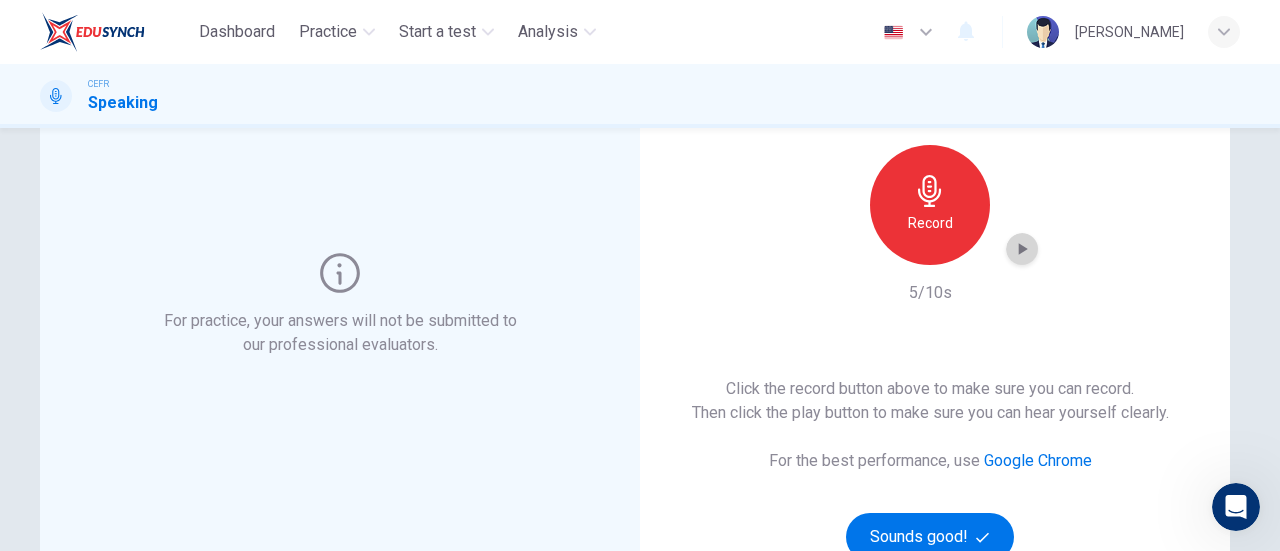 click 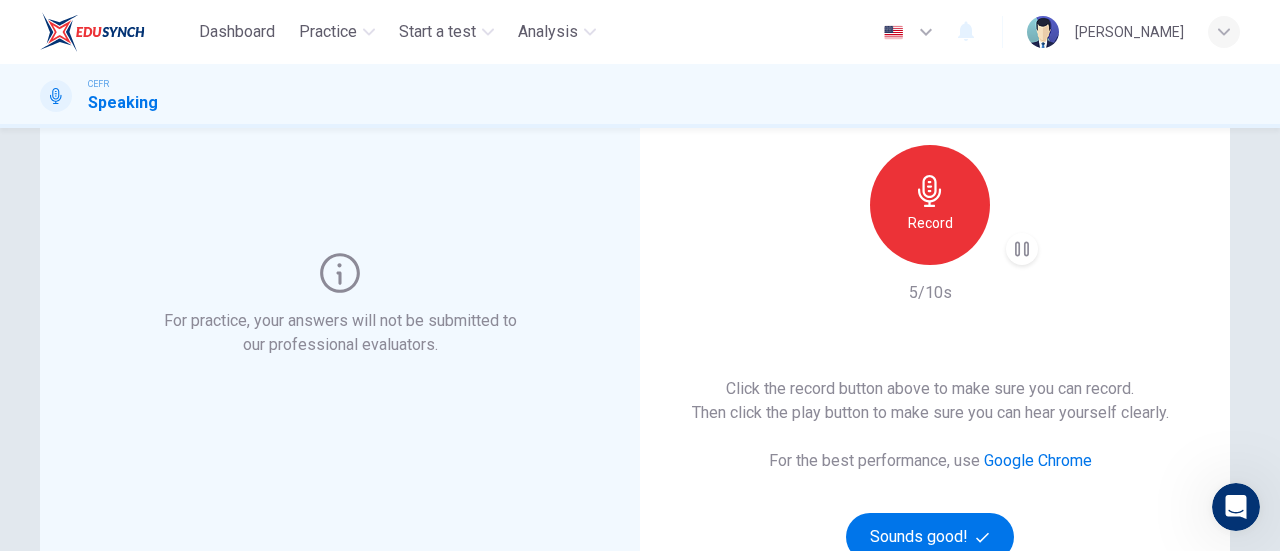 type 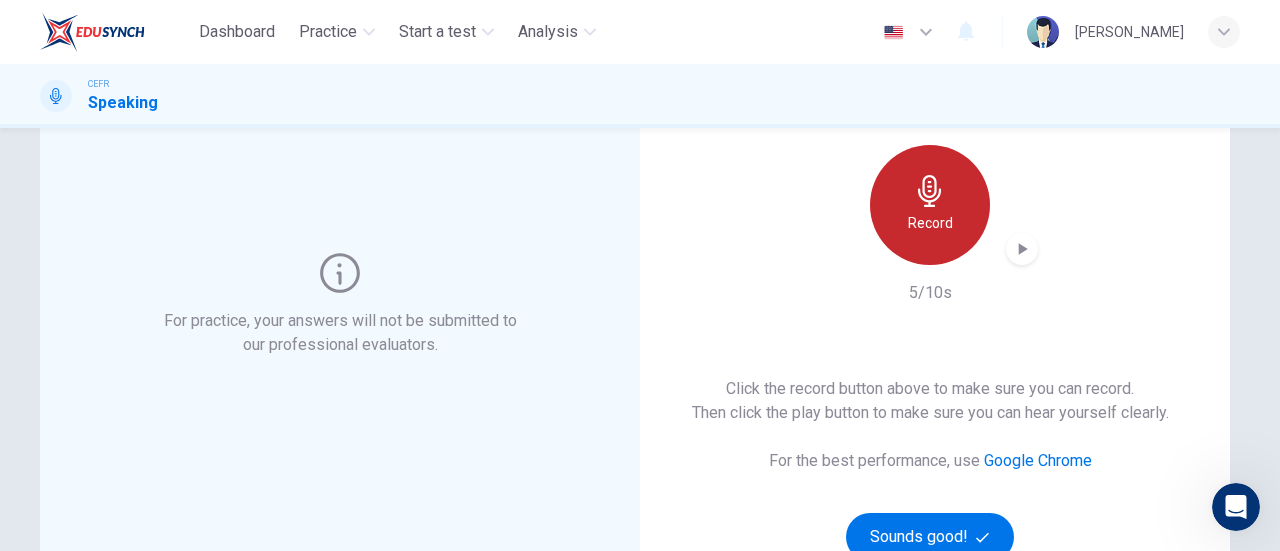 click 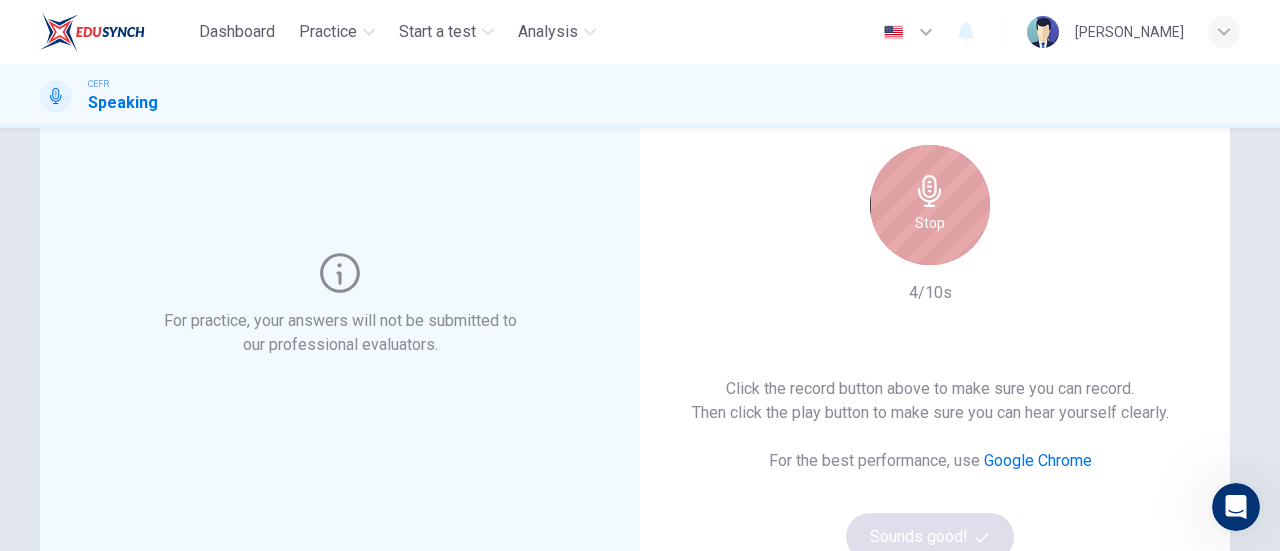 click 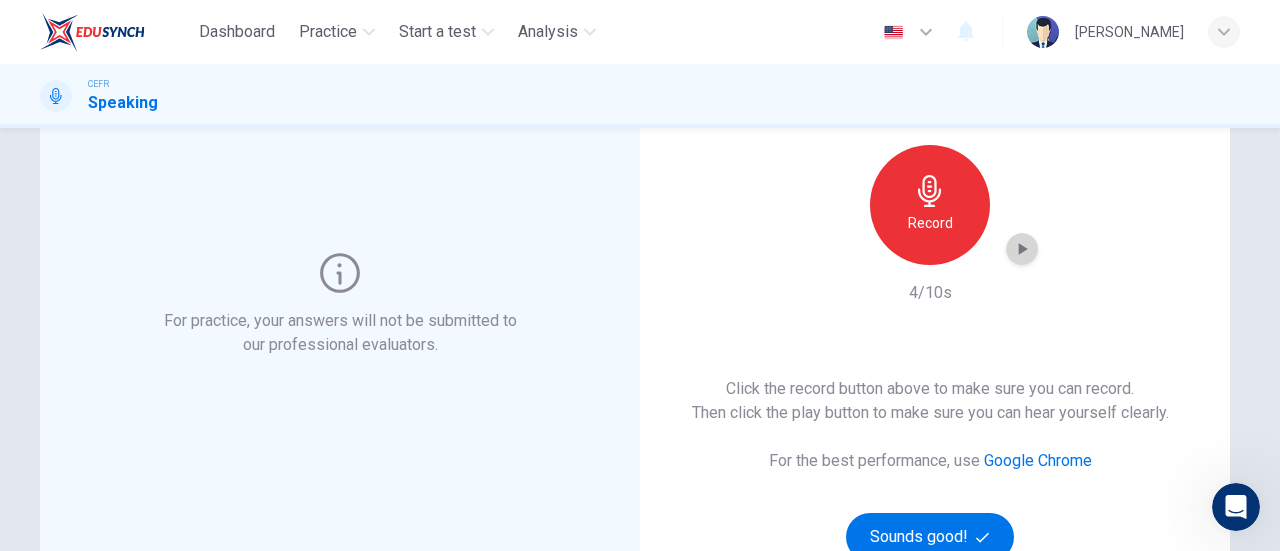 click 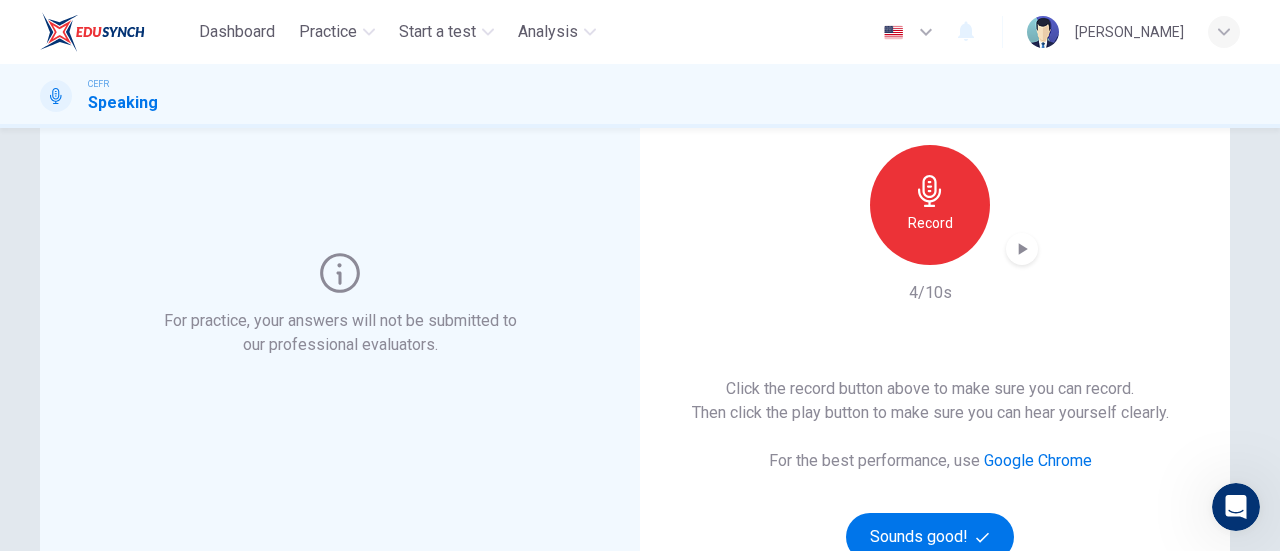 click 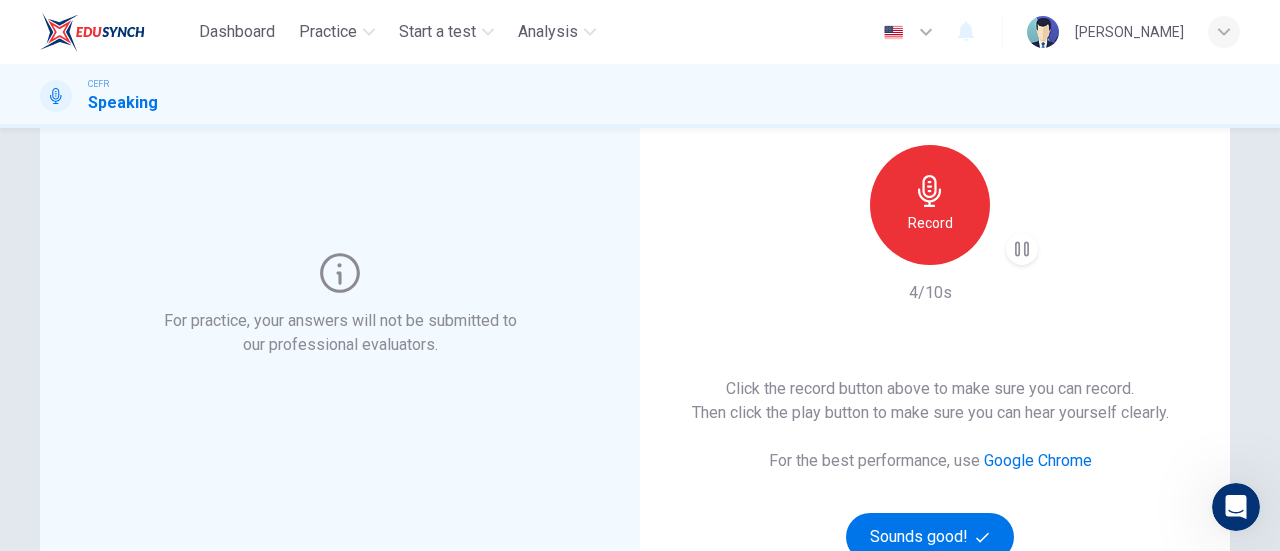 click on "Record" at bounding box center [930, 205] 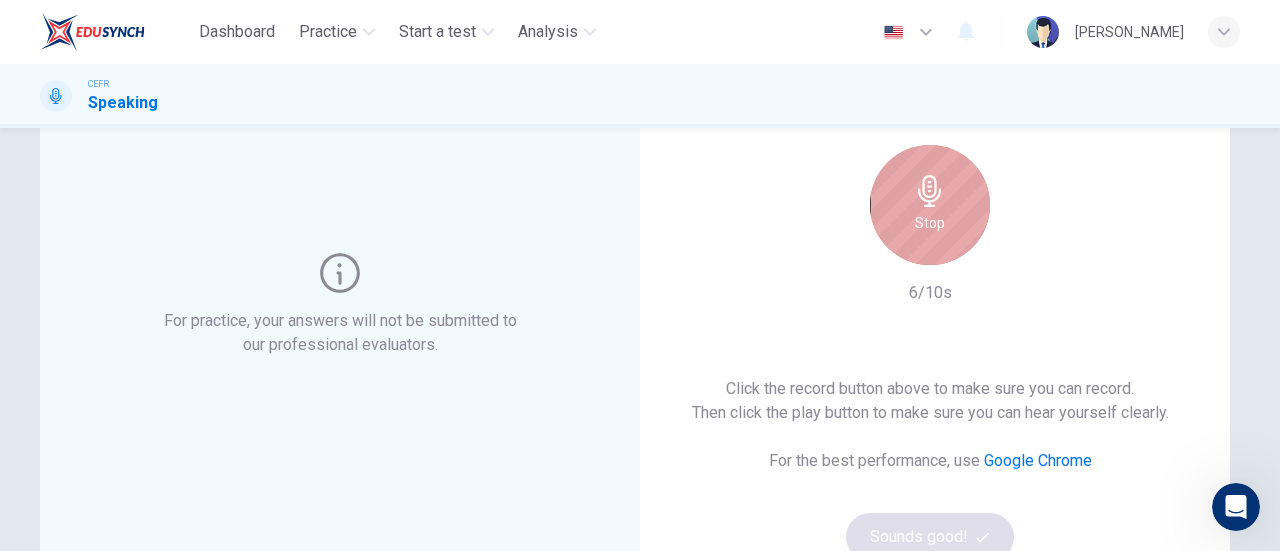 click on "Stop" at bounding box center [930, 205] 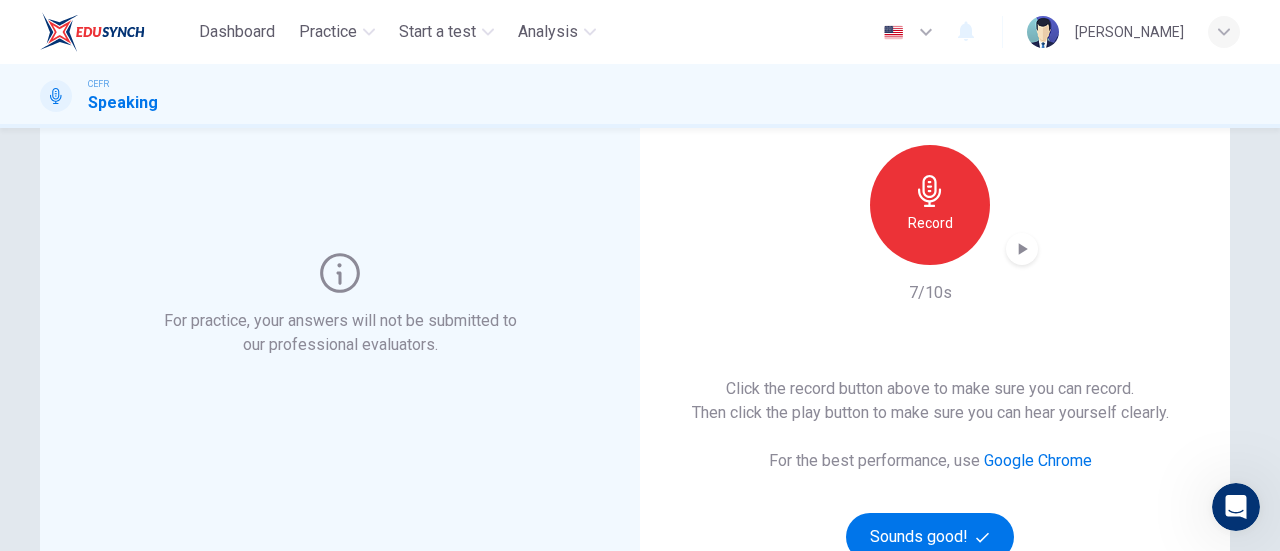 click 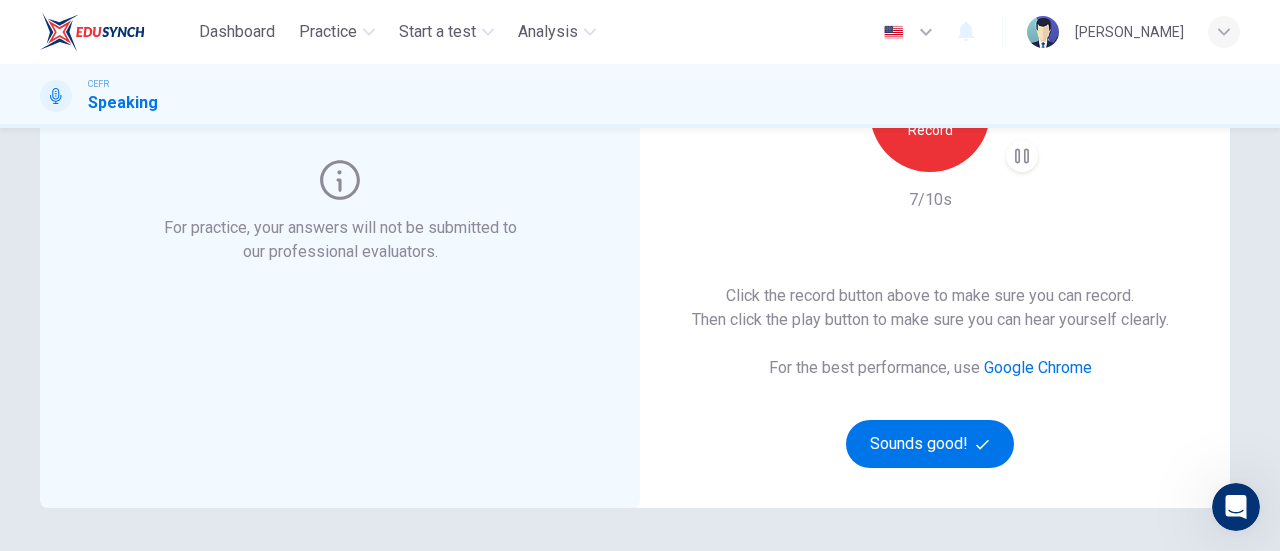 scroll, scrollTop: 261, scrollLeft: 0, axis: vertical 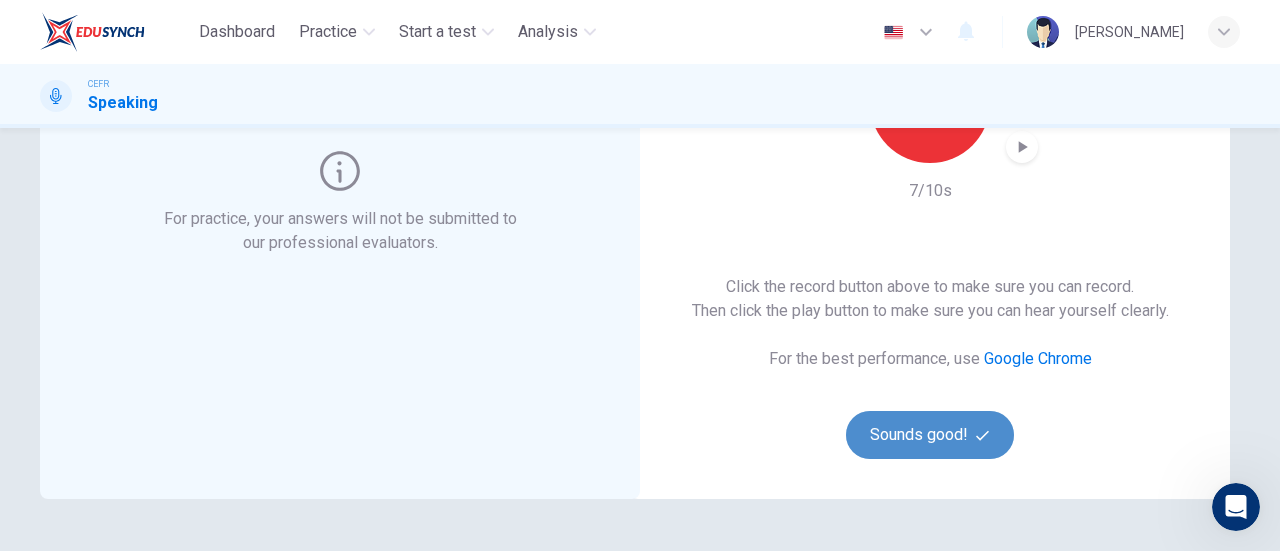 click on "Sounds good!" at bounding box center [930, 435] 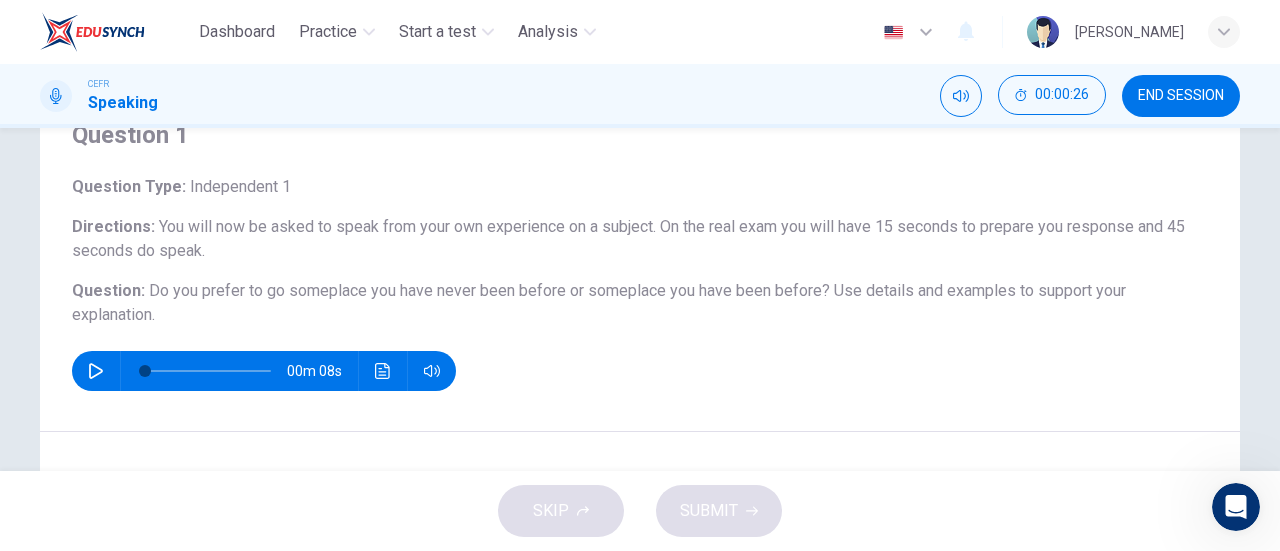 scroll, scrollTop: 111, scrollLeft: 0, axis: vertical 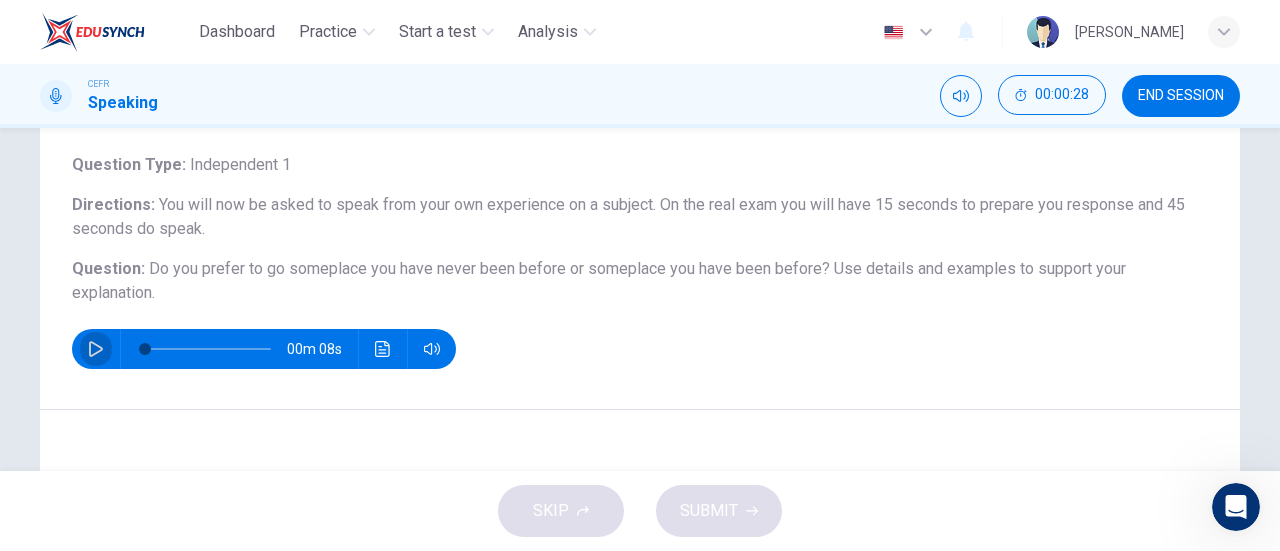 click 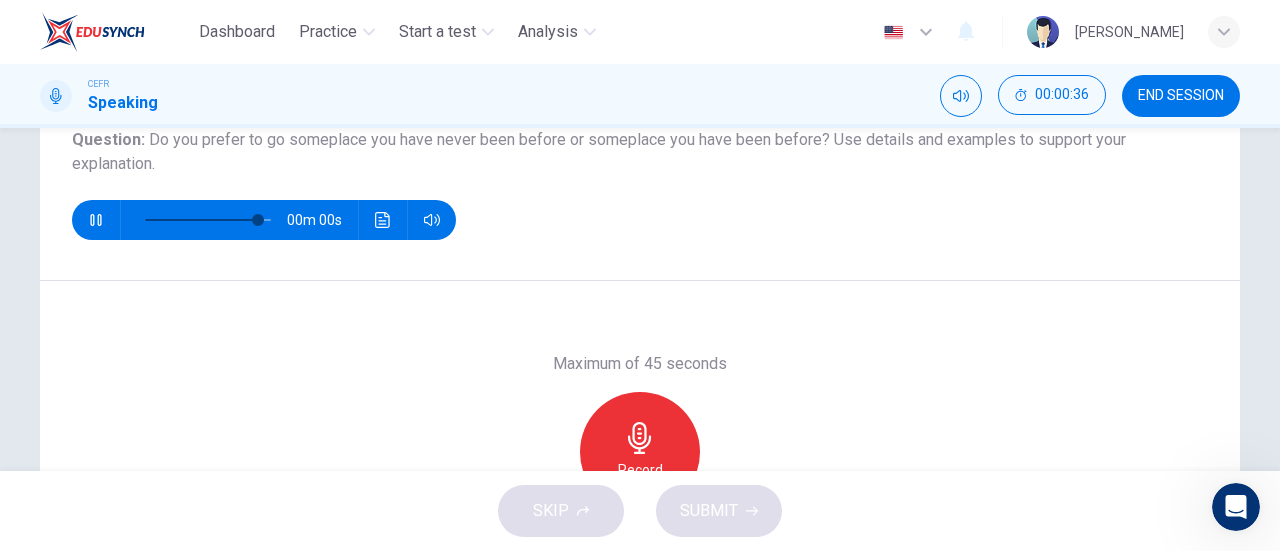 scroll, scrollTop: 241, scrollLeft: 0, axis: vertical 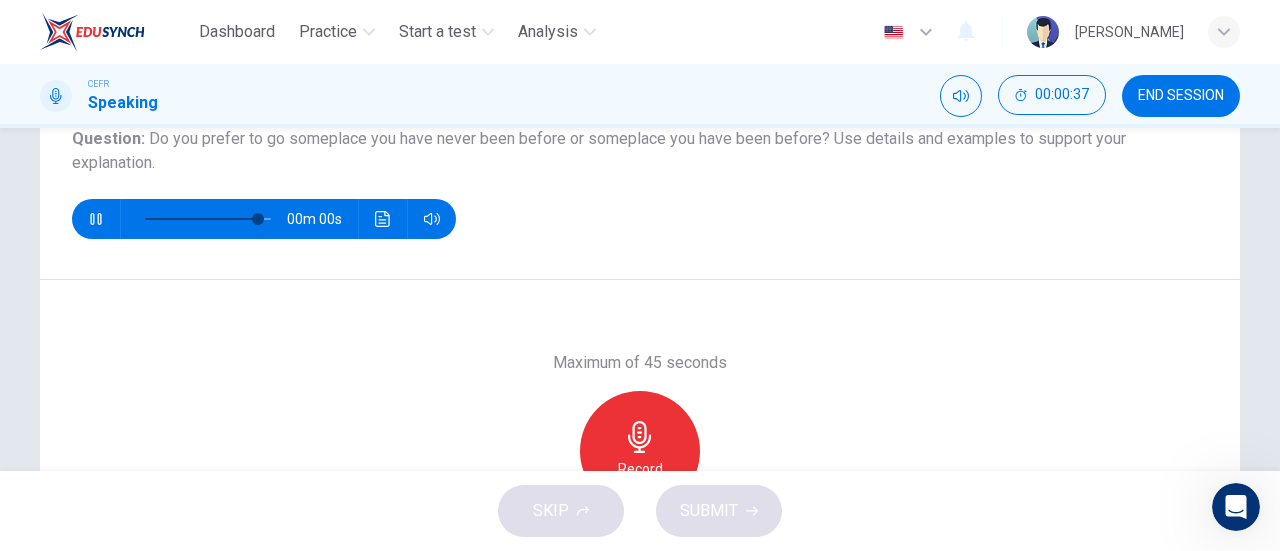 type on "0" 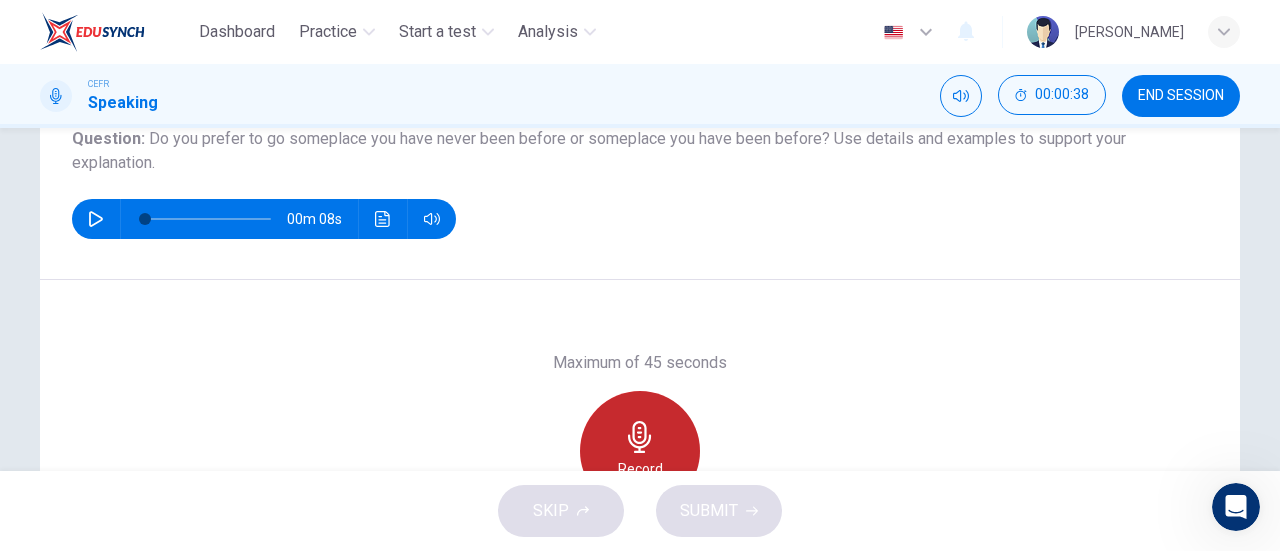 click 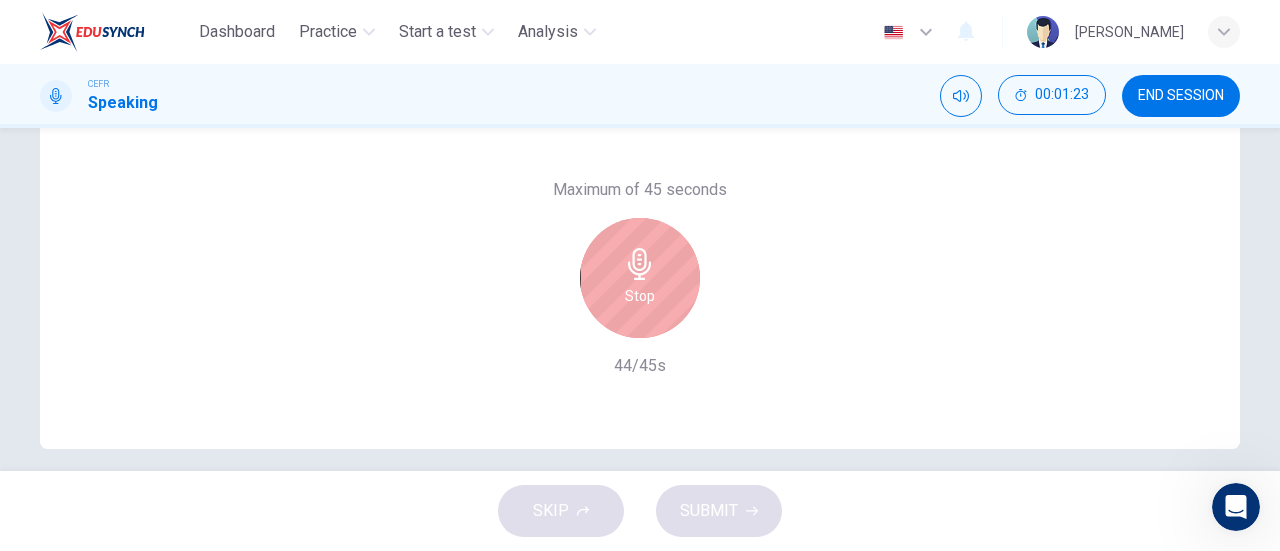 scroll, scrollTop: 432, scrollLeft: 0, axis: vertical 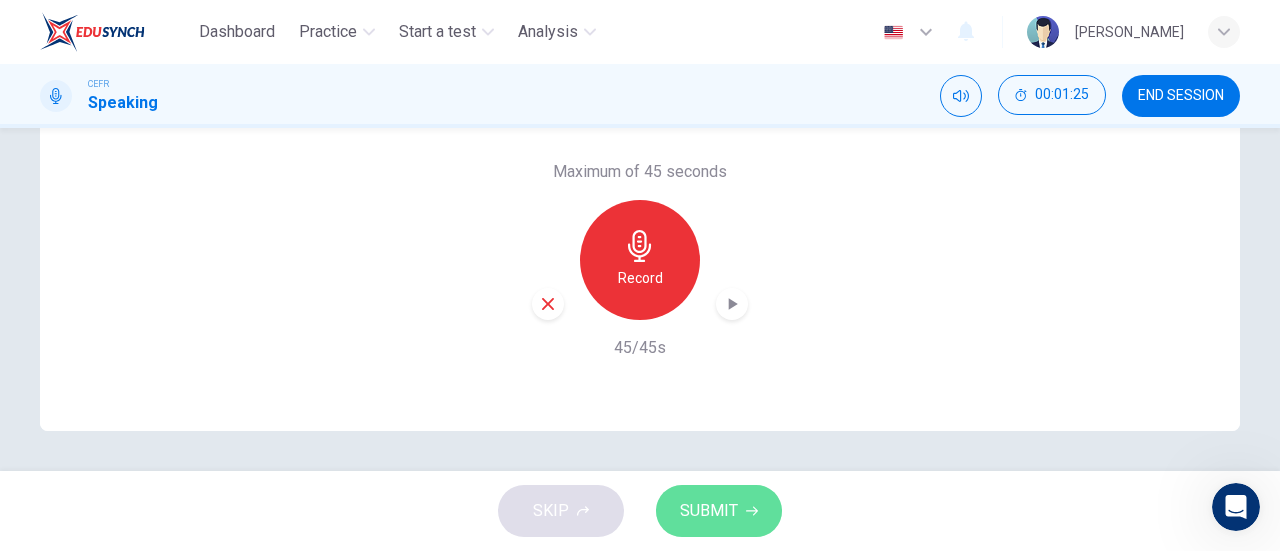 click on "SUBMIT" at bounding box center (709, 511) 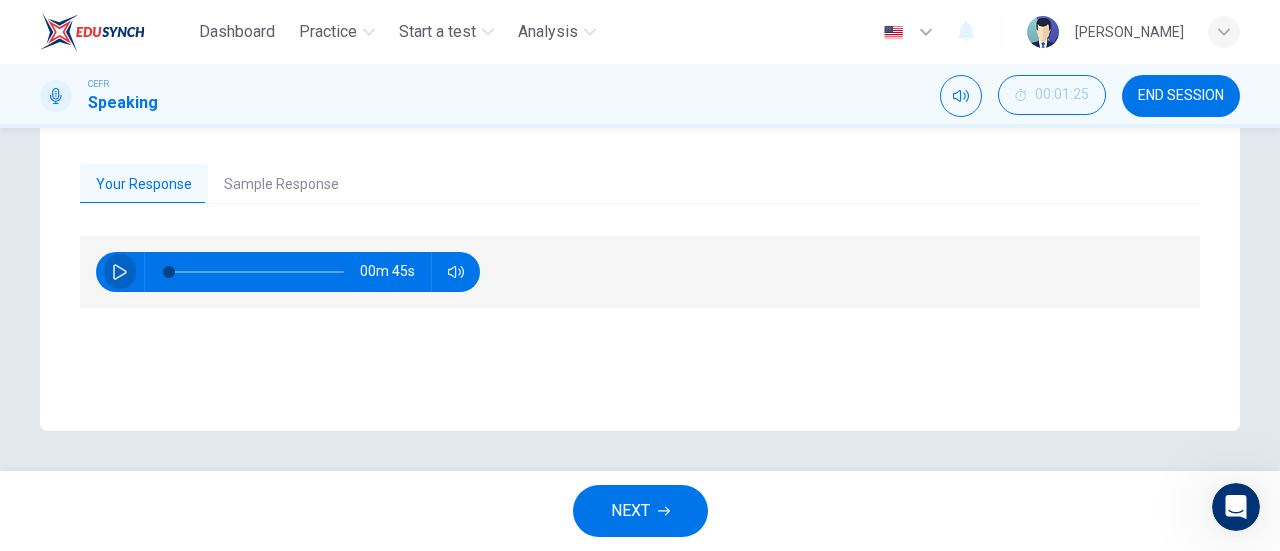 click 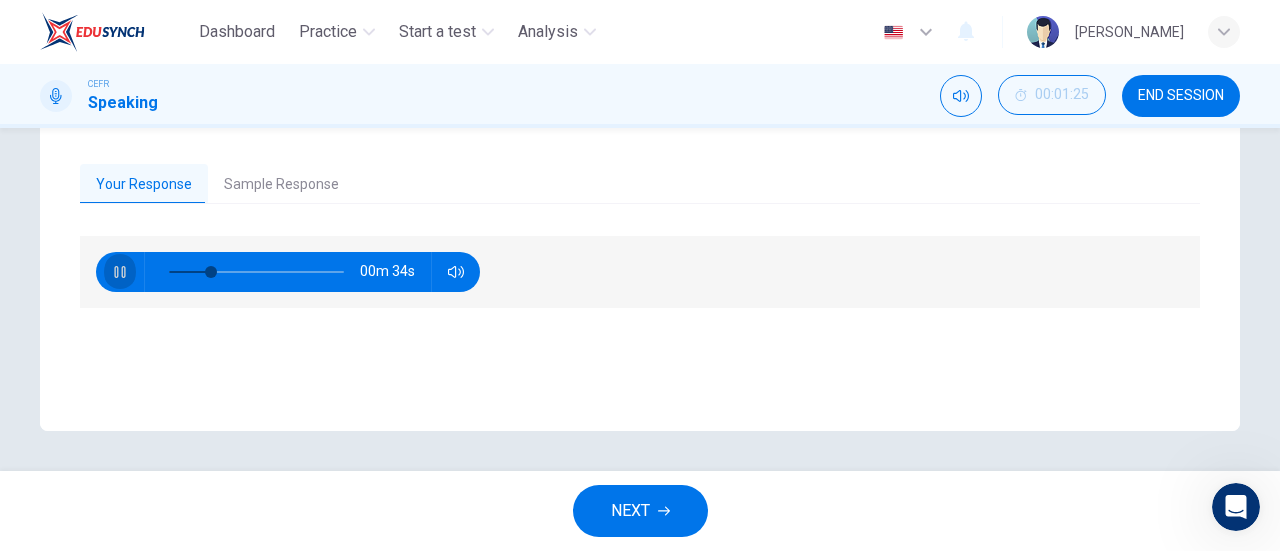 click at bounding box center [120, 272] 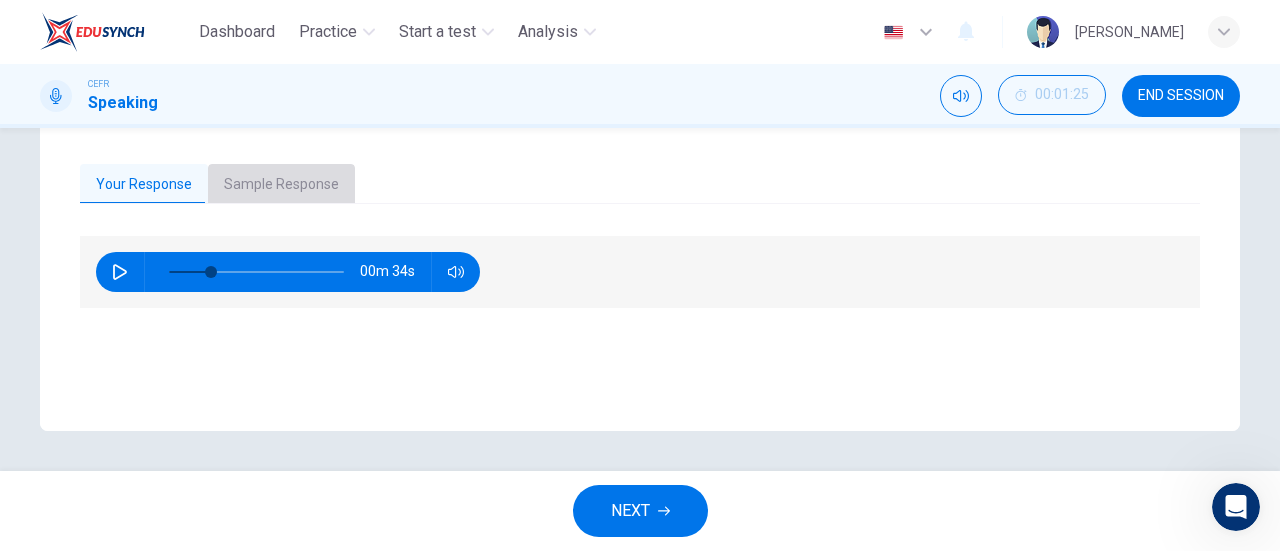 click on "Sample Response" at bounding box center [281, 185] 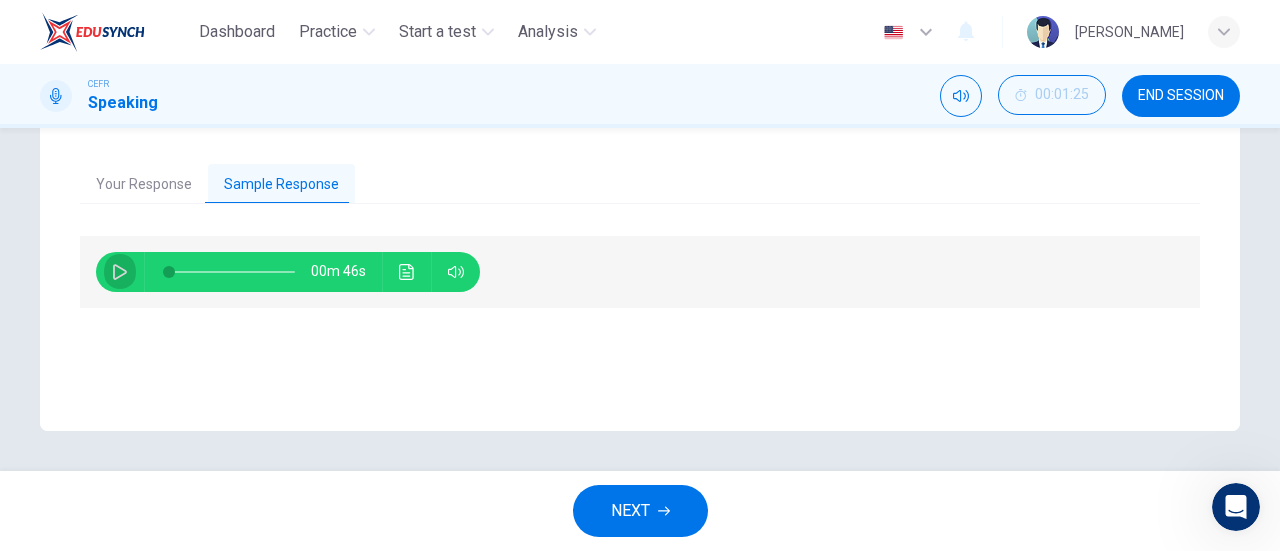 click 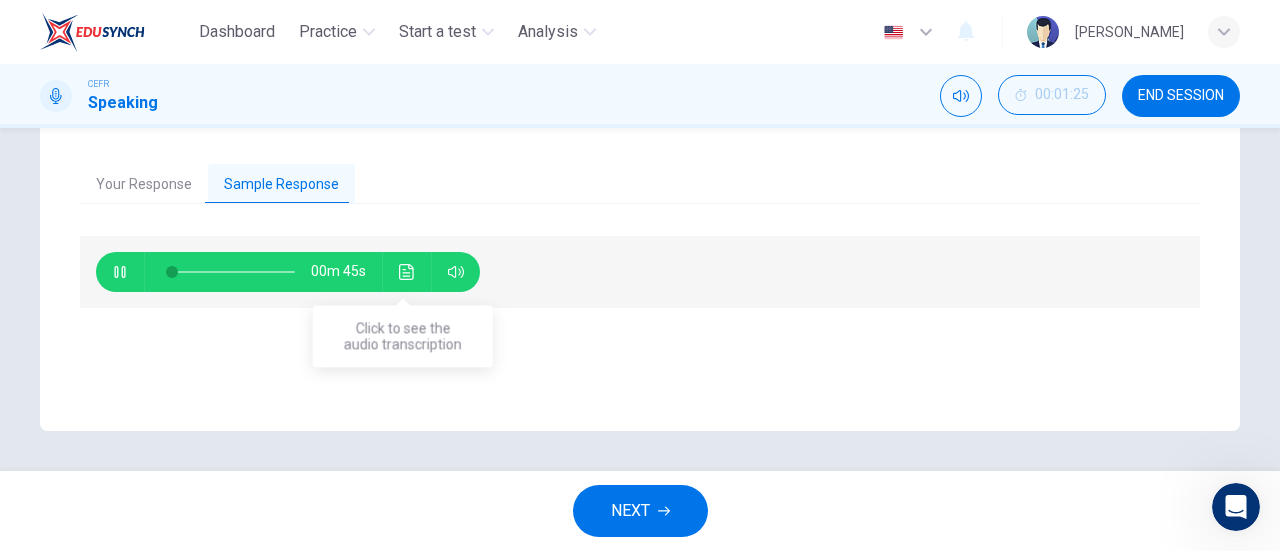 click 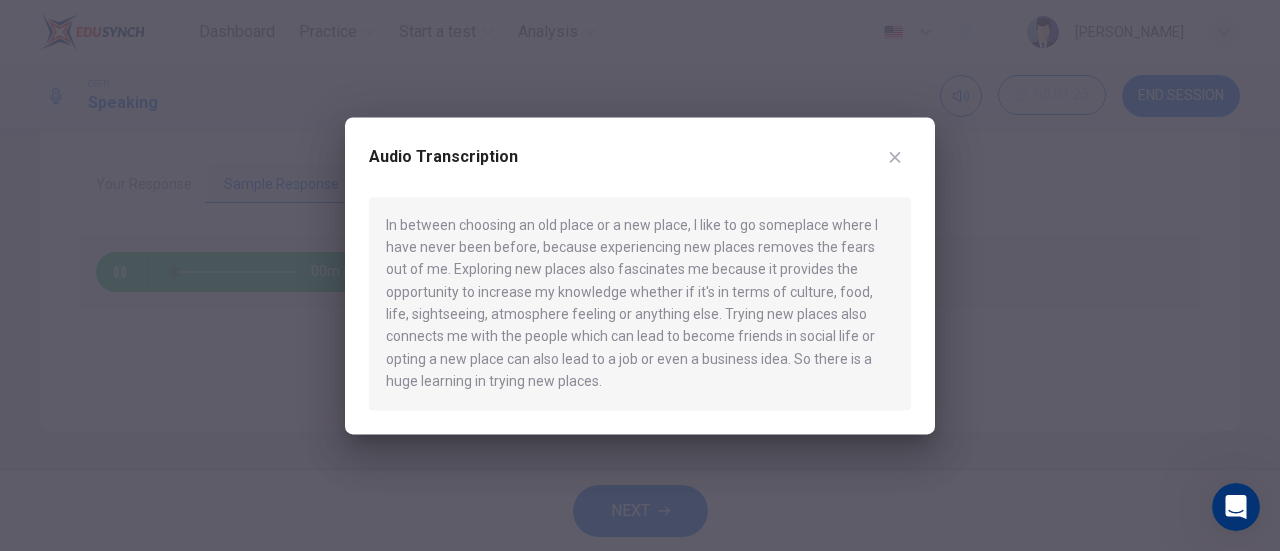 type on "6" 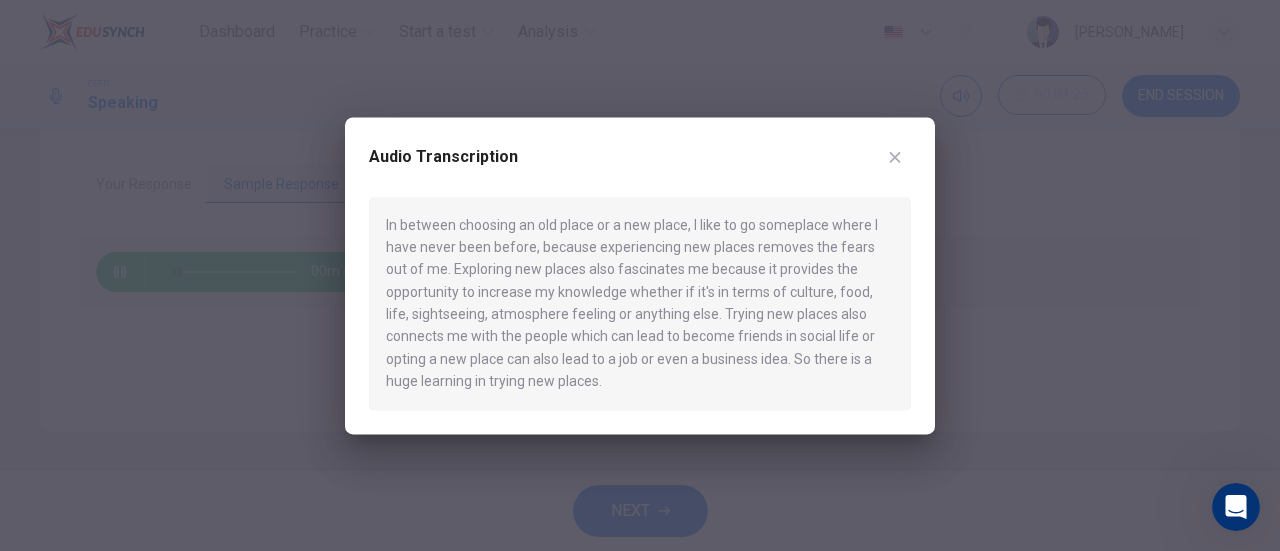 type 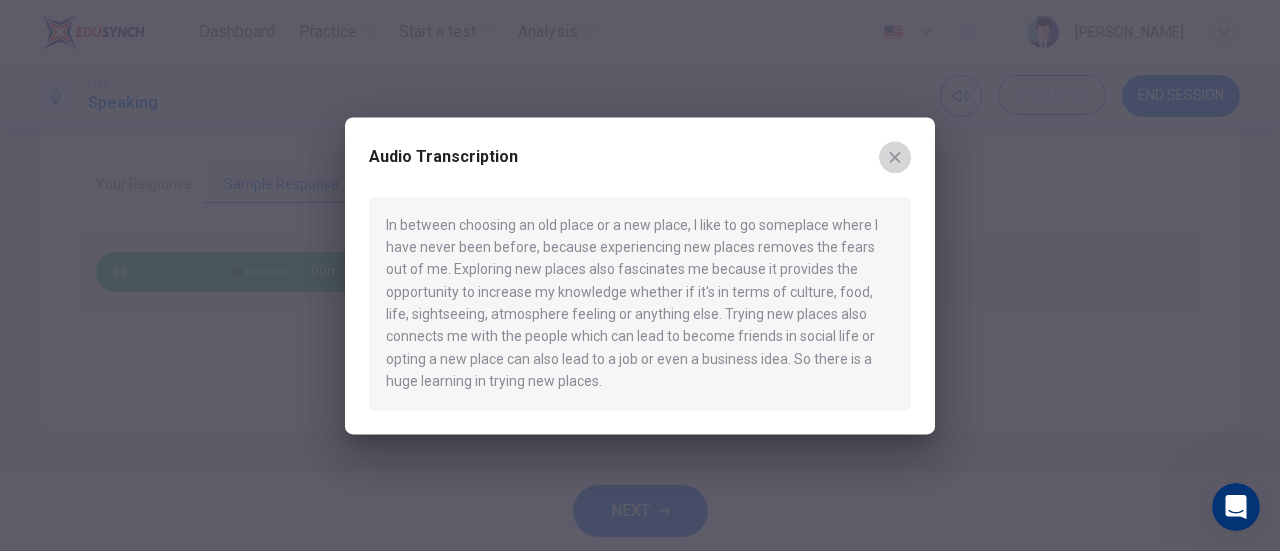 click 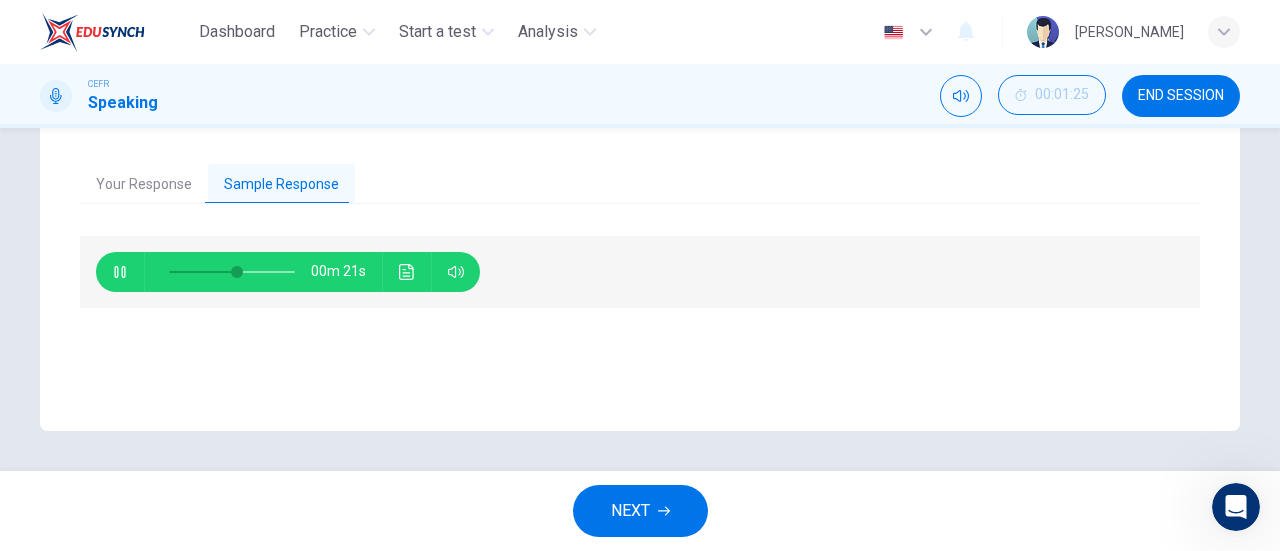 type on "56" 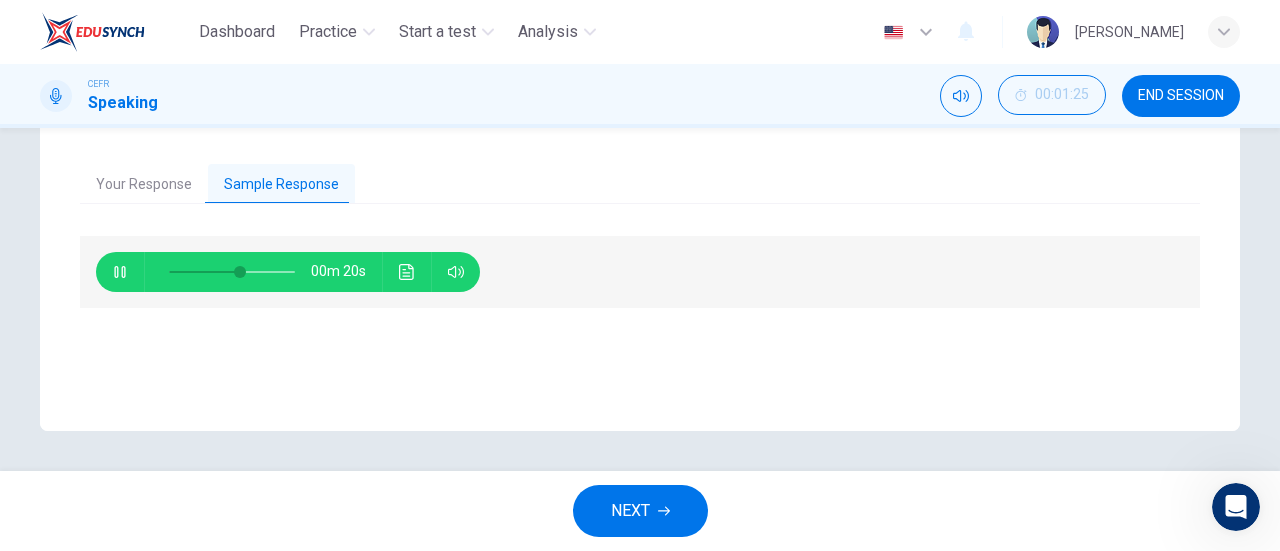 click on "NEXT" at bounding box center (640, 511) 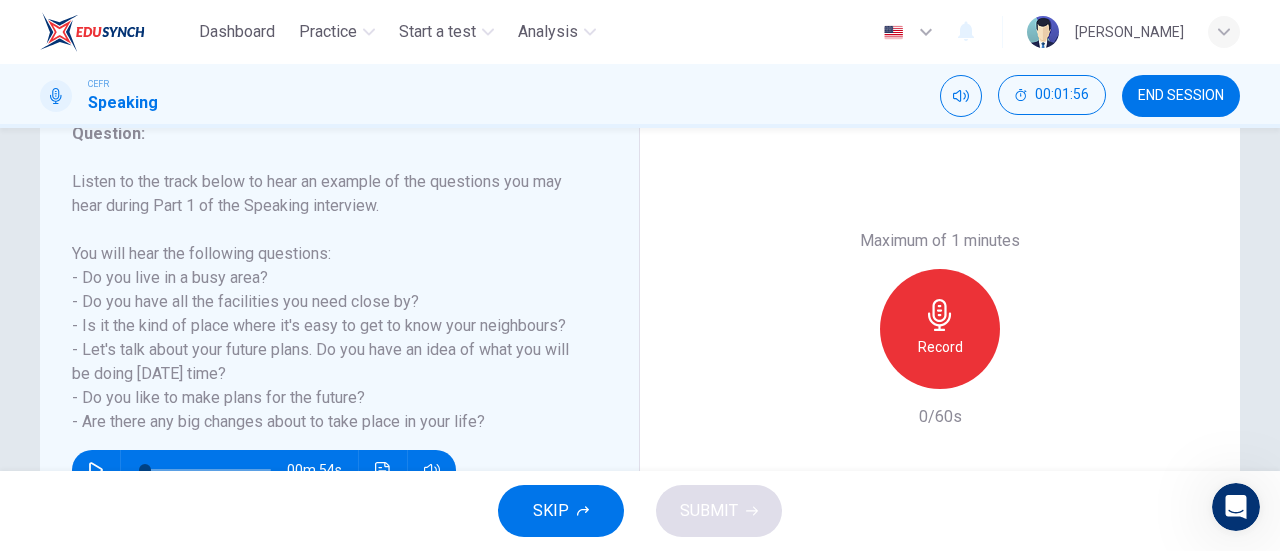 scroll, scrollTop: 381, scrollLeft: 0, axis: vertical 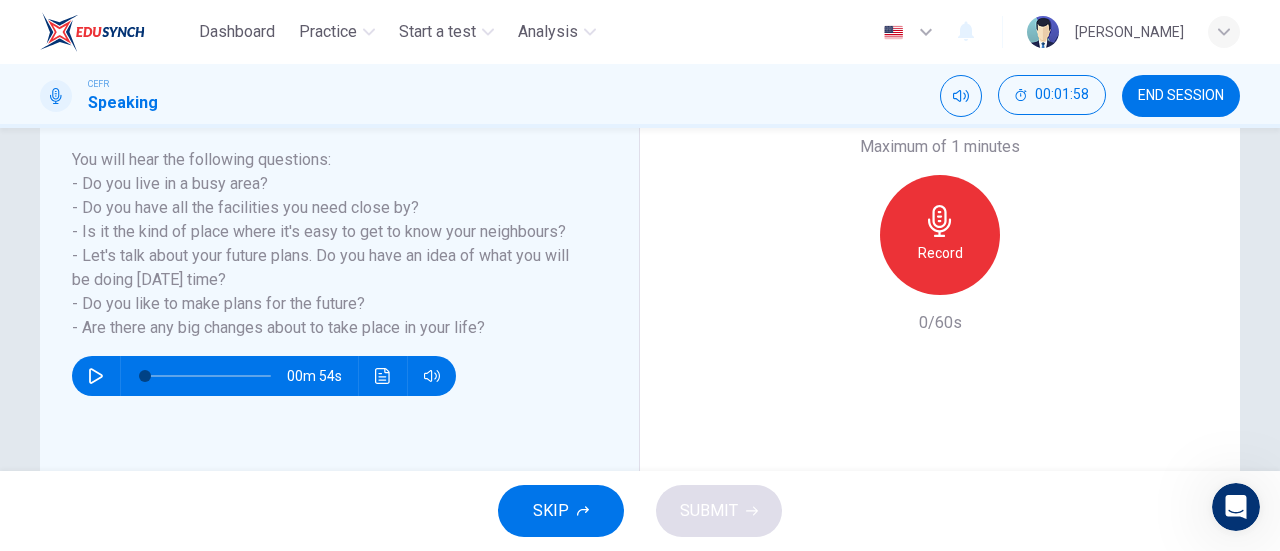 click at bounding box center (96, 376) 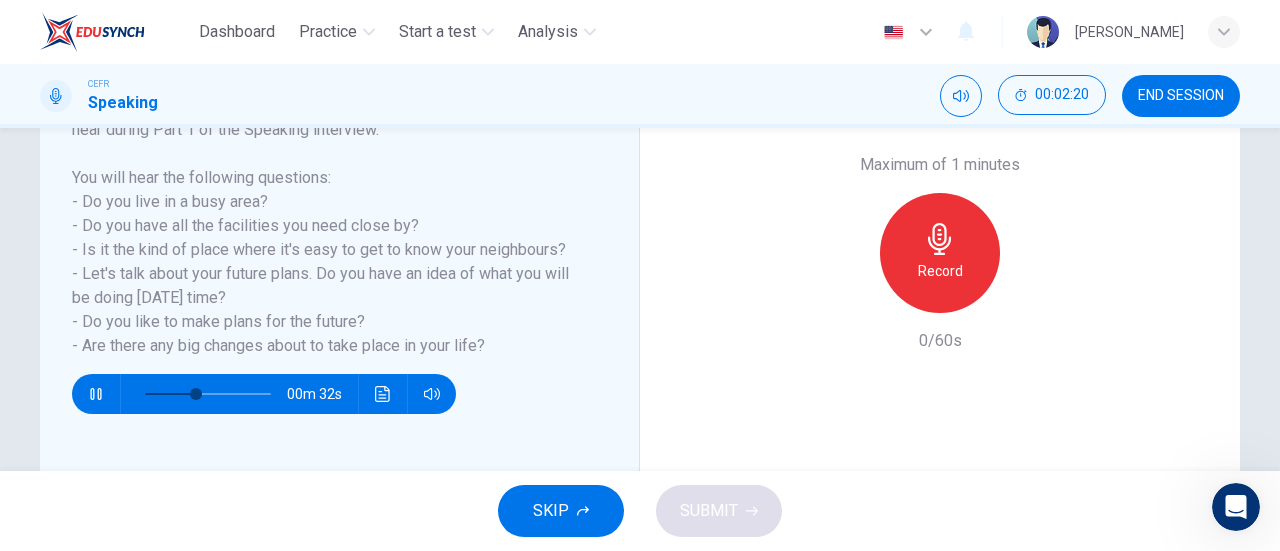 scroll, scrollTop: 365, scrollLeft: 0, axis: vertical 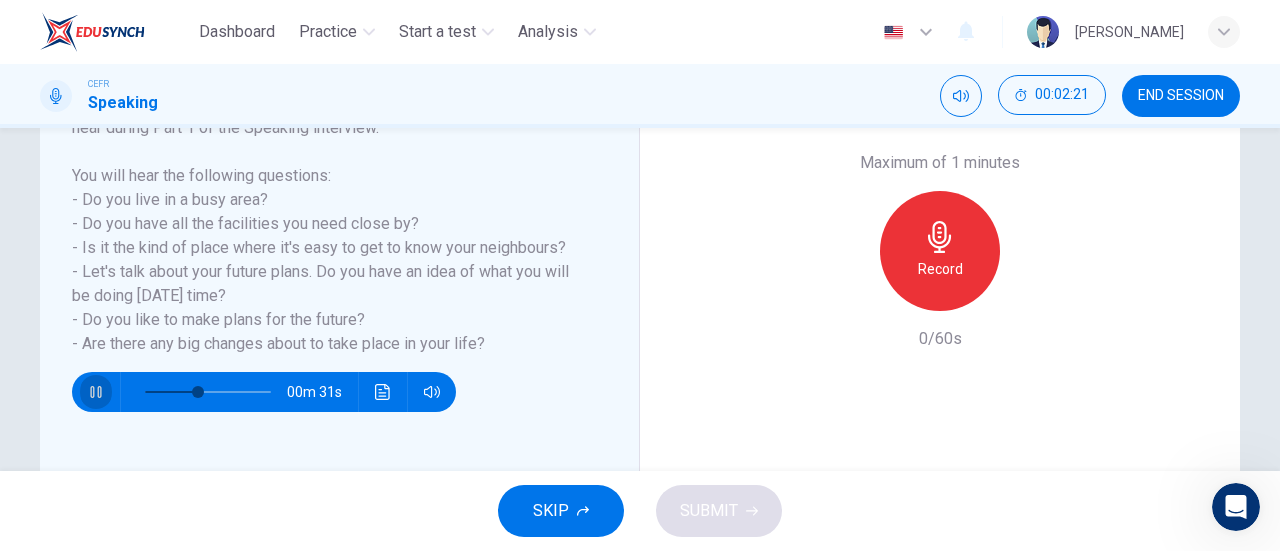 click 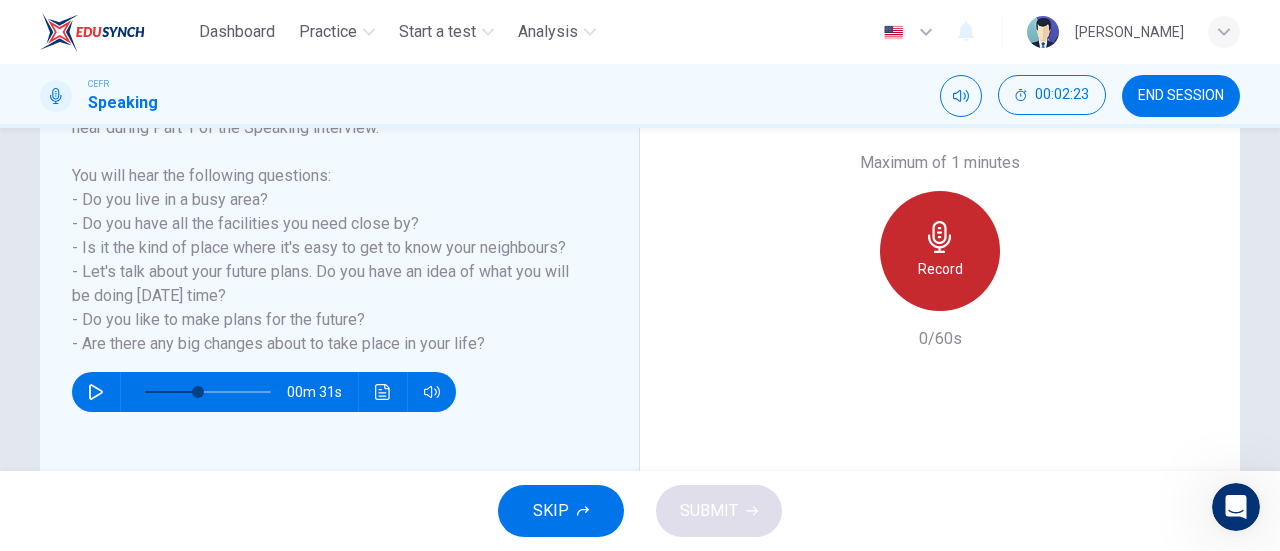 click on "Record" at bounding box center (940, 251) 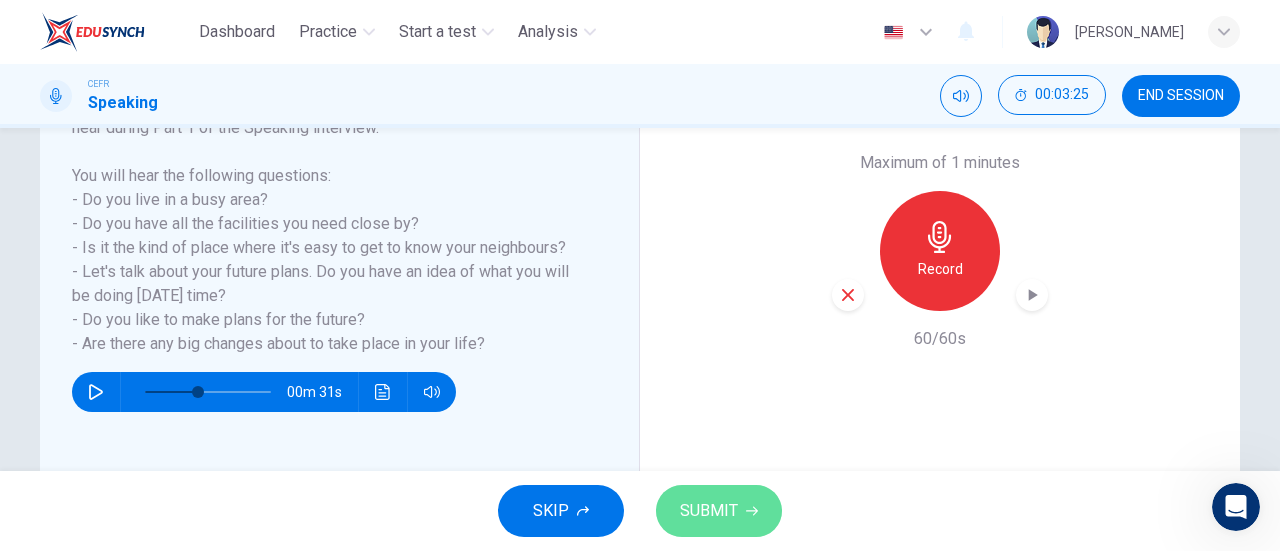 click on "SUBMIT" at bounding box center (719, 511) 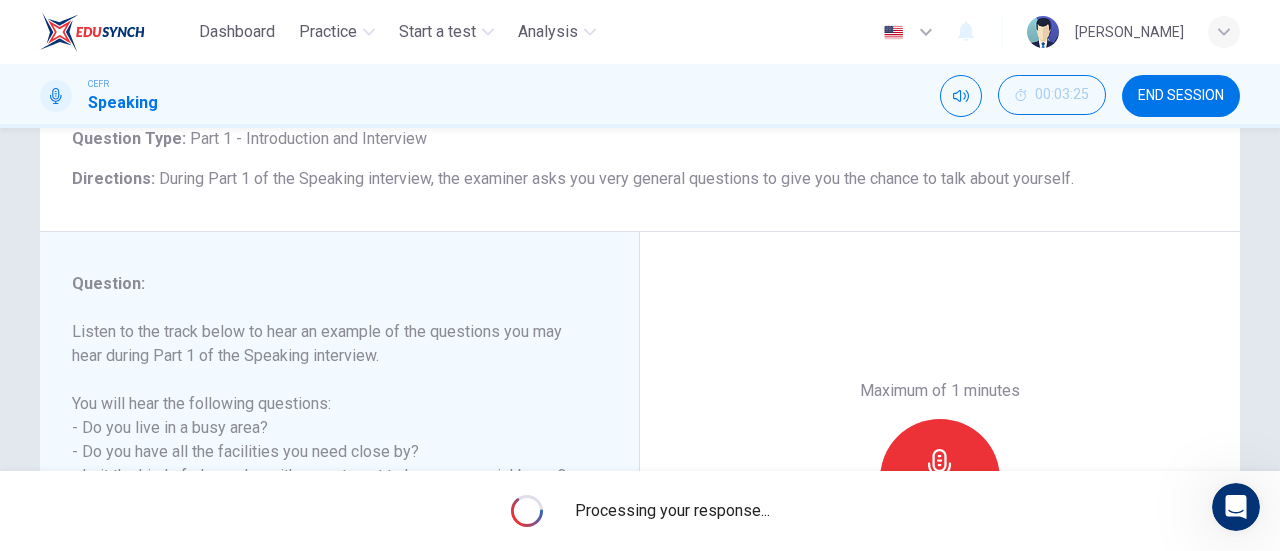 scroll, scrollTop: 119, scrollLeft: 0, axis: vertical 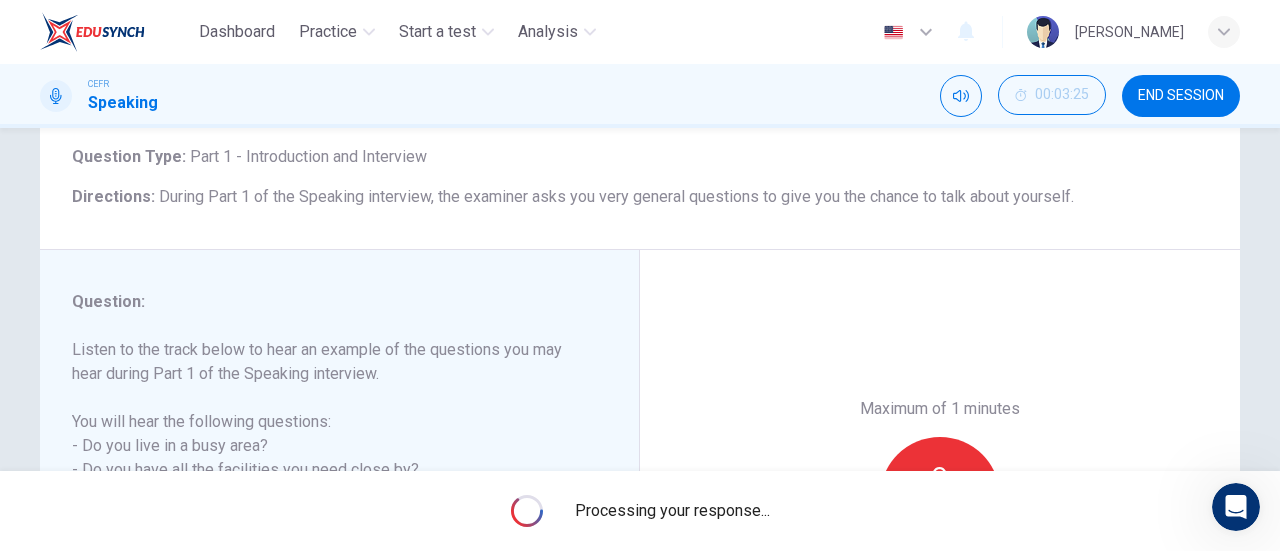 type on "0" 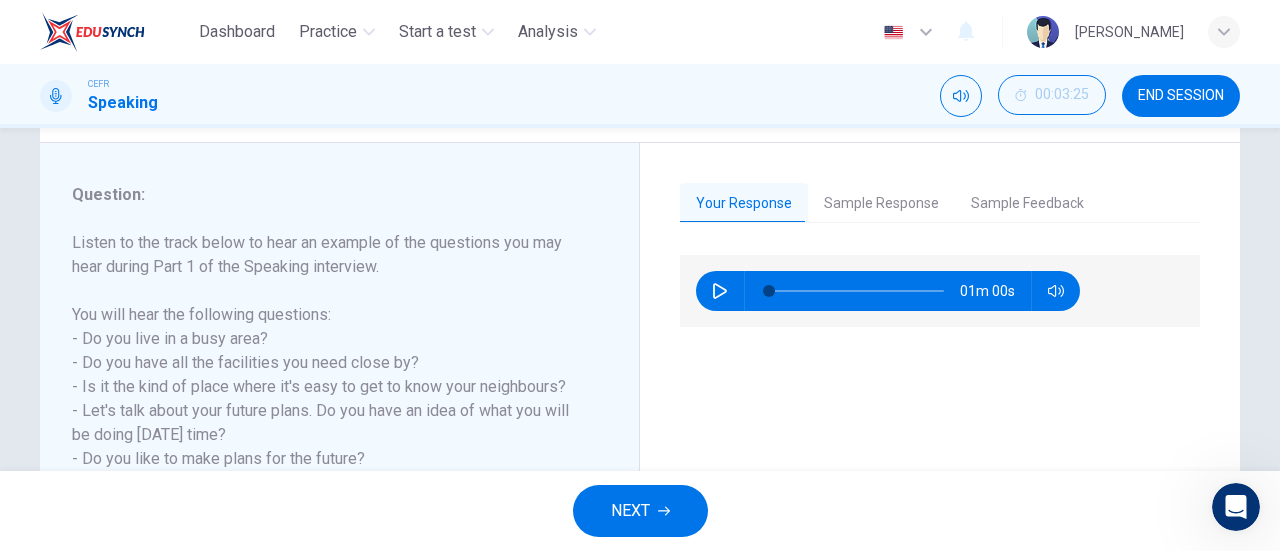 scroll, scrollTop: 271, scrollLeft: 0, axis: vertical 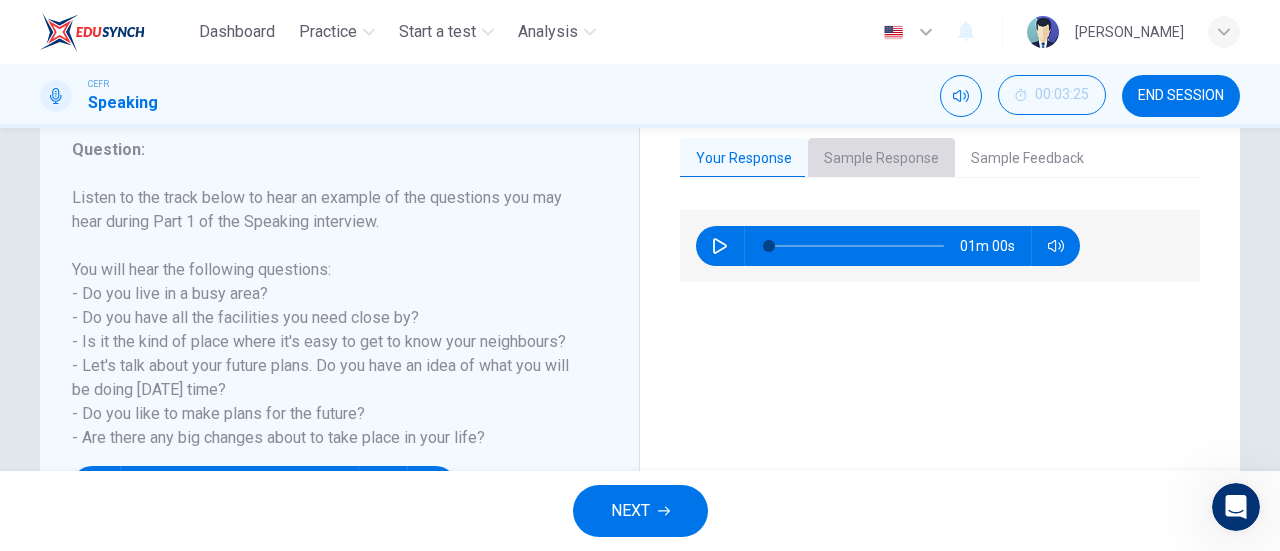 click on "Sample Response" at bounding box center (881, 159) 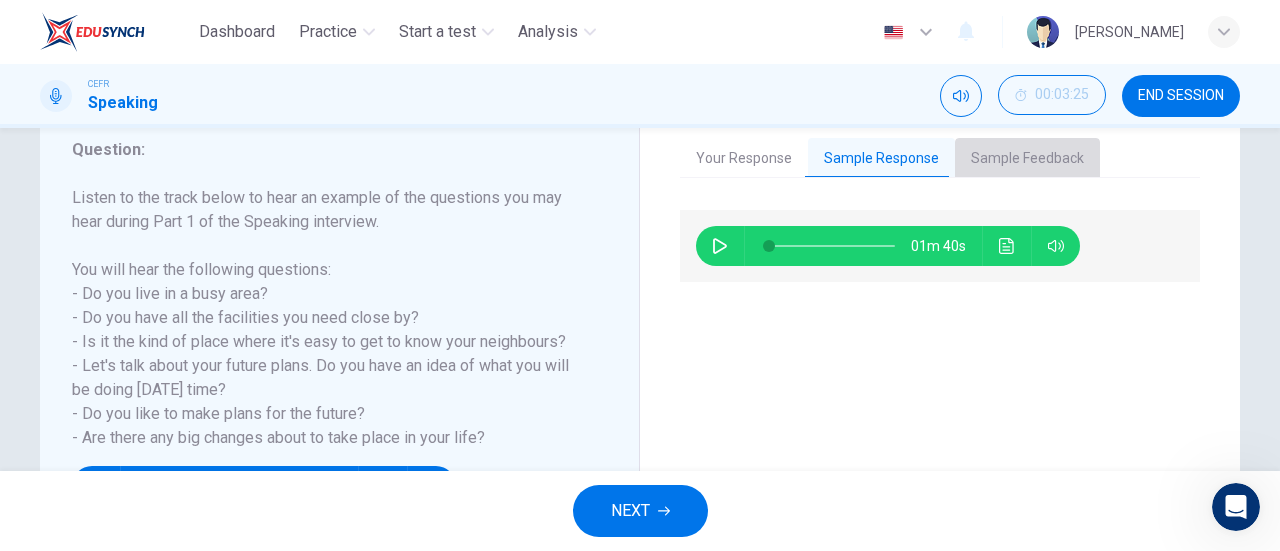 click on "Sample Feedback" at bounding box center (1027, 159) 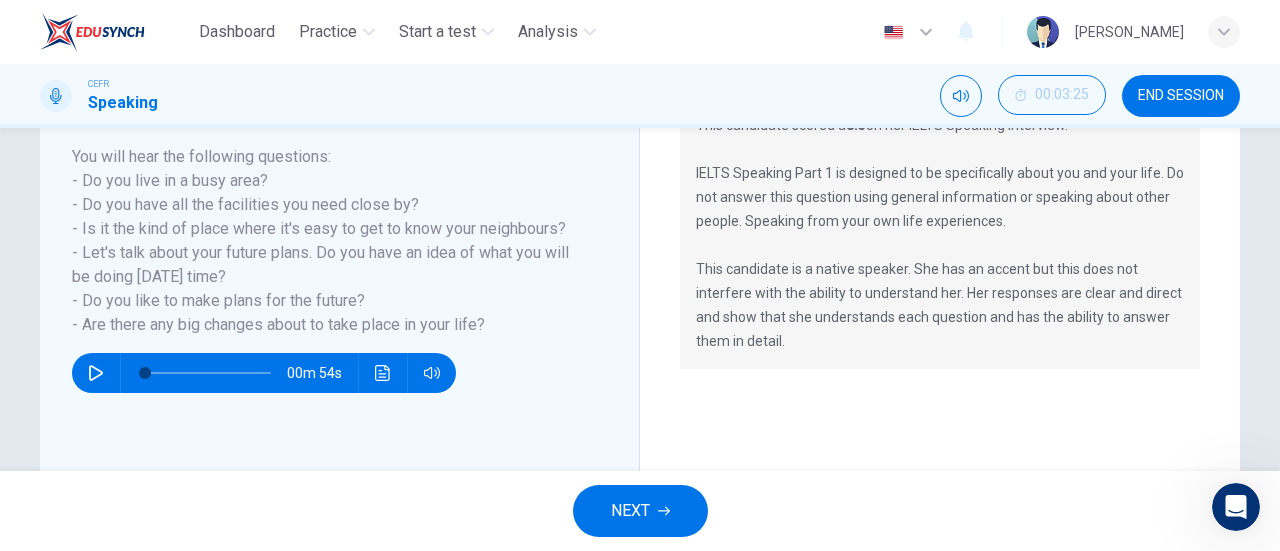 scroll, scrollTop: 407, scrollLeft: 0, axis: vertical 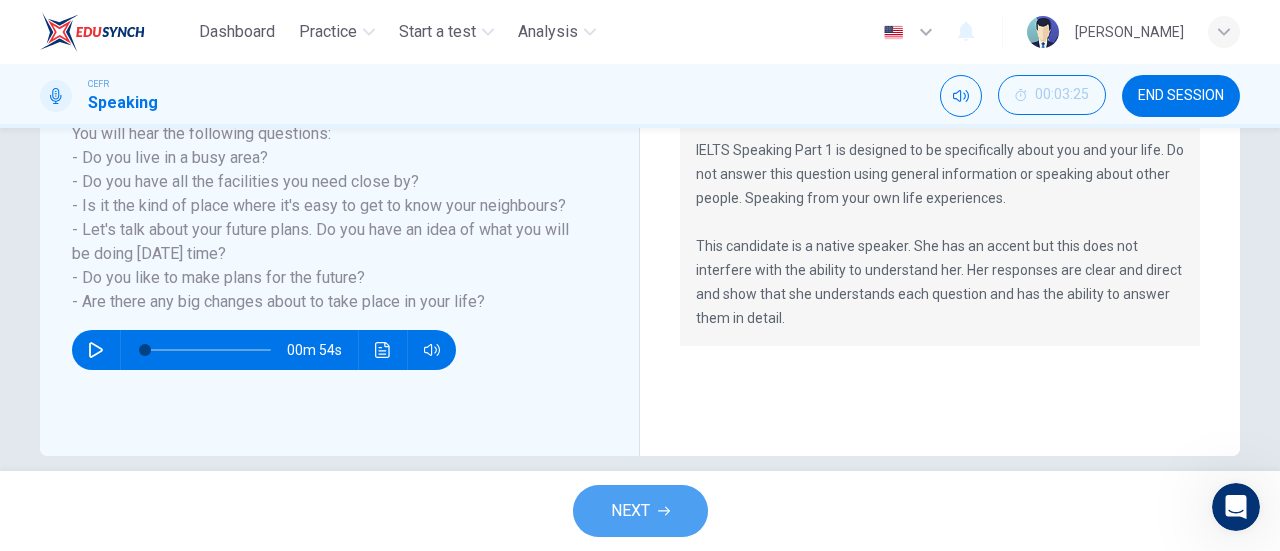 click on "NEXT" at bounding box center [640, 511] 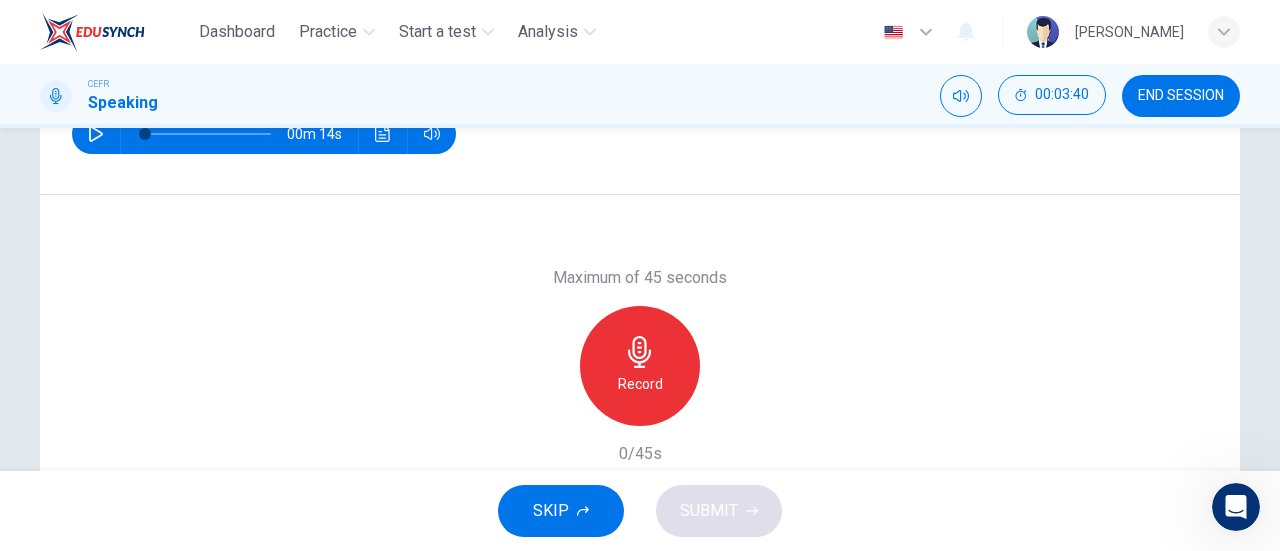 scroll, scrollTop: 336, scrollLeft: 0, axis: vertical 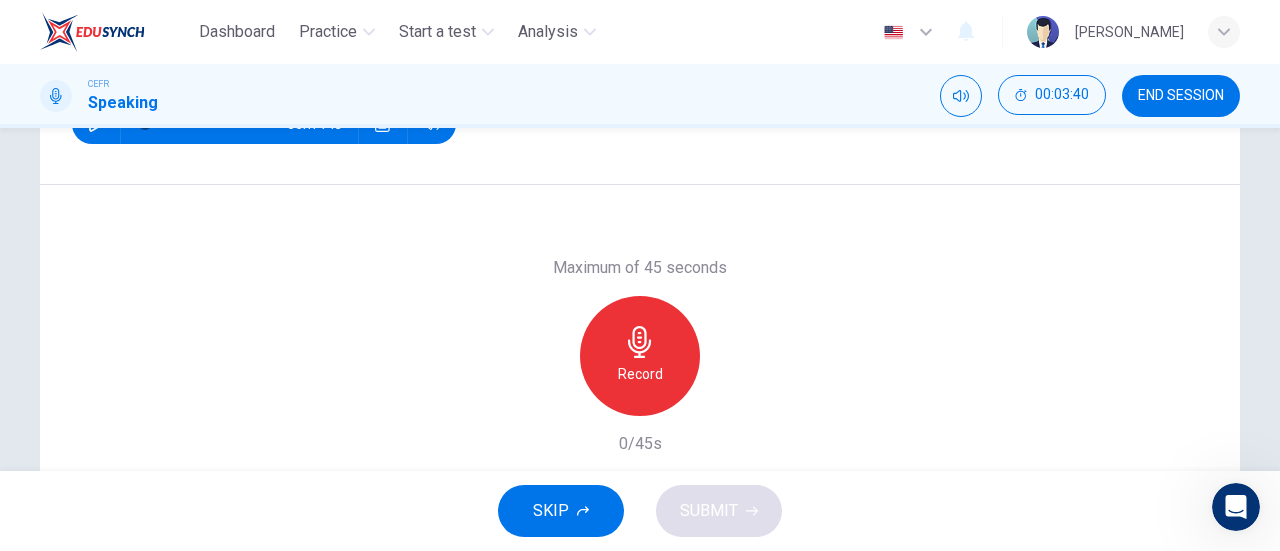 click on "Record" at bounding box center [640, 356] 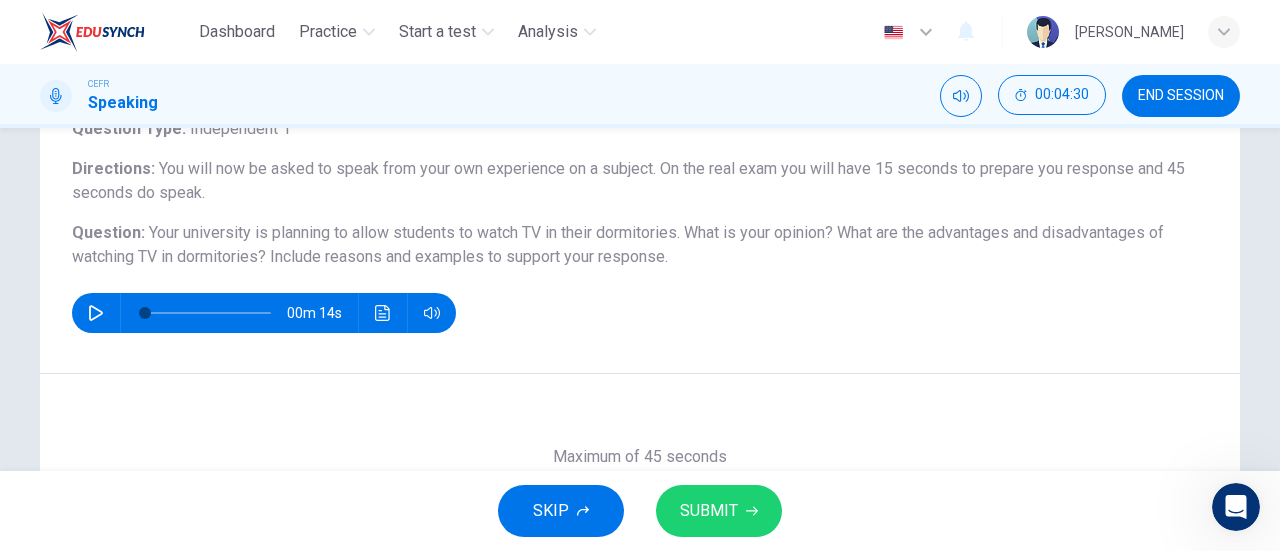 scroll, scrollTop: 432, scrollLeft: 0, axis: vertical 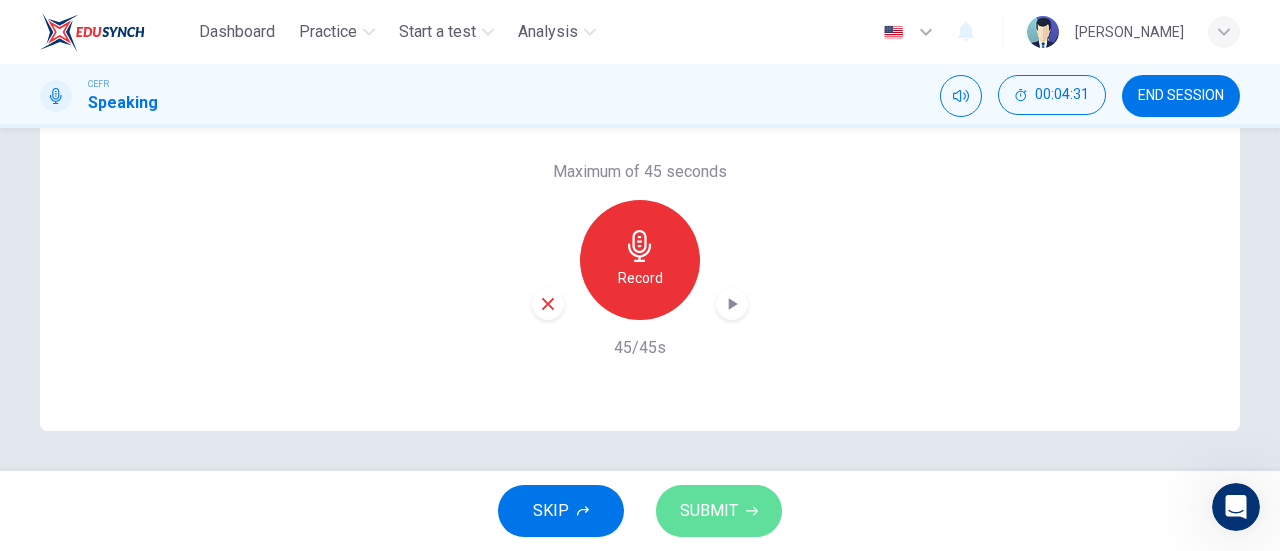click on "SUBMIT" at bounding box center (719, 511) 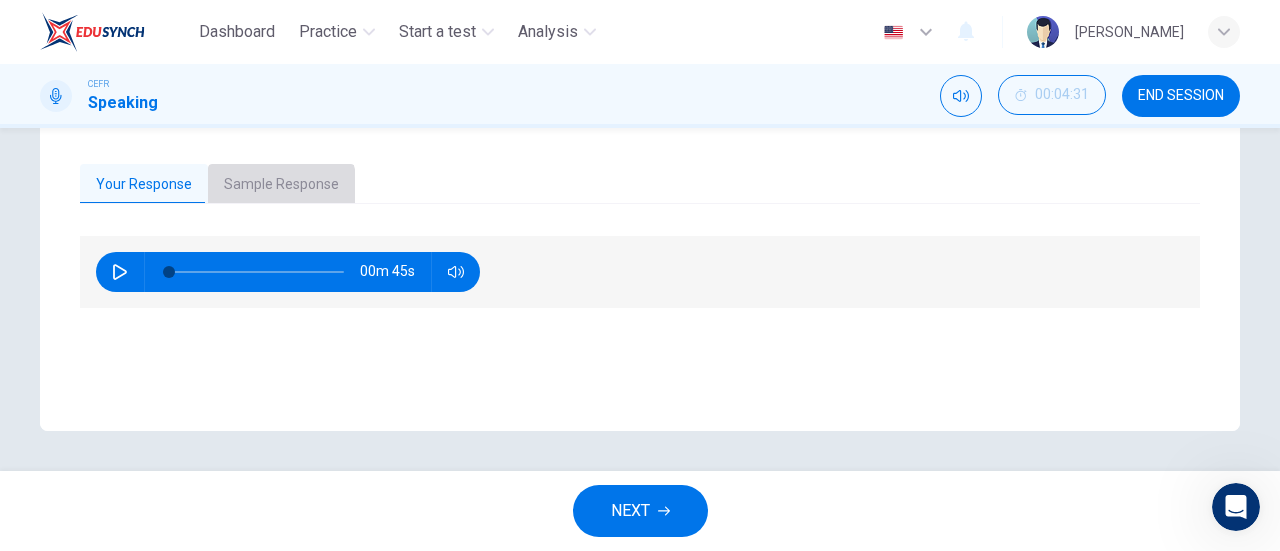 click on "Sample Response" at bounding box center [281, 185] 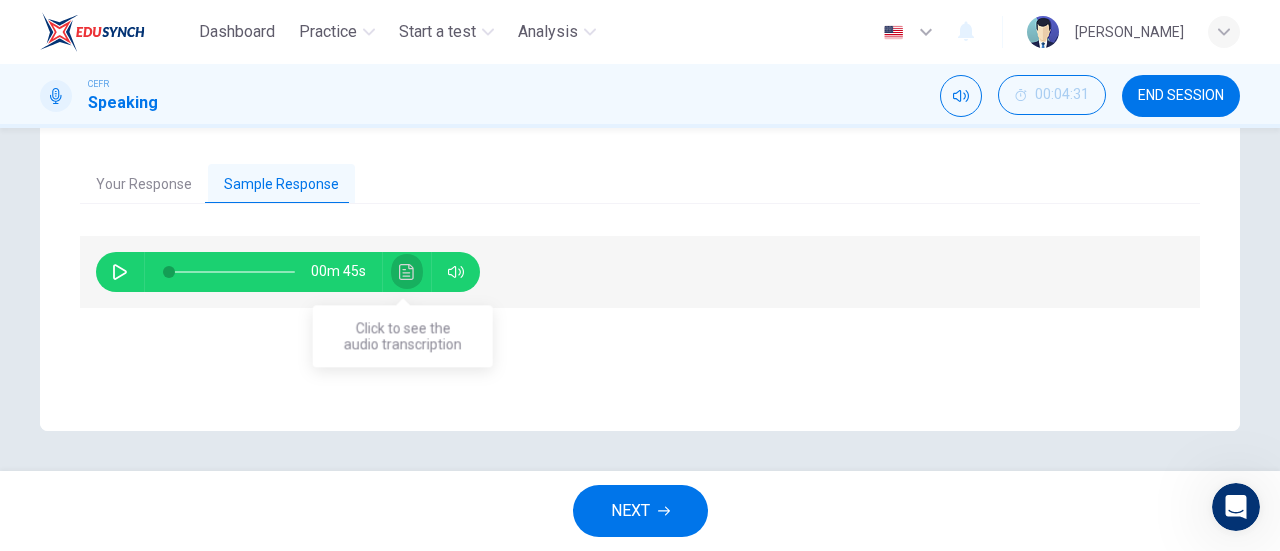 click 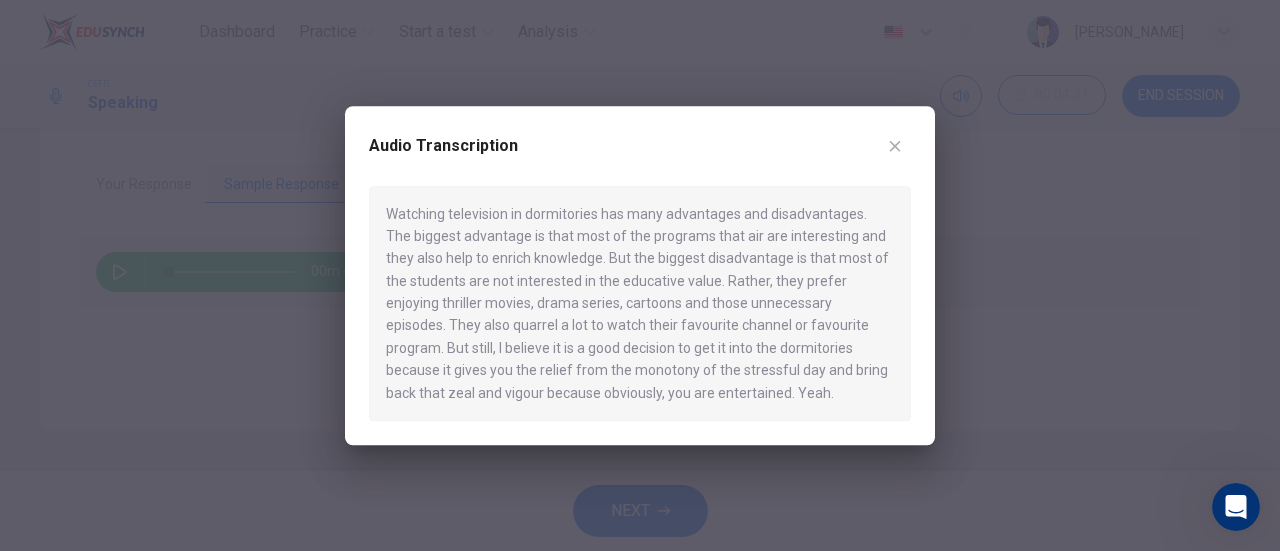 click on "Audio Transcription Watching television in dormitories has many advantages and disadvantages. The biggest advantage is that most of the programs that air are interesting and they also help to enrich knowledge. But the biggest disadvantage is that most of the students are not interested in the educative value. Rather, they prefer enjoying thriller movies, drama series, cartoons and those unnecessary episodes. They also quarrel a lot to watch their favourite channel or favourite program. But still, I believe it is a good decision to get it into the dormitories because it gives you the relief from the monotony of the stressful day and bring back that zeal and vigour because obviously, you are entertained. Yeah." at bounding box center (640, 276) 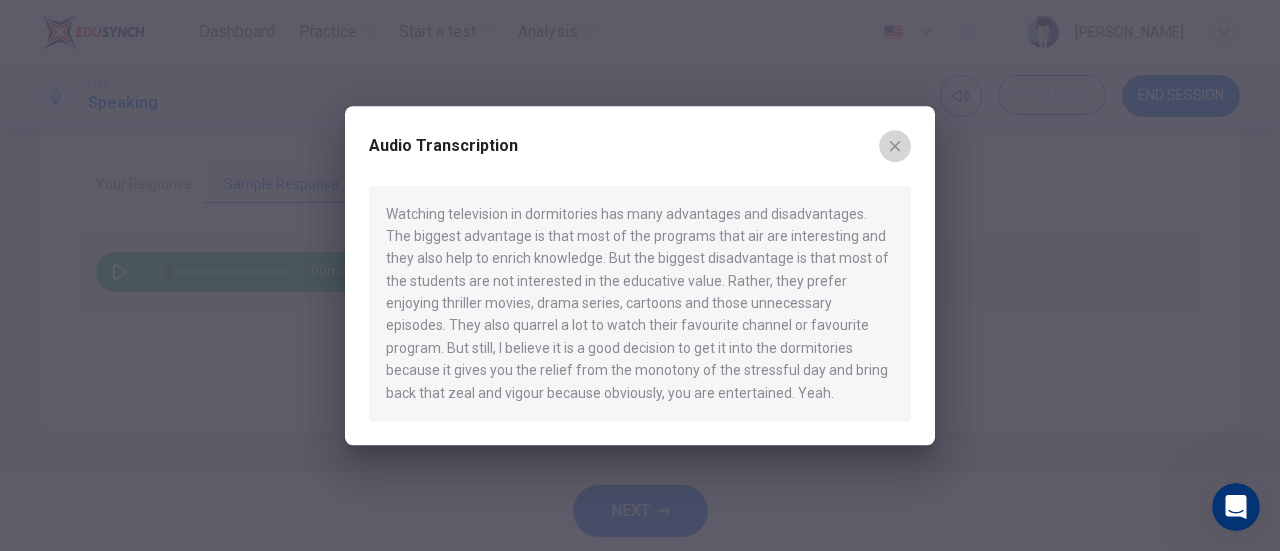click 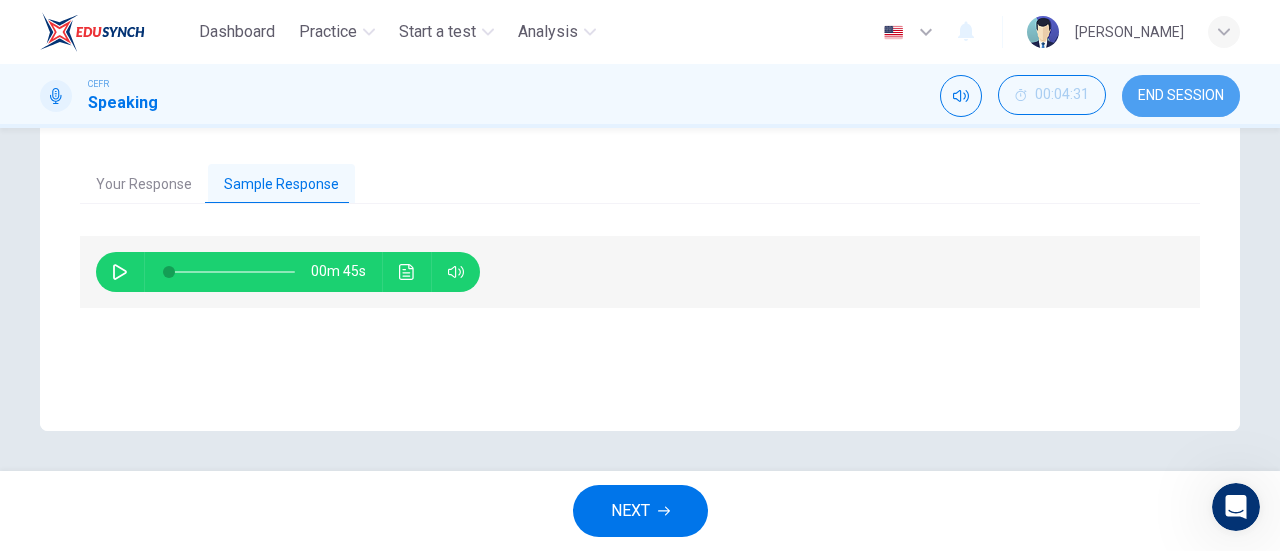 click on "END SESSION" at bounding box center [1181, 96] 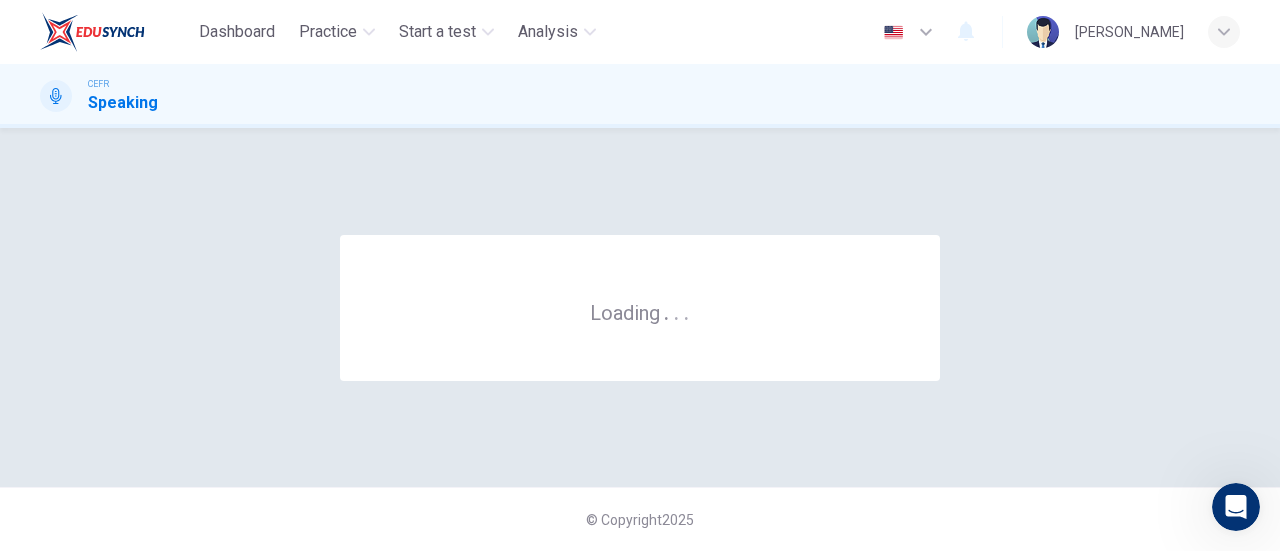 scroll, scrollTop: 0, scrollLeft: 0, axis: both 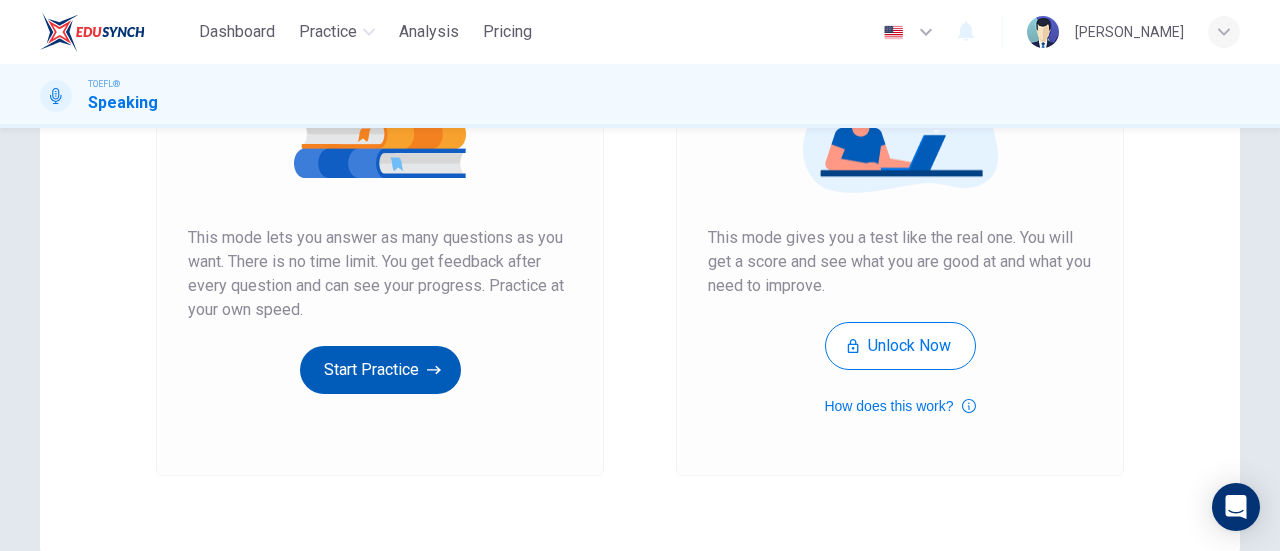 click 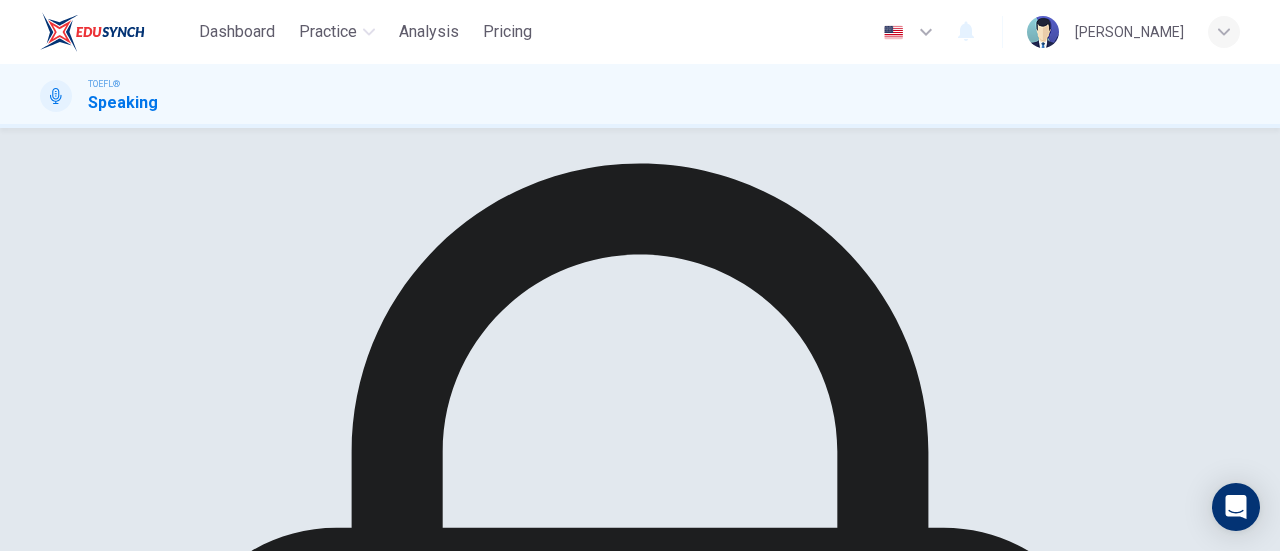 scroll, scrollTop: 0, scrollLeft: 0, axis: both 